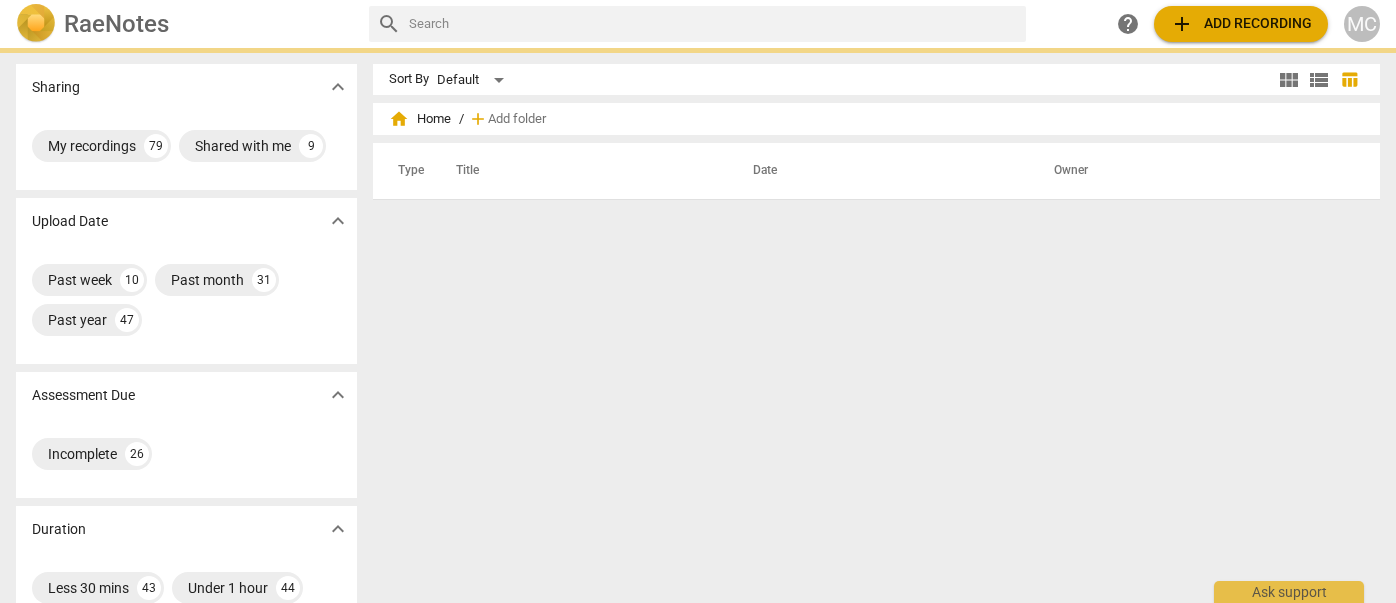 scroll, scrollTop: 0, scrollLeft: 0, axis: both 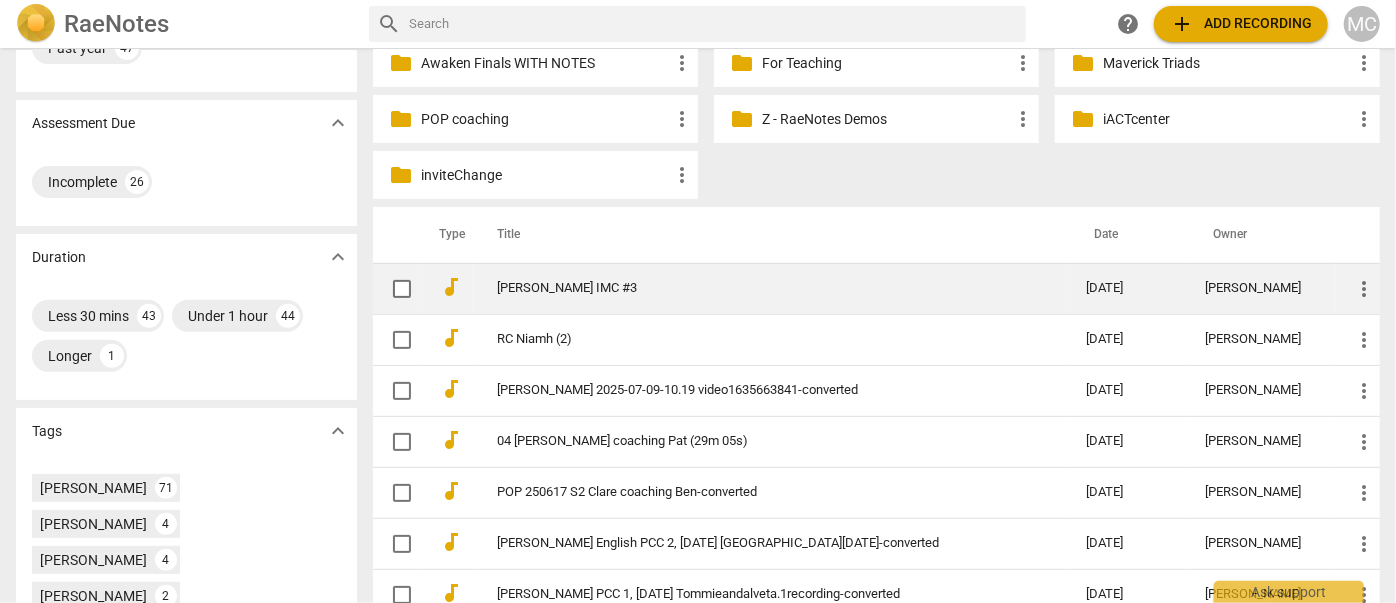 click on "[PERSON_NAME] IMC #3" at bounding box center (755, 288) 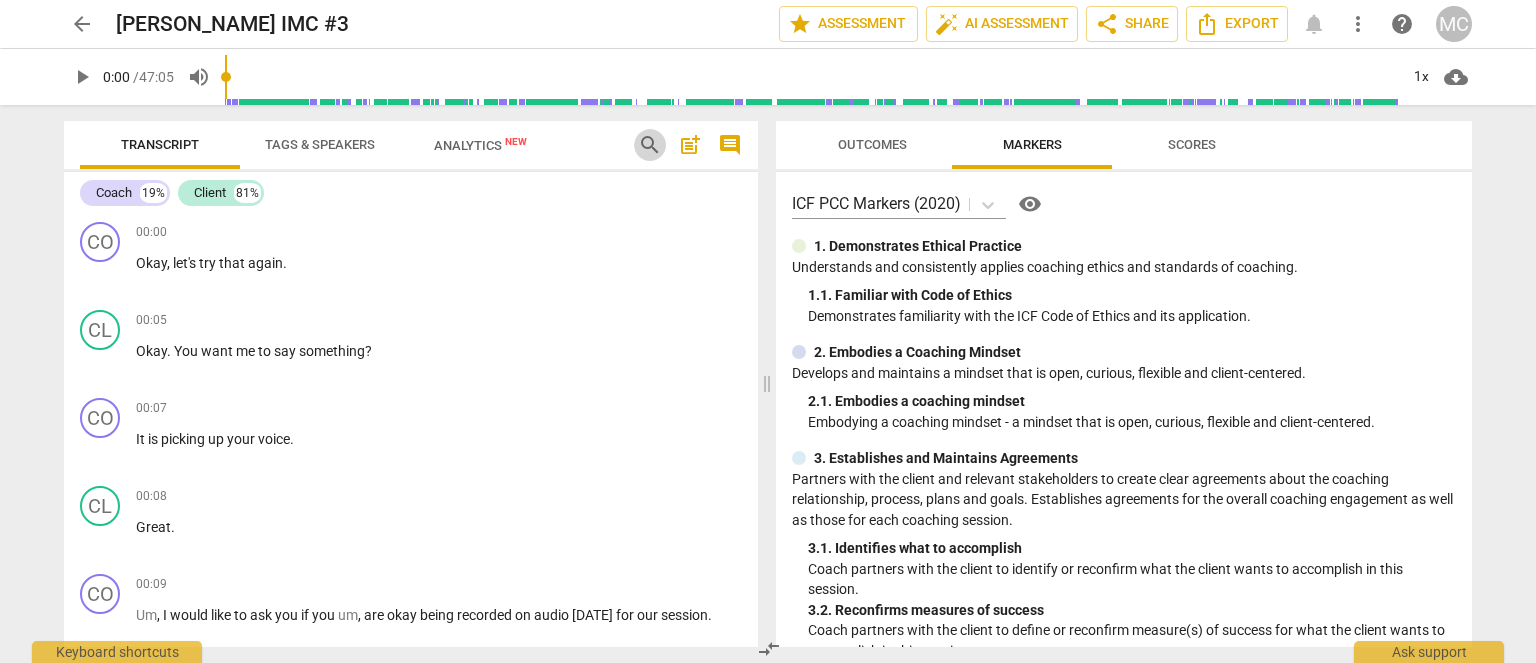 click on "search" at bounding box center [650, 145] 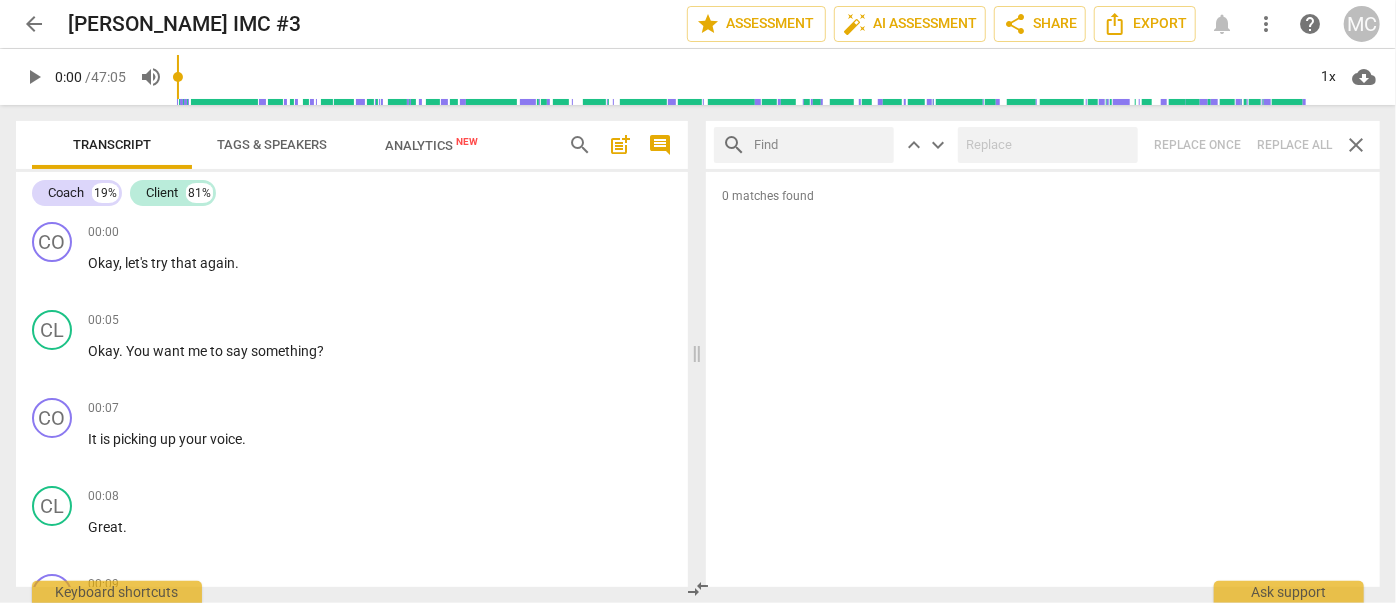 drag, startPoint x: 1500, startPoint y: 0, endPoint x: 789, endPoint y: 150, distance: 726.6505 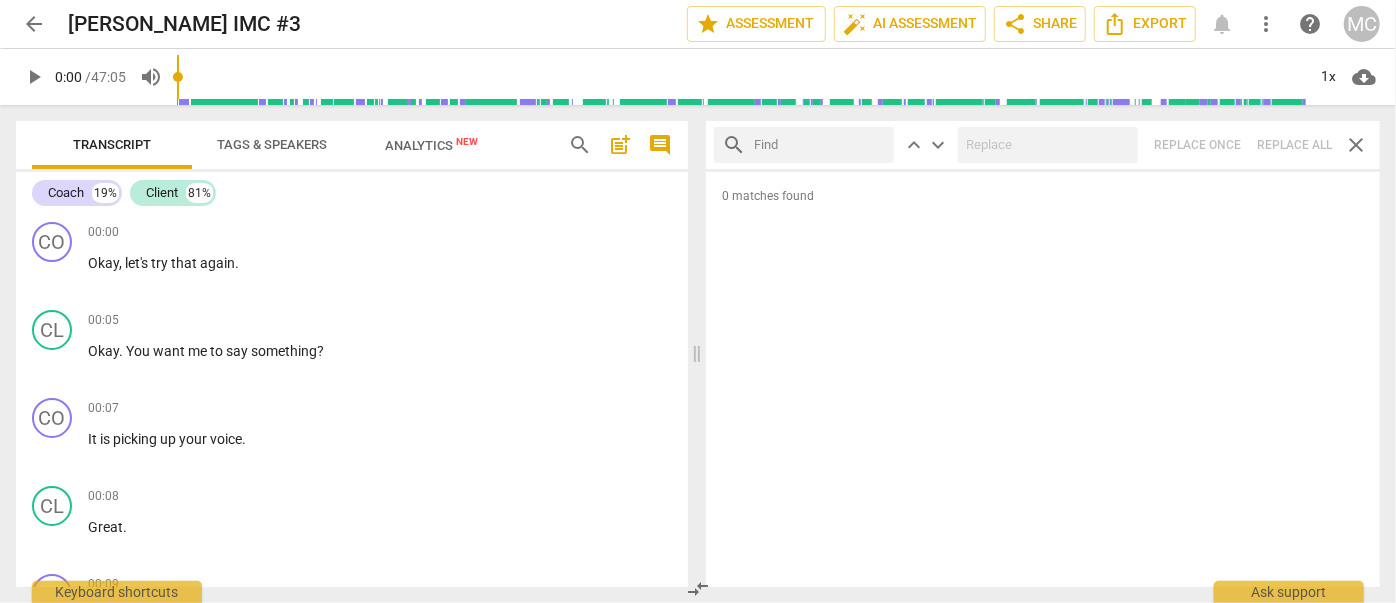 click at bounding box center [820, 145] 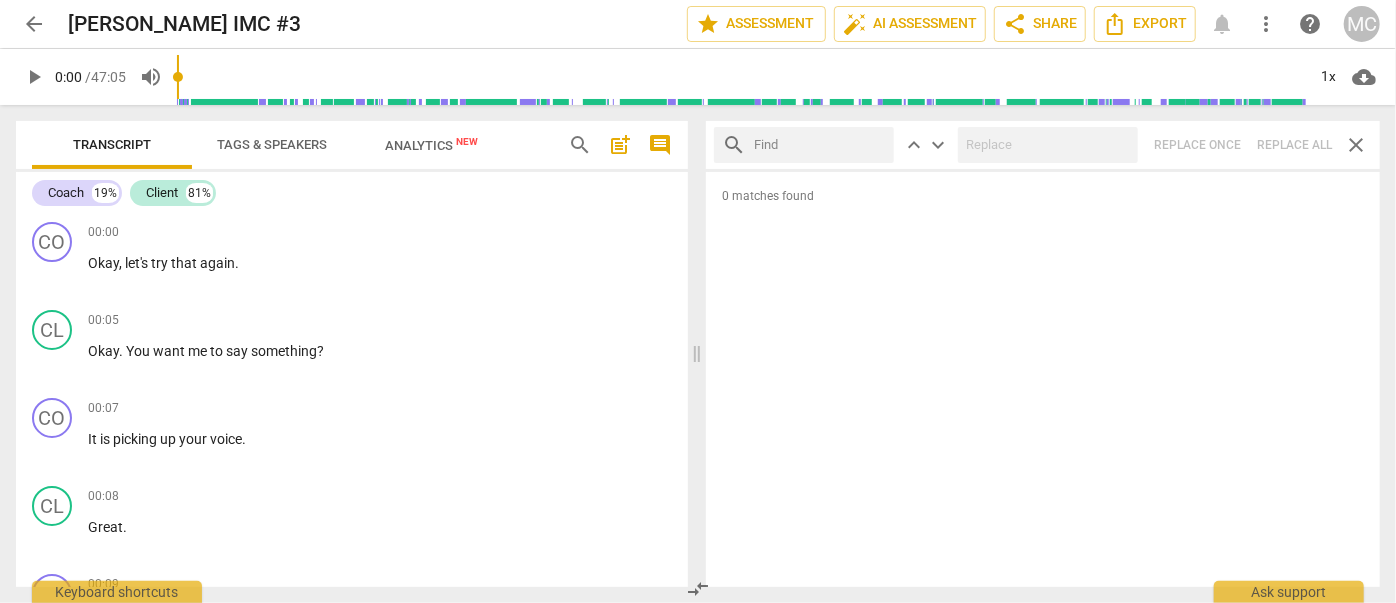 drag, startPoint x: 1074, startPoint y: 18, endPoint x: 801, endPoint y: 133, distance: 296.233 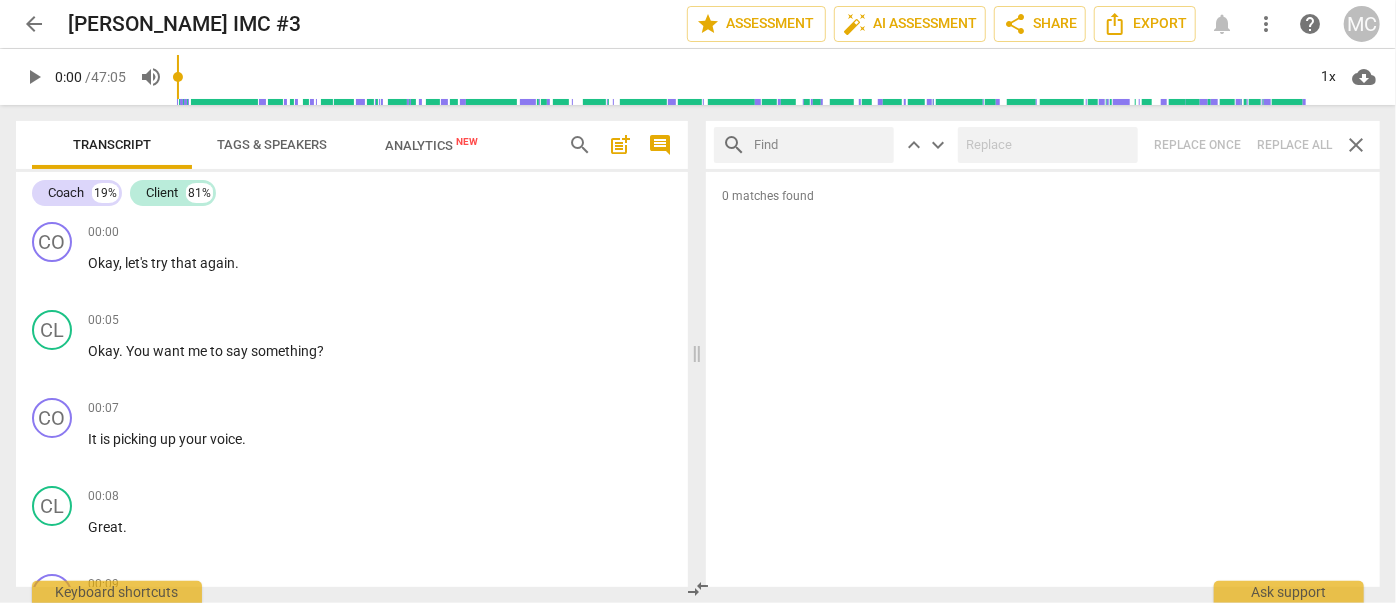 click at bounding box center [820, 145] 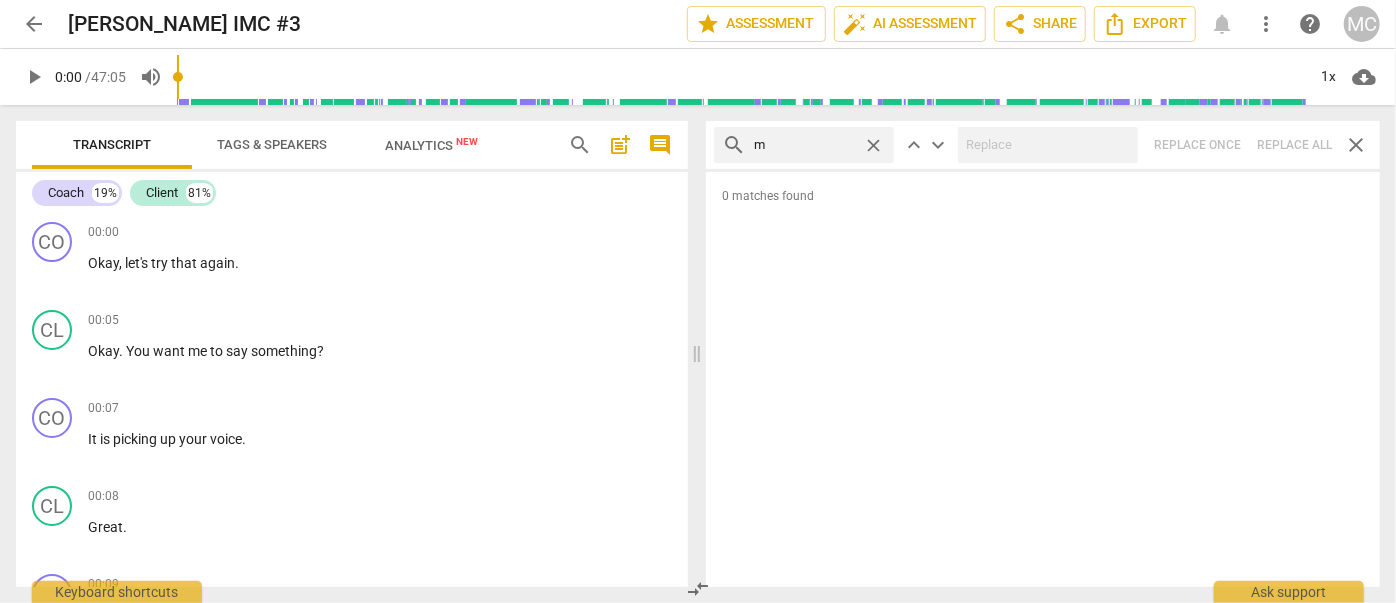 type on "m" 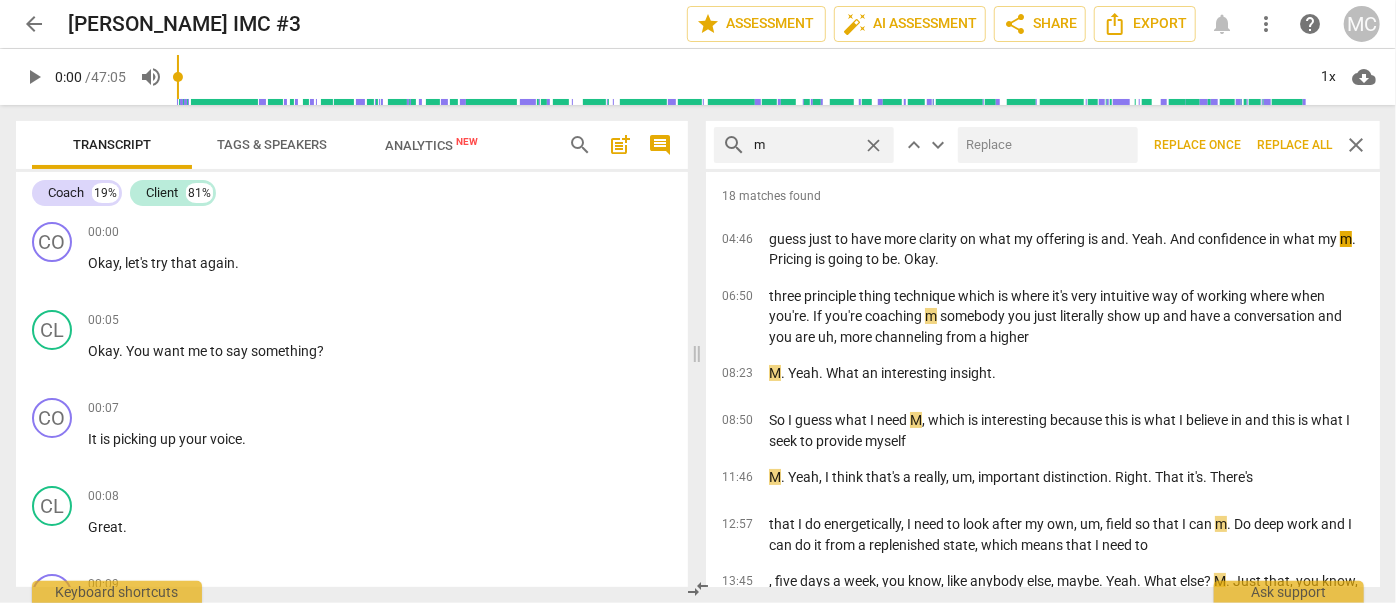 click on "Replace all" at bounding box center (1294, 145) 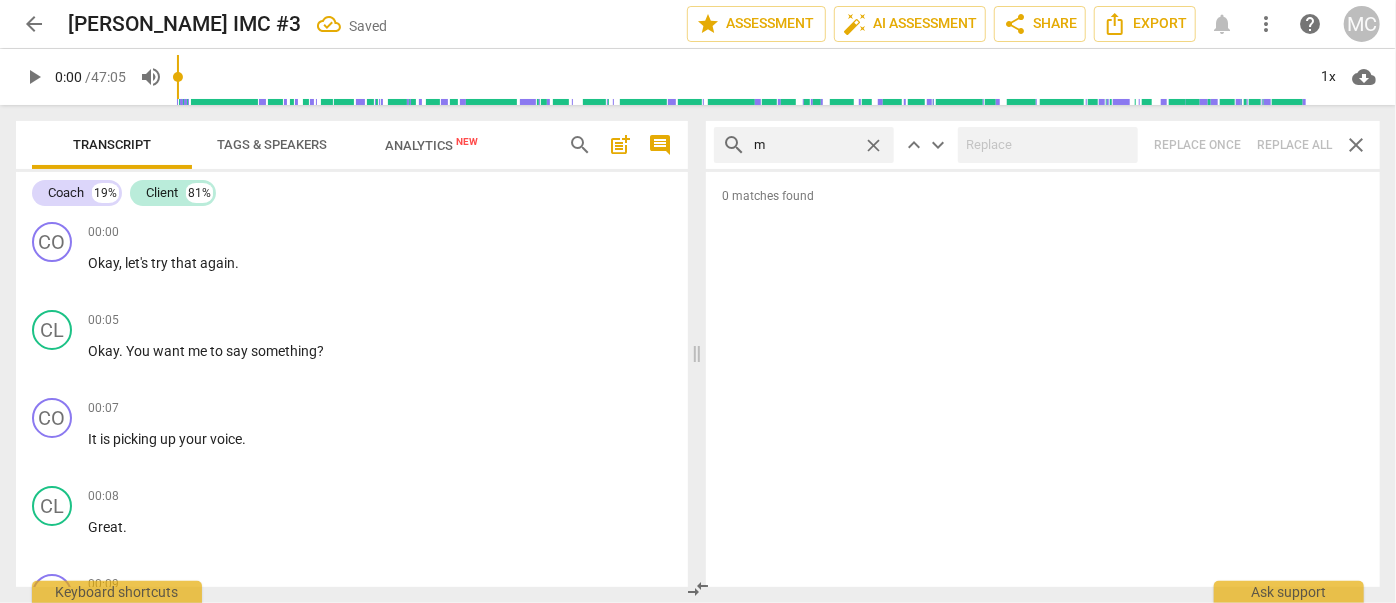 click on "close" at bounding box center [873, 145] 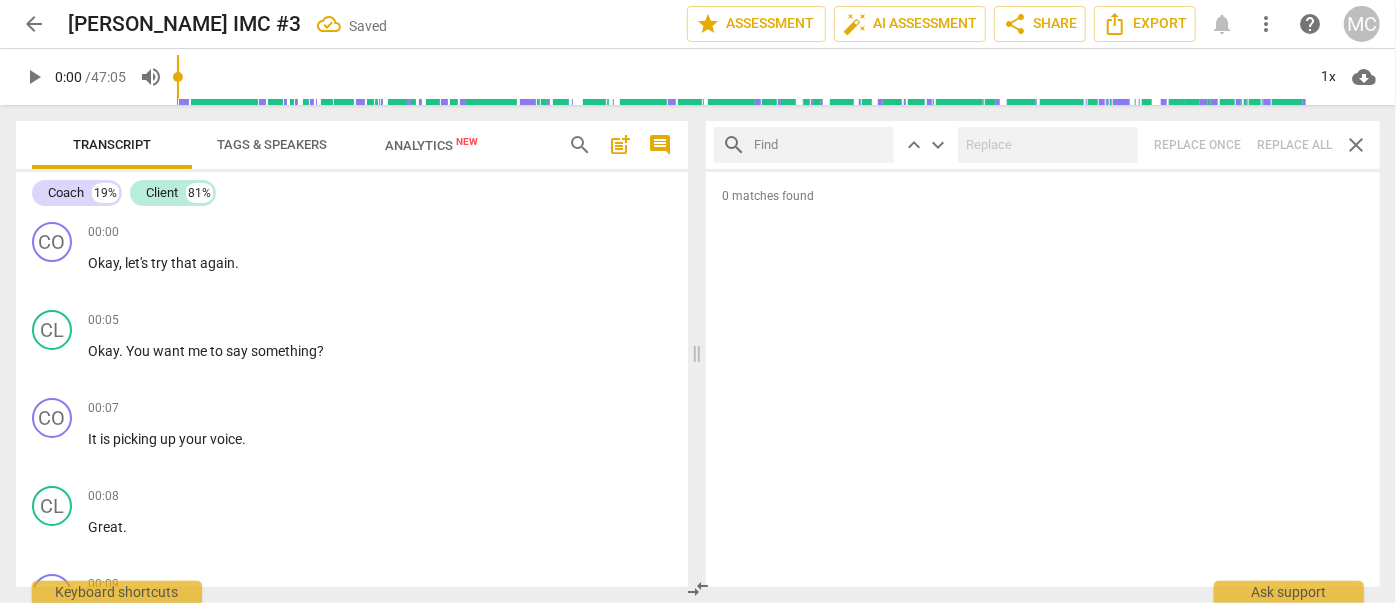 click at bounding box center (820, 145) 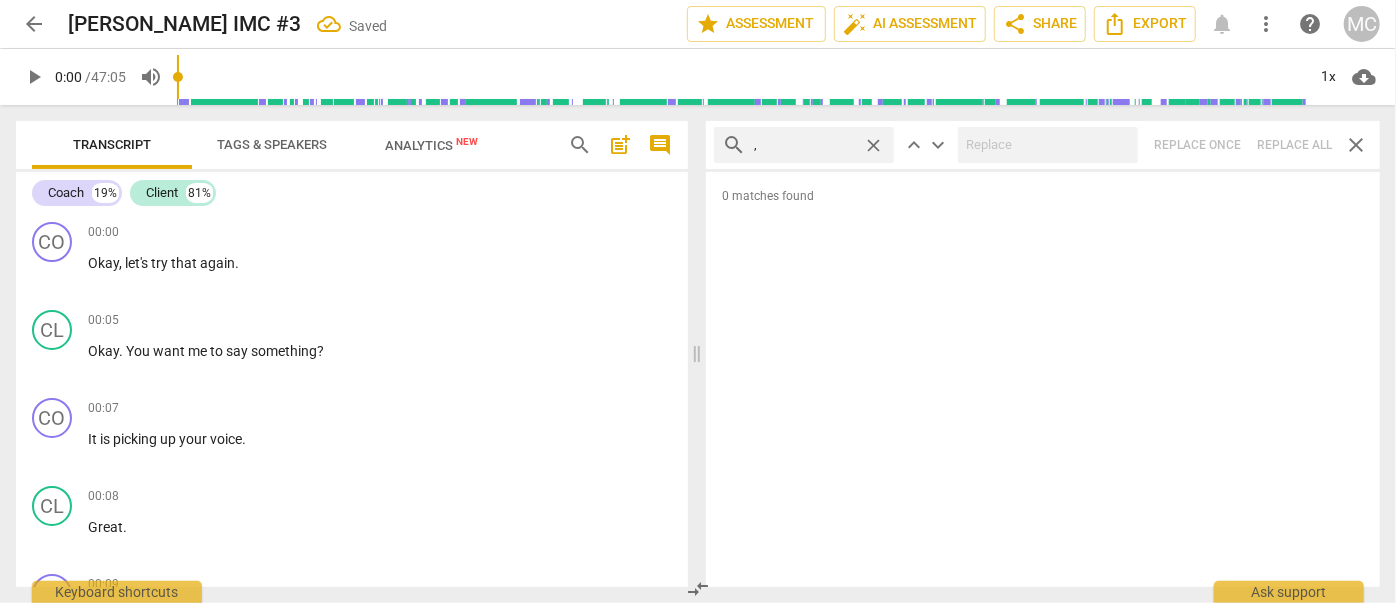 type on "," 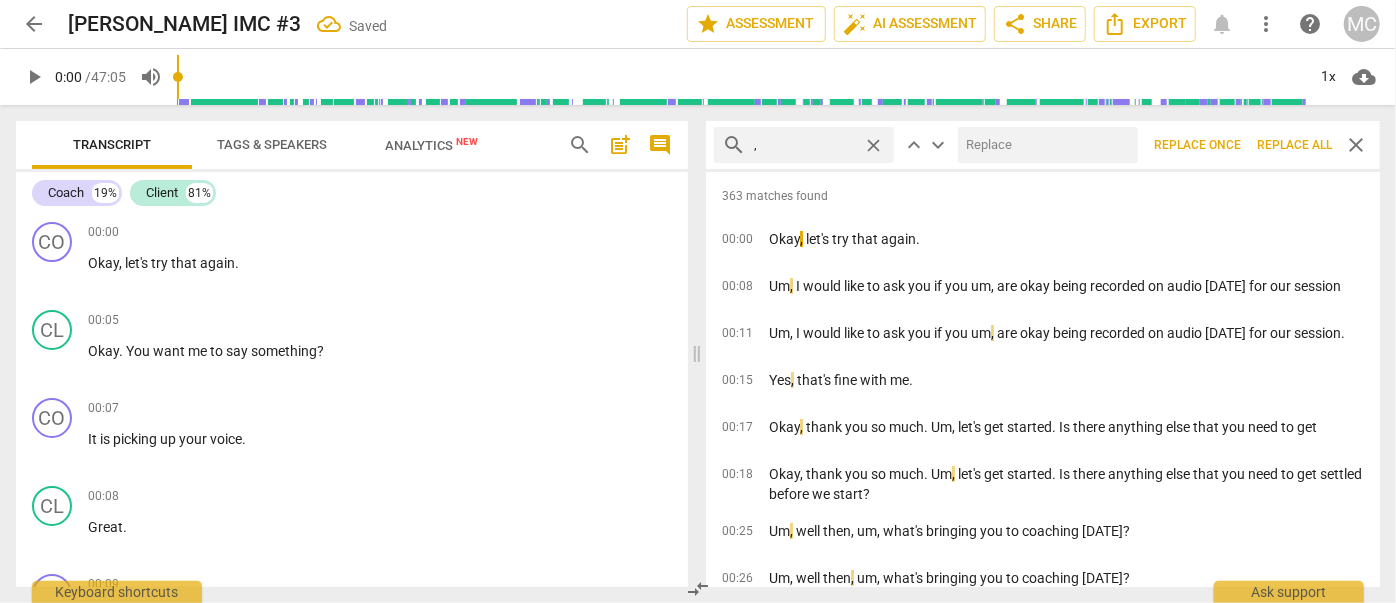 click on "Replace all" at bounding box center (1294, 145) 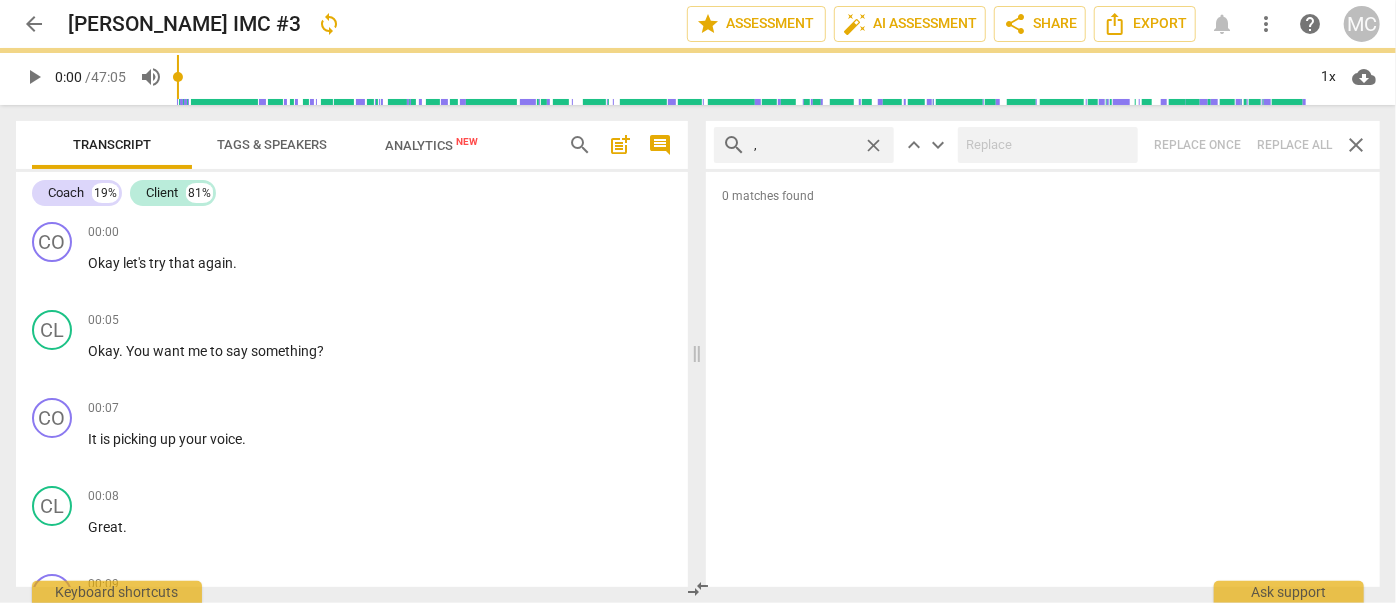 click on "close" at bounding box center [873, 145] 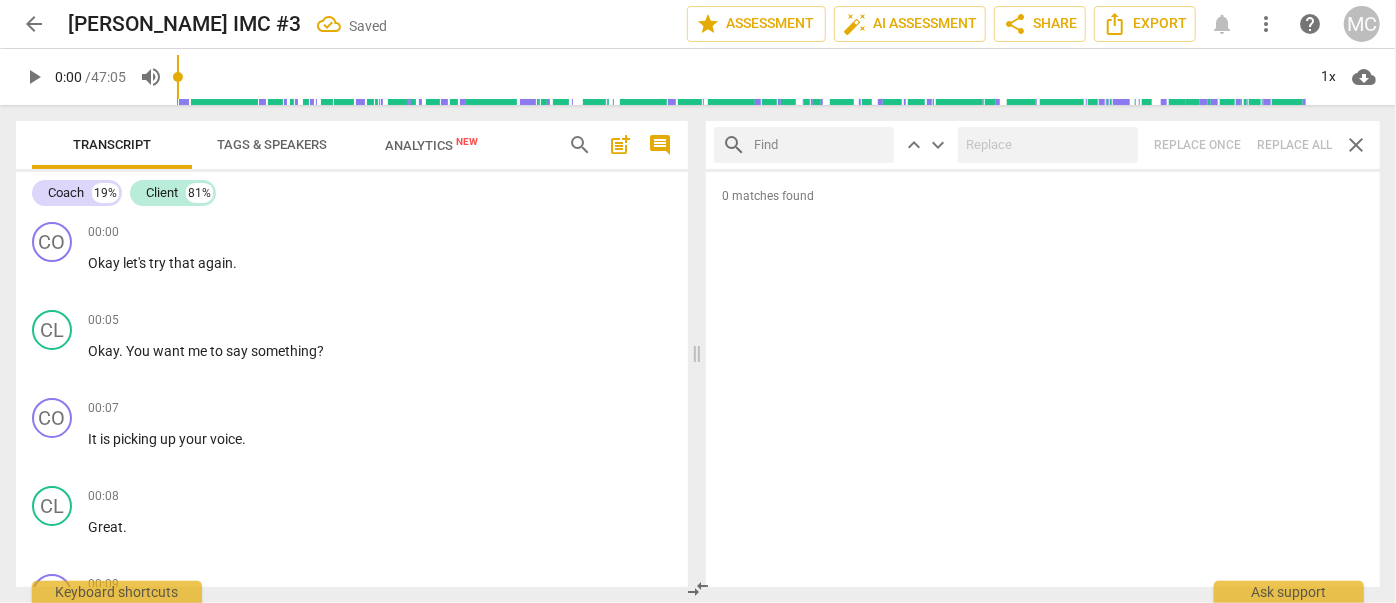 click at bounding box center (820, 145) 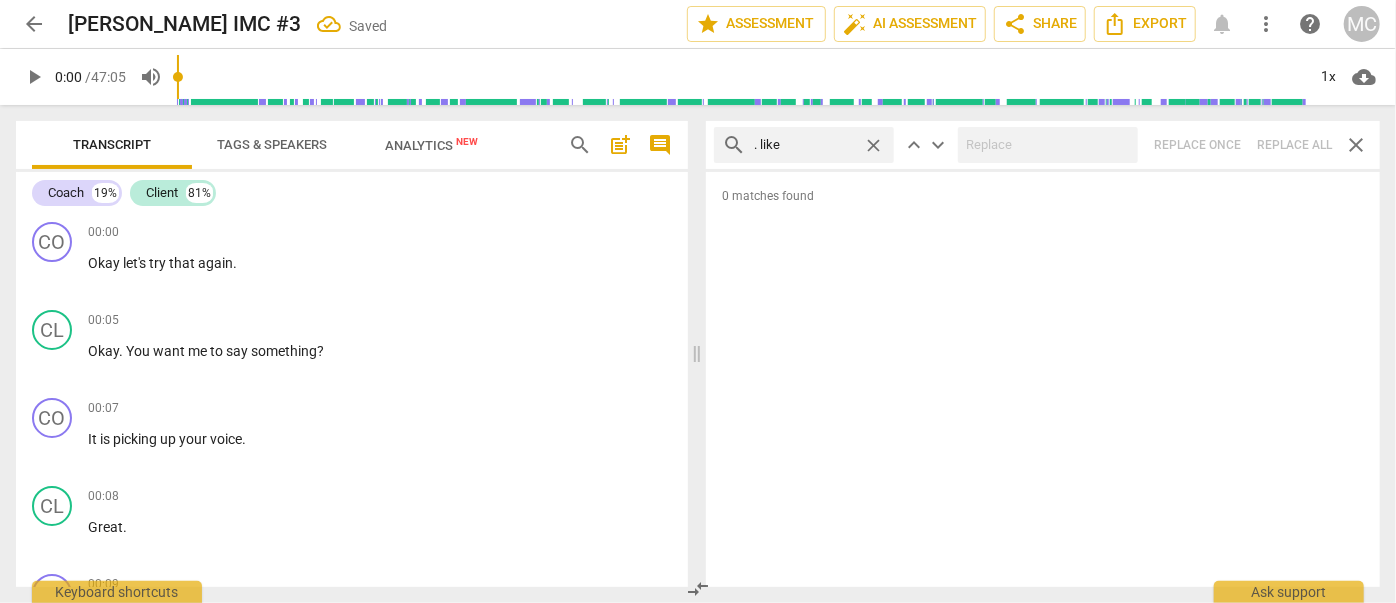 type on ". like" 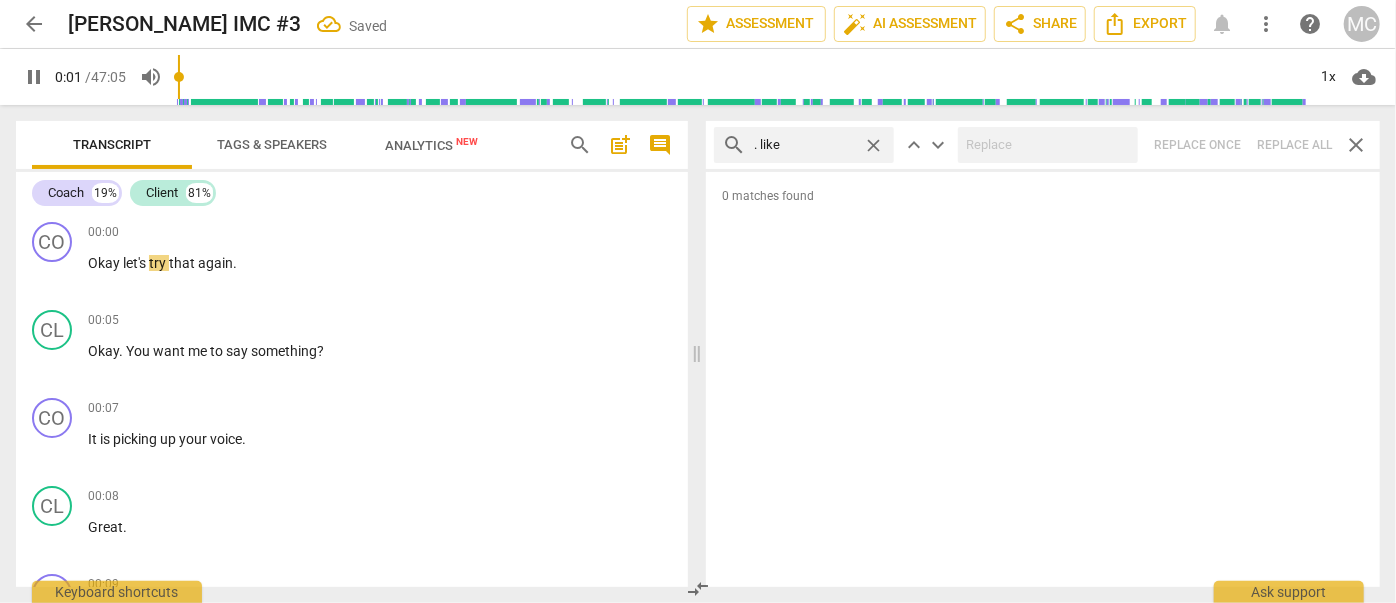 click on "search . like close keyboard_arrow_up keyboard_arrow_down Replace once Replace all close" at bounding box center (1043, 145) 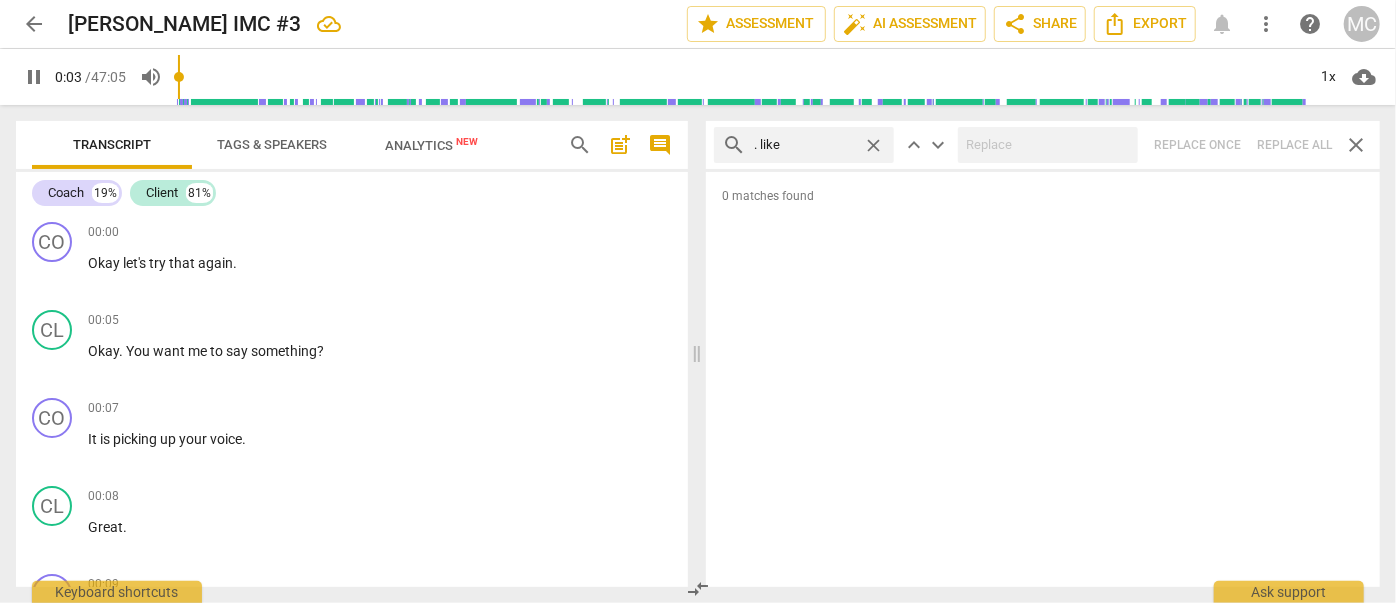 type on "3" 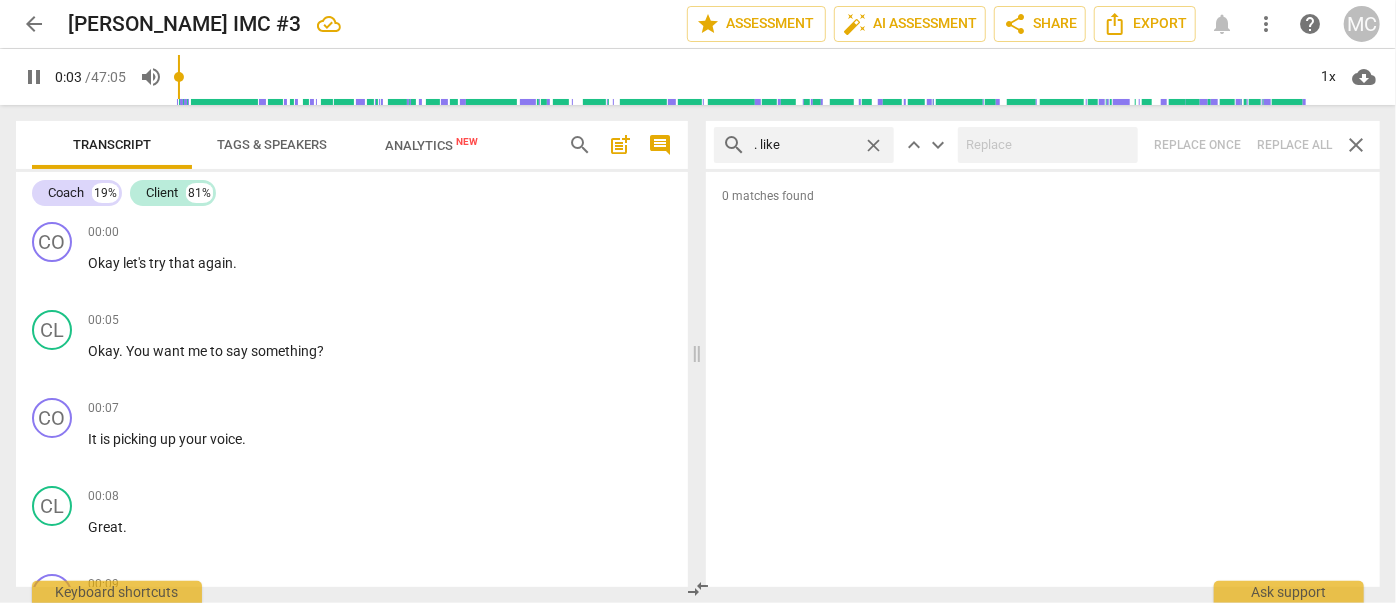 type 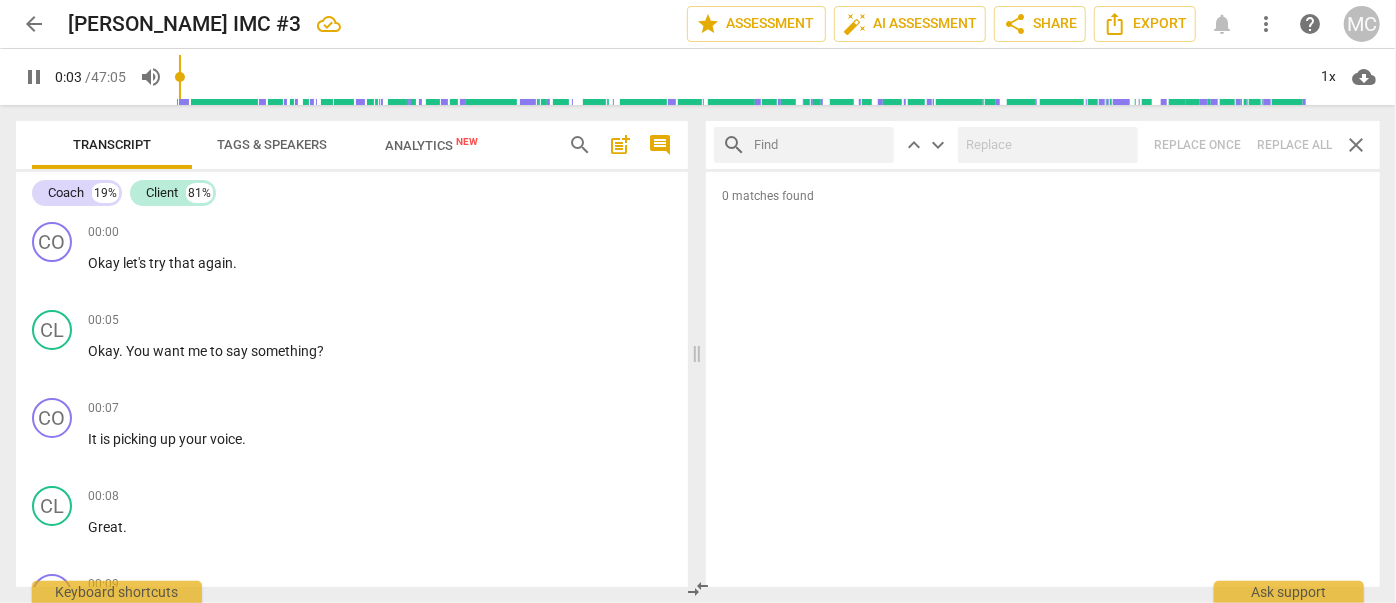 click at bounding box center (820, 145) 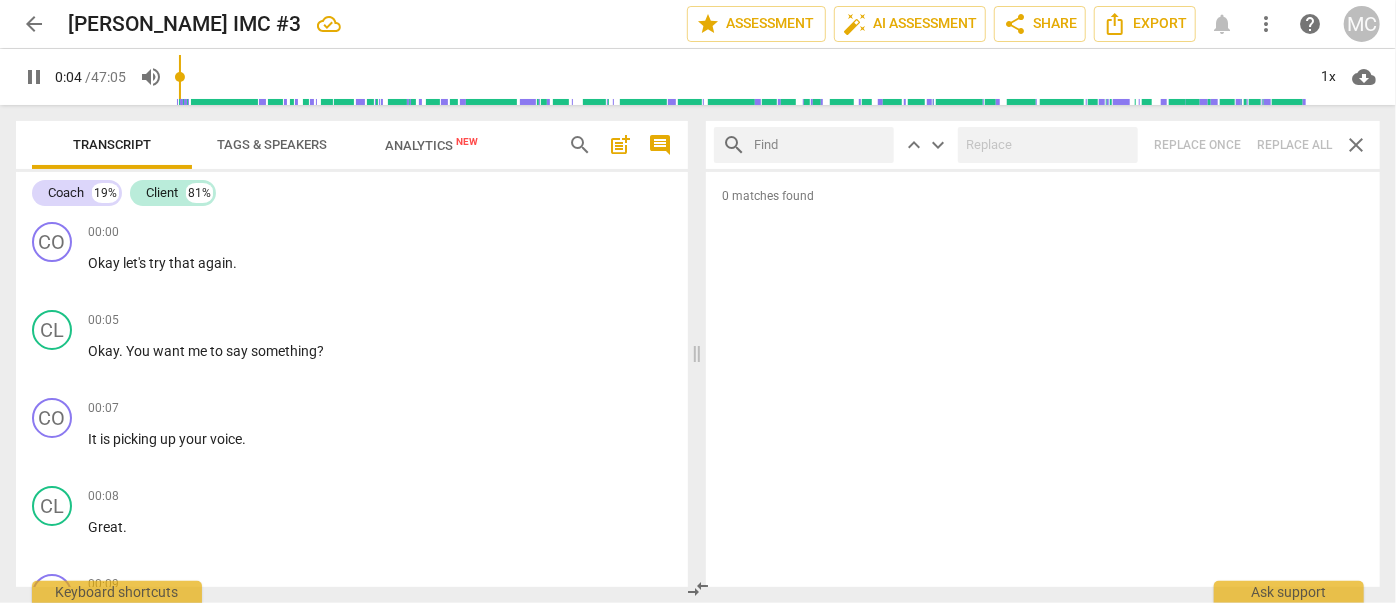 type on "5" 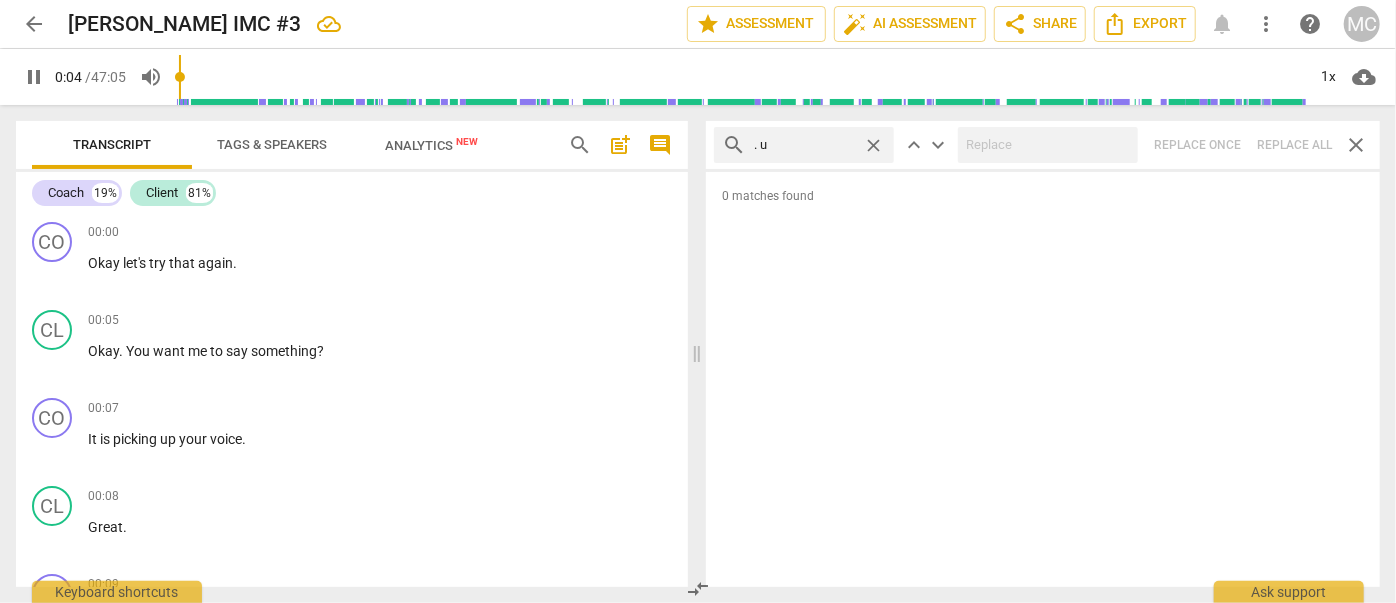 type on ". um" 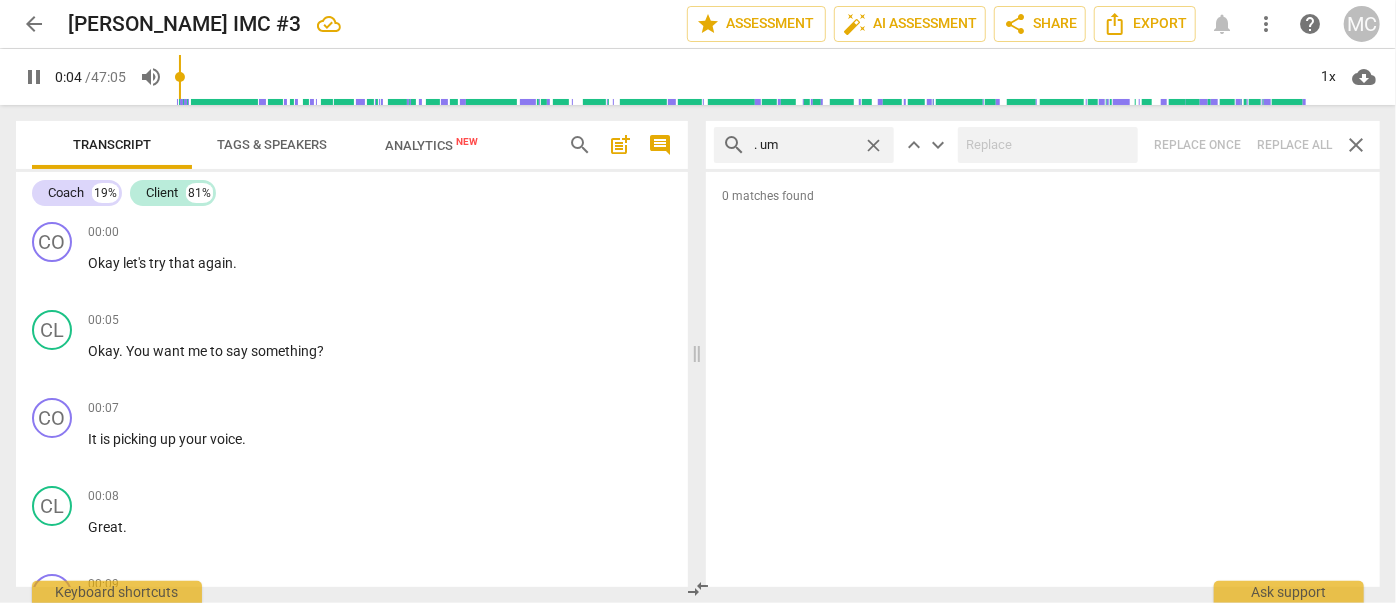 type on "5" 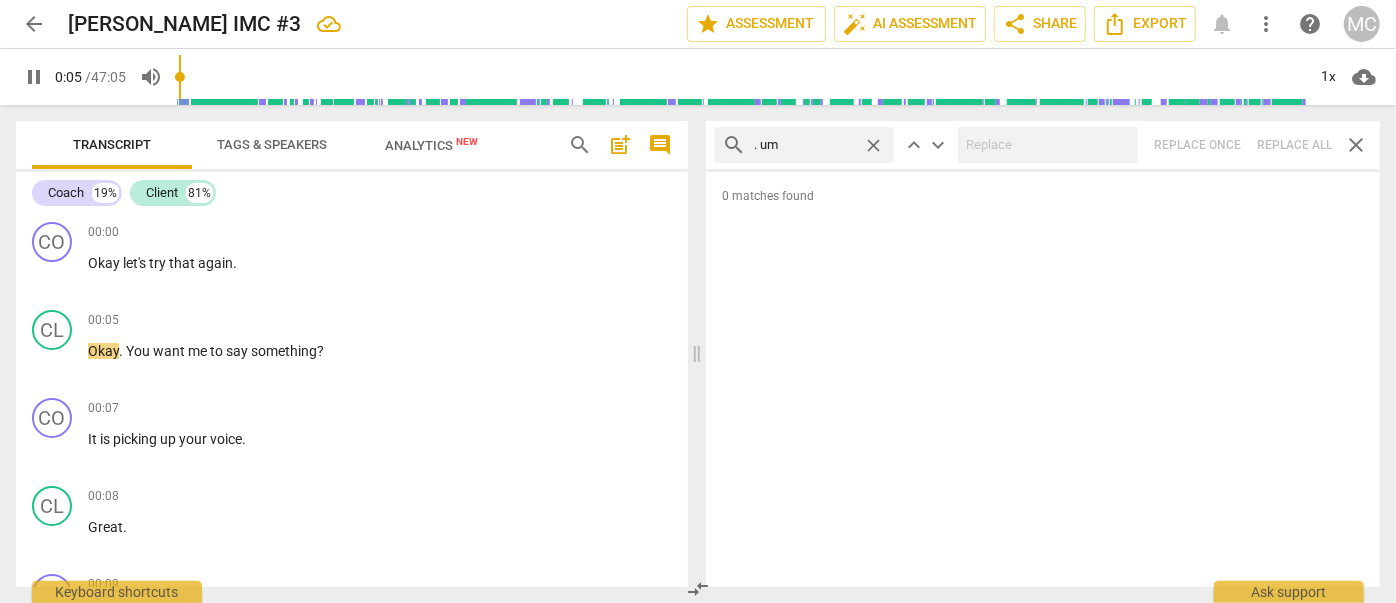 type on ". um" 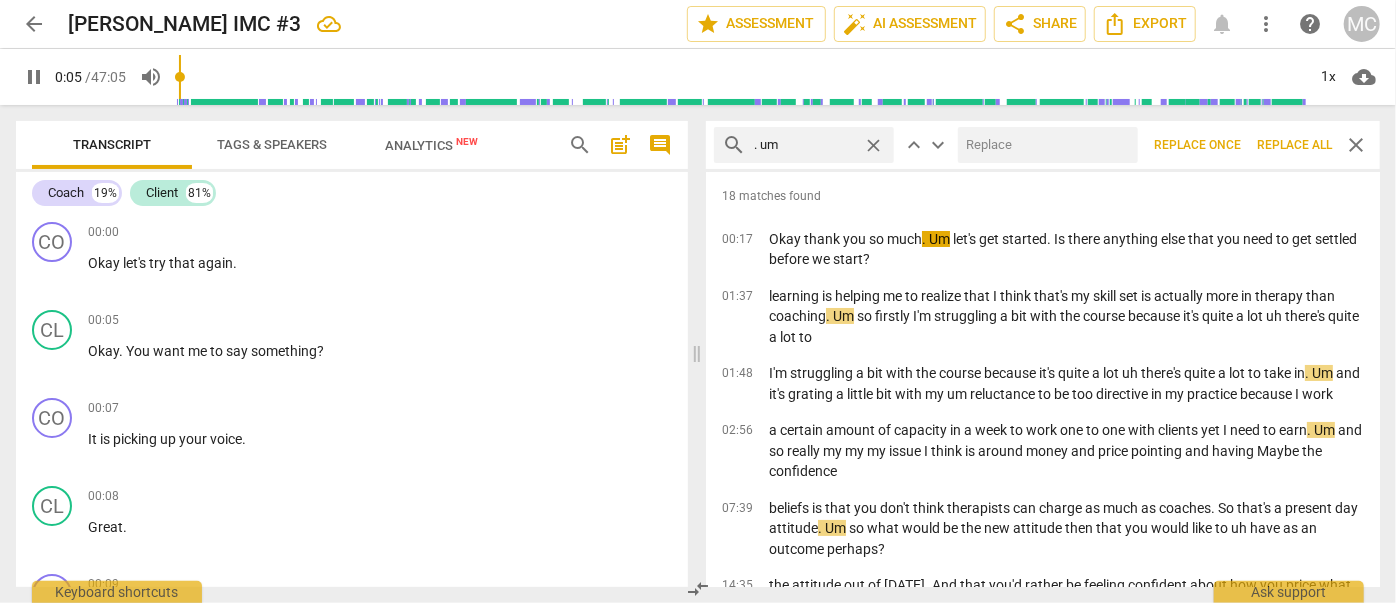 click at bounding box center (1044, 145) 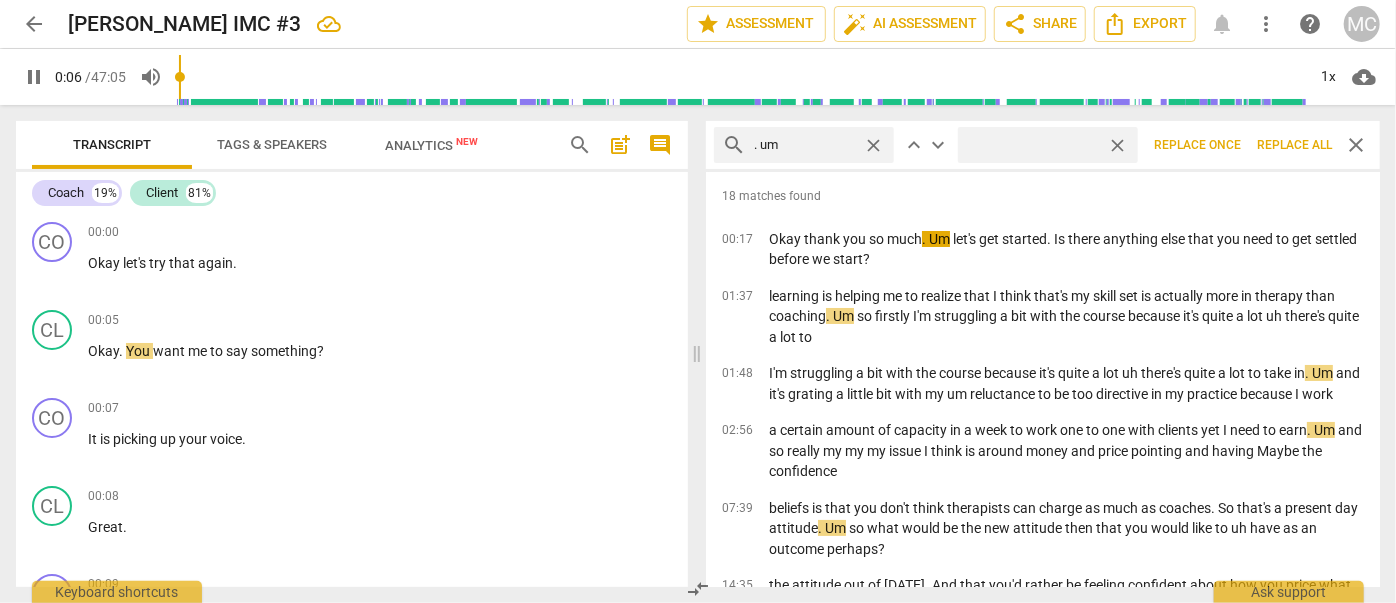 type on "(" 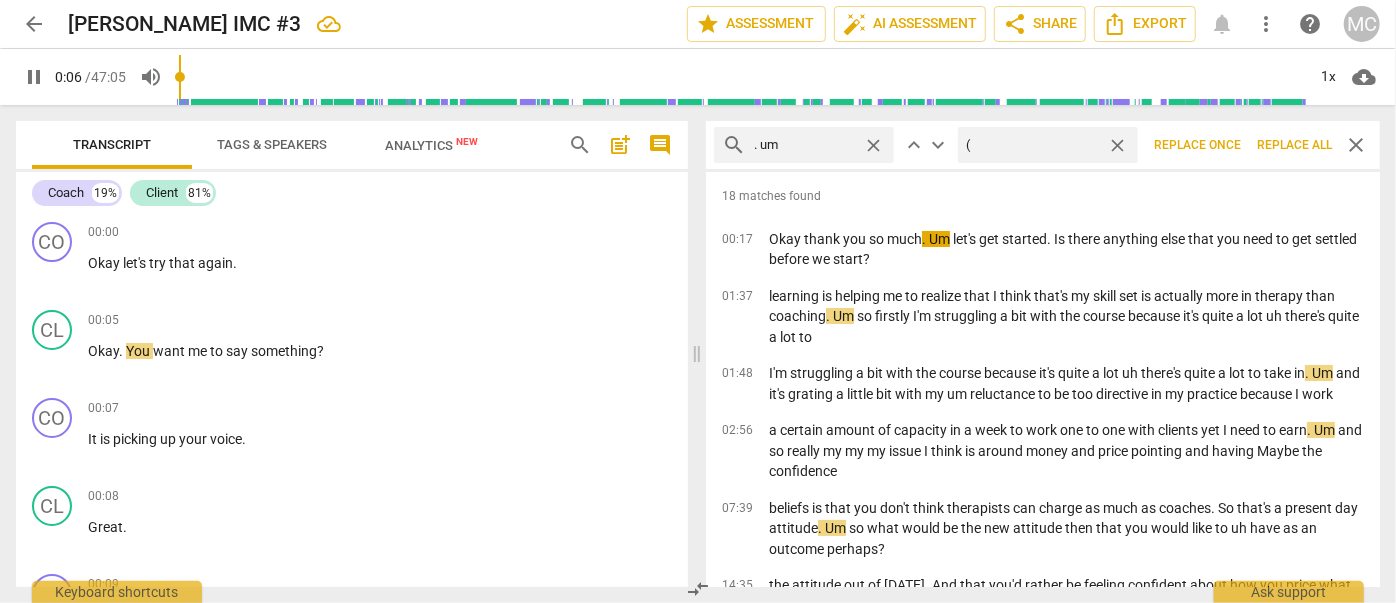 type on "6" 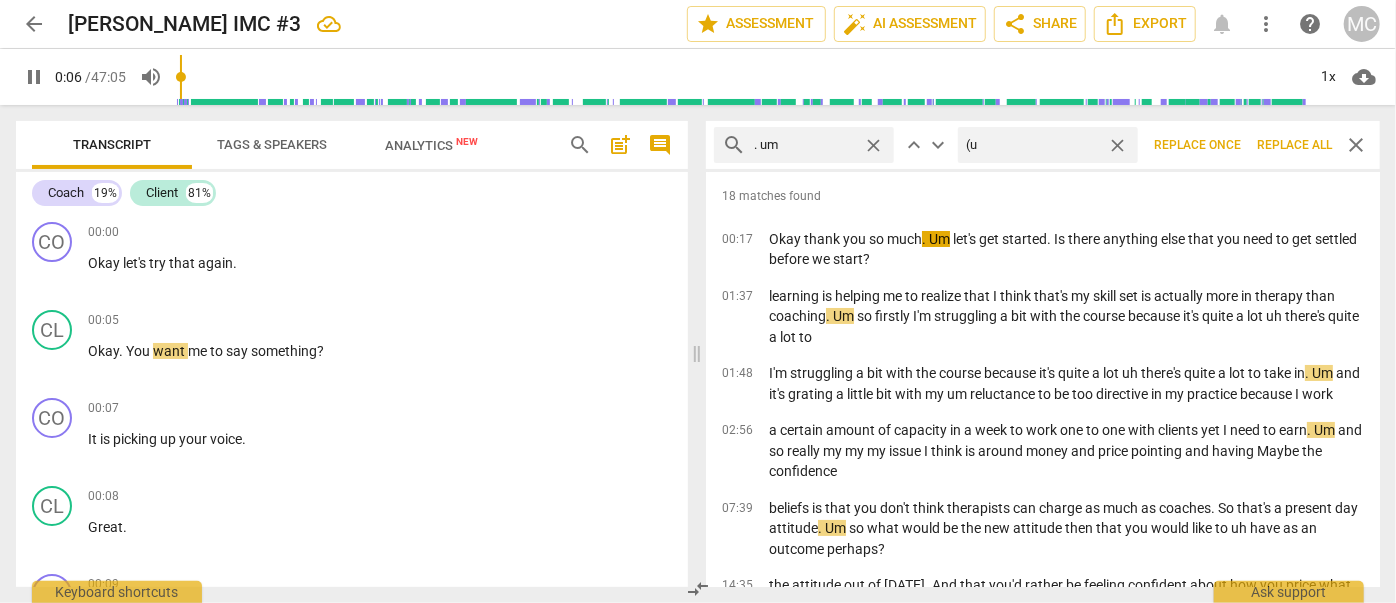 type on "(um" 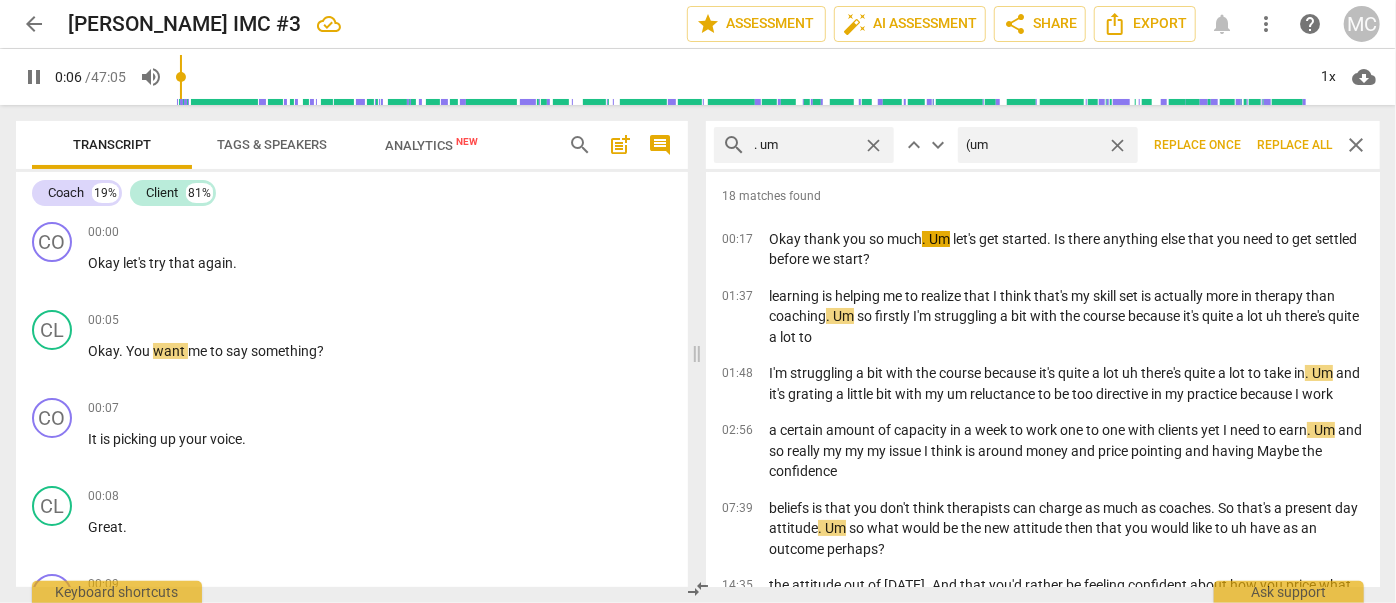 type on "7" 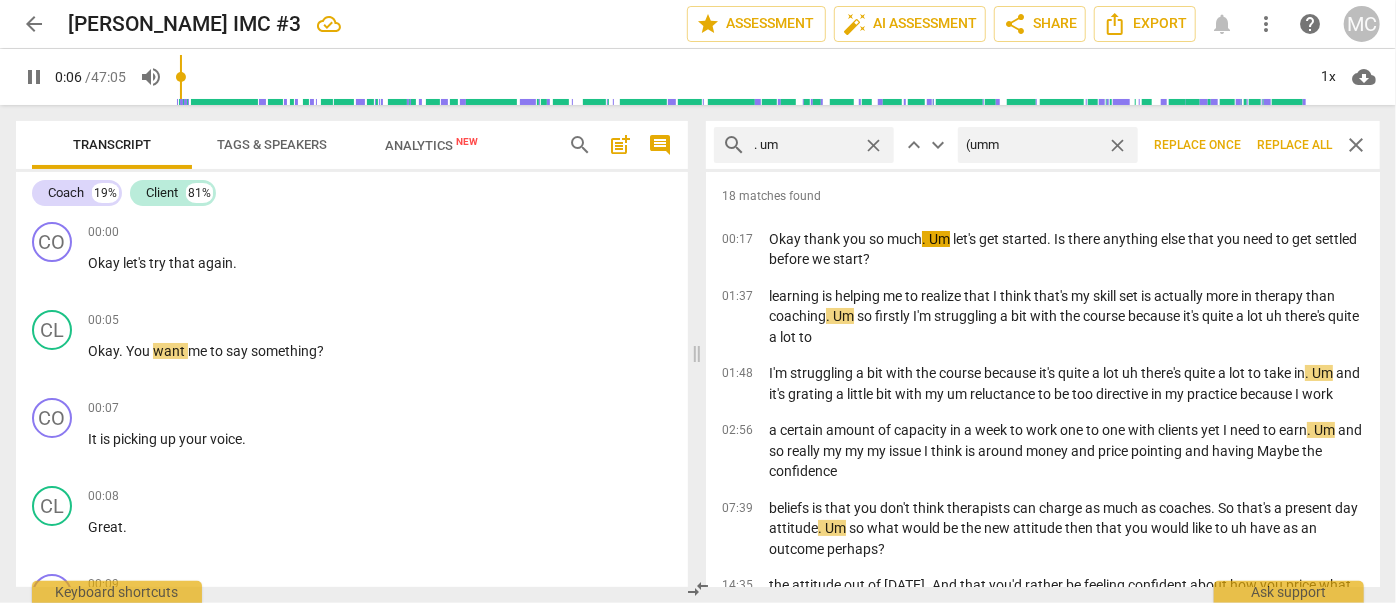 type on "(umm)" 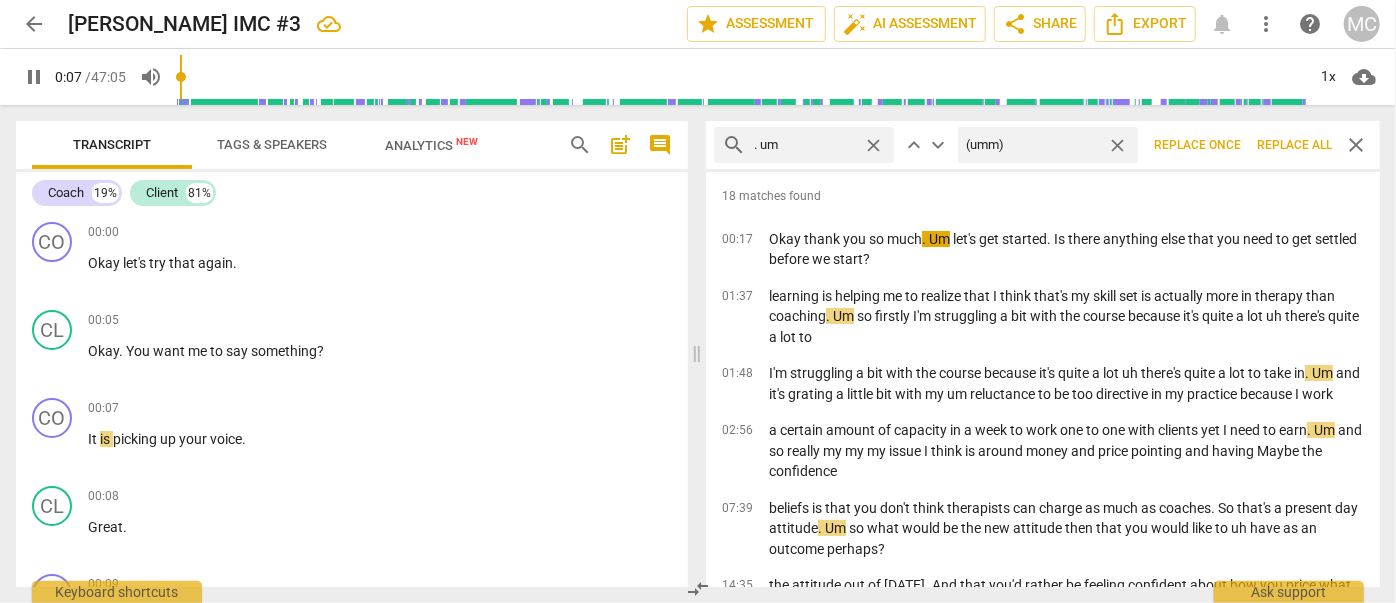 type on "8" 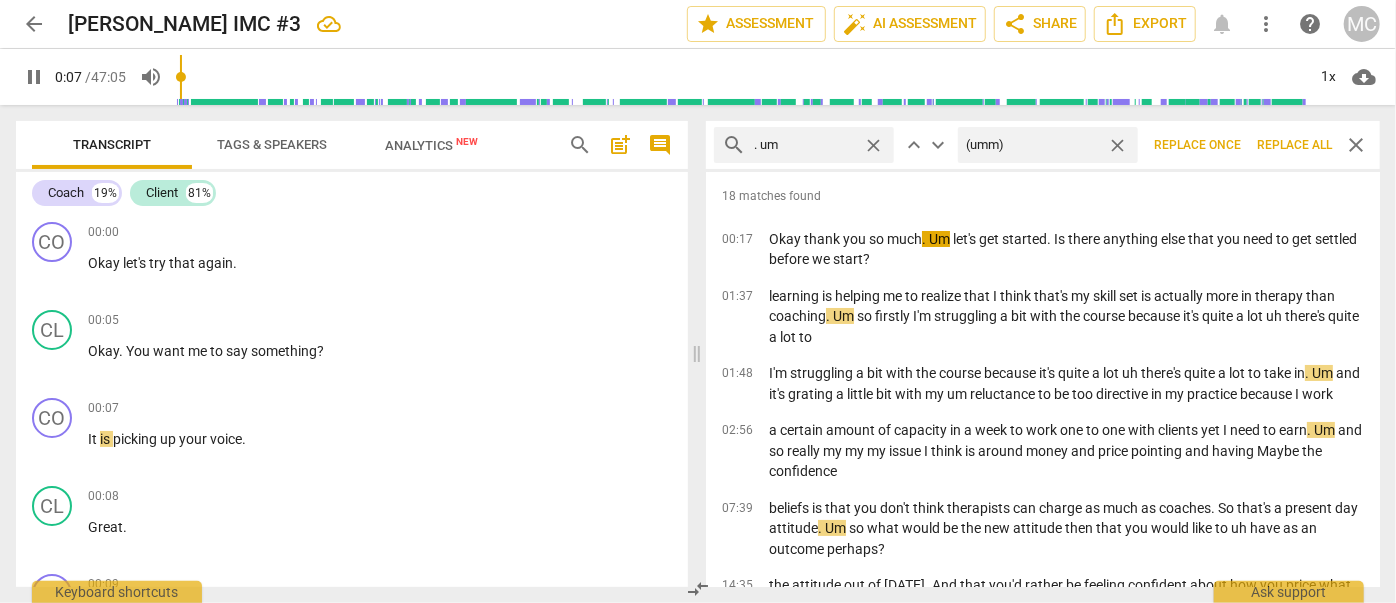 type on "(umm)" 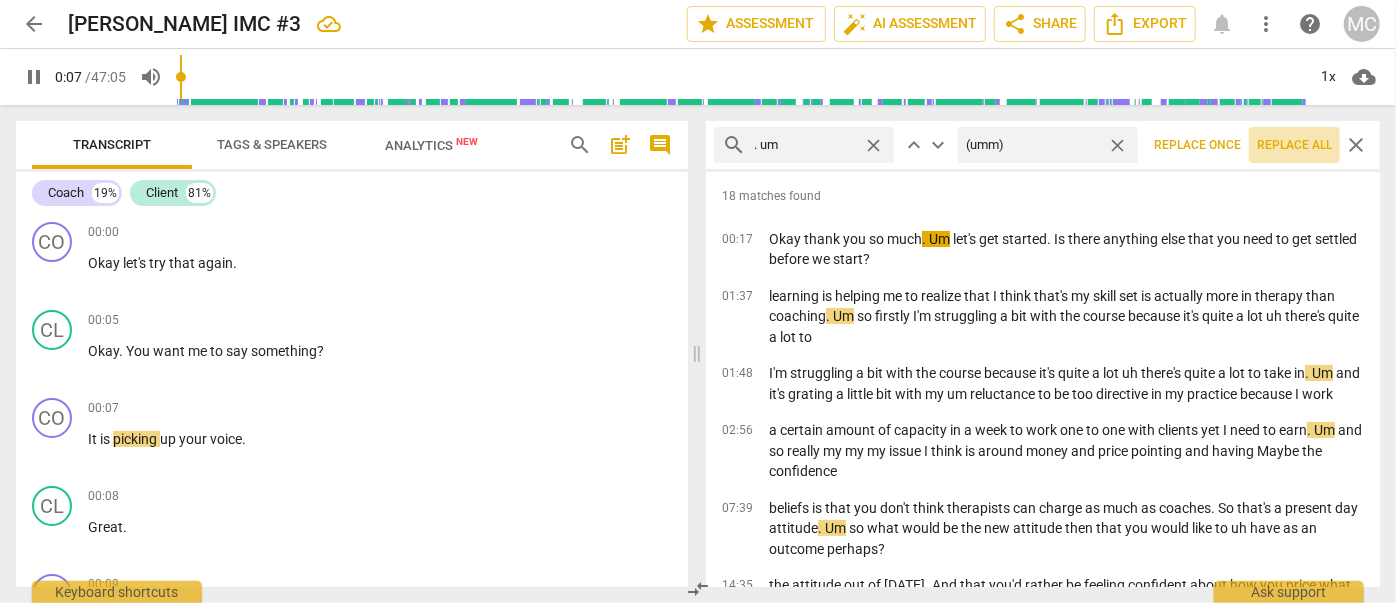 click on "Replace all" at bounding box center (1294, 145) 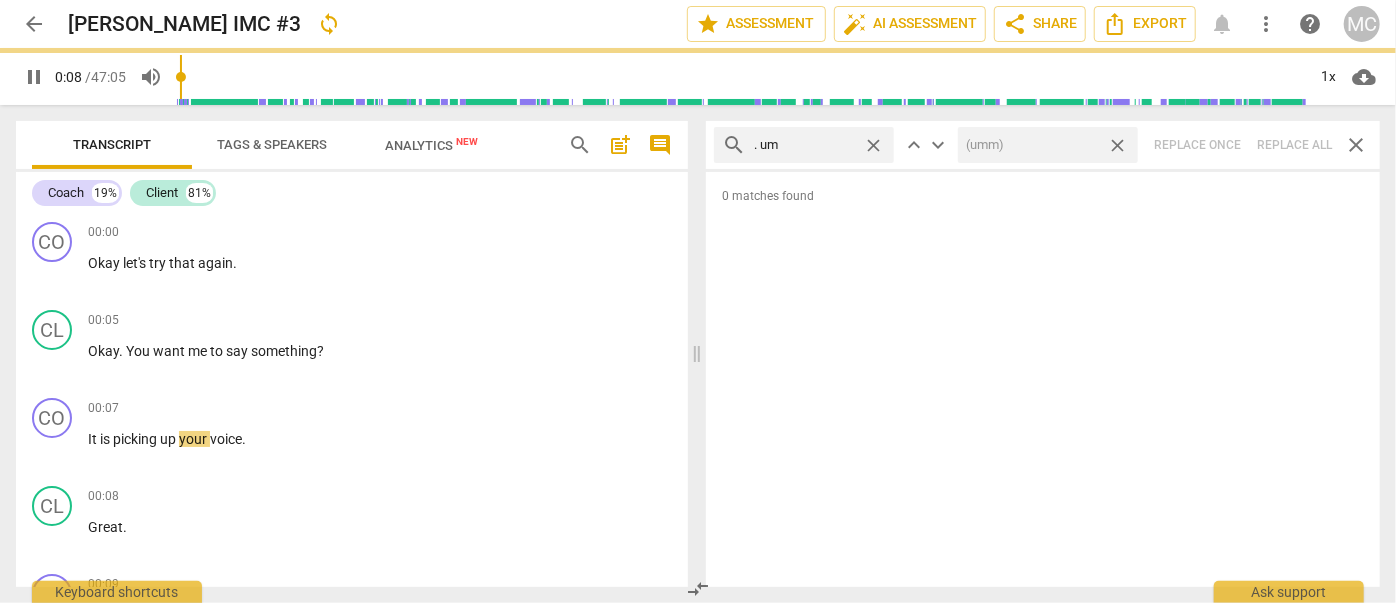 type on "9" 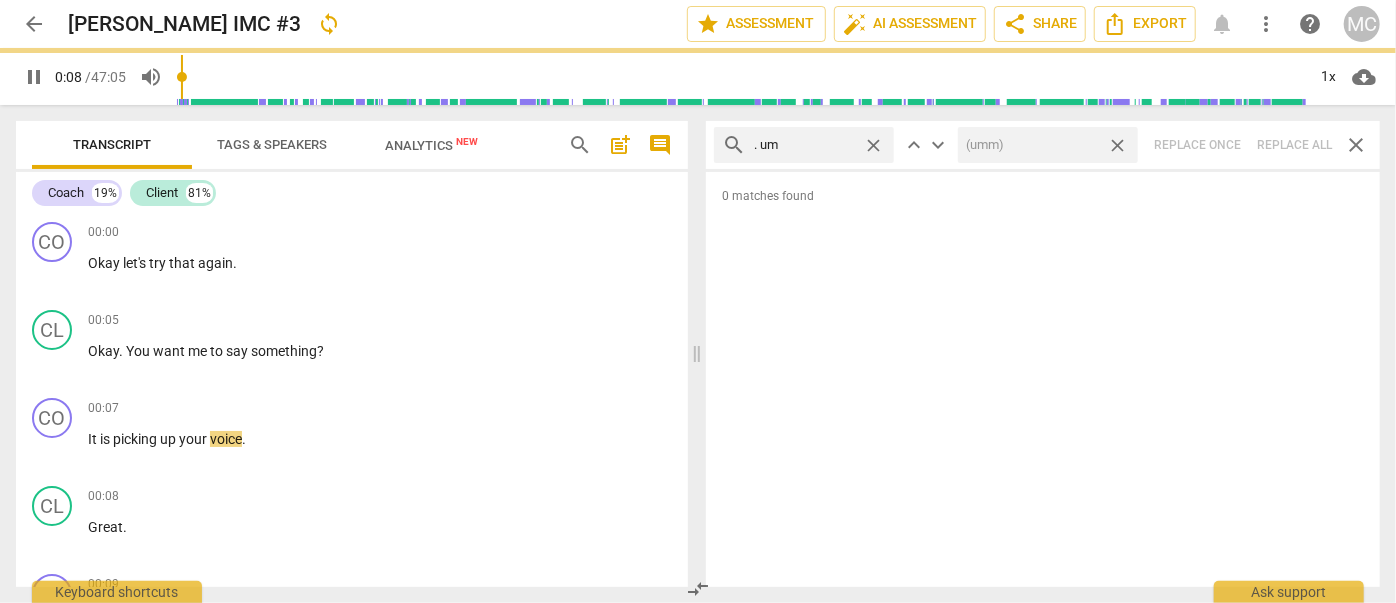 click on "close" at bounding box center [1117, 145] 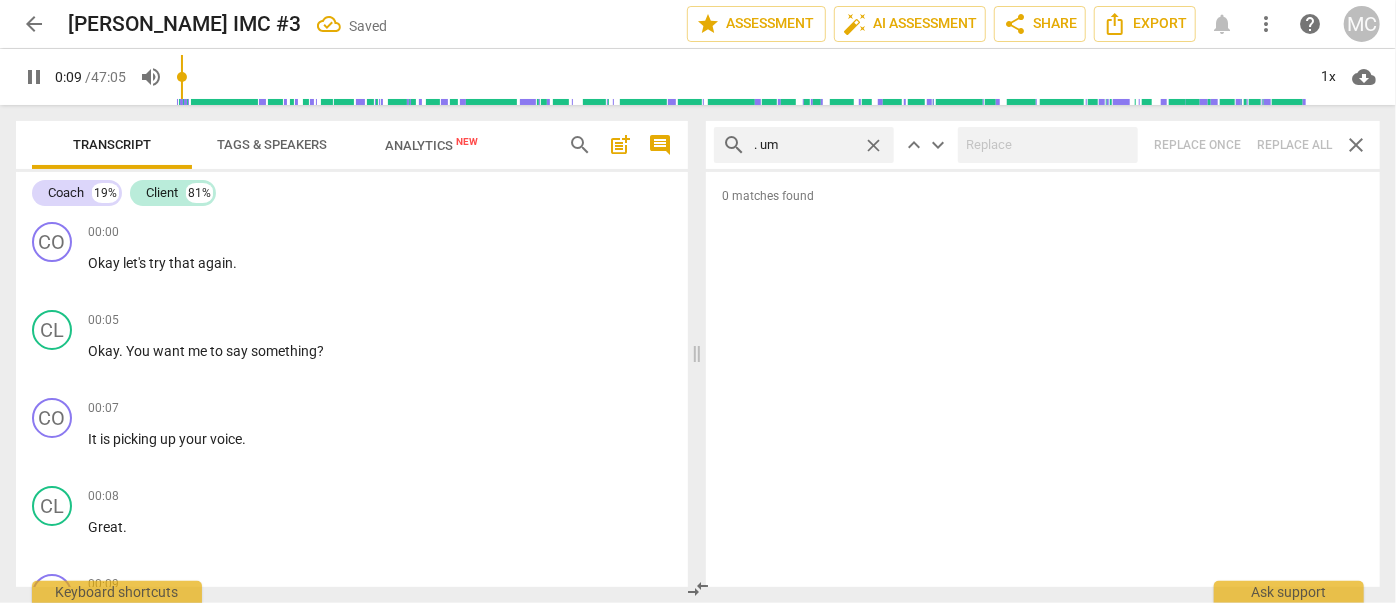 click on "close" at bounding box center (873, 145) 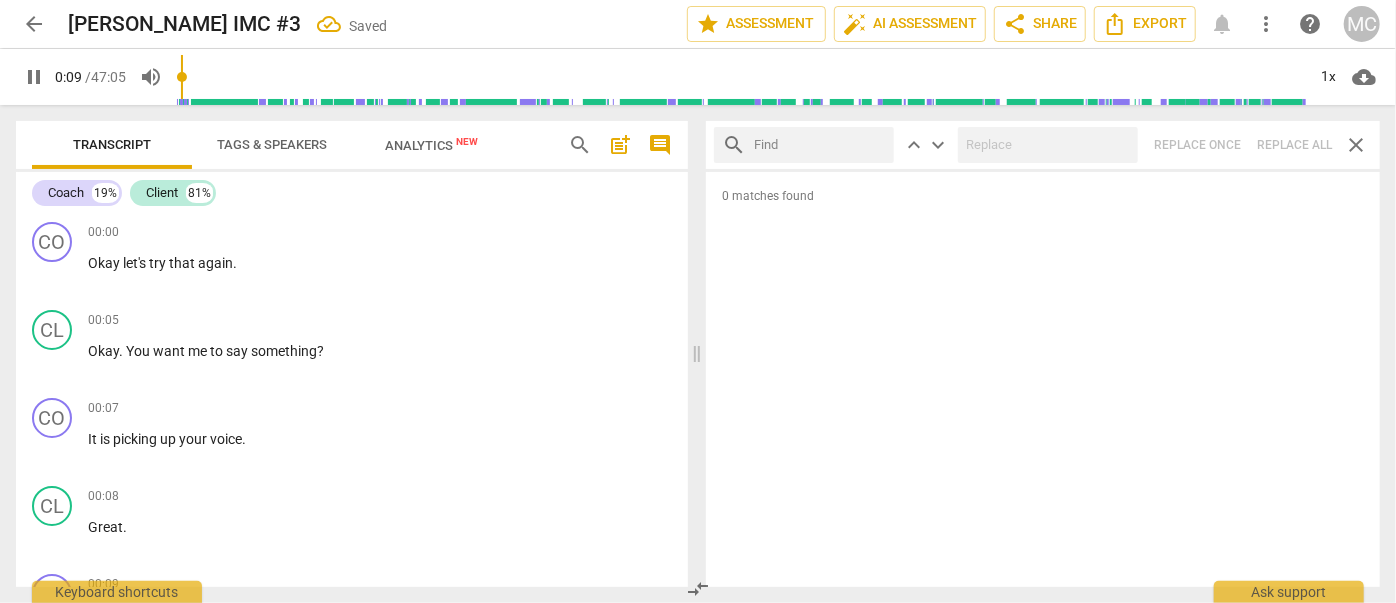 click at bounding box center (820, 145) 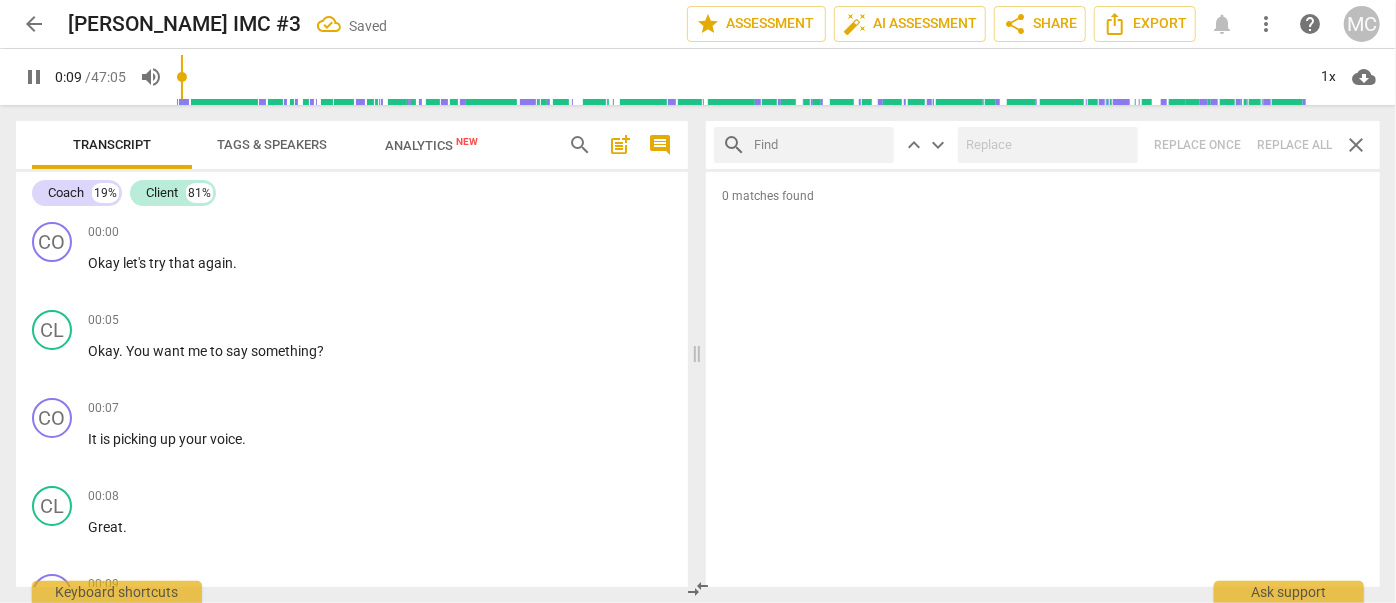scroll, scrollTop: 388, scrollLeft: 0, axis: vertical 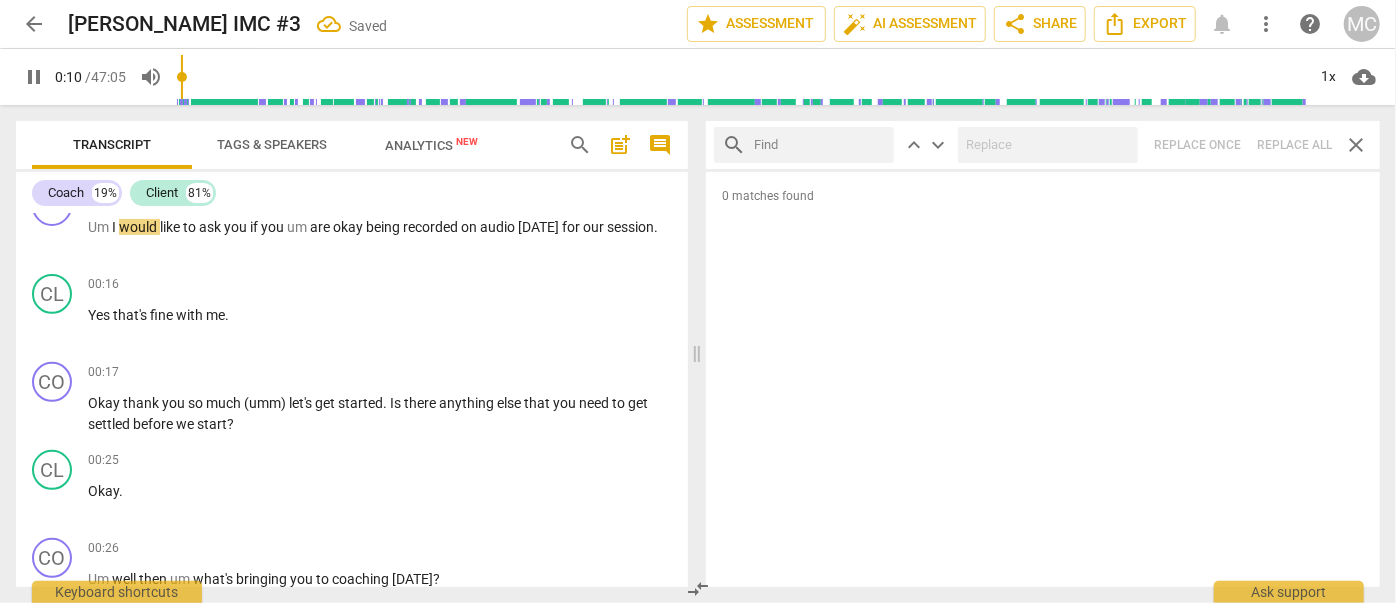 type on "11" 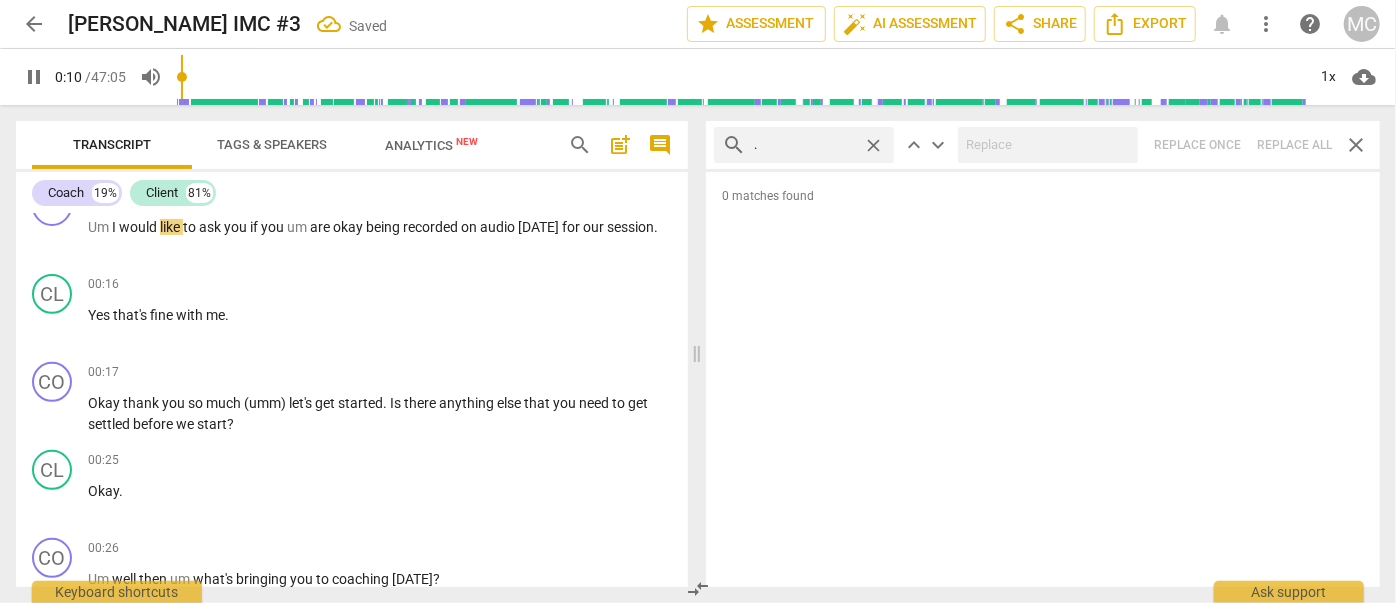 type on ". u" 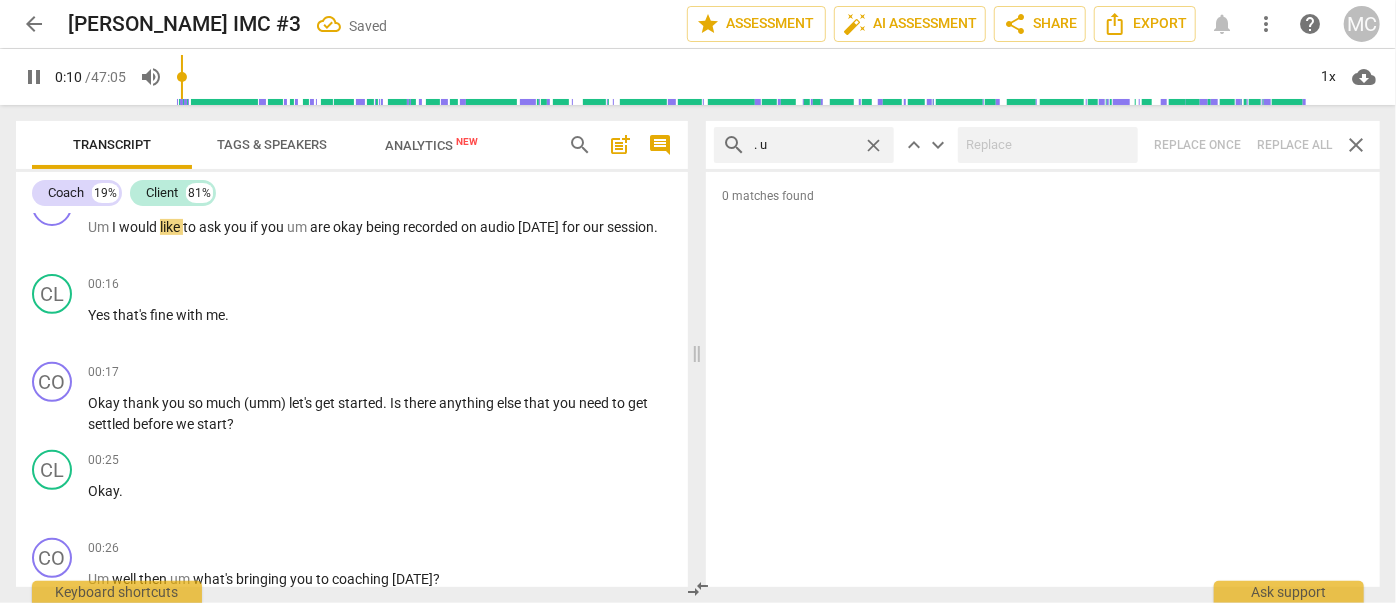 type on "11" 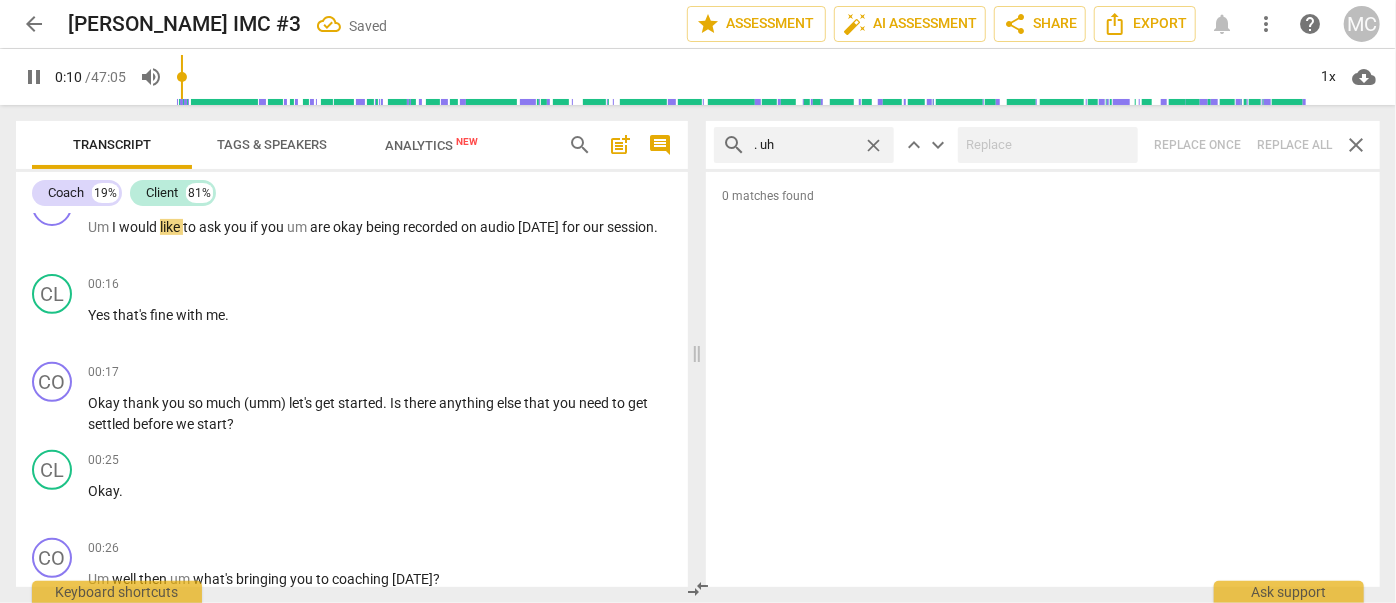 type on ". uh" 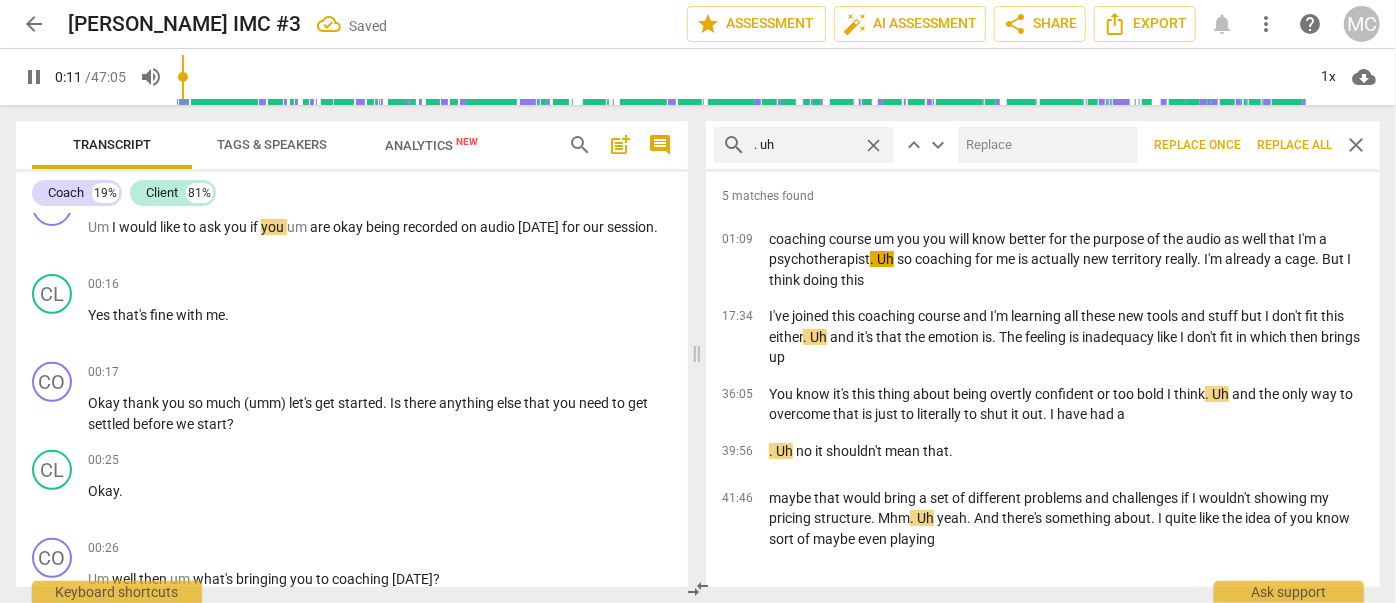 click at bounding box center (1044, 145) 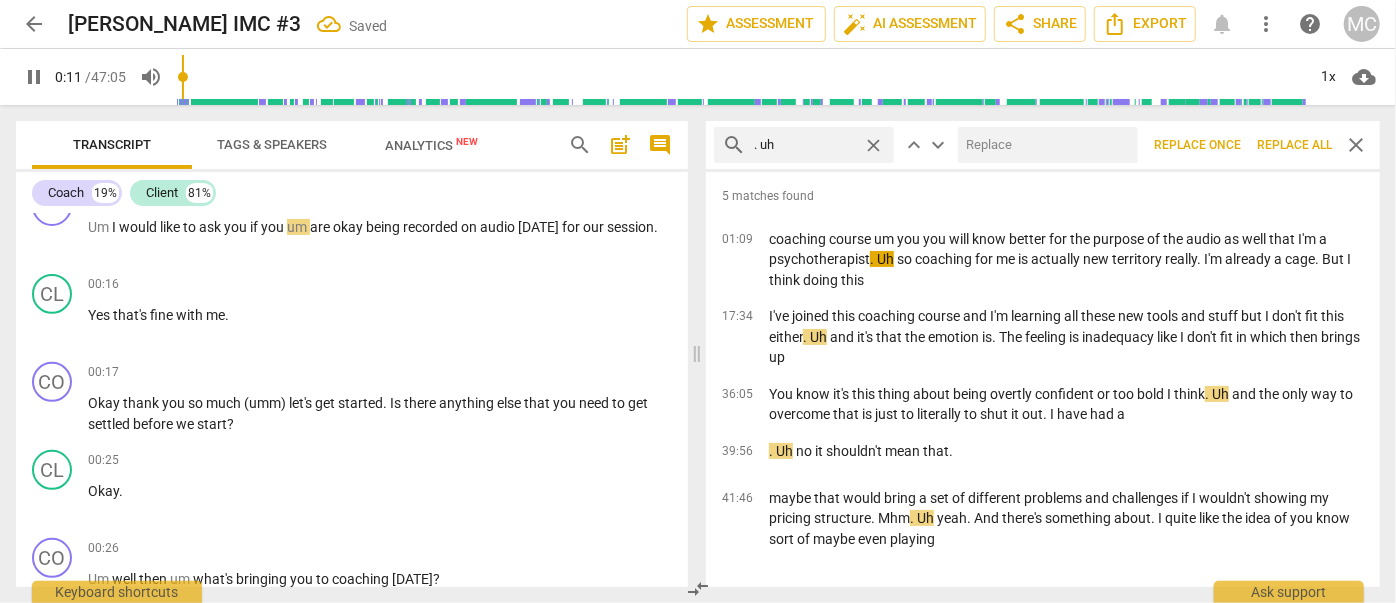 type 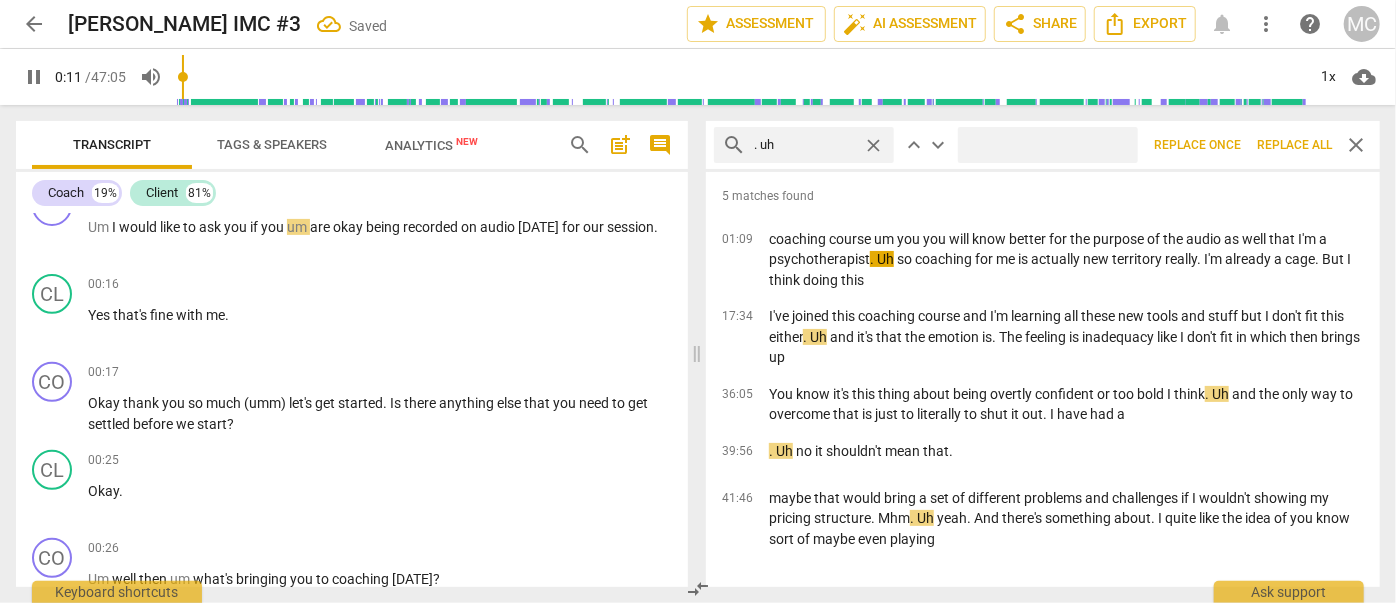 type on "12" 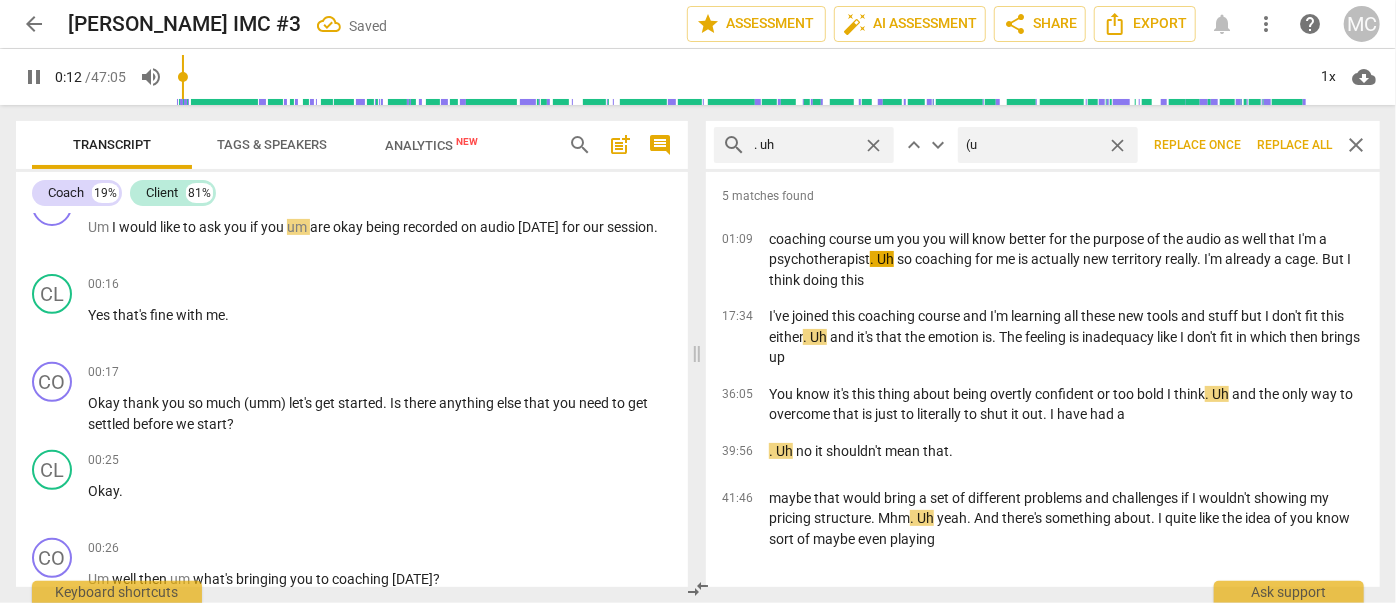 type on "(uh" 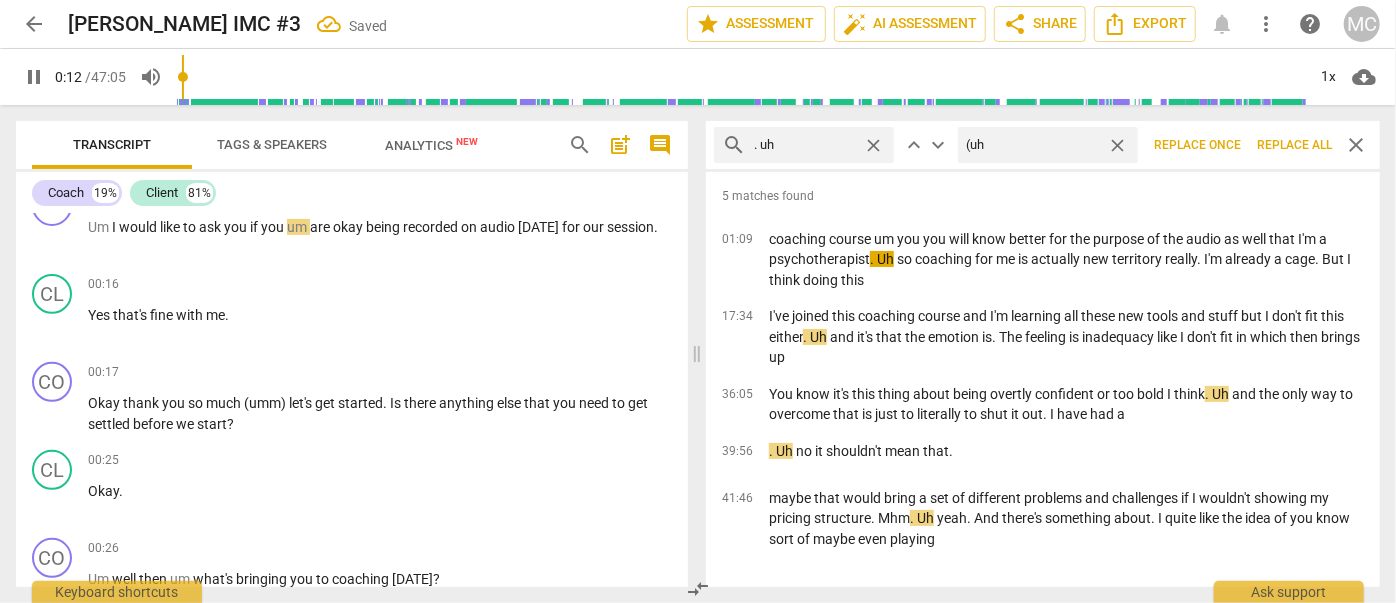 type on "12" 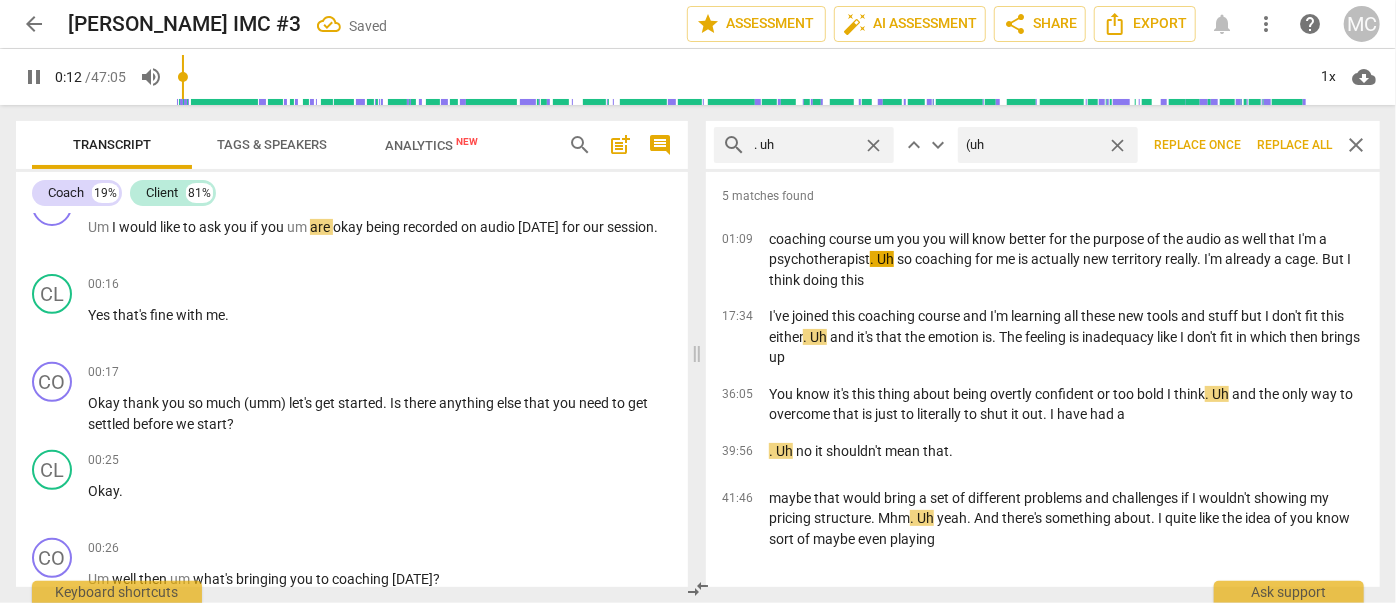 type on "(uh)" 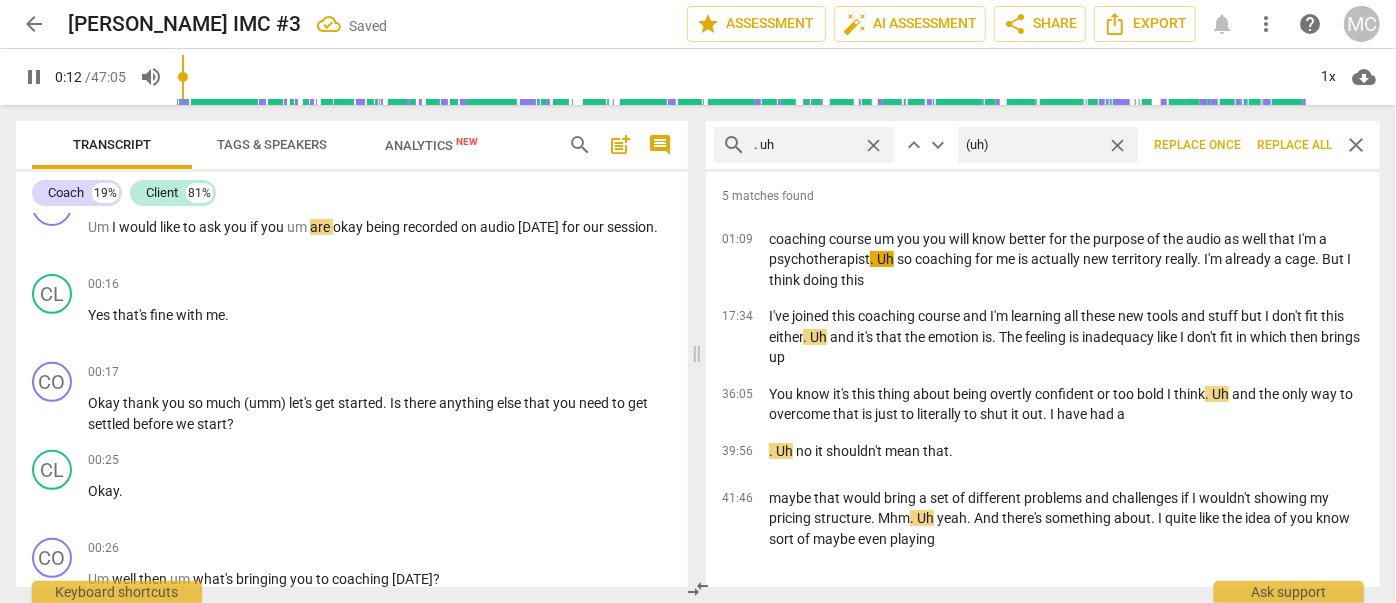 type on "13" 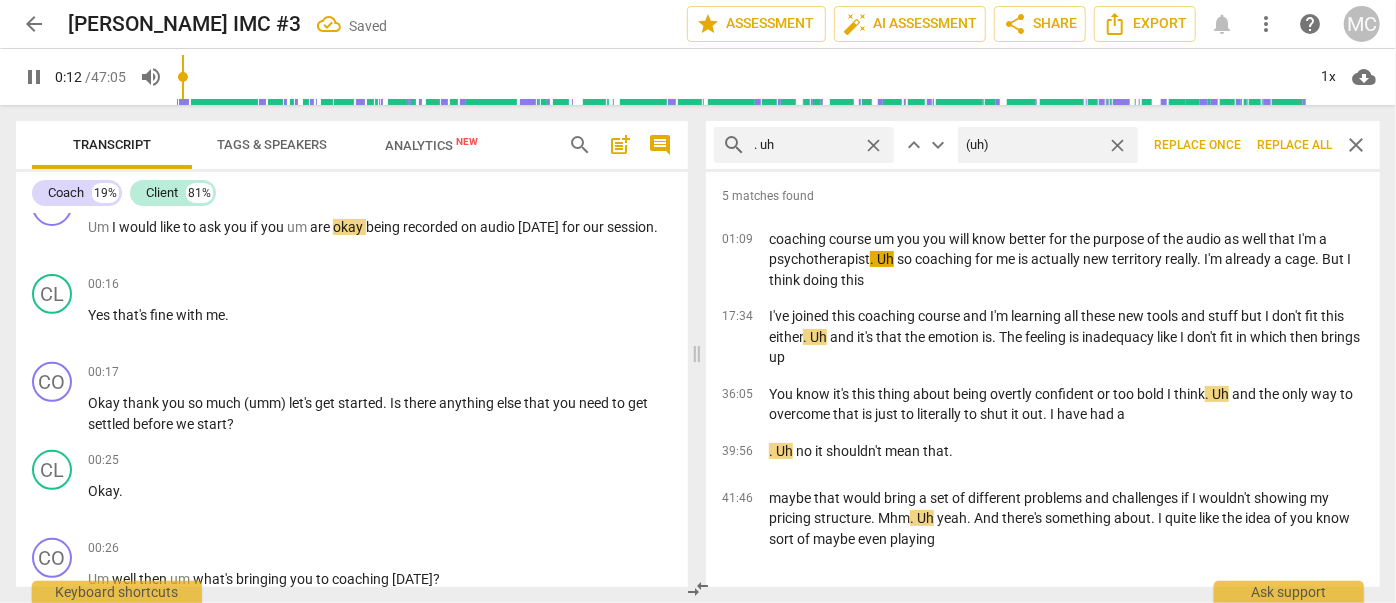 type on "(uh)" 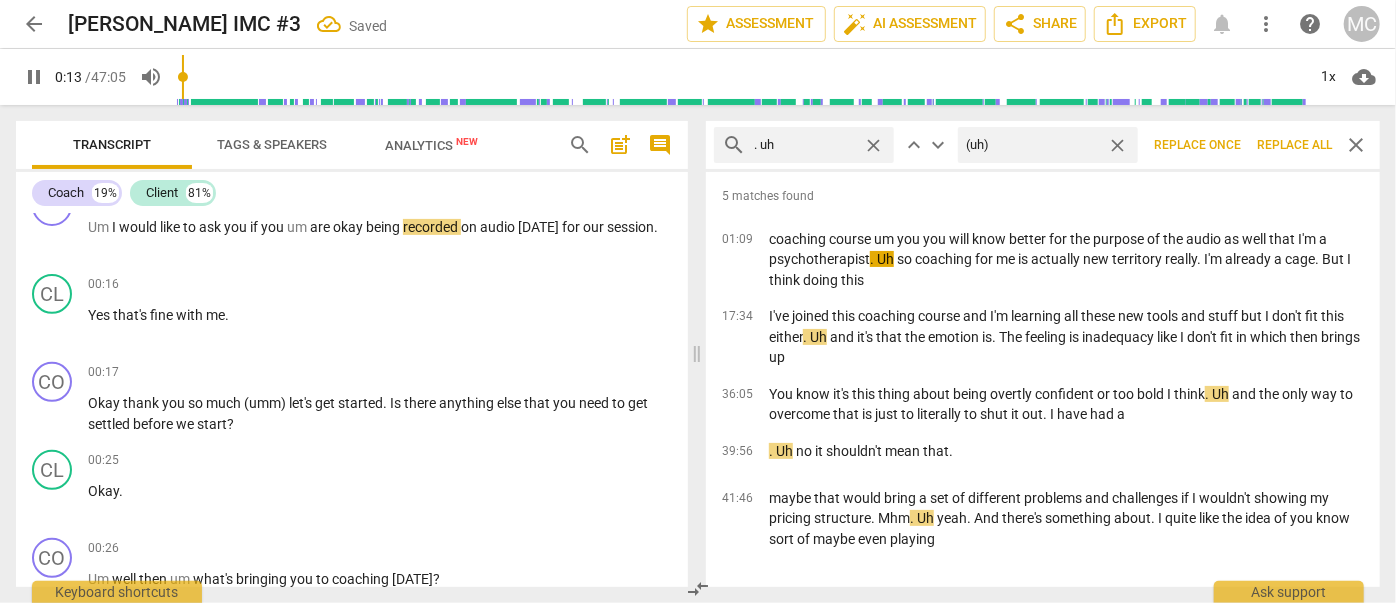 type on "14" 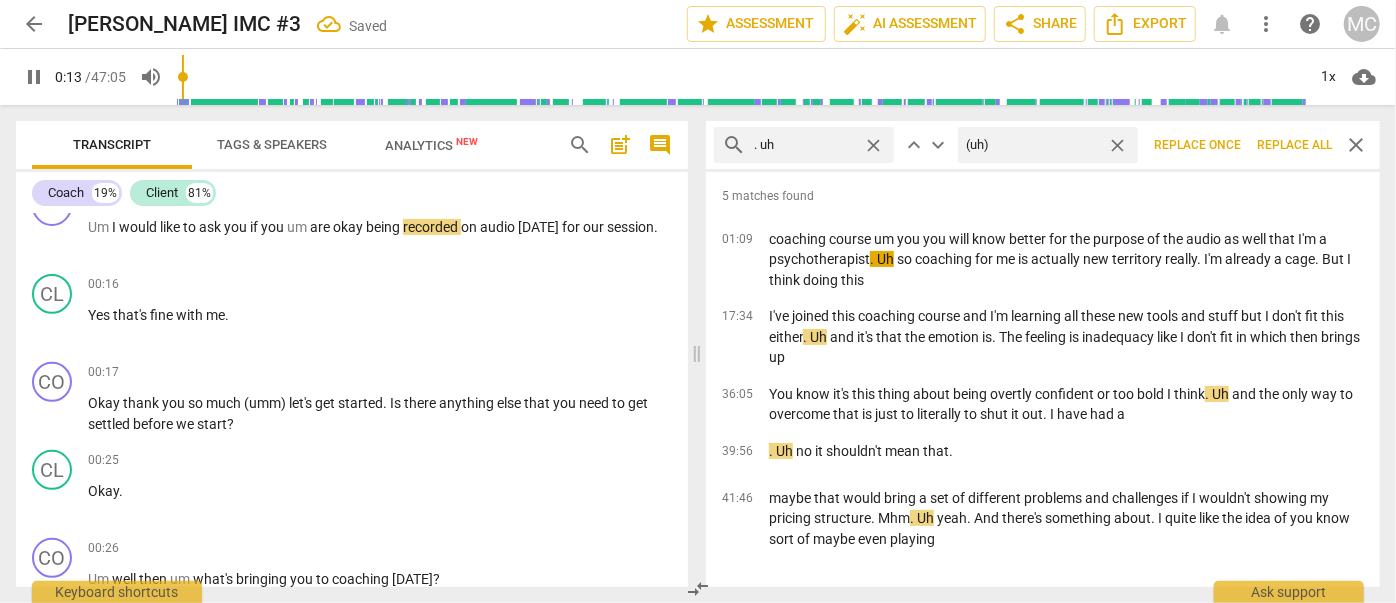 type on "(uh)" 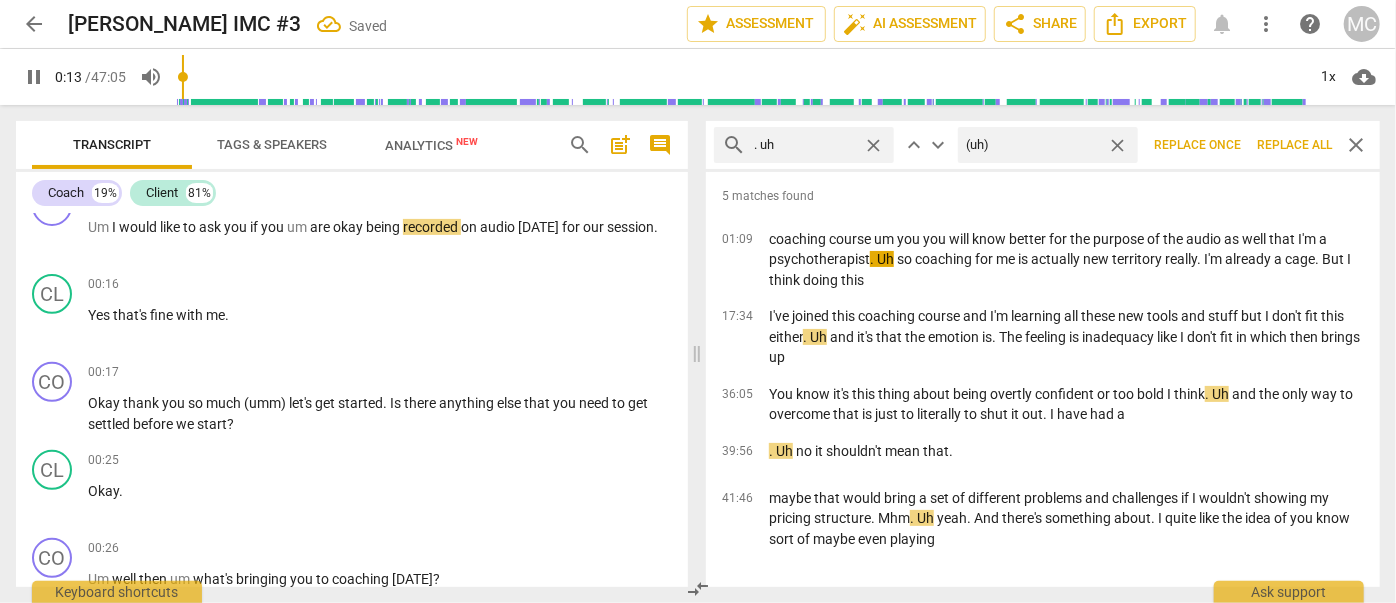 click on "Replace all" at bounding box center [1294, 145] 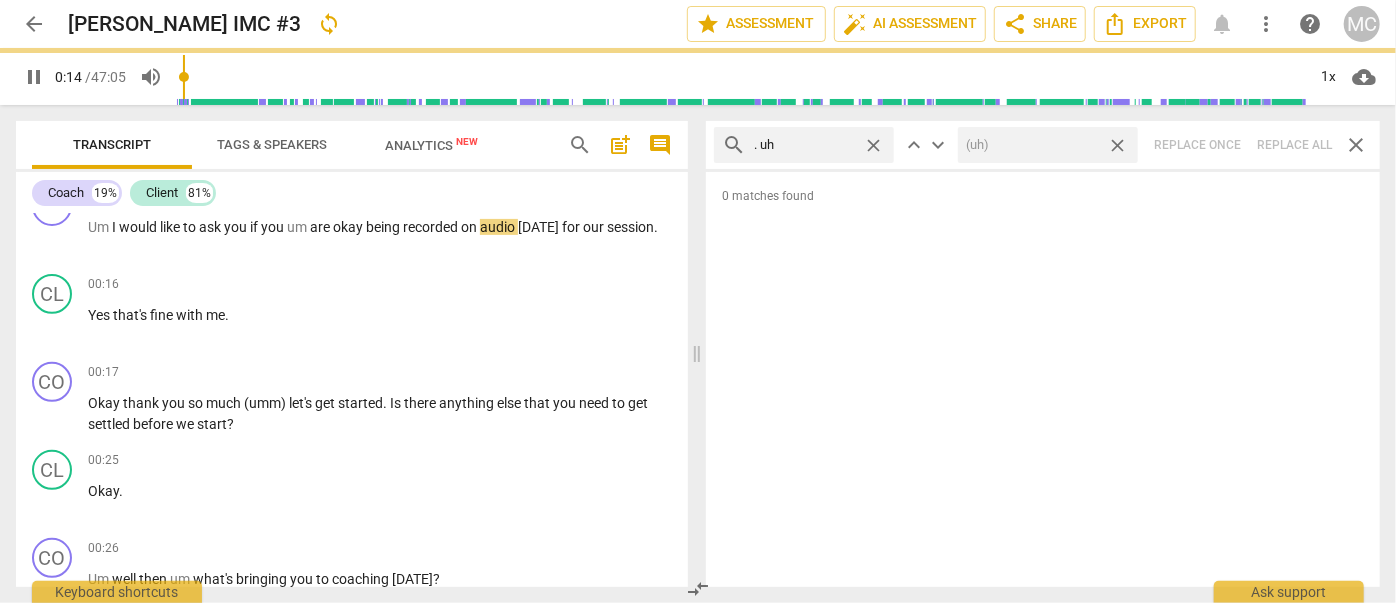type on "14" 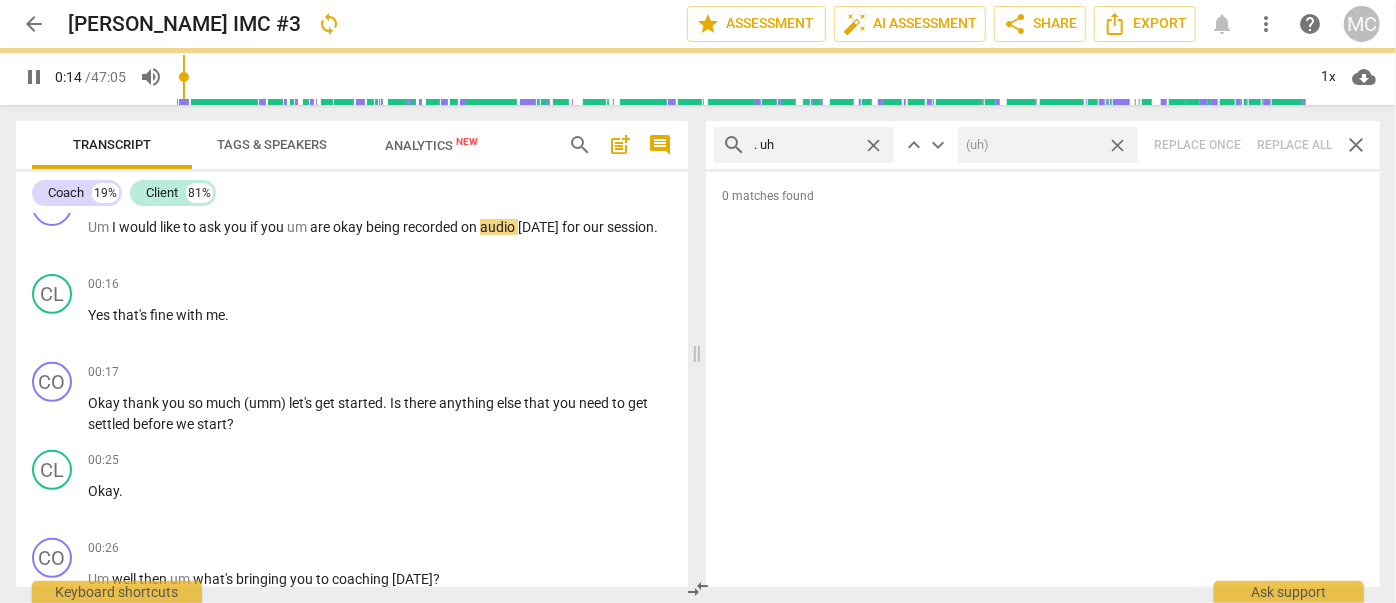 click on "close" at bounding box center [1117, 145] 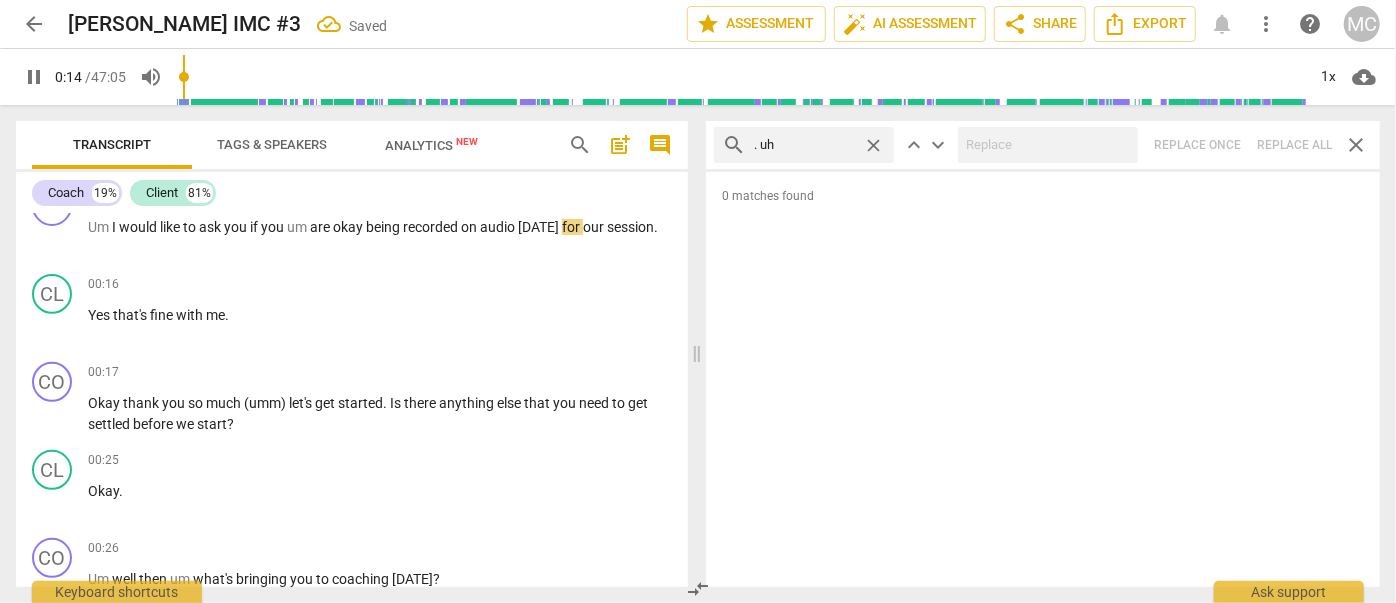 drag, startPoint x: 869, startPoint y: 140, endPoint x: 842, endPoint y: 145, distance: 27.45906 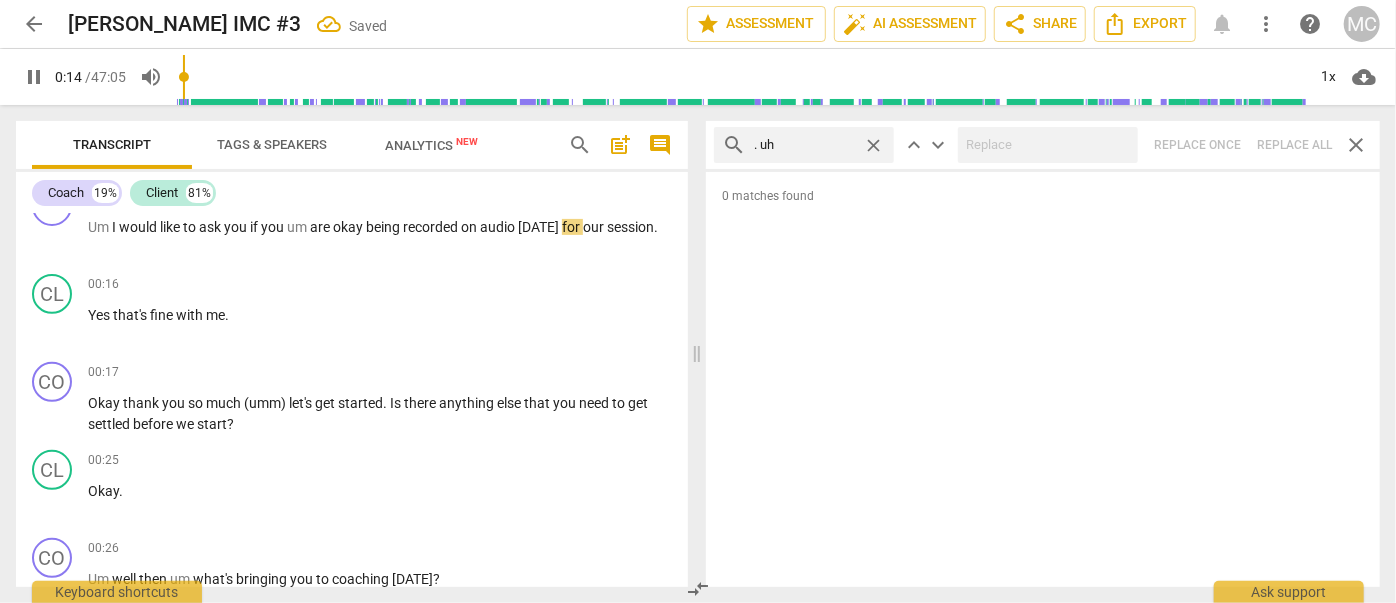 click on "close" at bounding box center (873, 145) 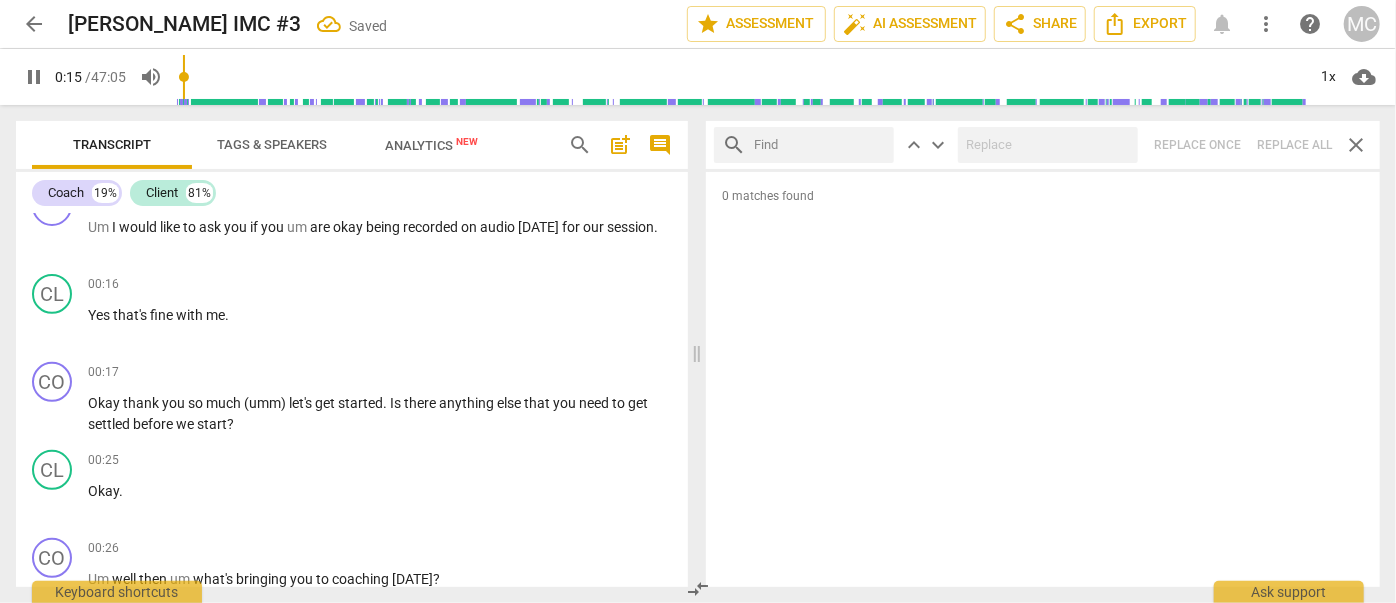 click at bounding box center (820, 145) 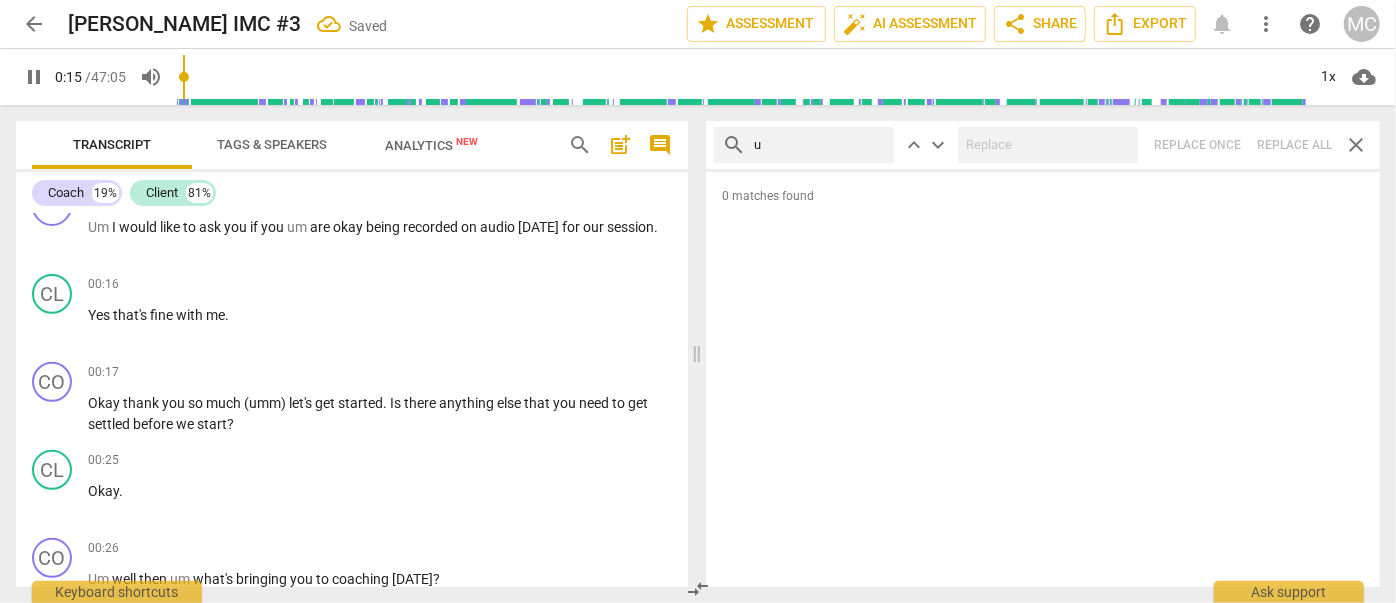 type on "16" 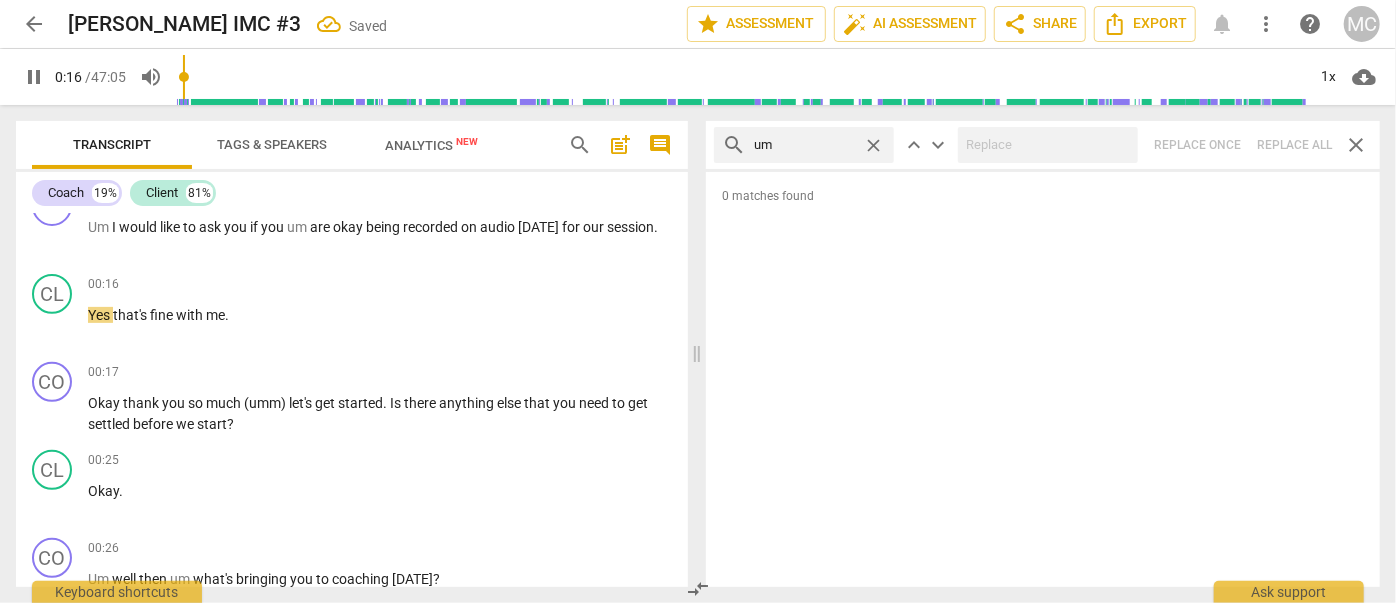 type on "um" 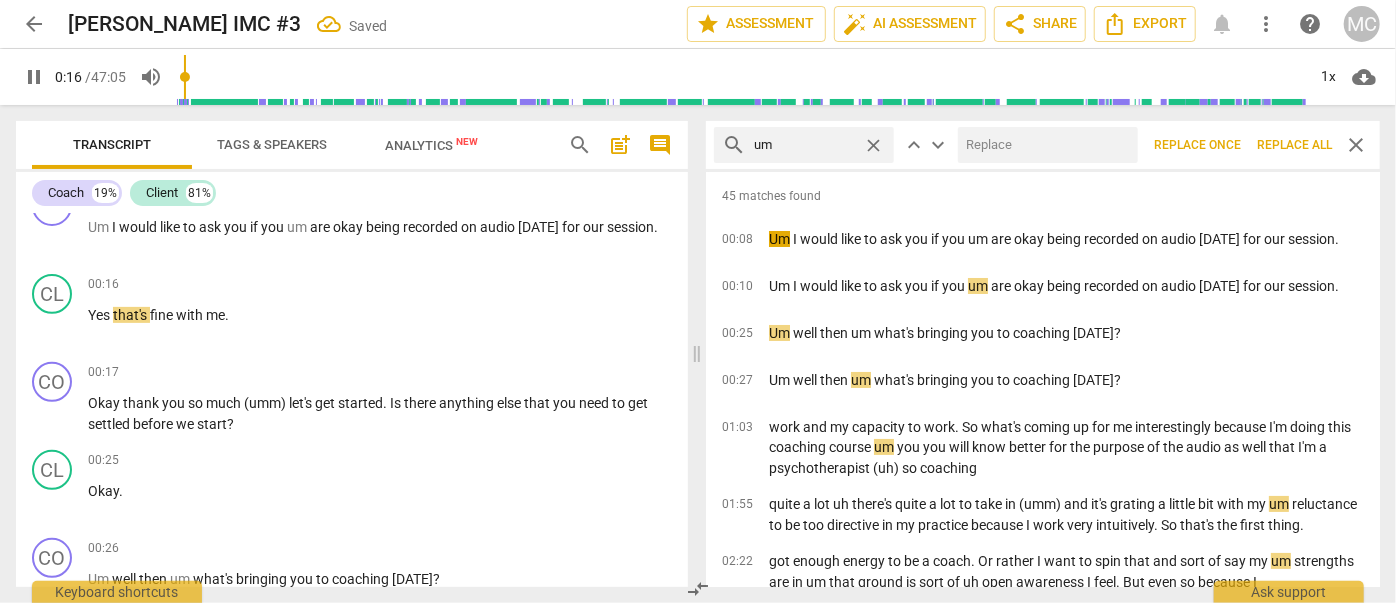 click at bounding box center (1044, 145) 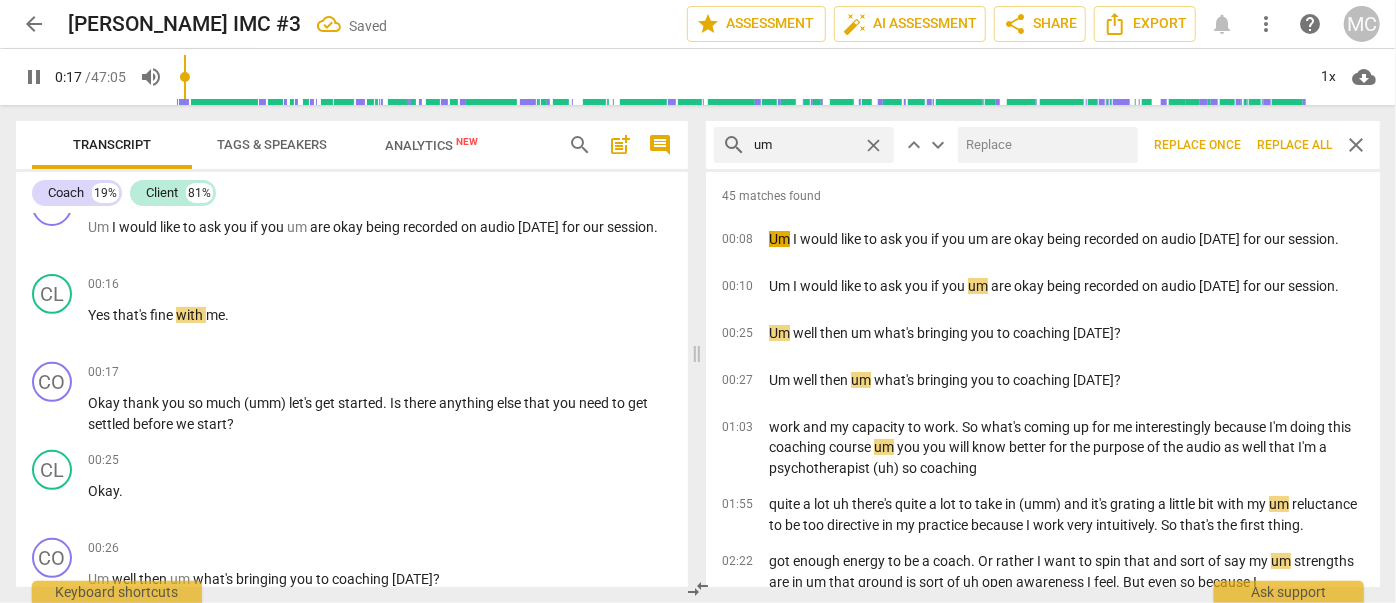 type on "(" 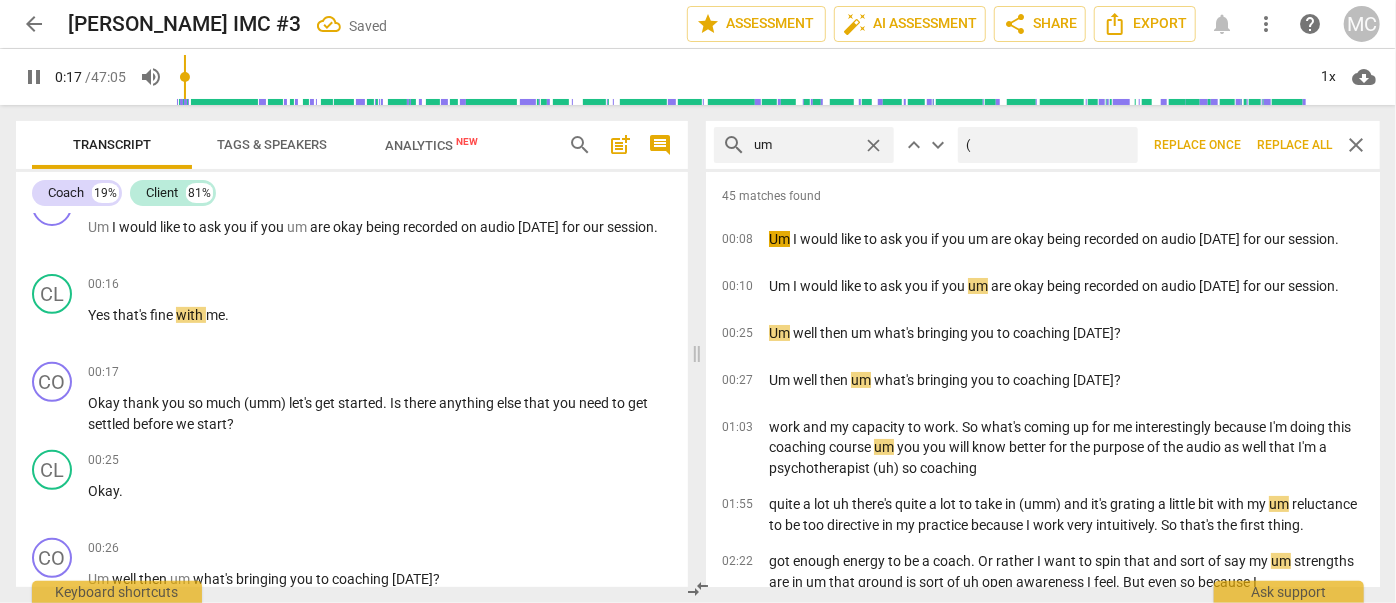 type on "17" 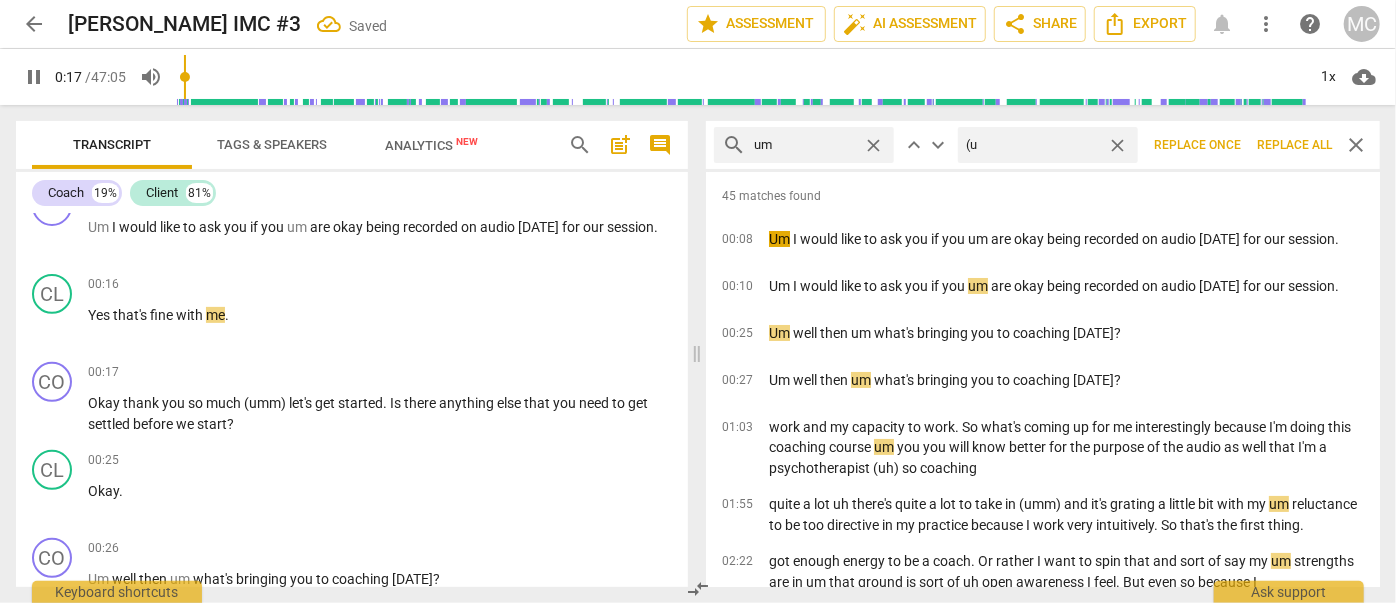 type on "(um" 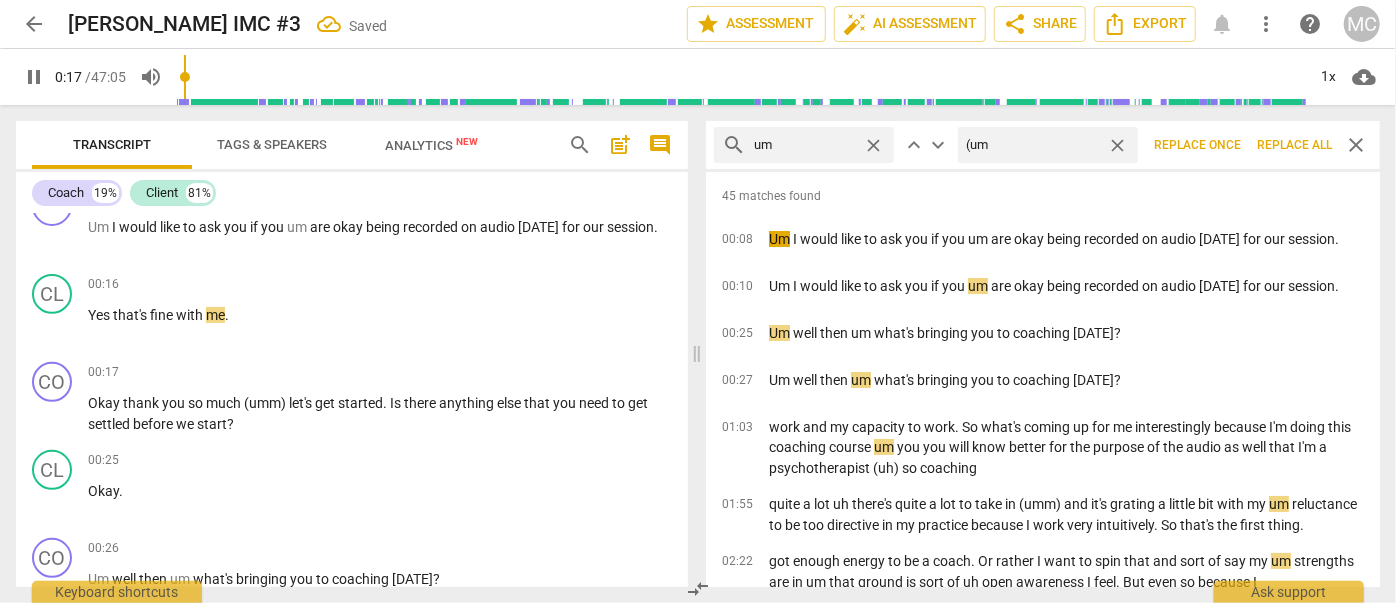 type on "18" 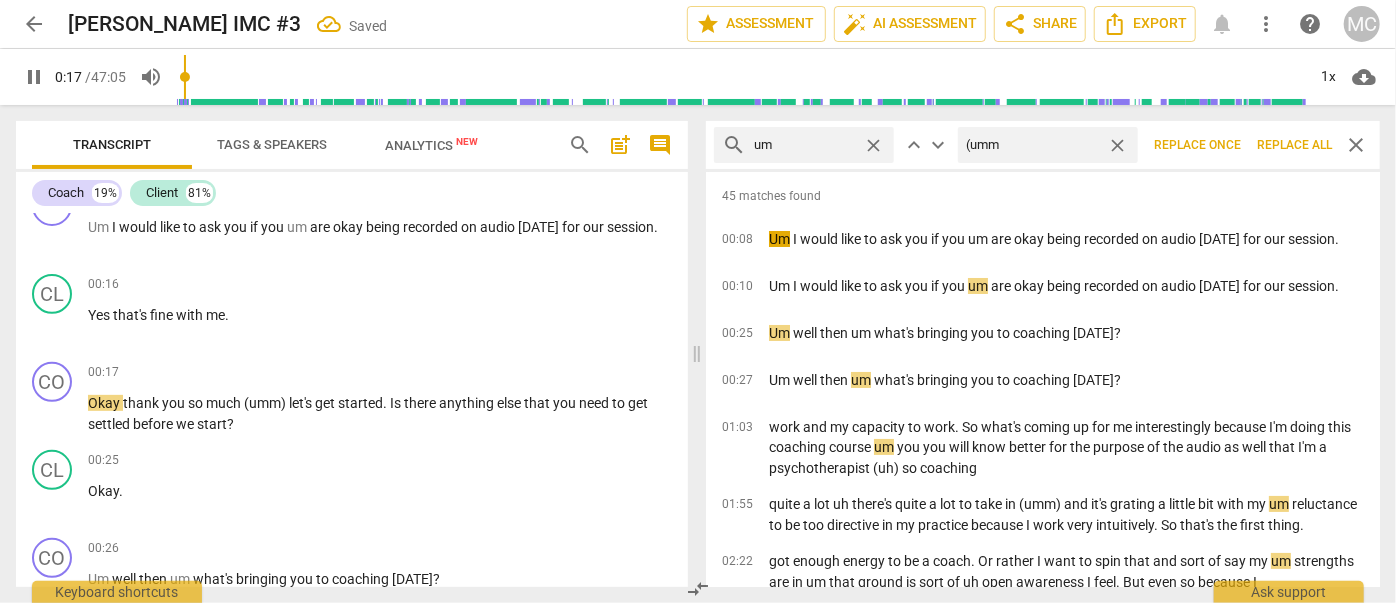 type on "(umm)" 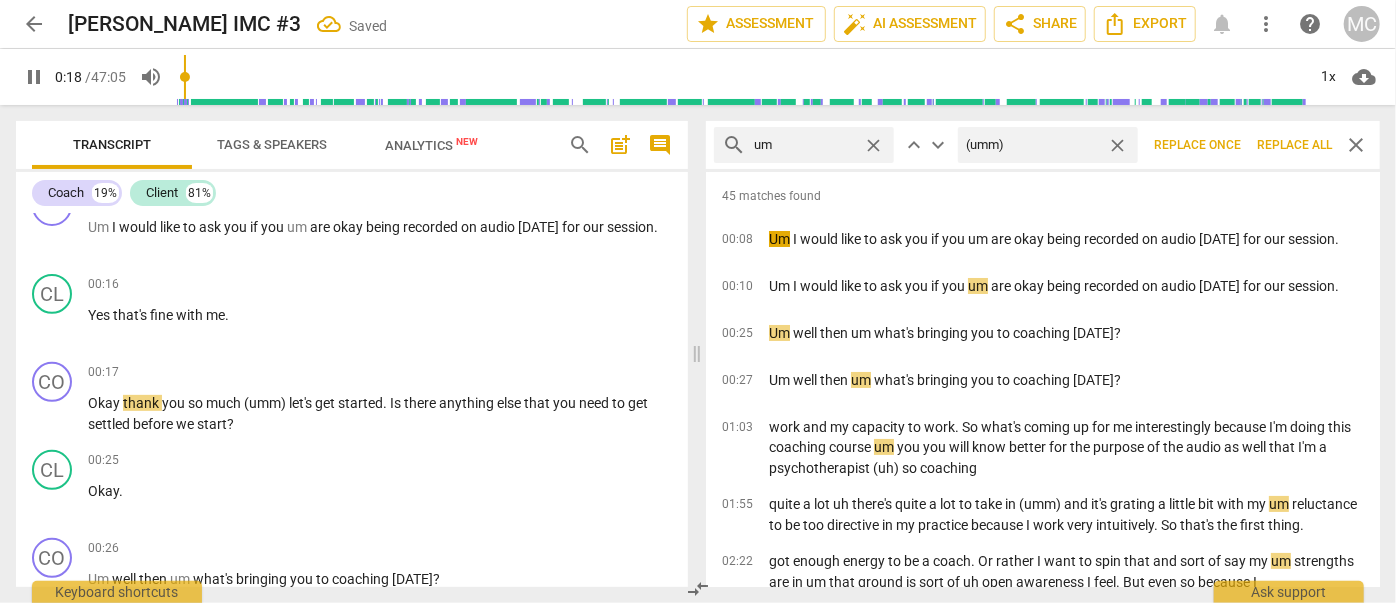 type on "18" 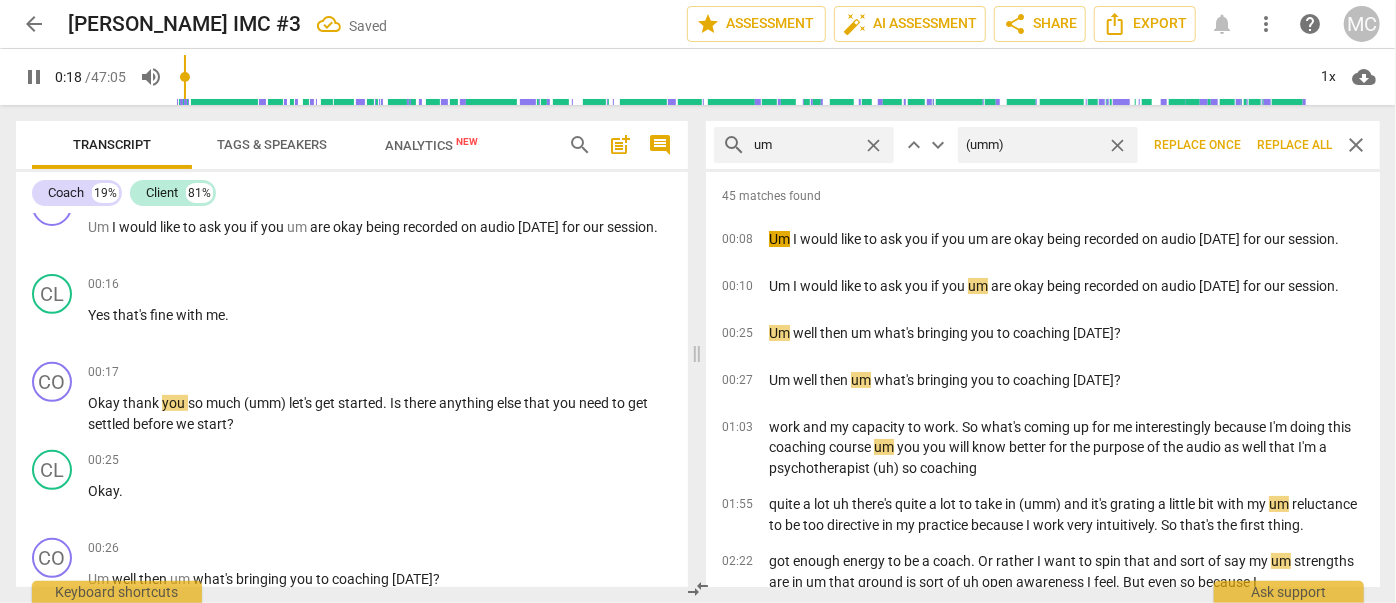 type on "(umm)" 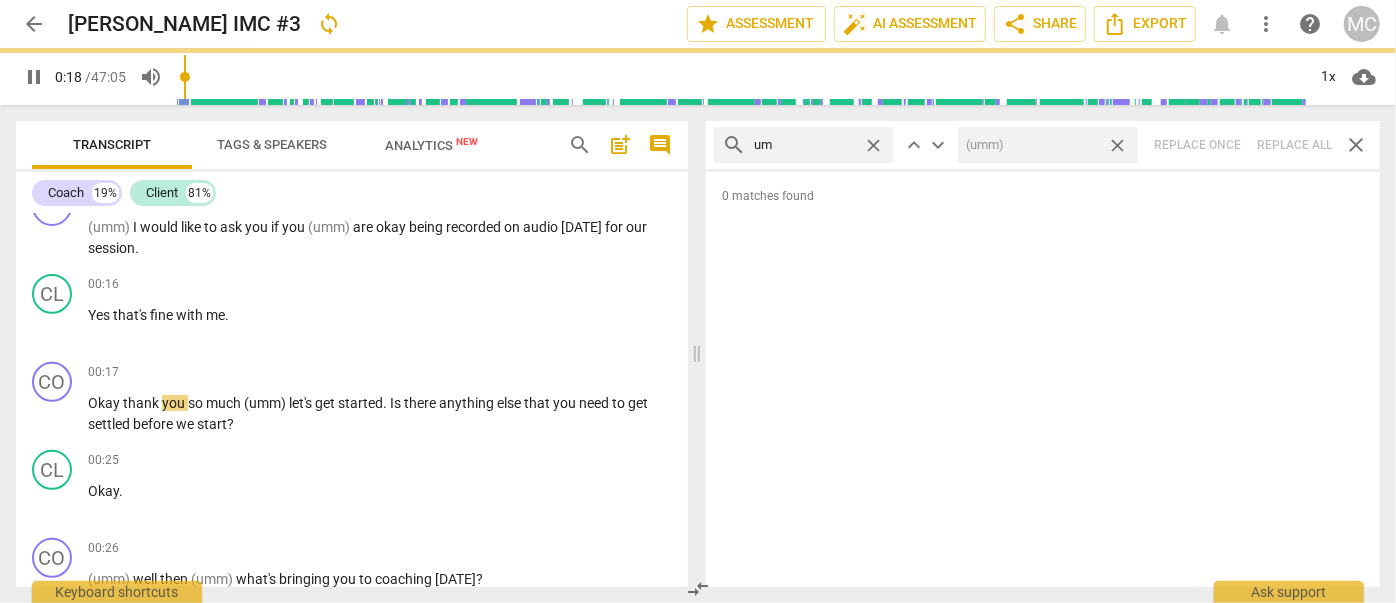 type on "19" 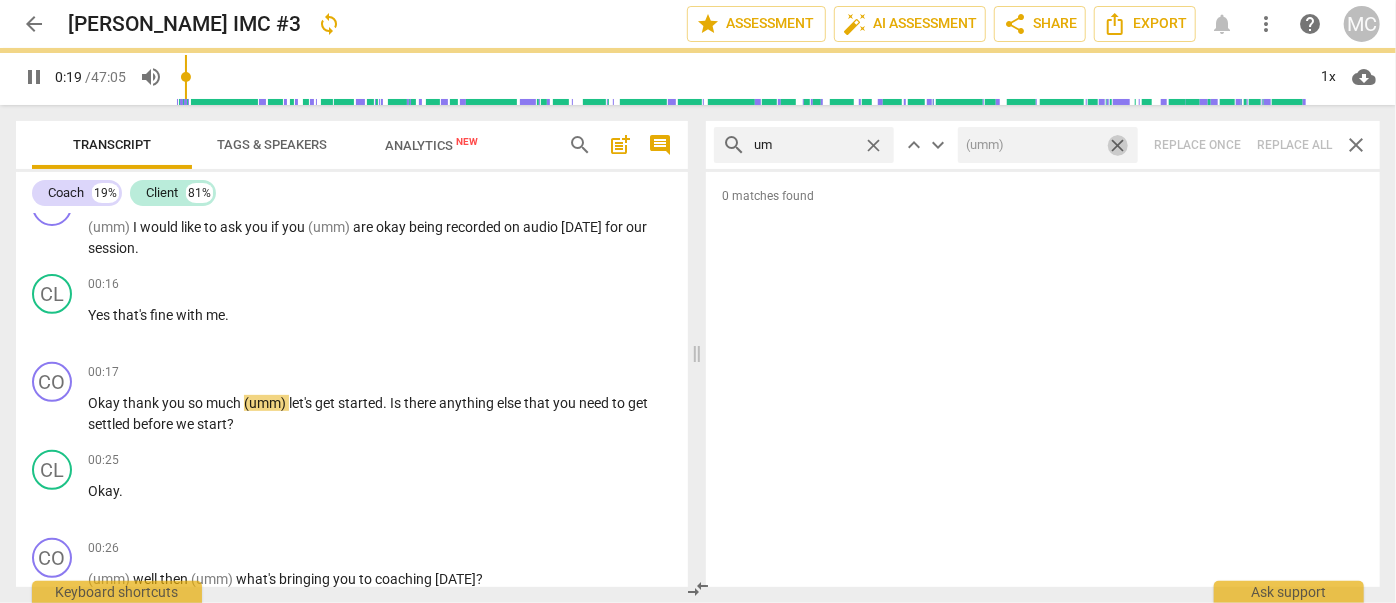 click on "close" at bounding box center (1117, 145) 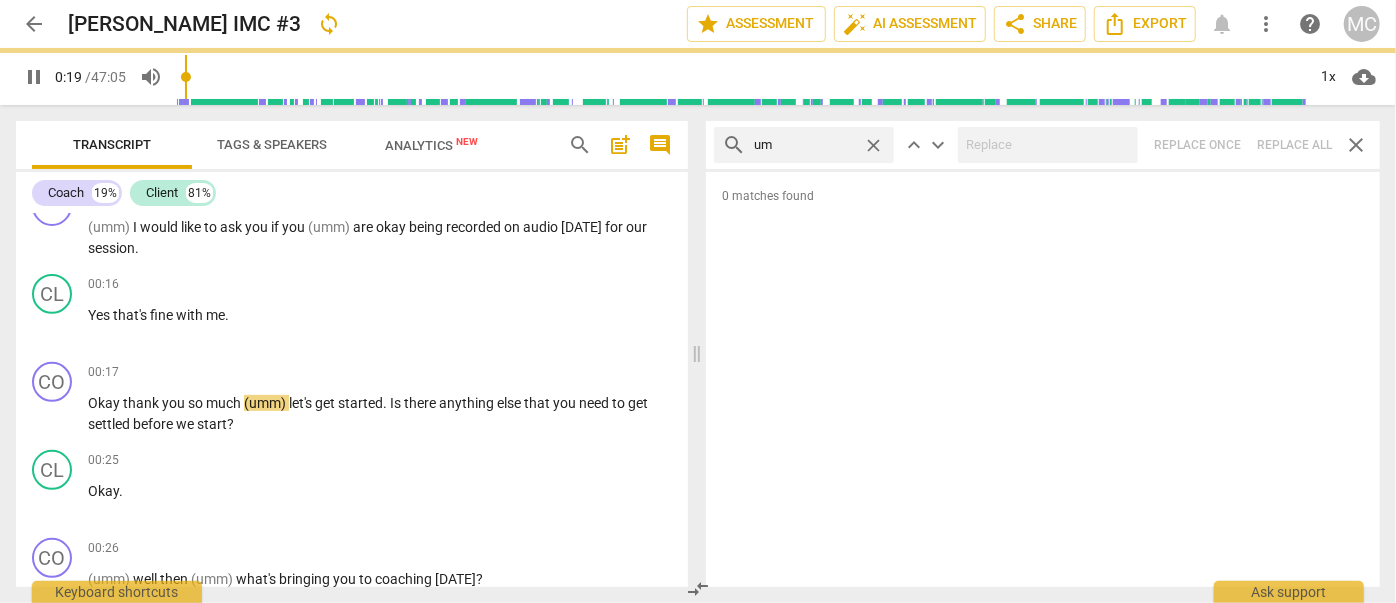 type on "20" 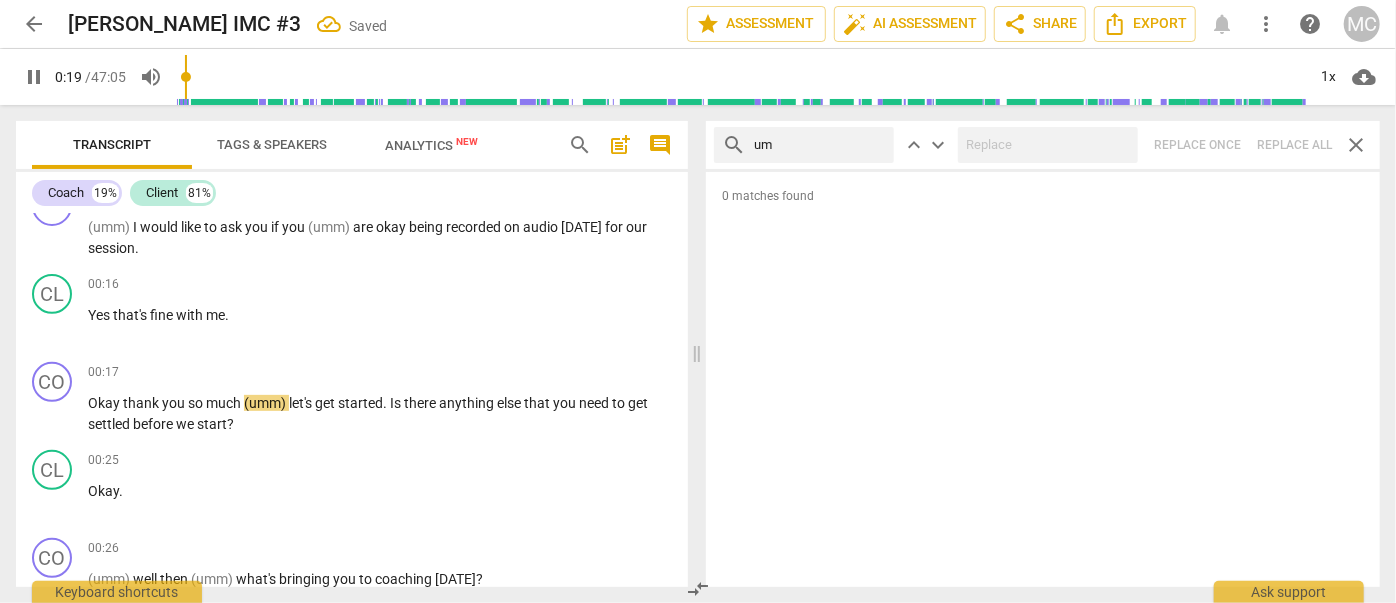type 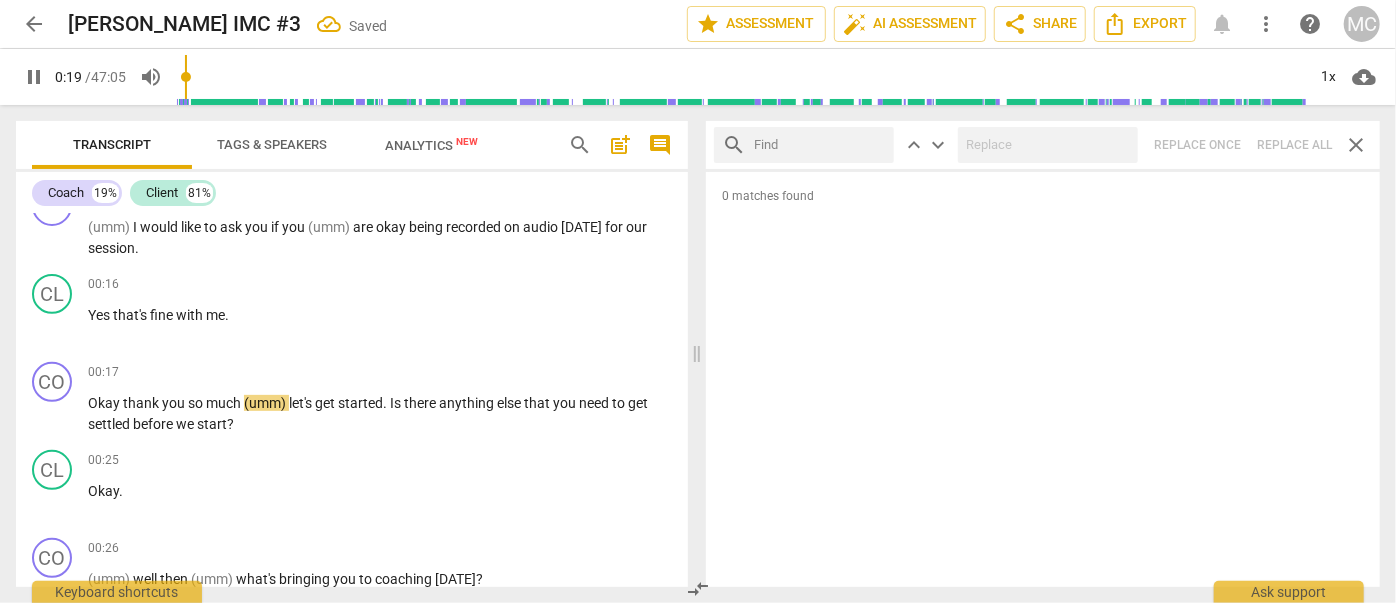 click at bounding box center (820, 145) 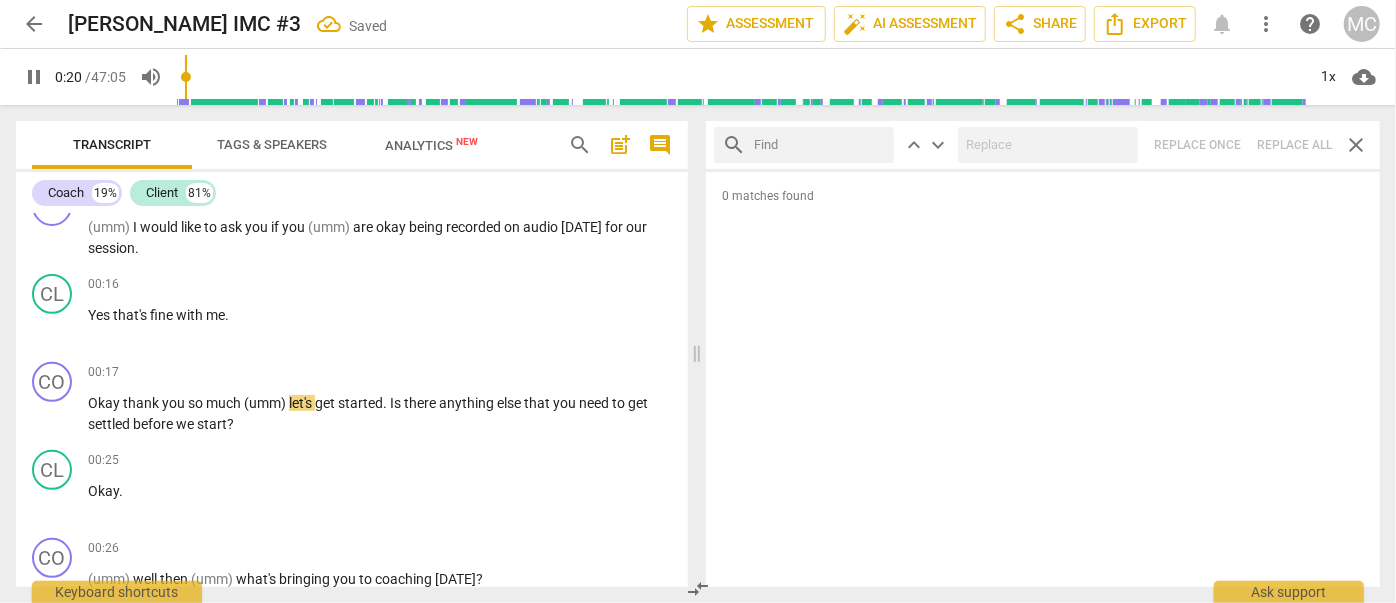 type on "20" 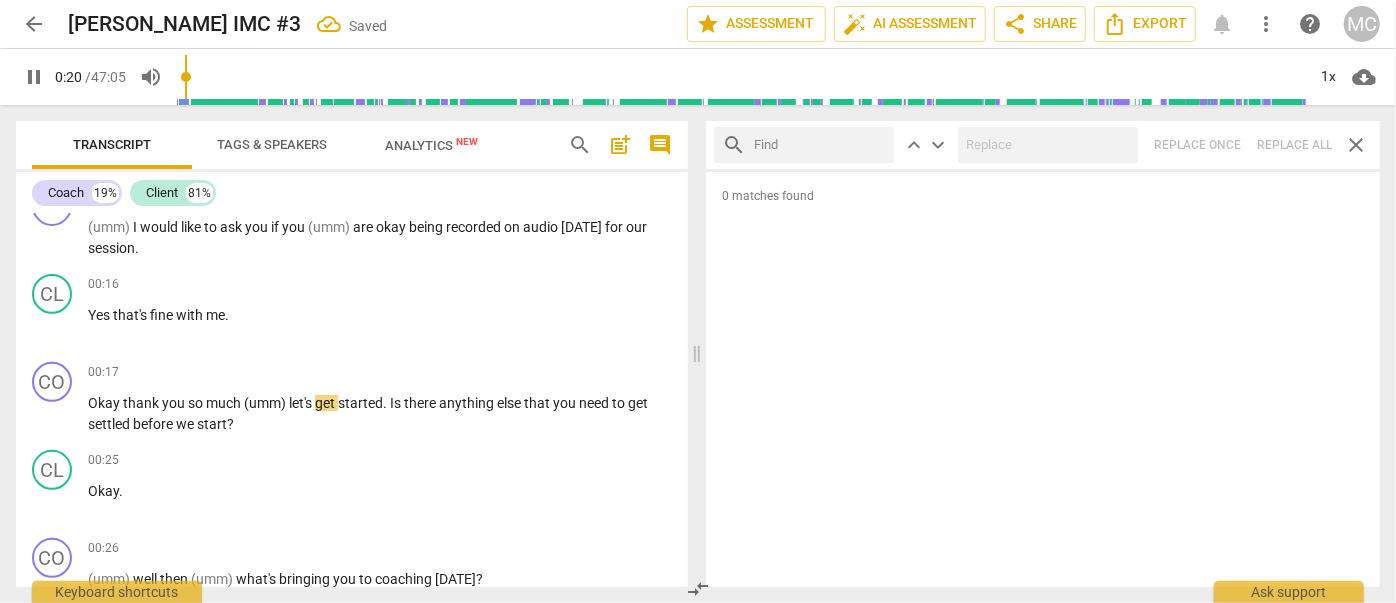 type on "u" 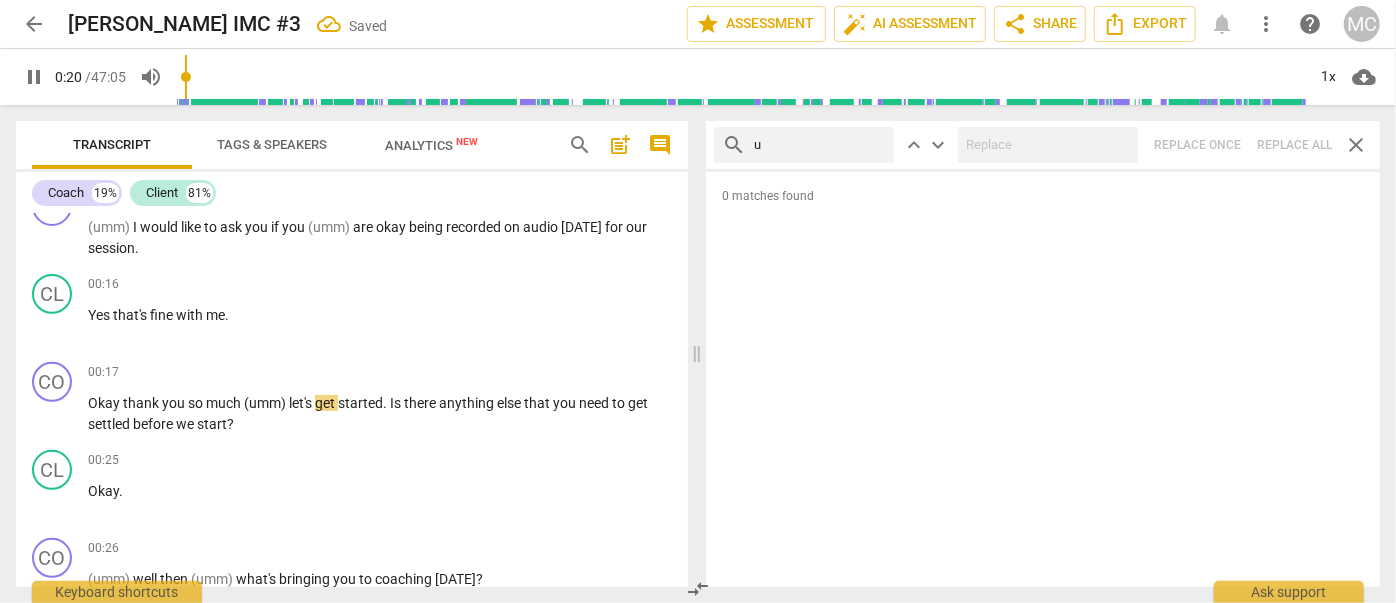 type on "21" 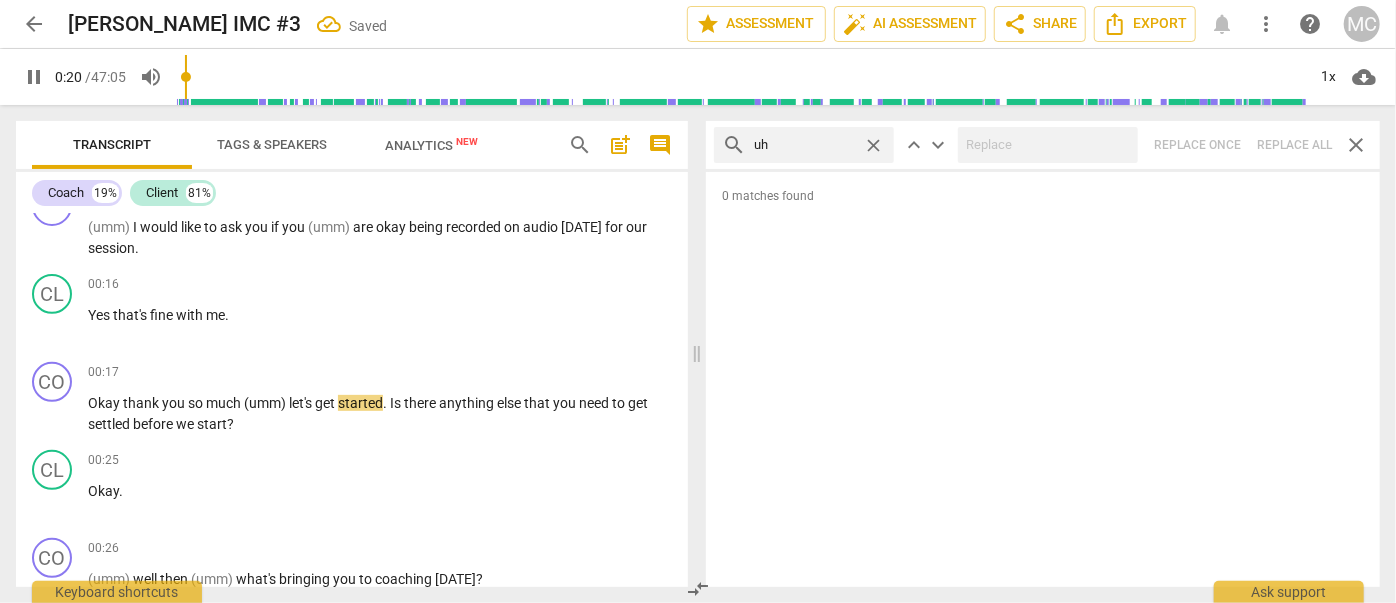 type on "uh" 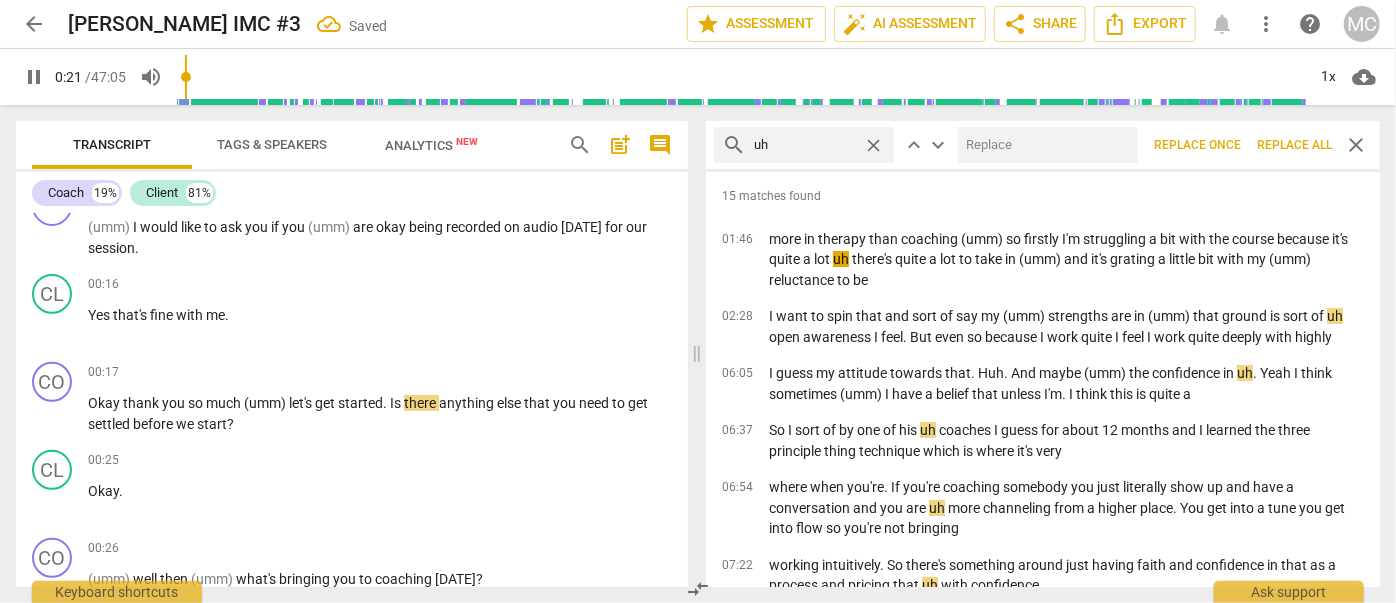 click at bounding box center [1044, 145] 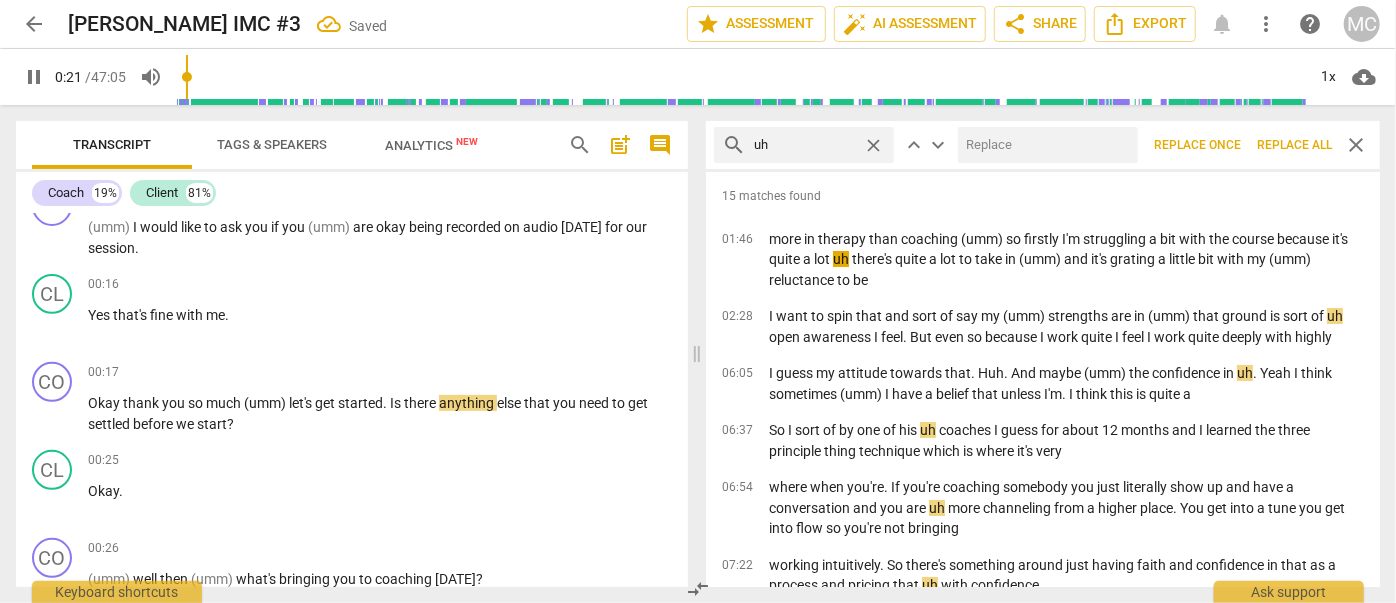 type on "22" 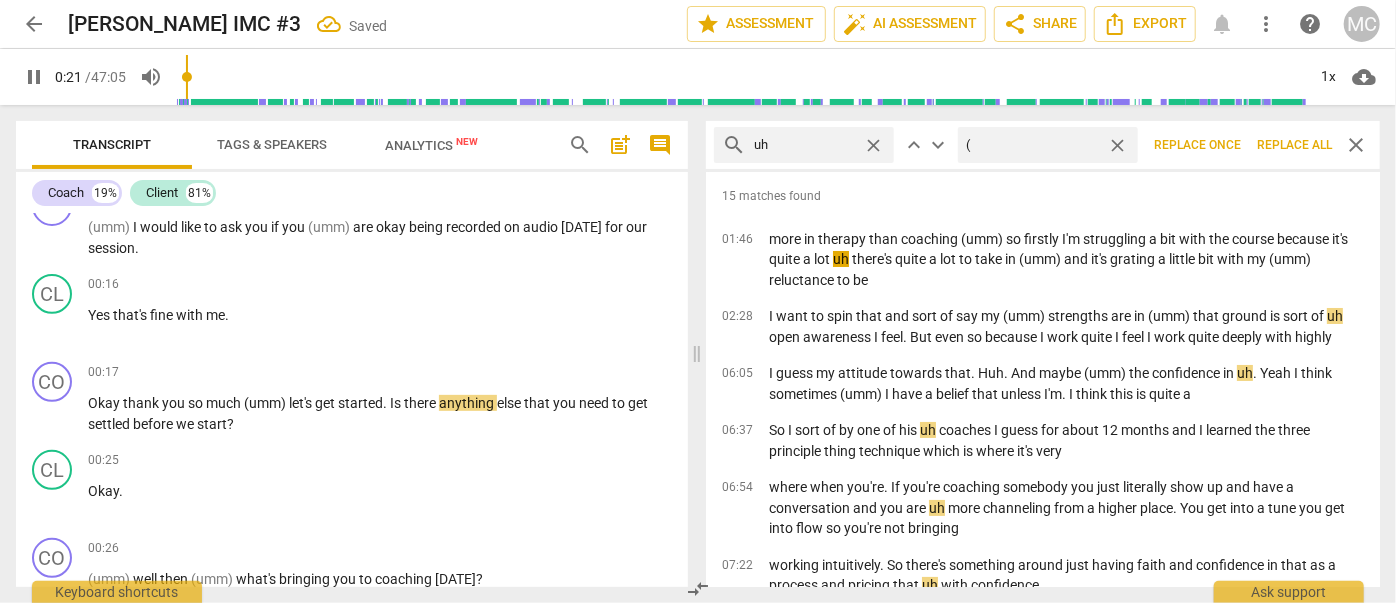 type on "(u" 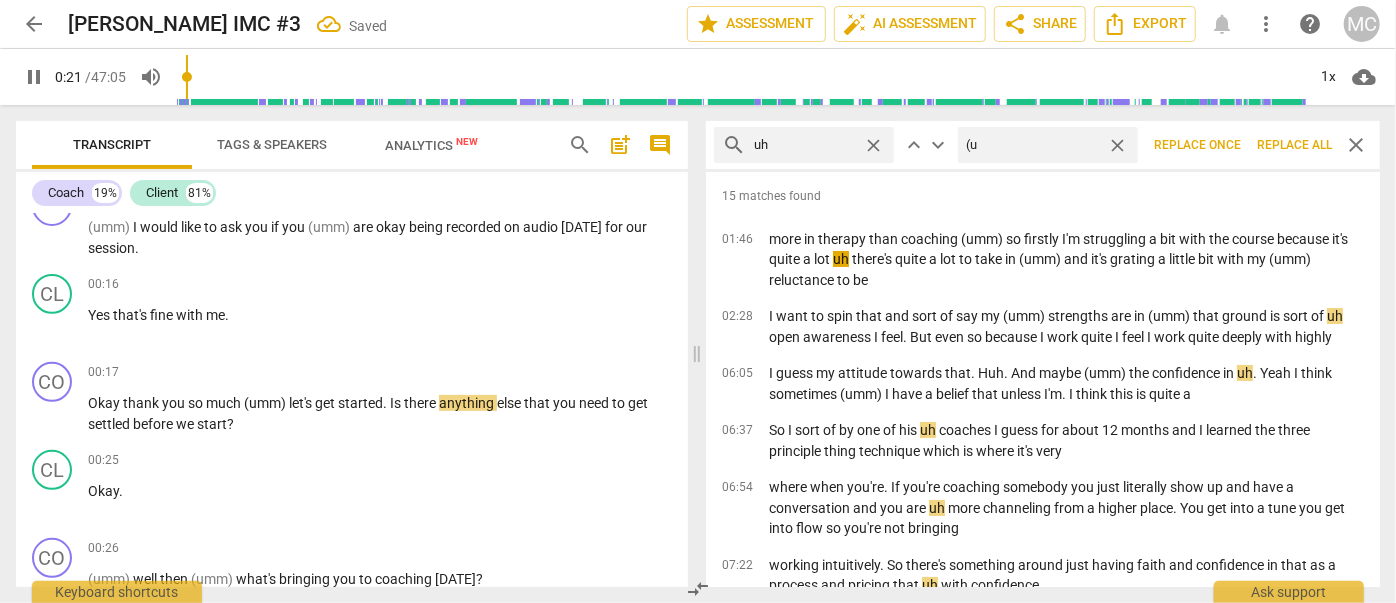 type on "22" 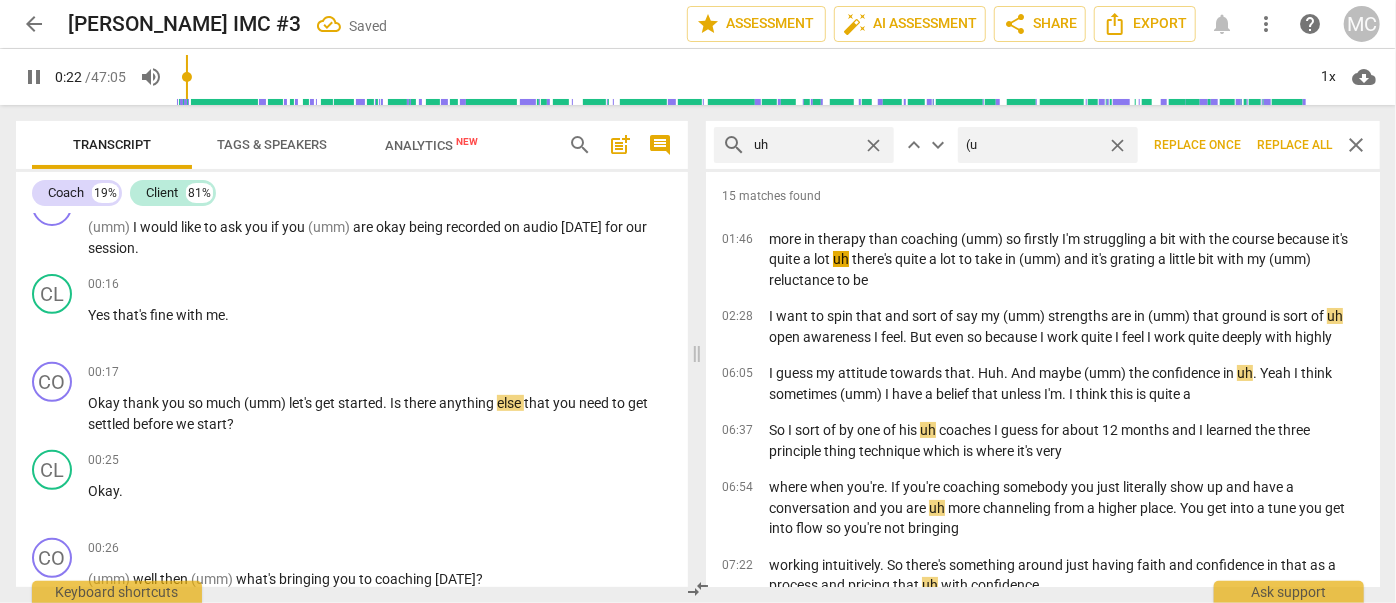 type on "(uh" 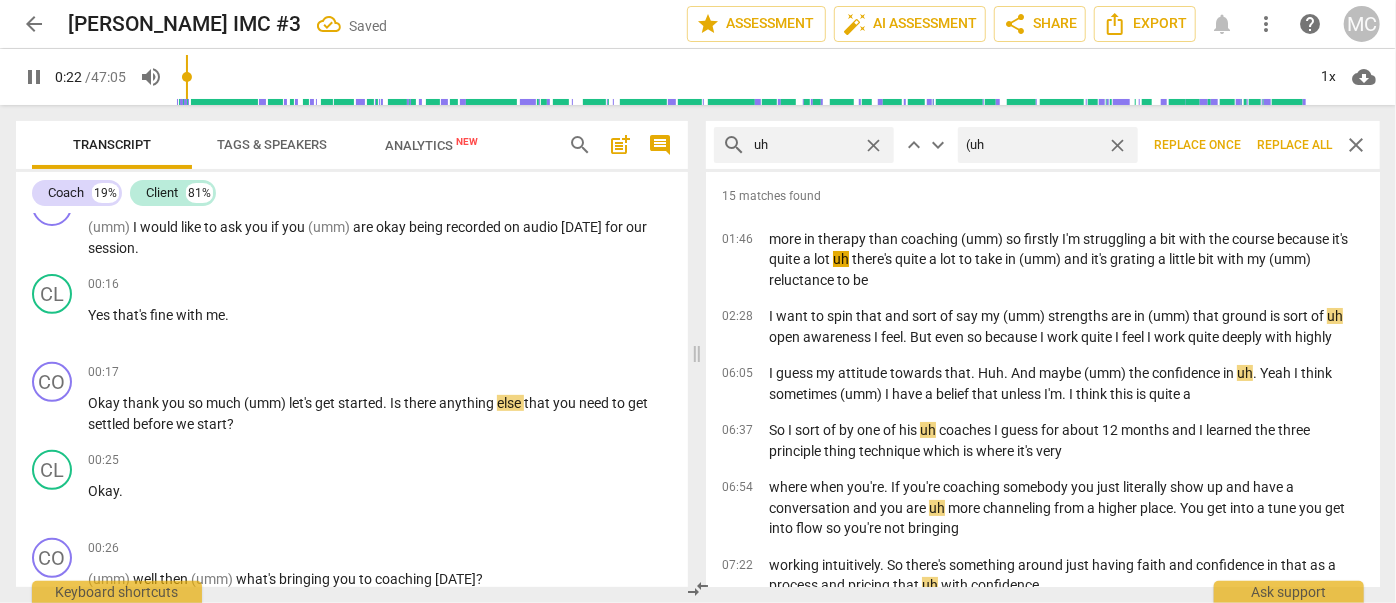type on "23" 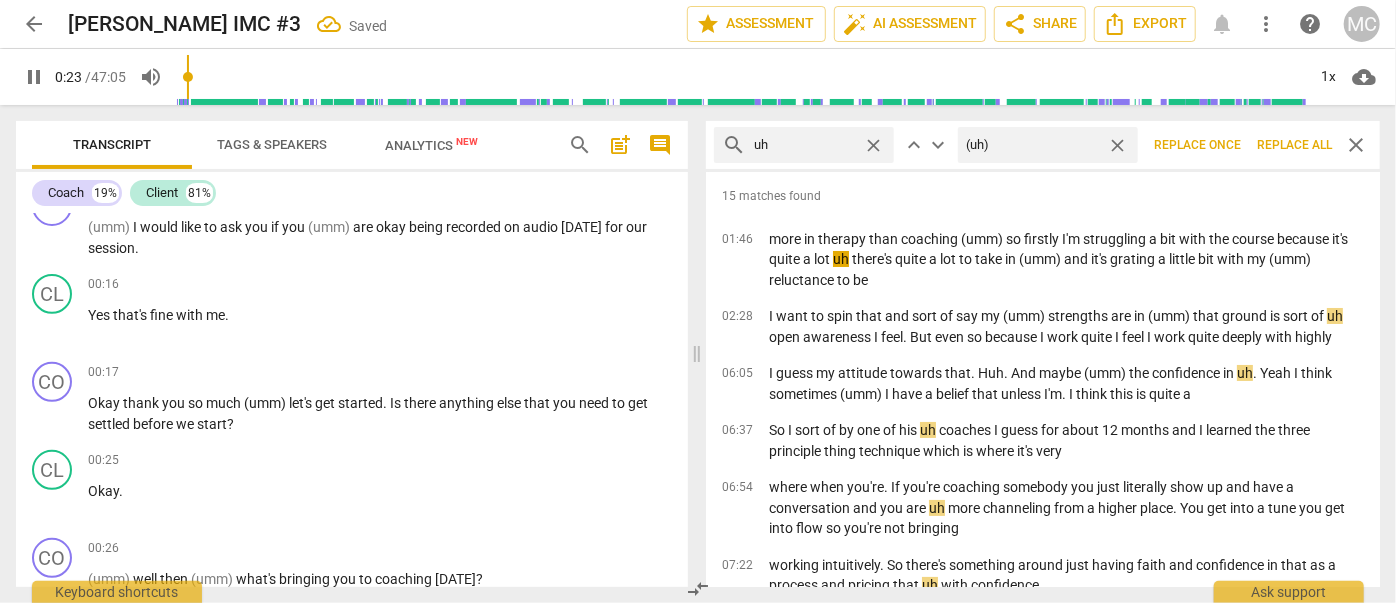 type on "24" 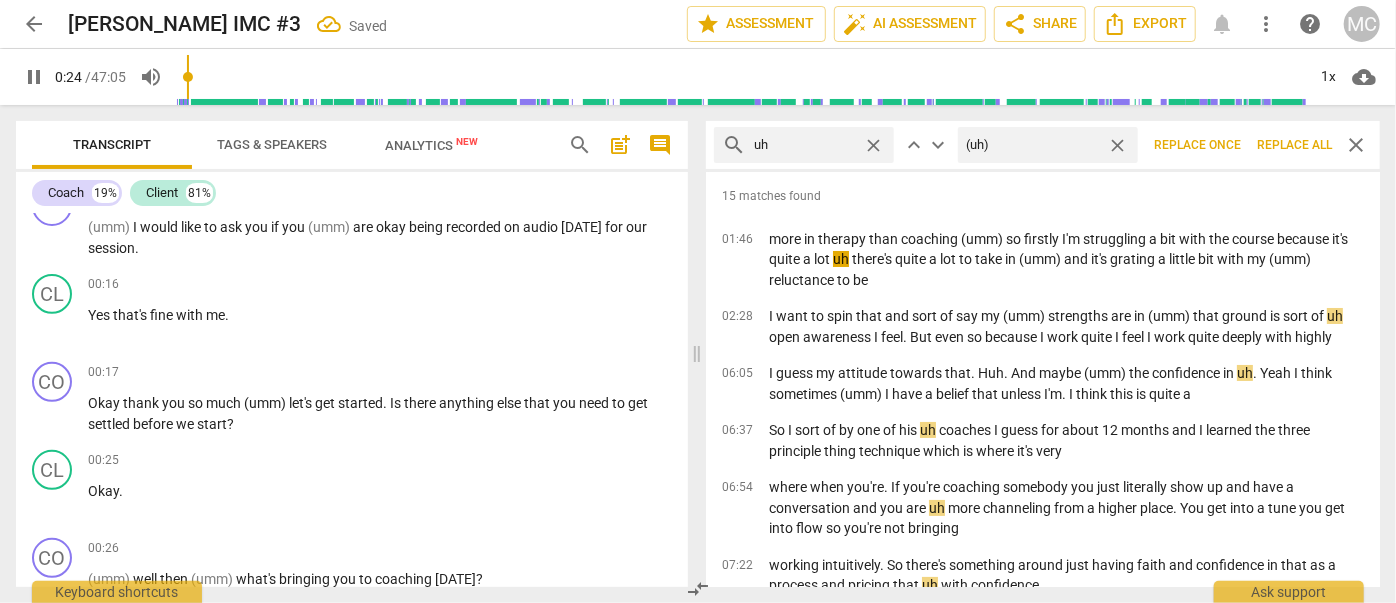 type on "(uh)" 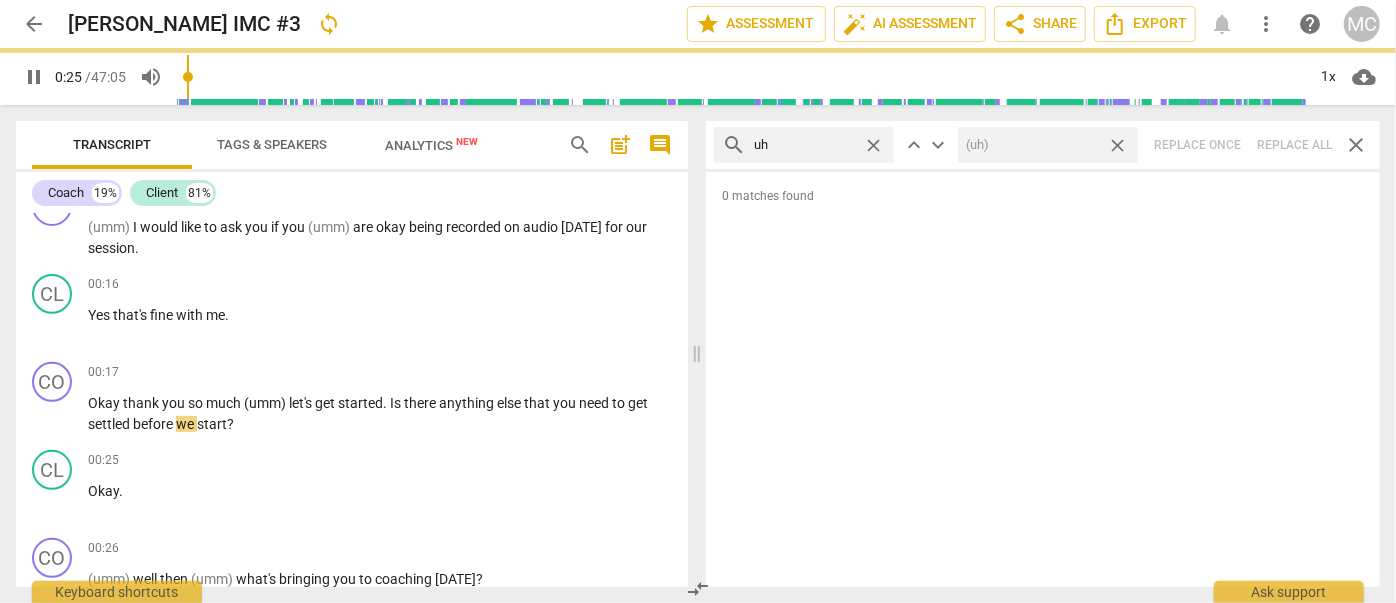 type on "25" 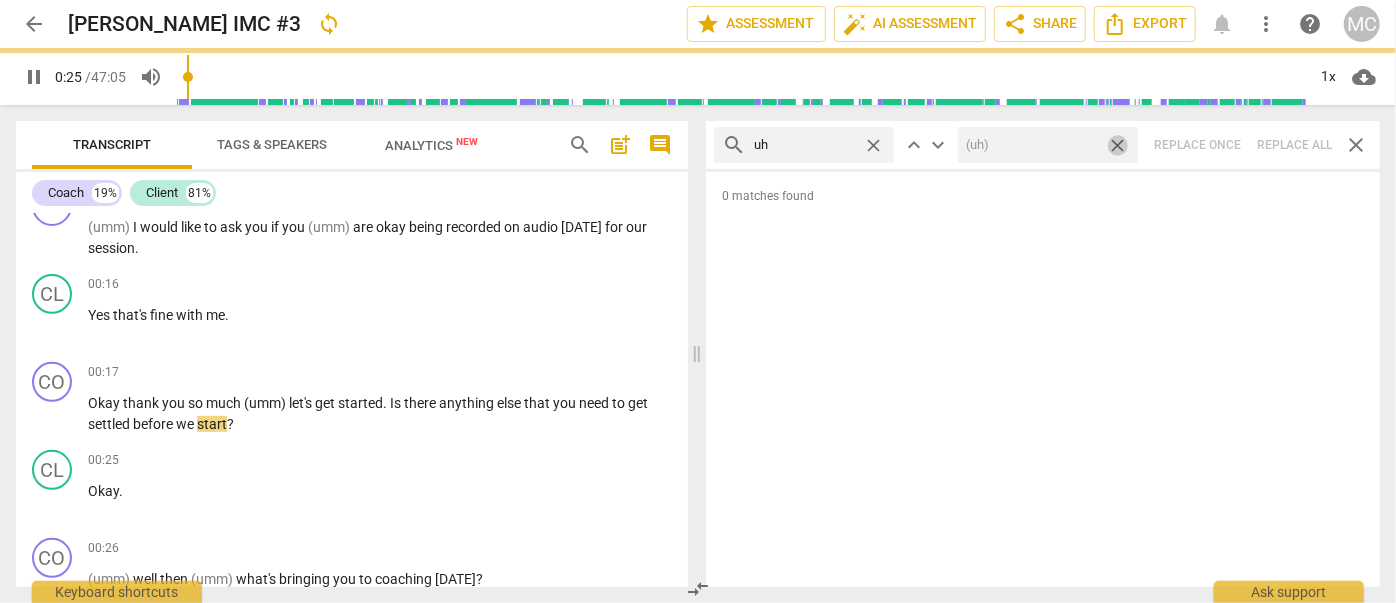 click on "close" at bounding box center (1117, 145) 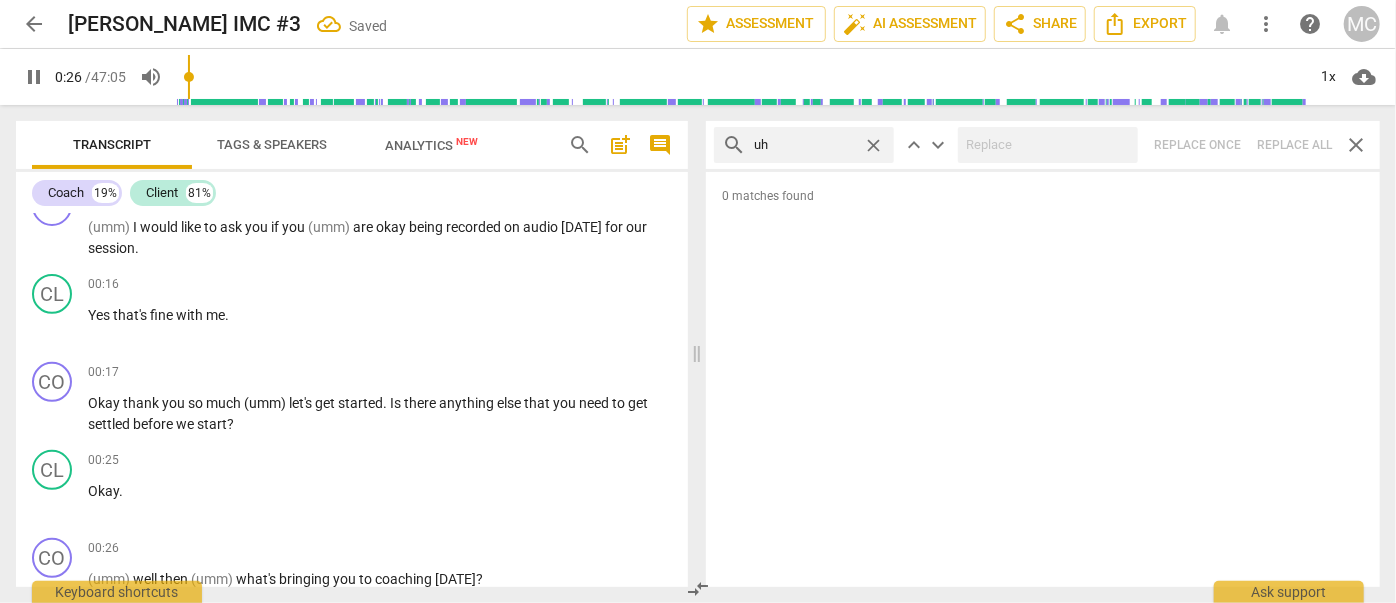 type on "27" 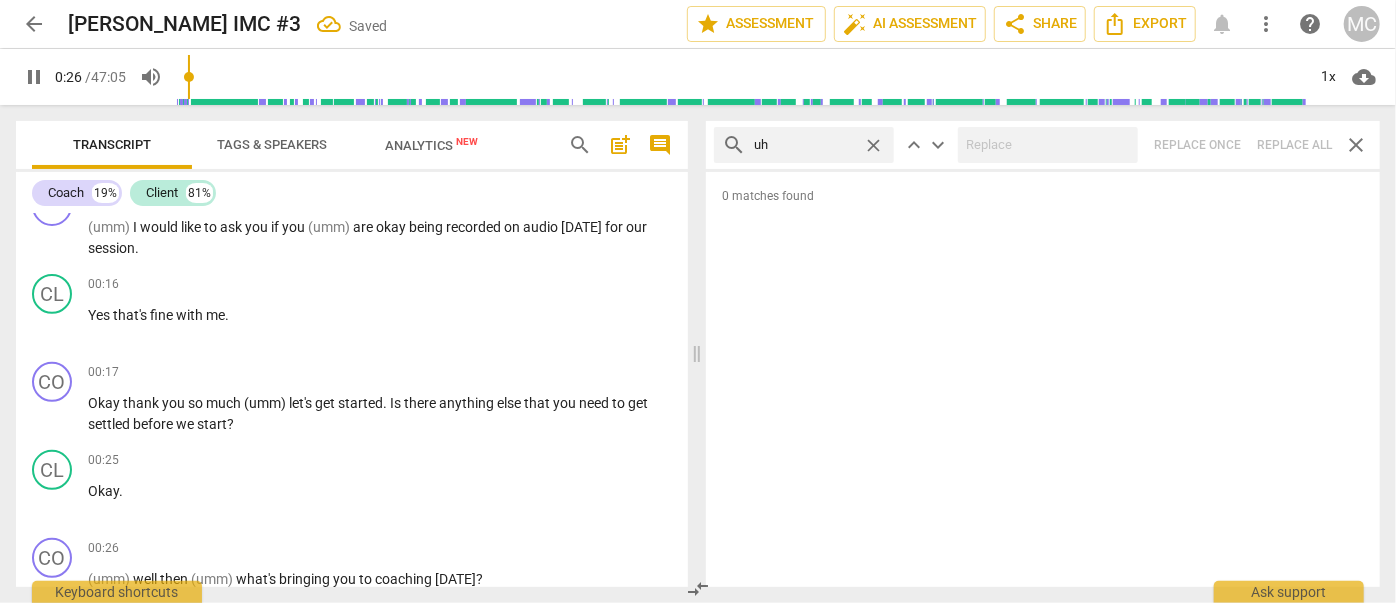 click on "close" at bounding box center (873, 145) 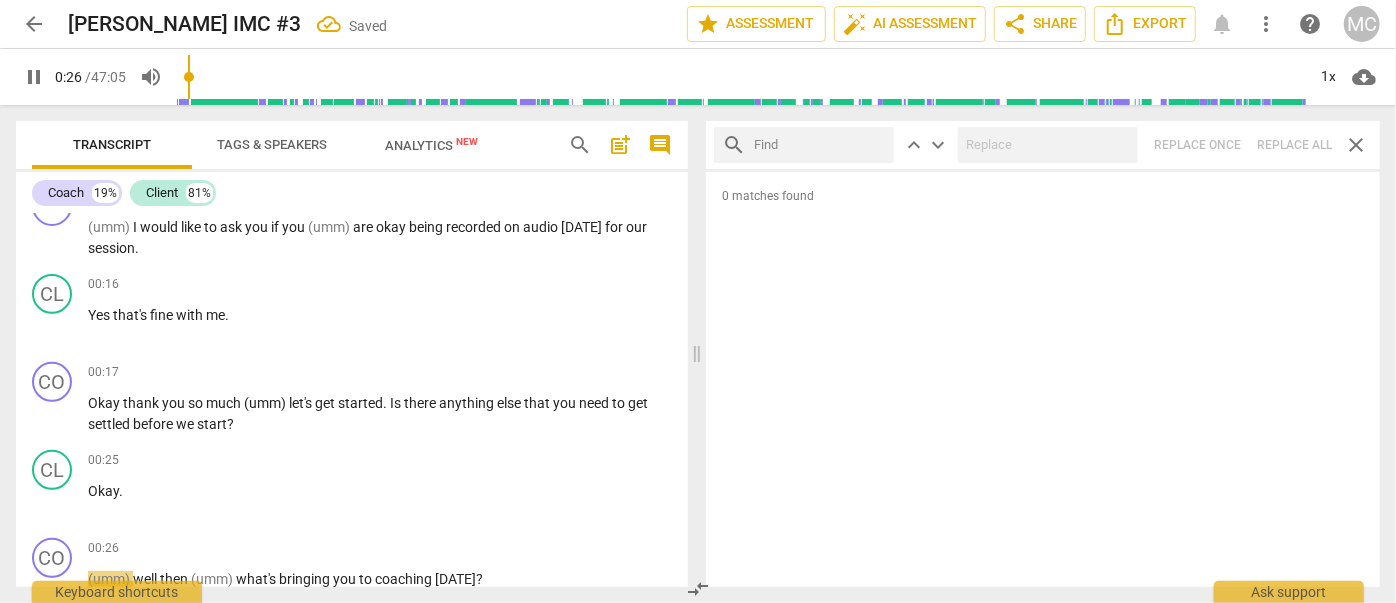 click at bounding box center [820, 145] 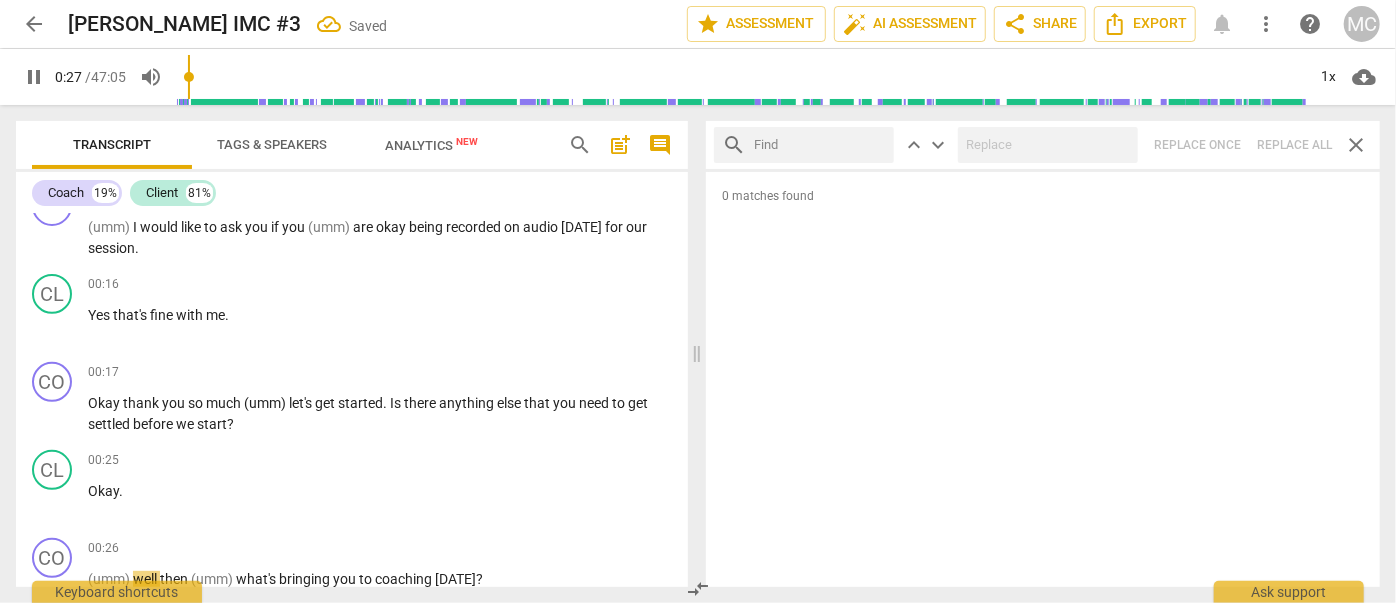 type on "27" 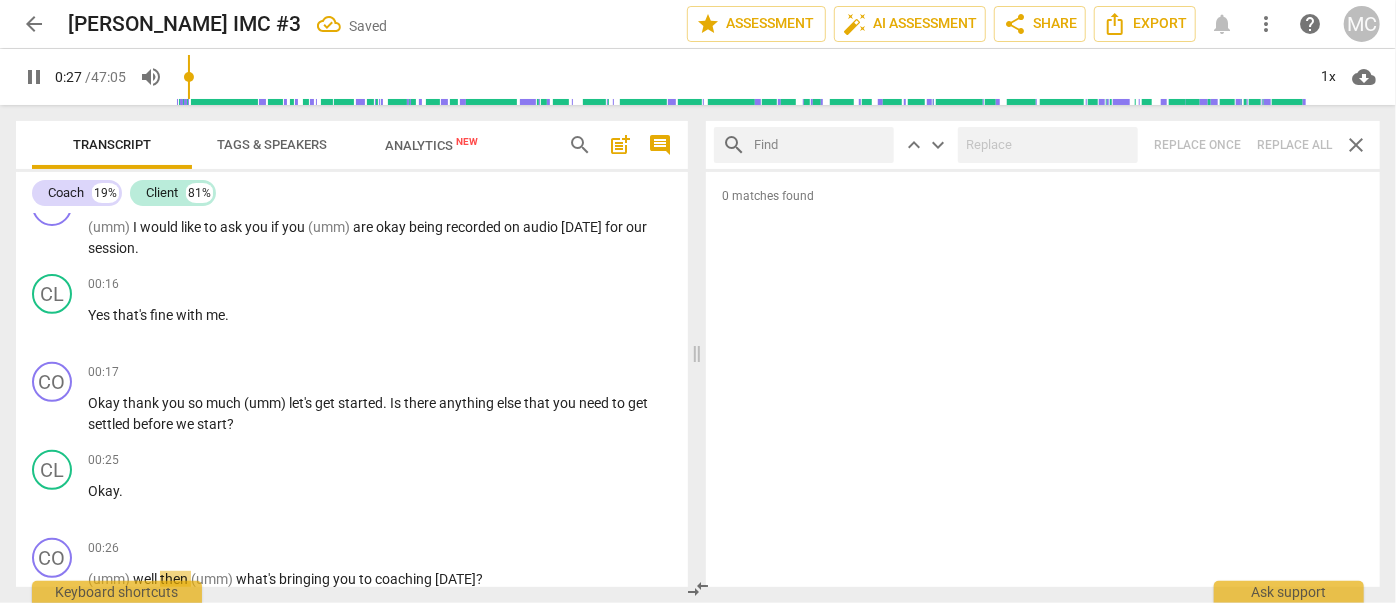 type on "k" 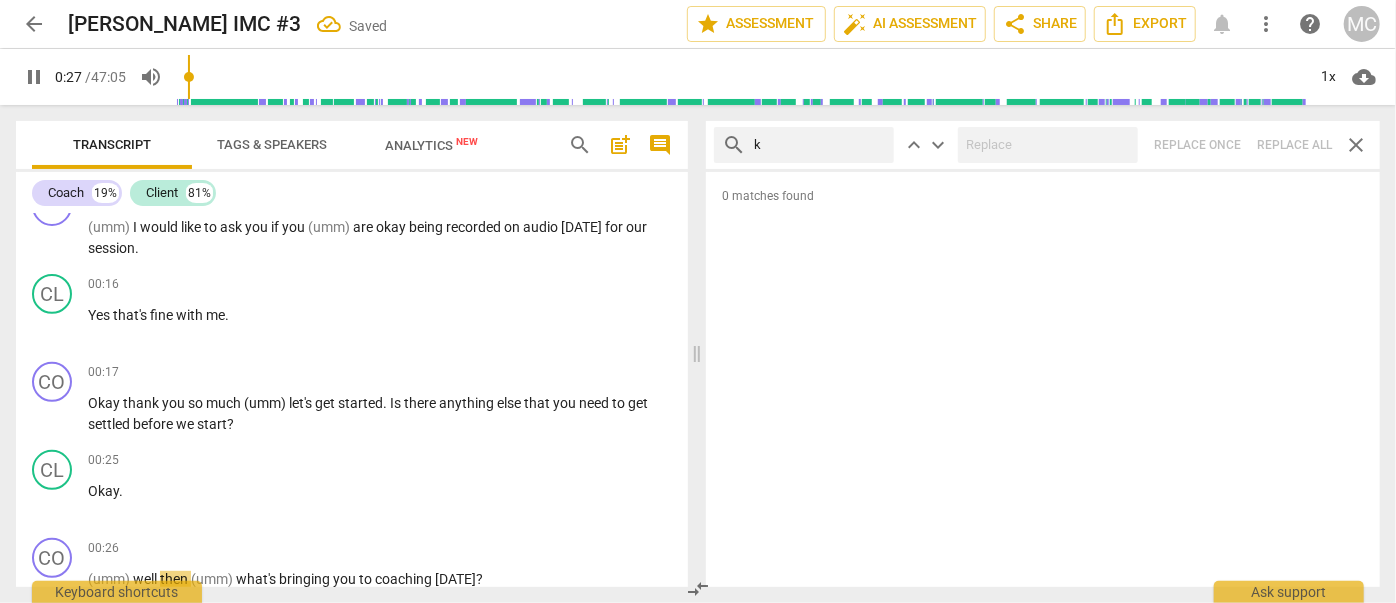 type on "28" 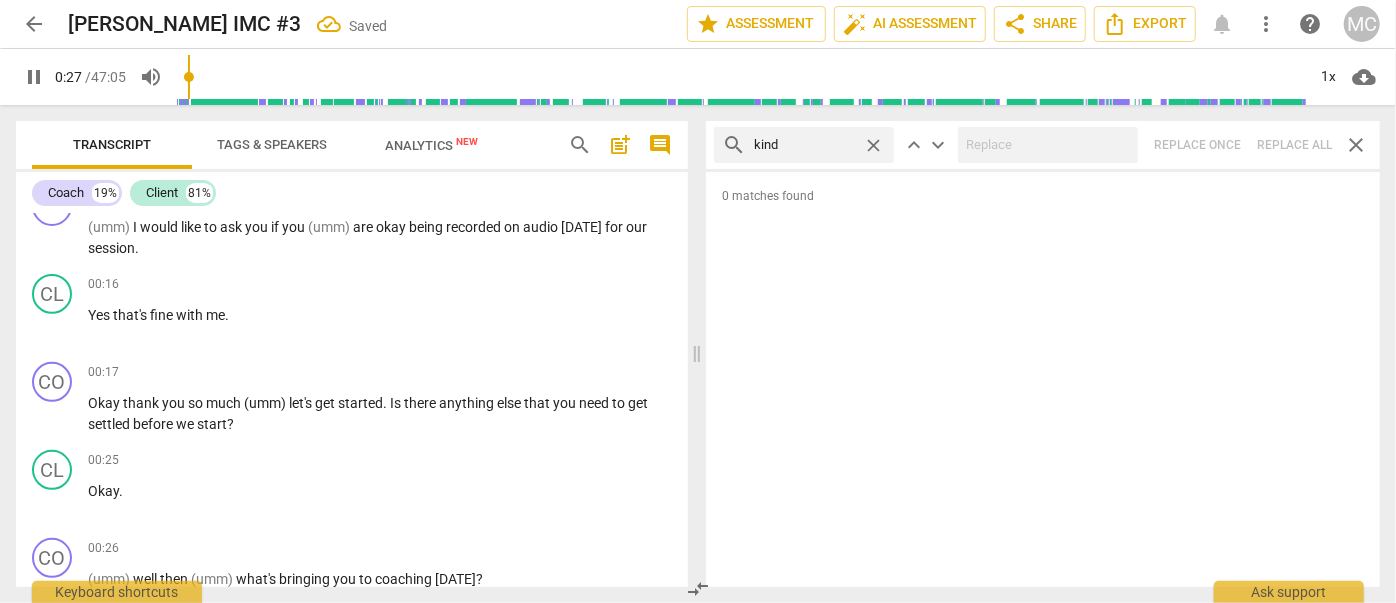 type on "kind" 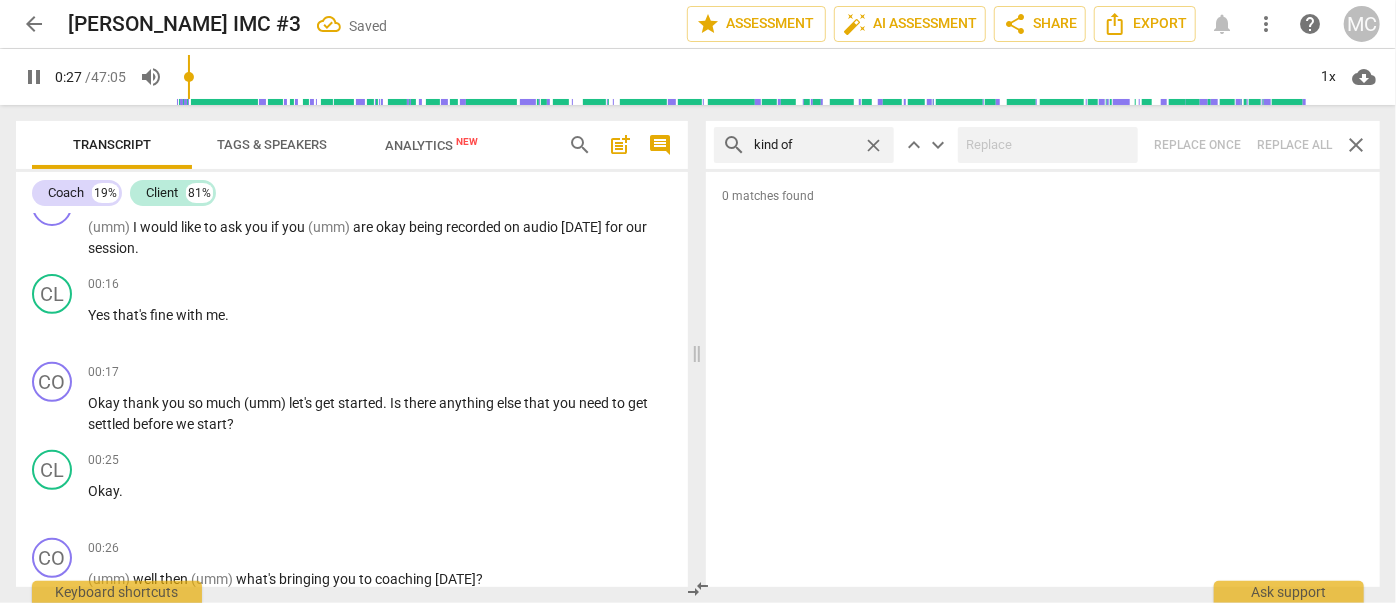type on "kind of" 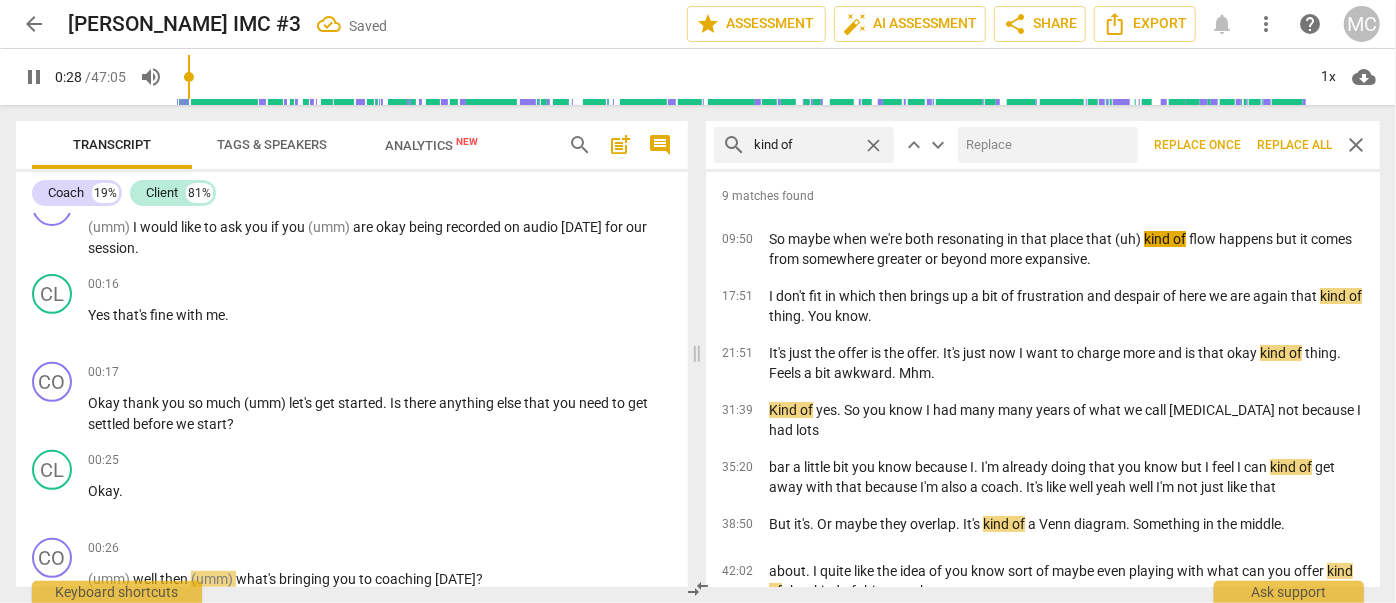 click at bounding box center [1044, 145] 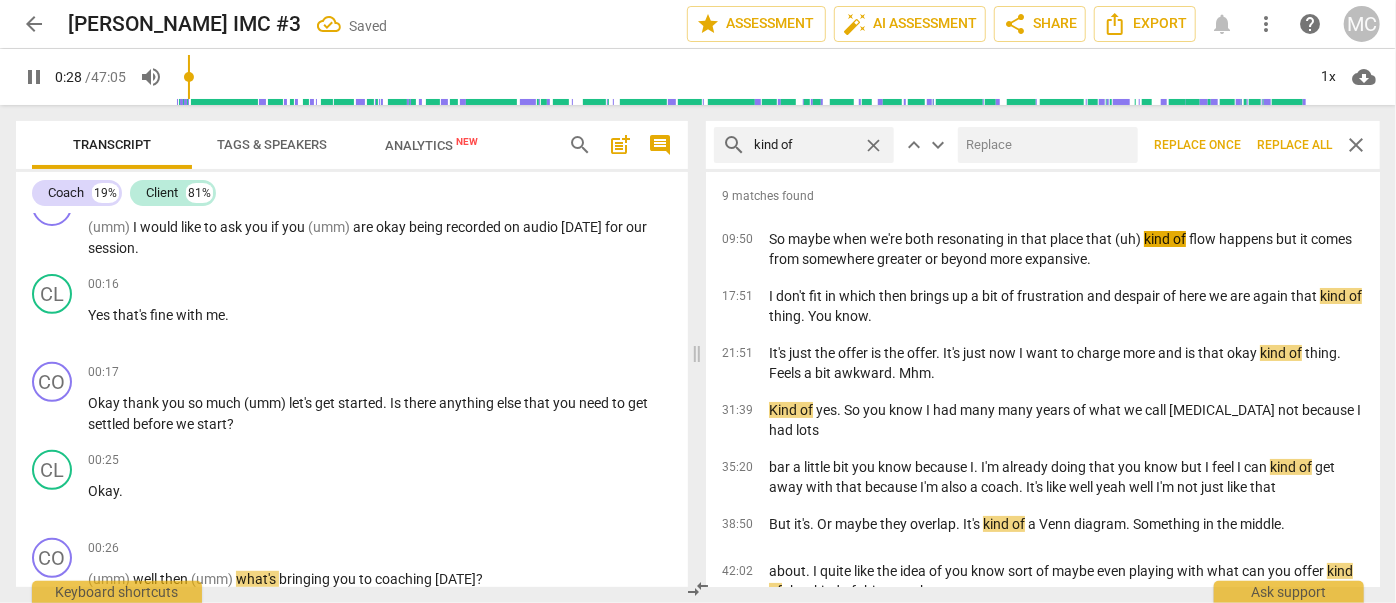 type on "29" 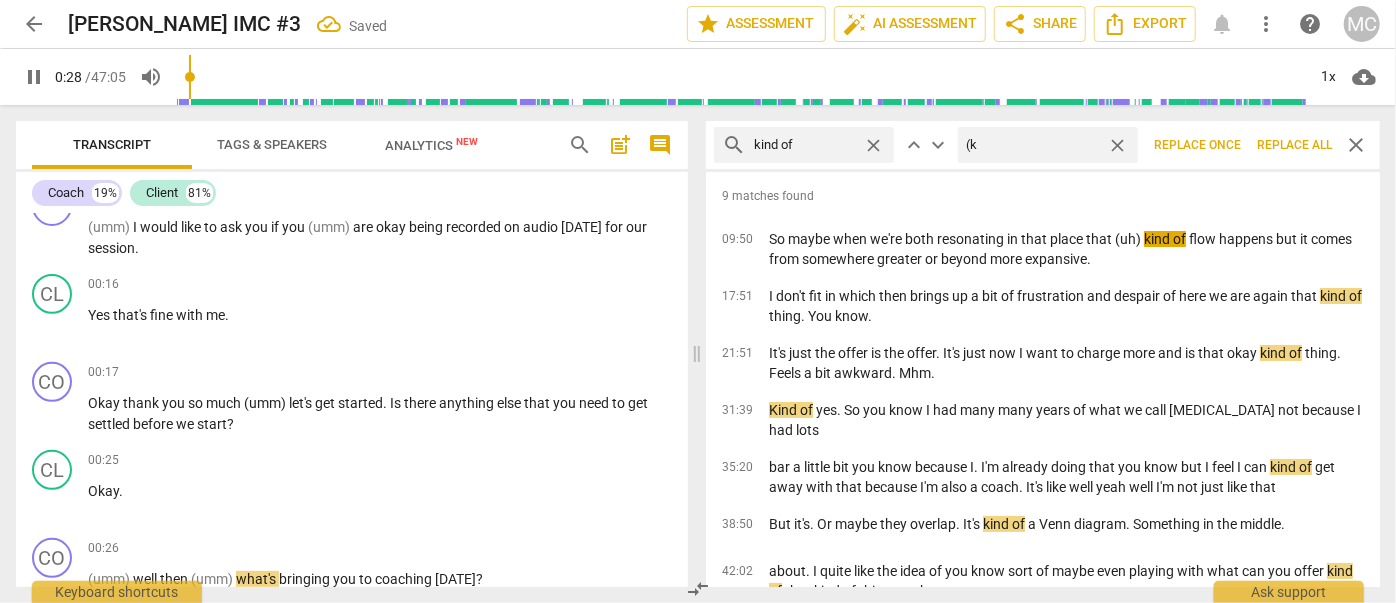 type on "(ki" 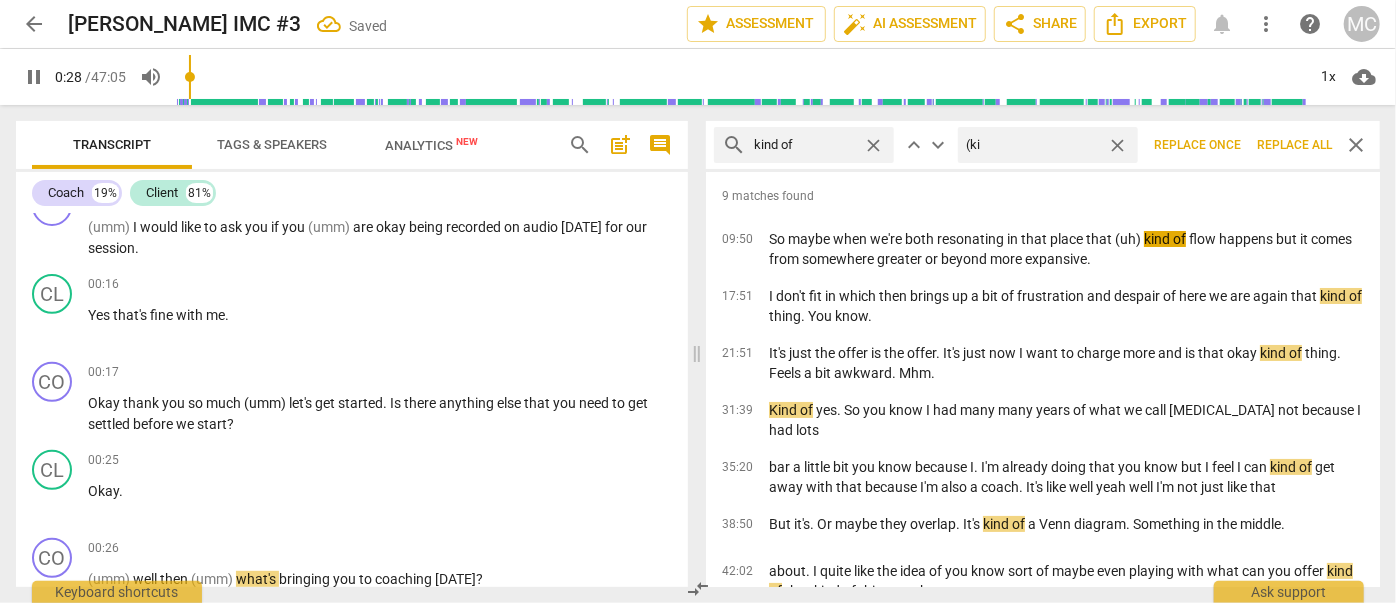 type on "29" 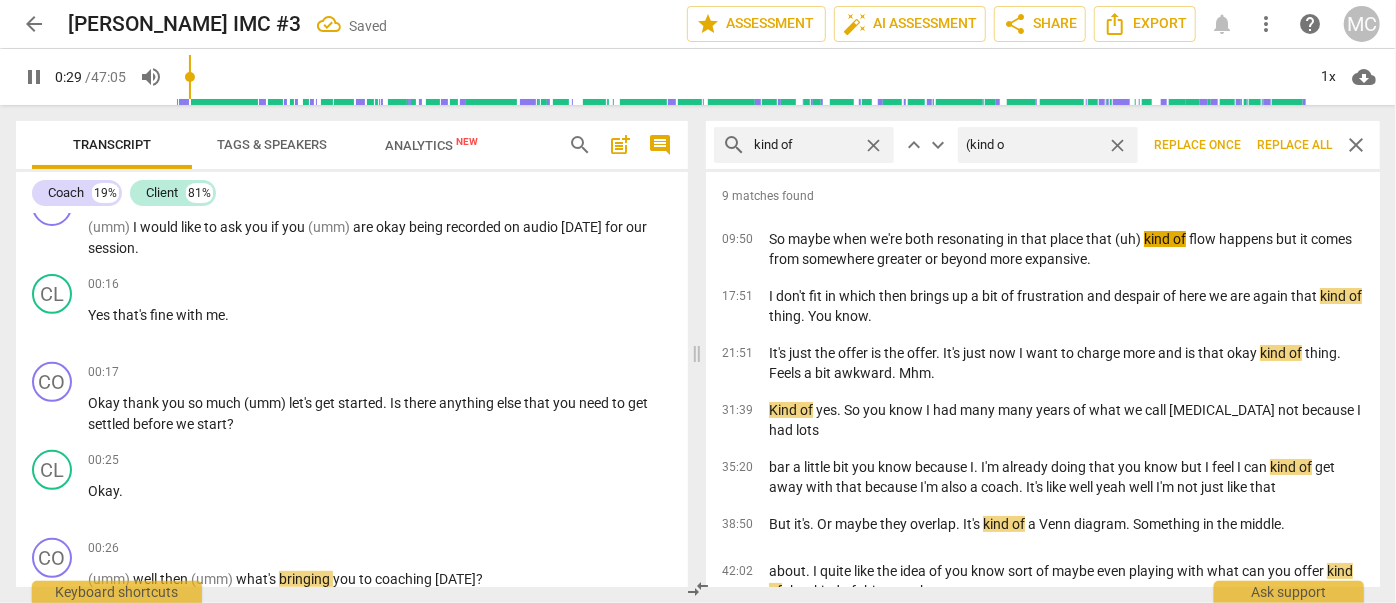 type on "(kind of" 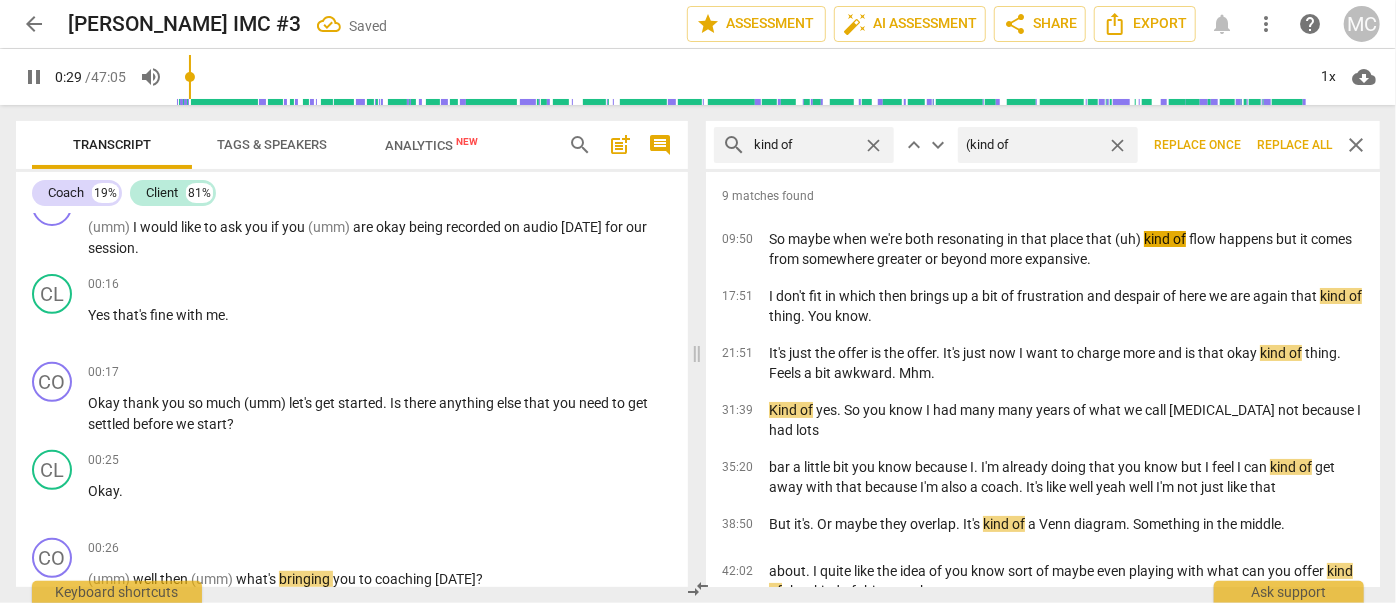 type on "30" 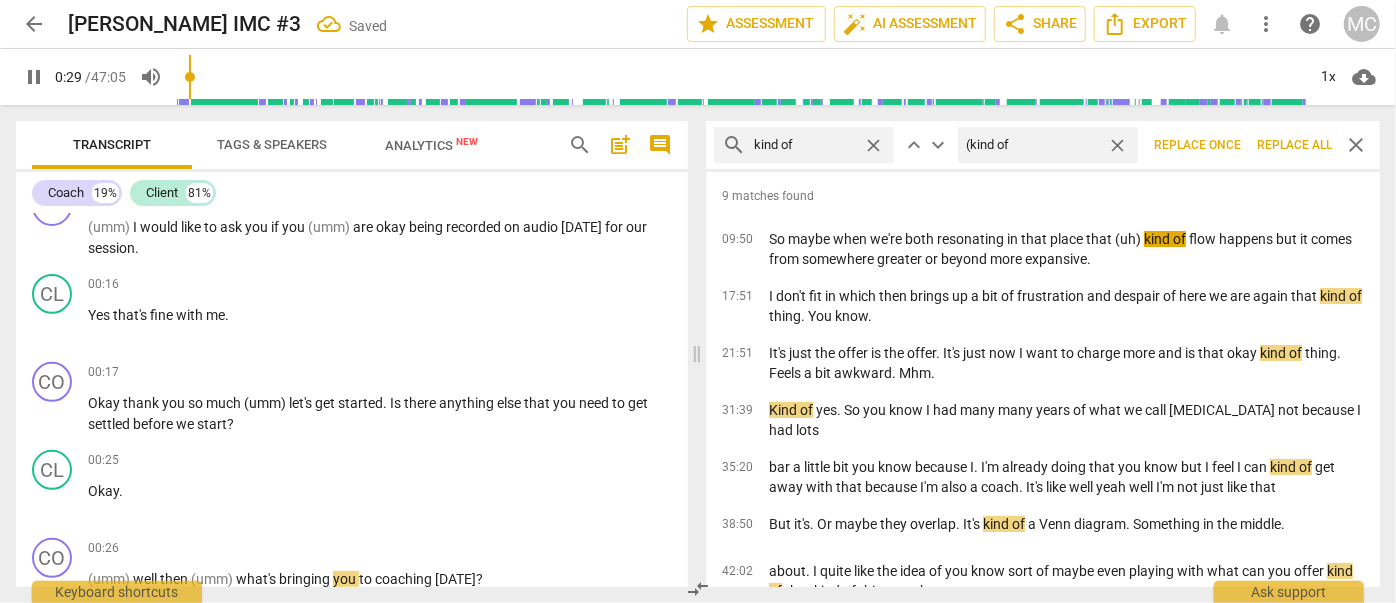 type on "(kind of)" 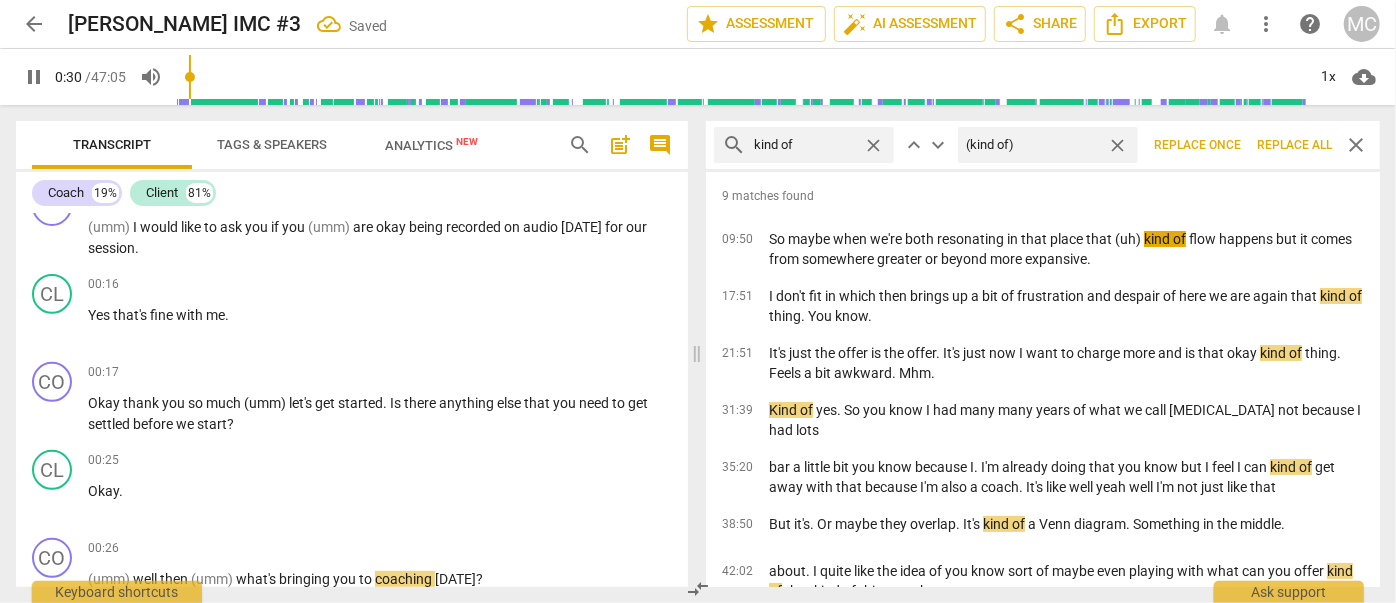type on "30" 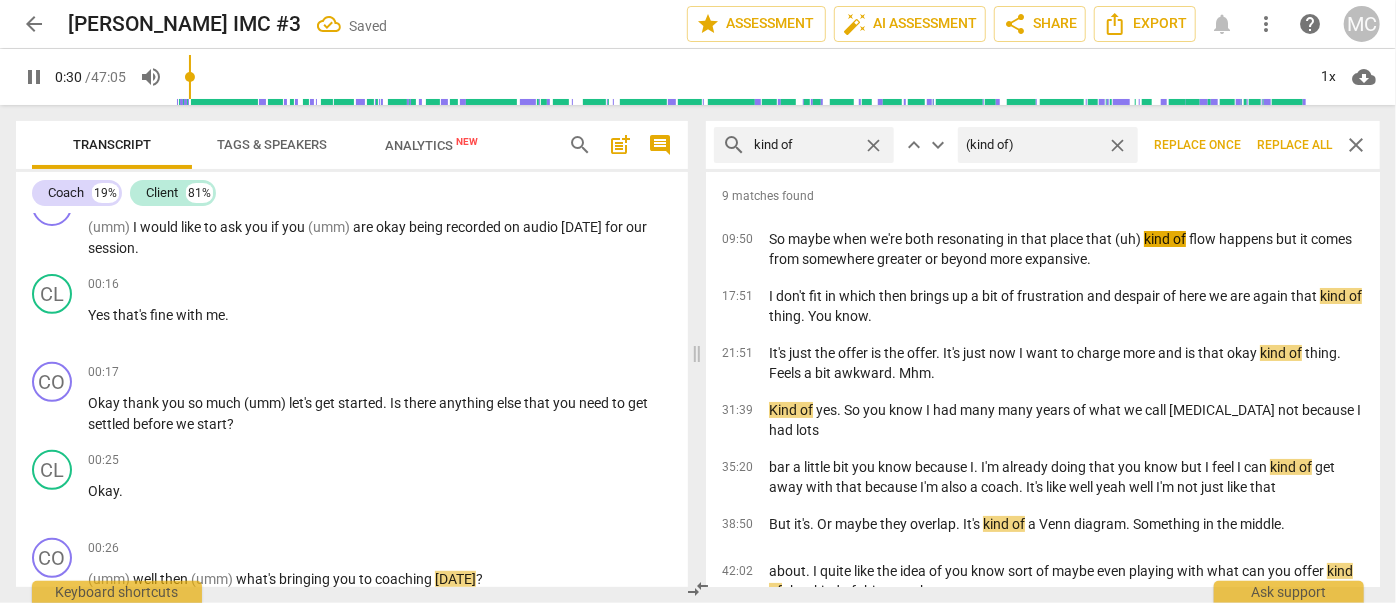 type on "(kind of)" 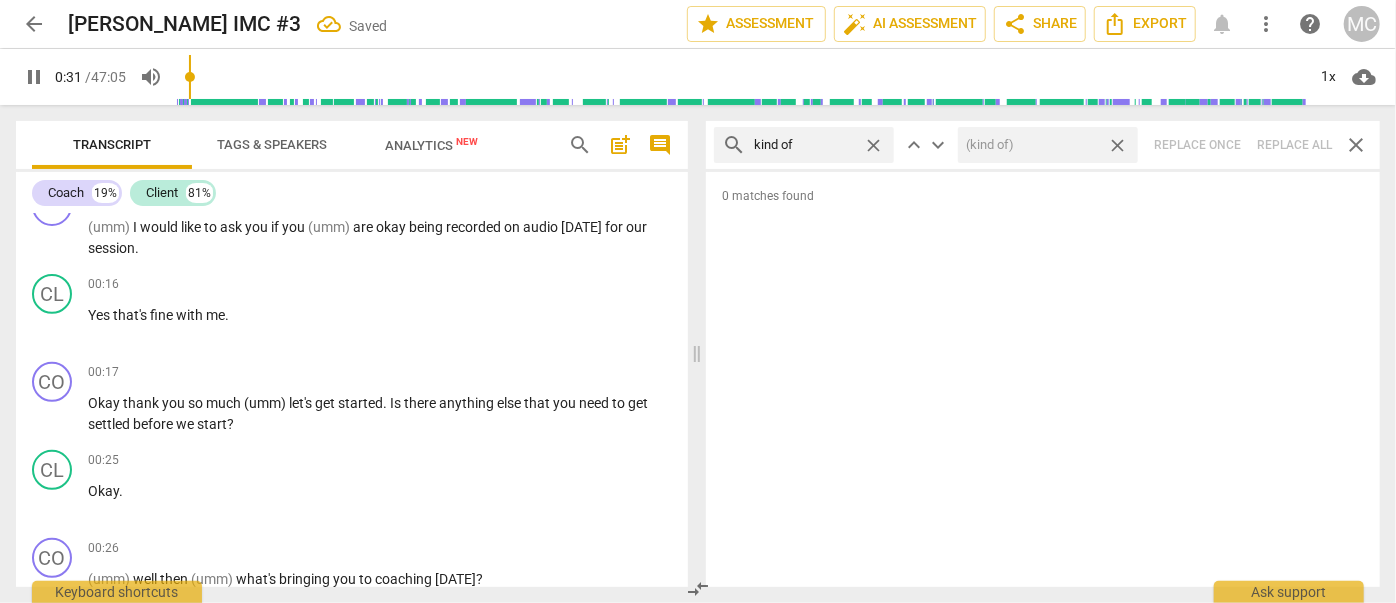 type on "31" 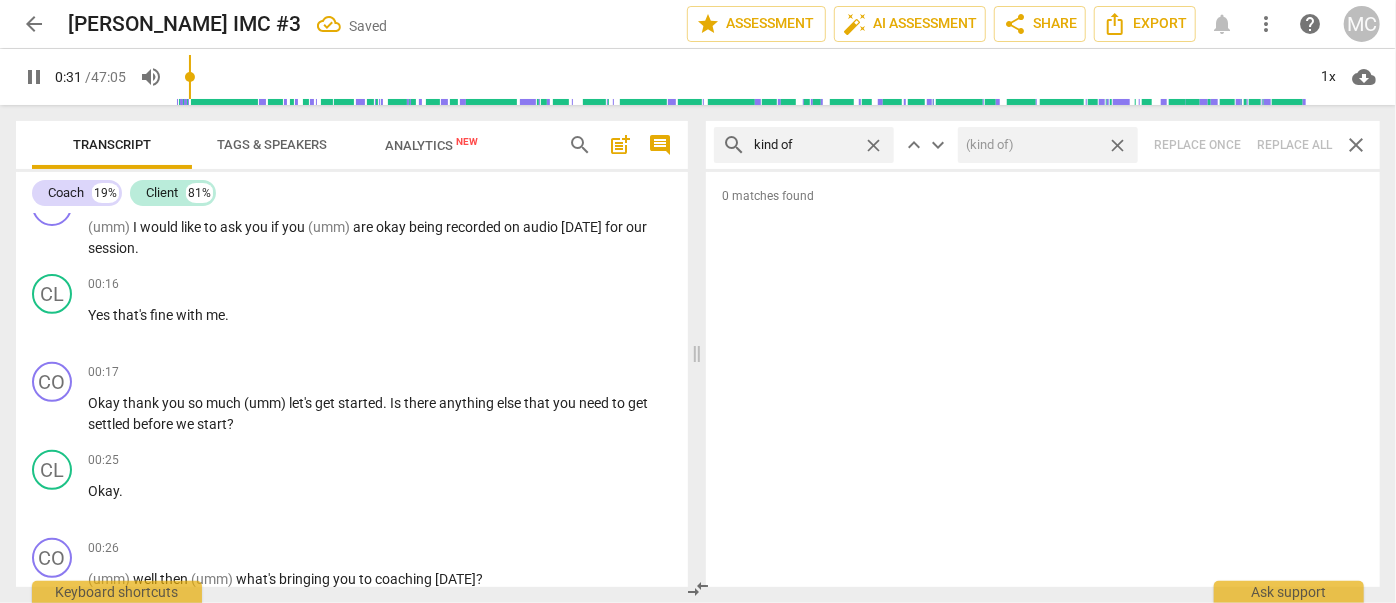 click on "close" at bounding box center [1117, 145] 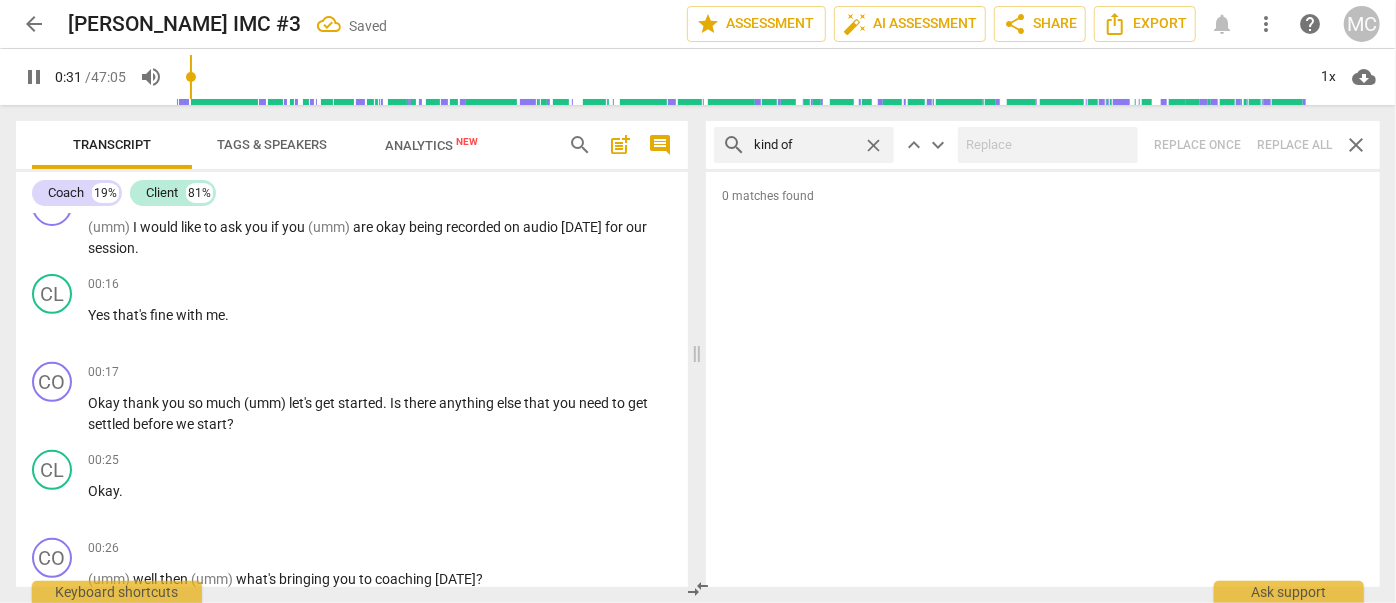 type on "32" 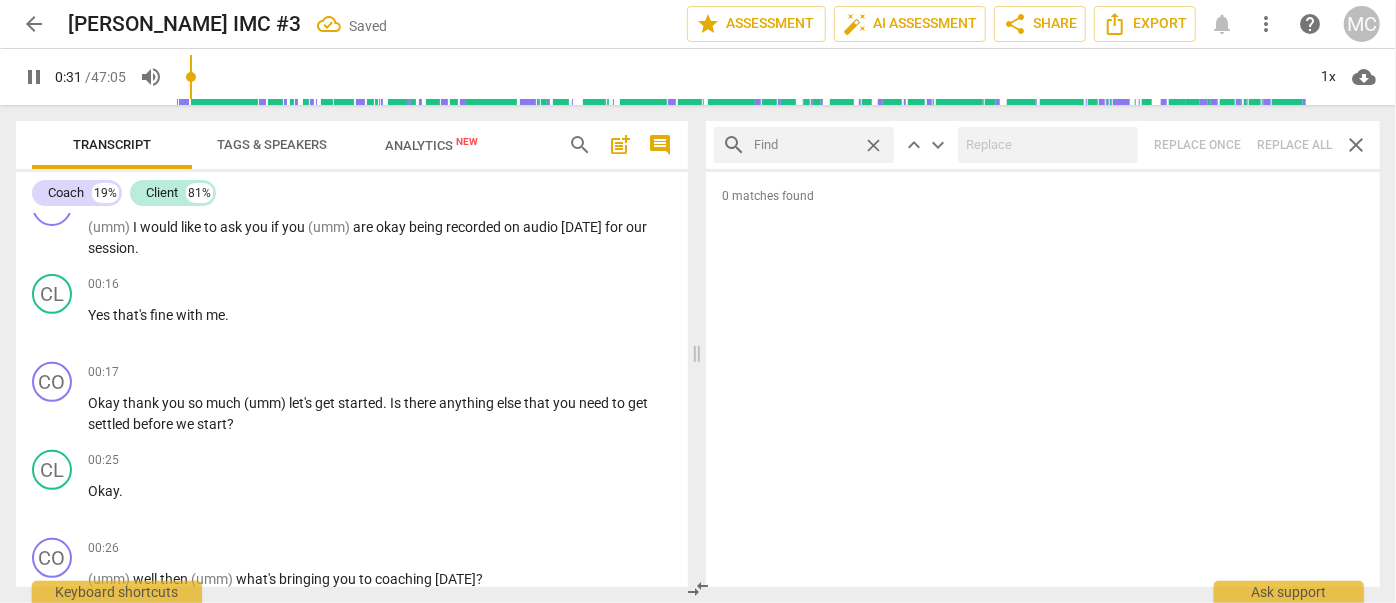 click at bounding box center (804, 145) 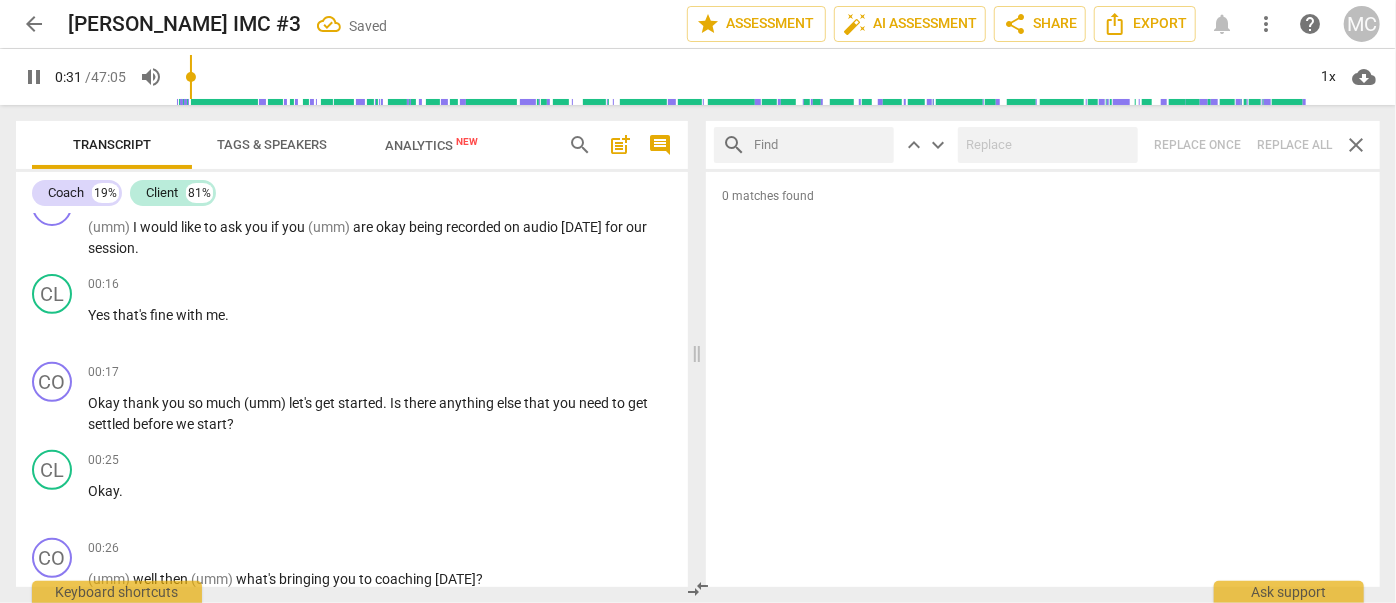type on "32" 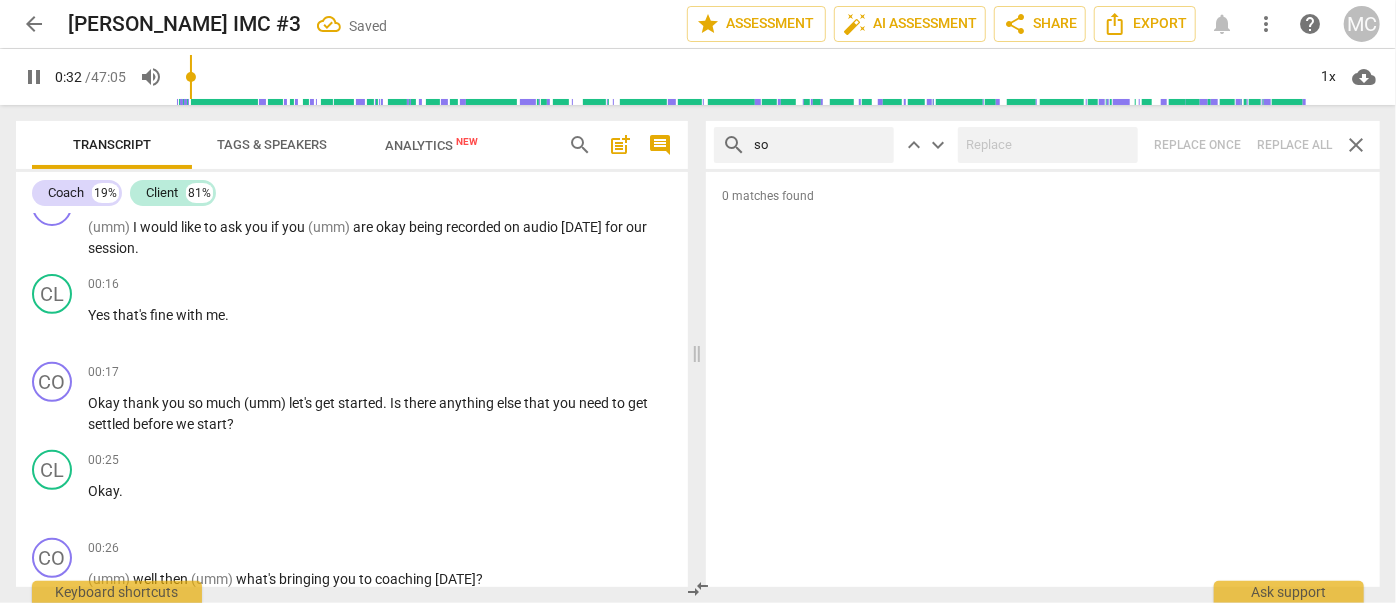 type on "sor" 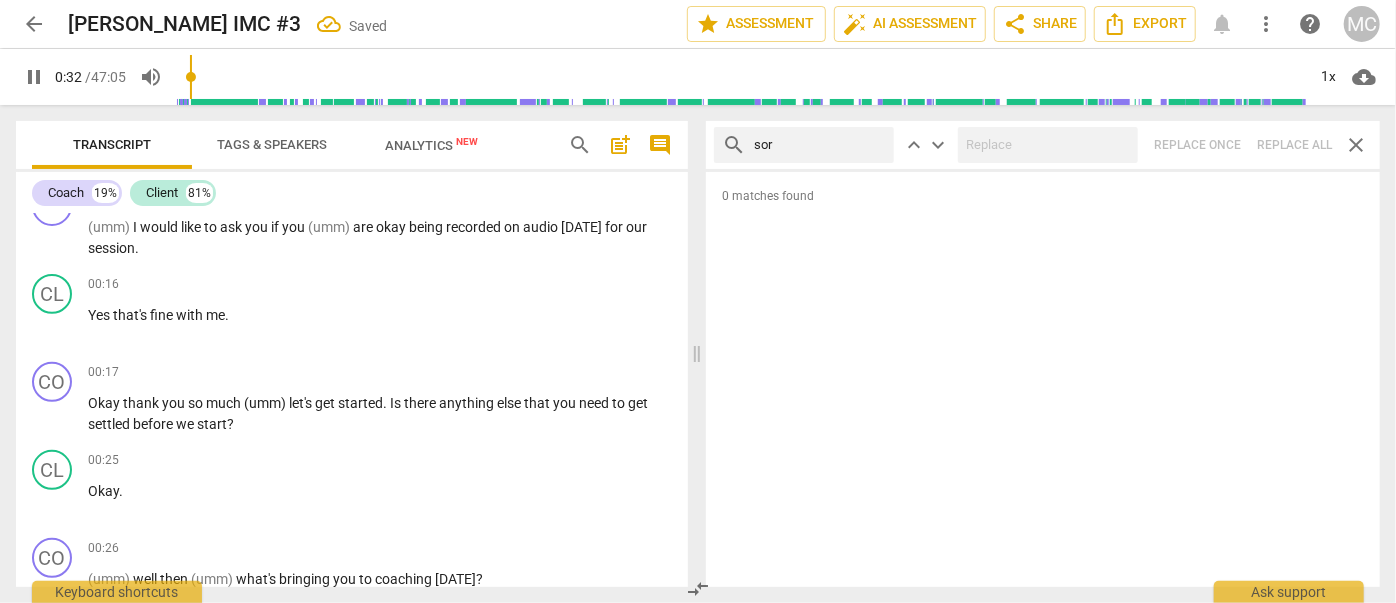 type on "33" 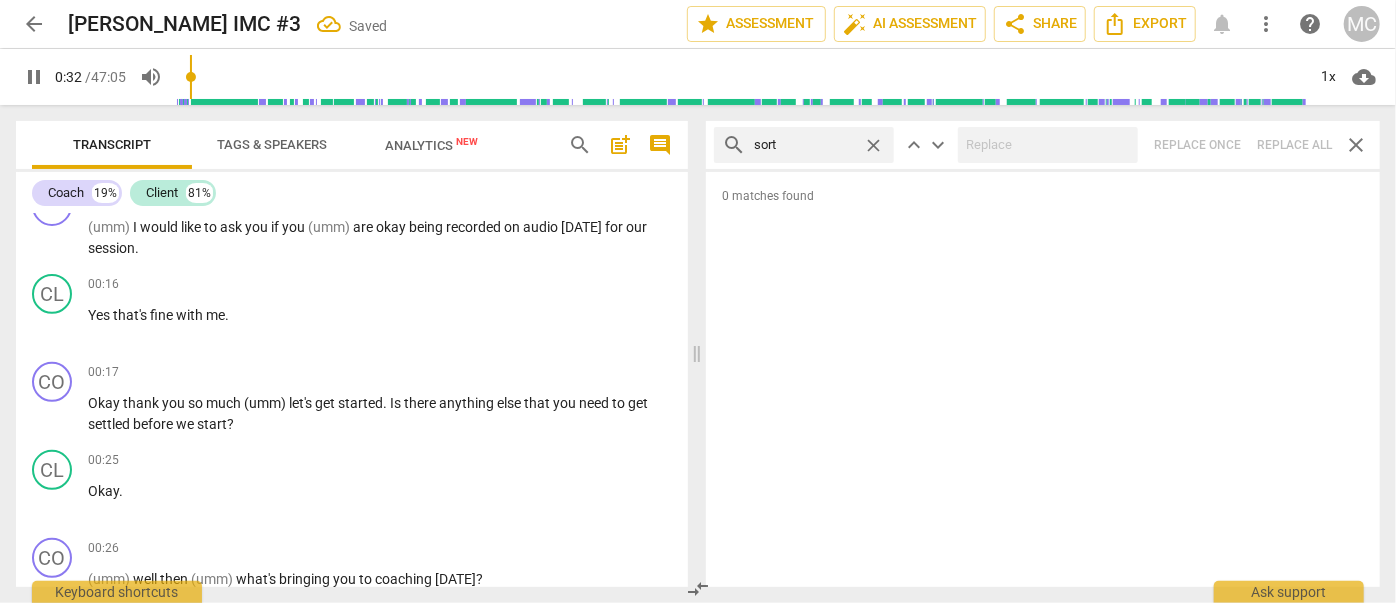 type on "sort o" 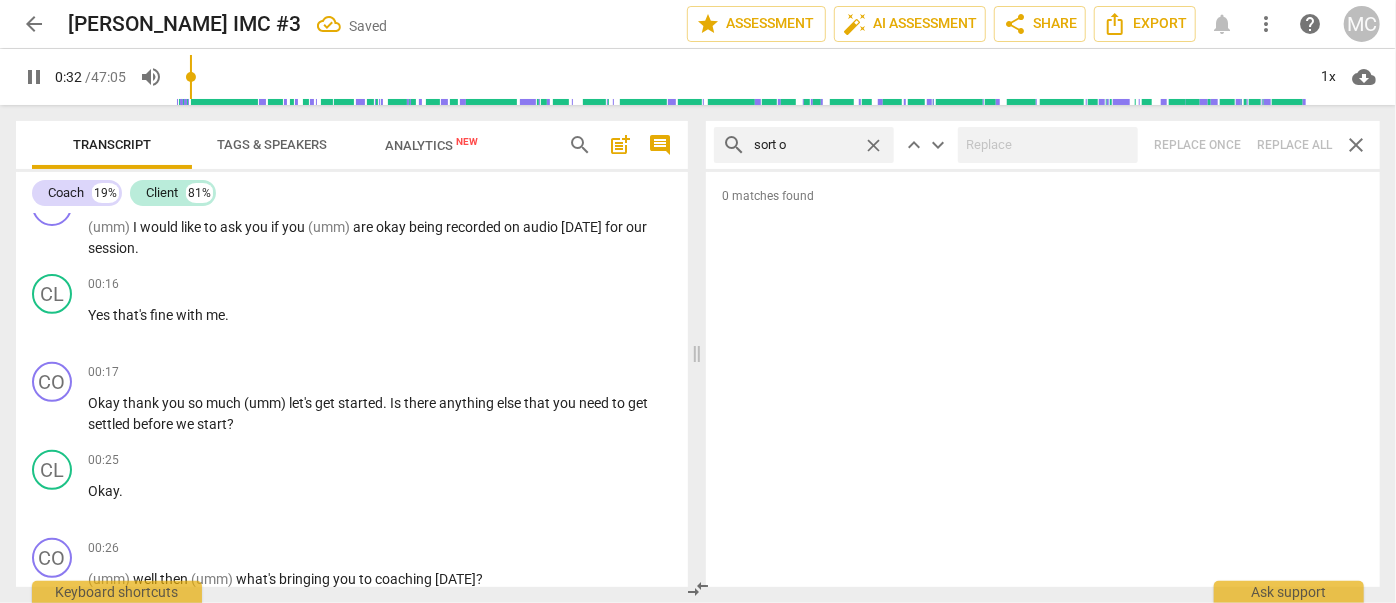 type on "33" 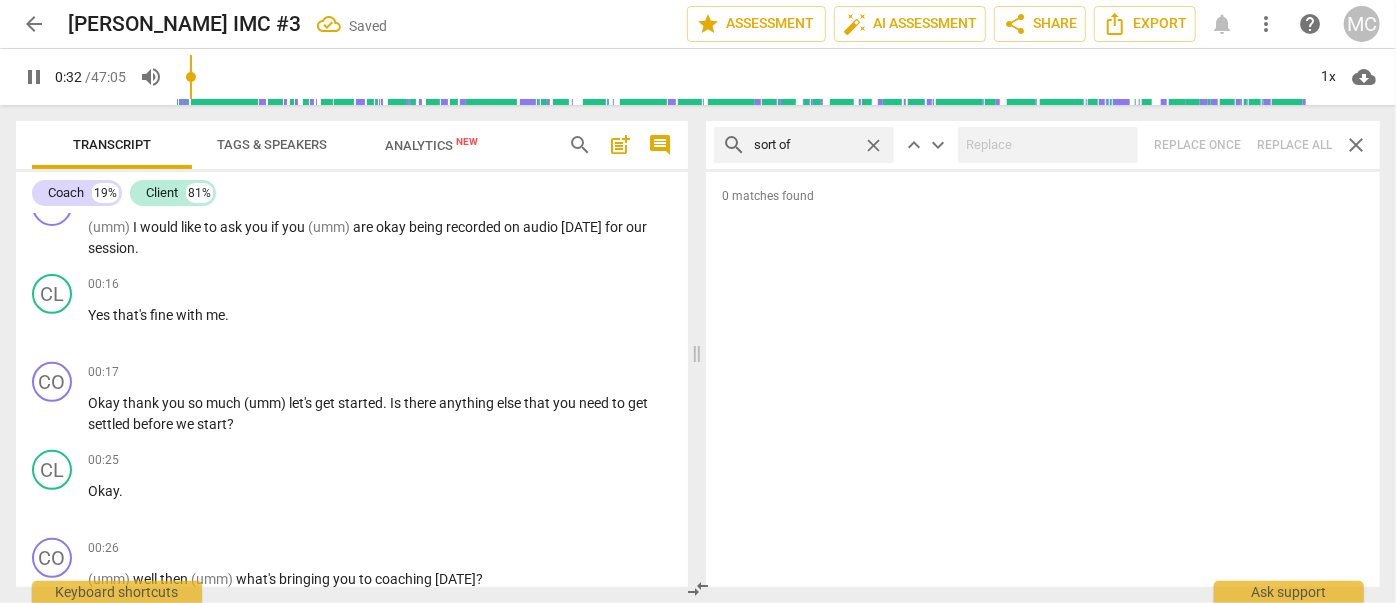 type on "sort of" 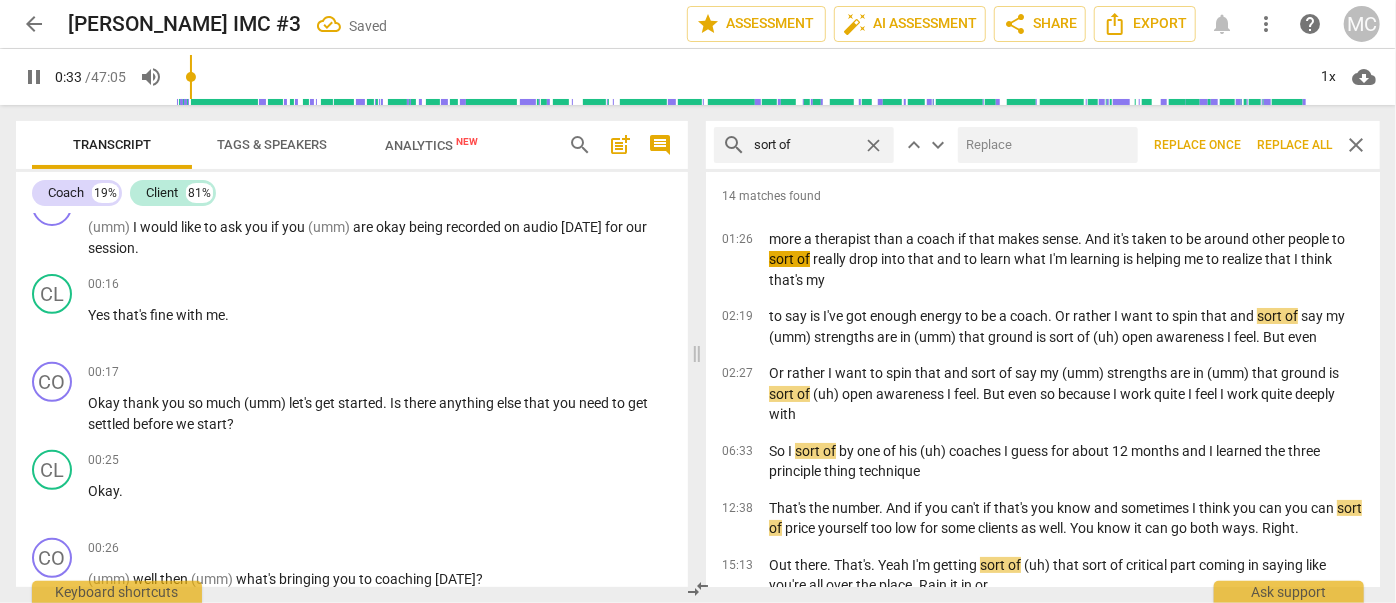 click at bounding box center (1044, 145) 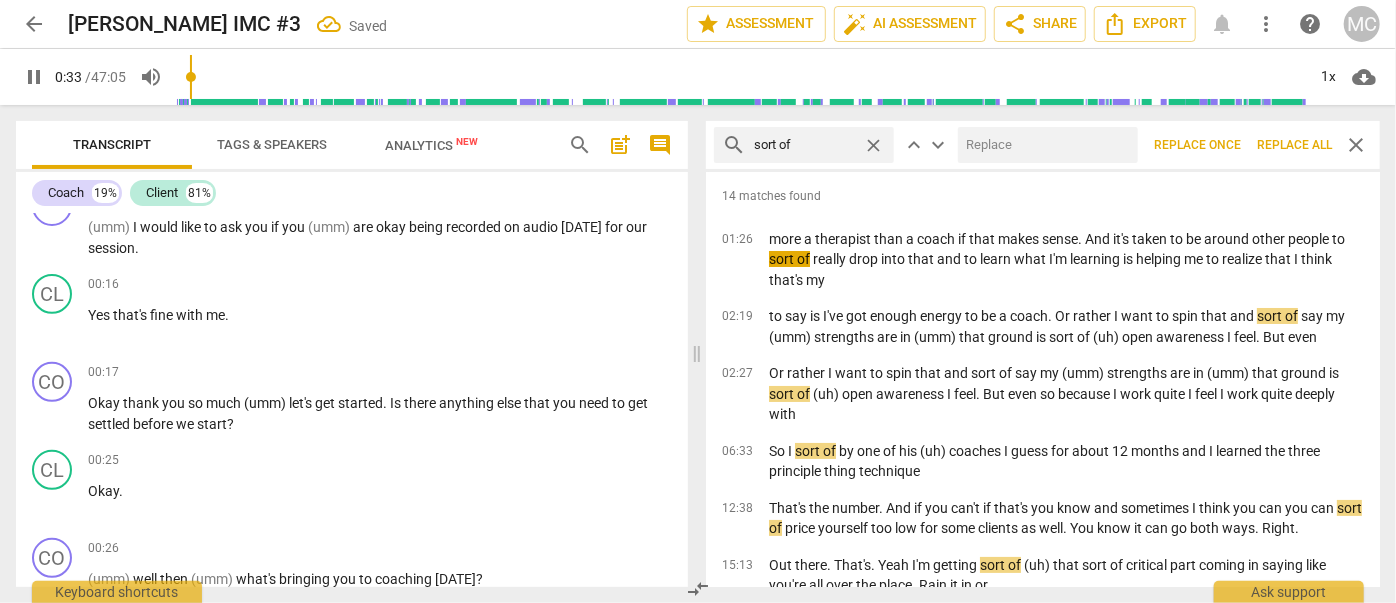 type on "34" 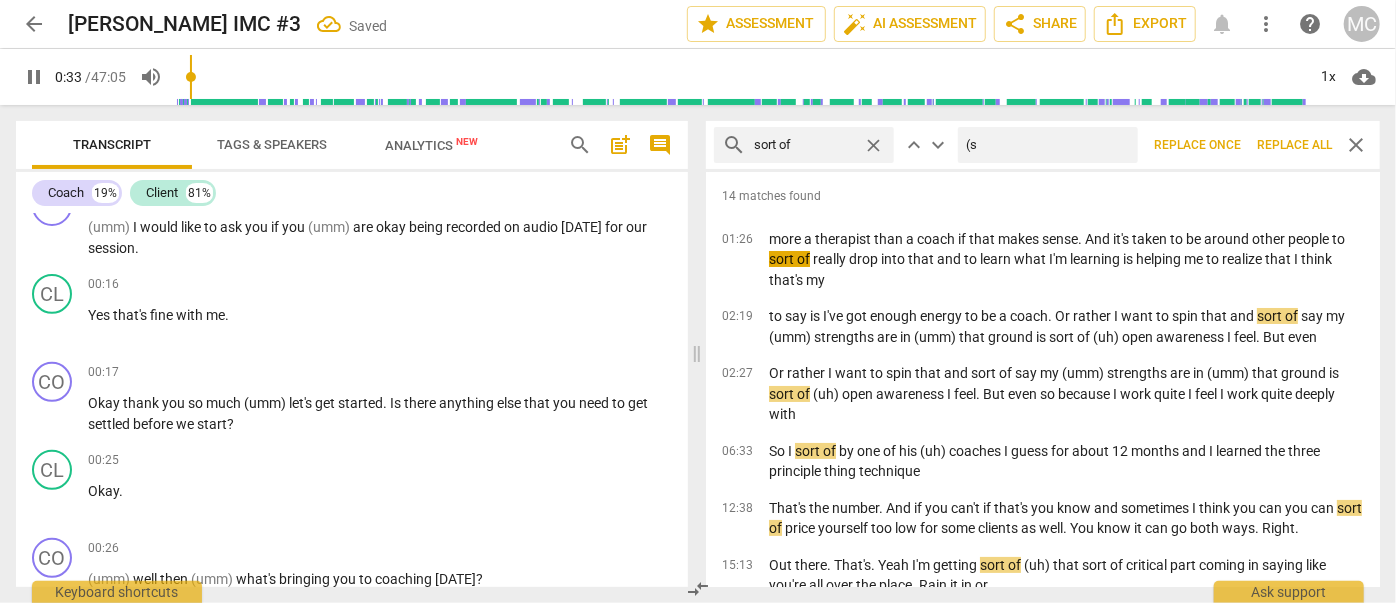 type on "(so" 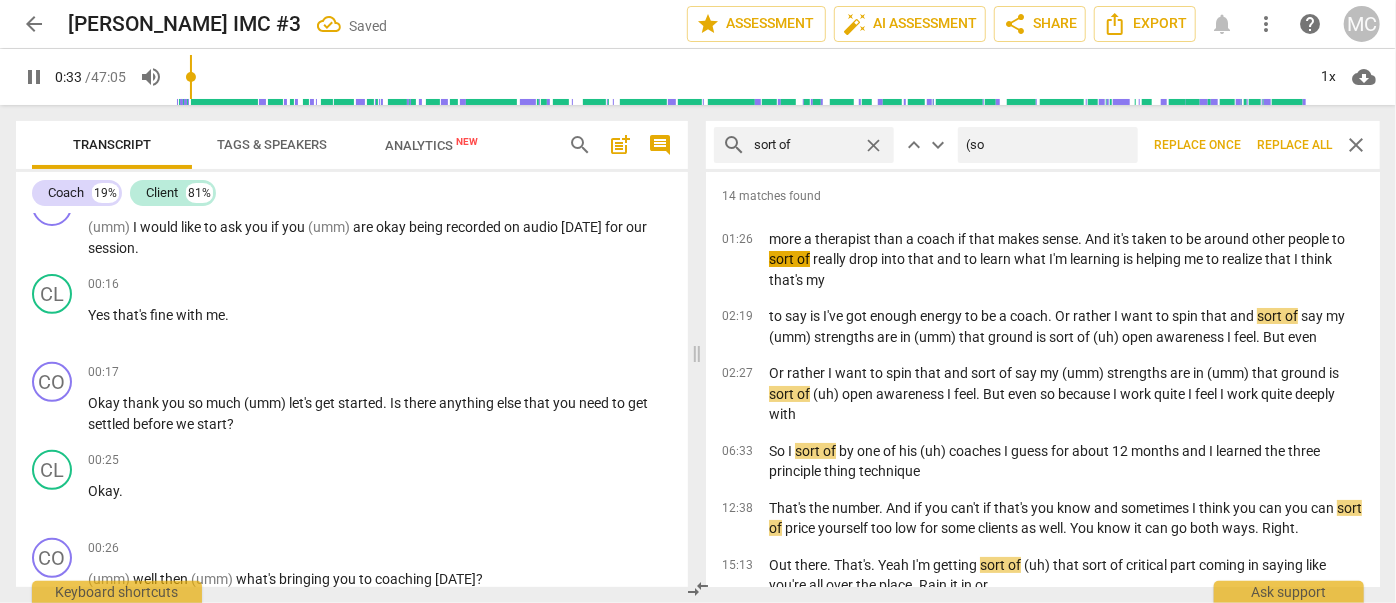 type on "34" 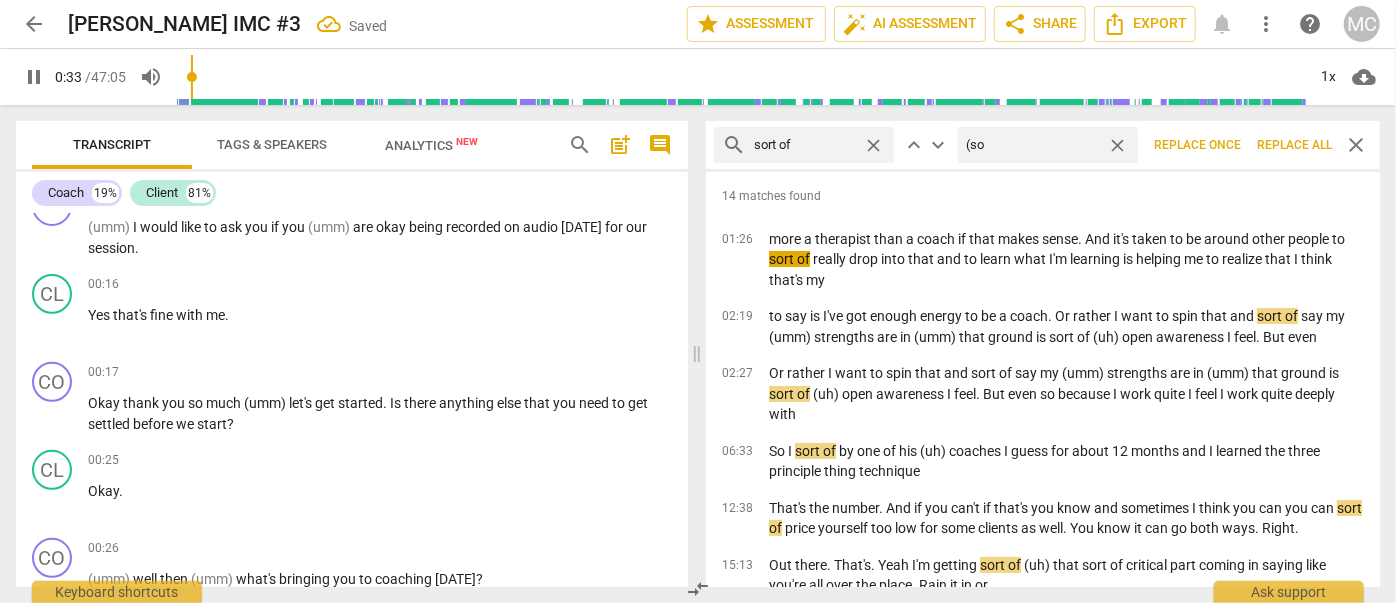 scroll, scrollTop: 824, scrollLeft: 0, axis: vertical 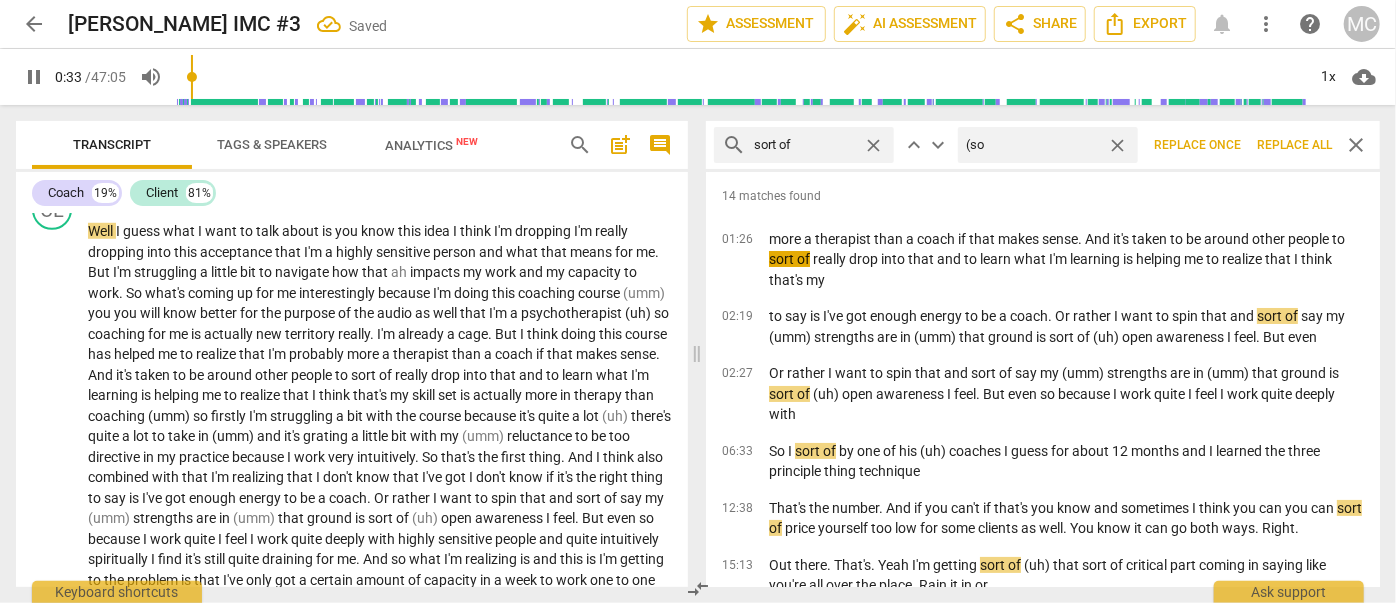 type on "(sor" 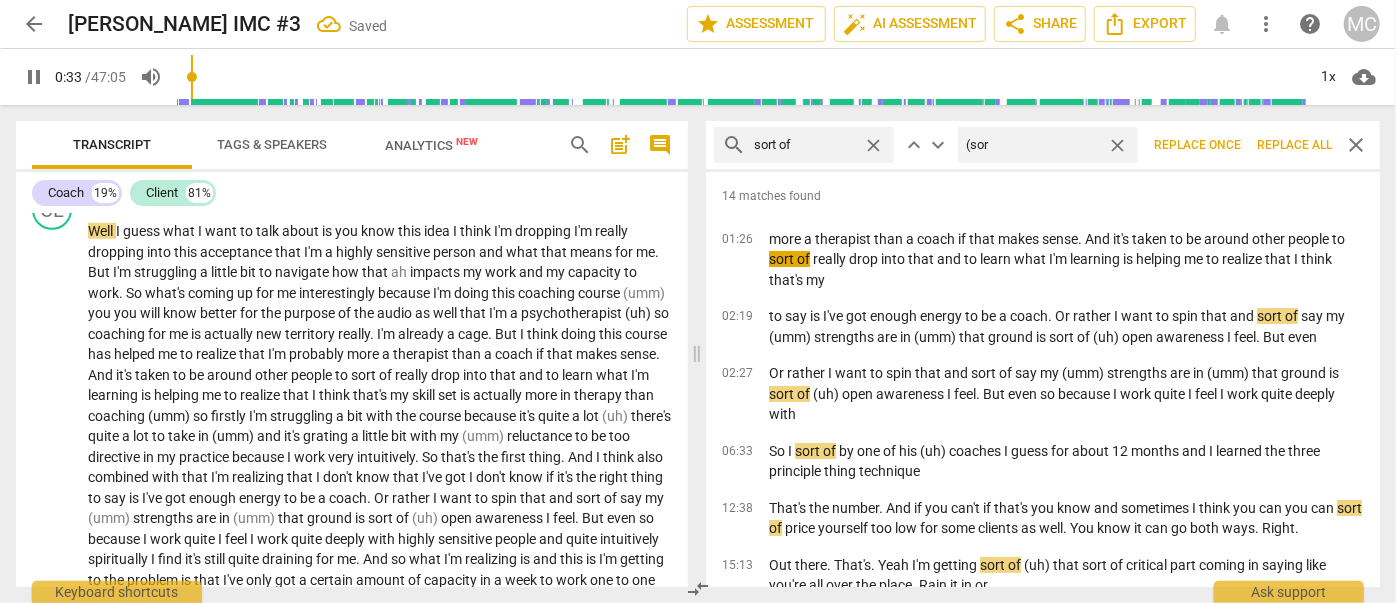 type on "34" 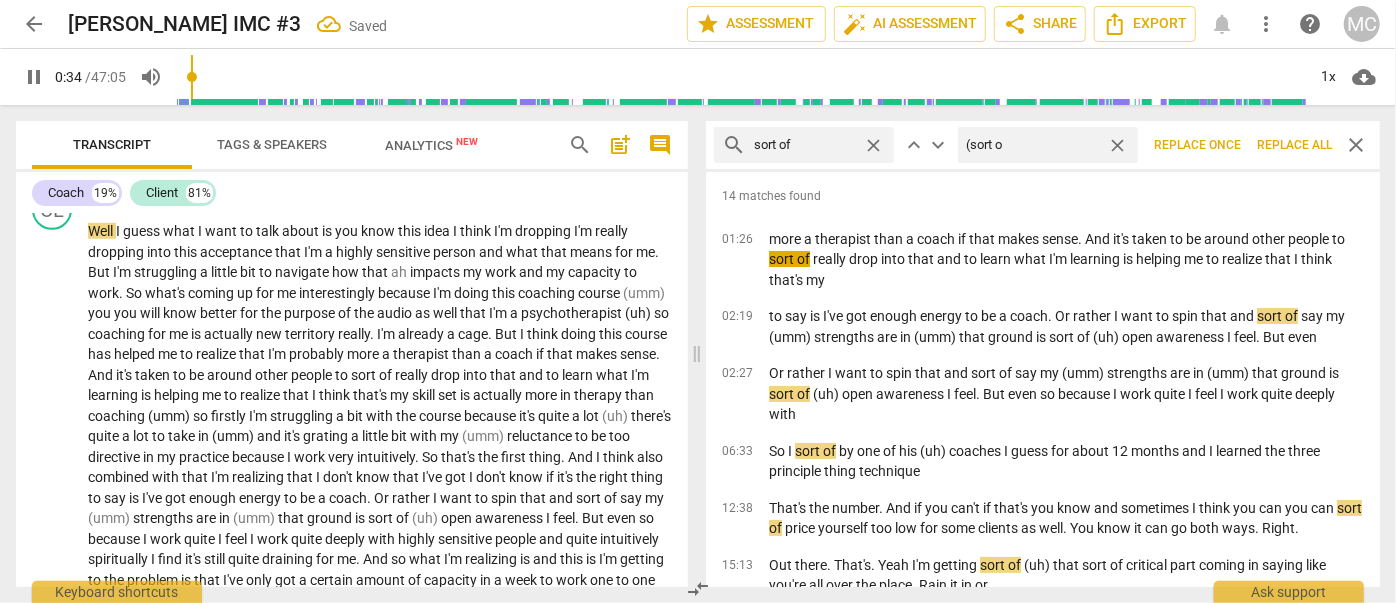 type on "(sort of" 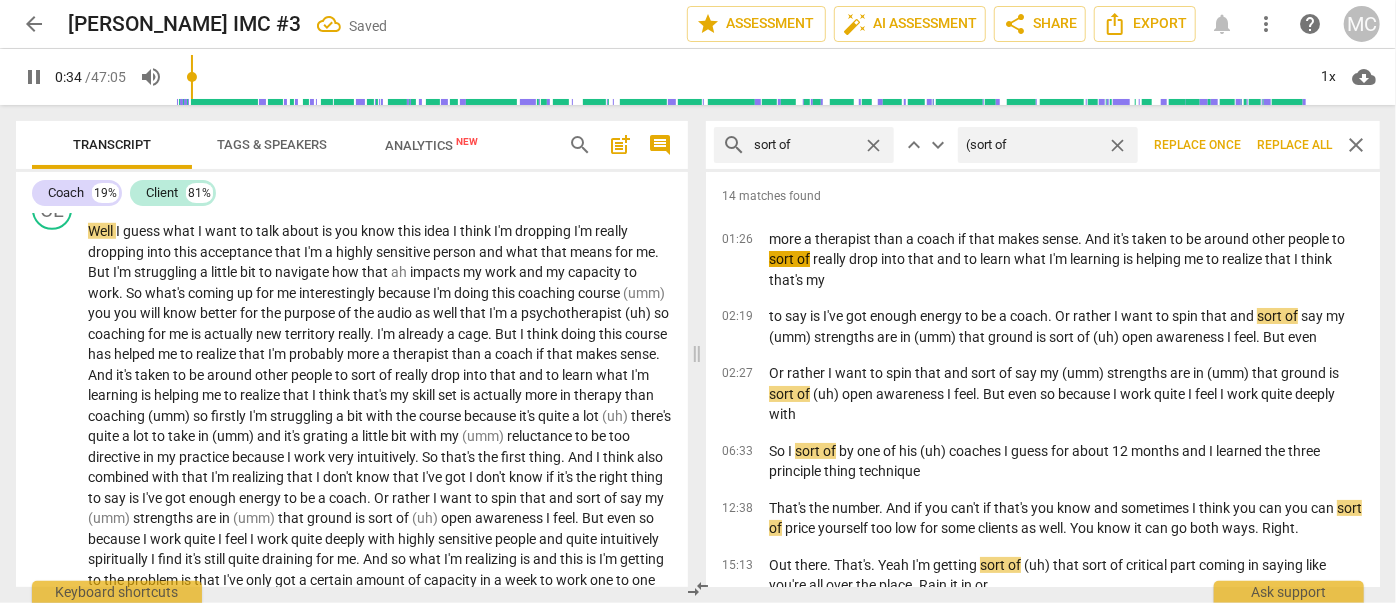 type on "34" 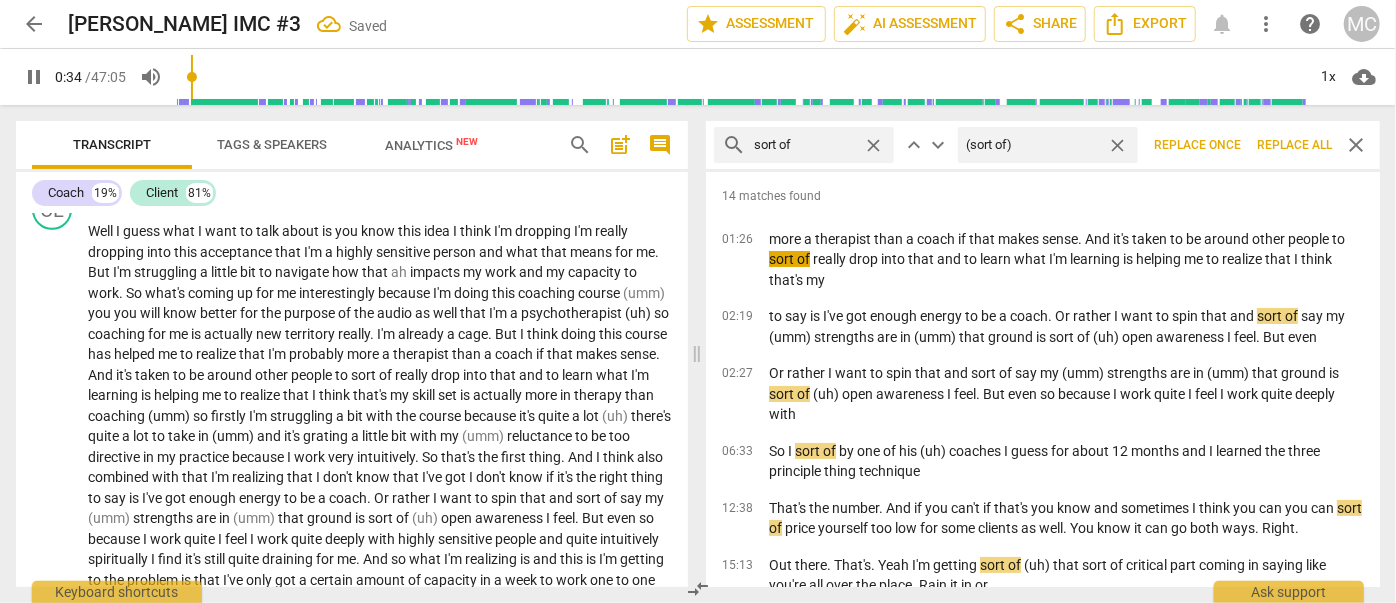 type on "35" 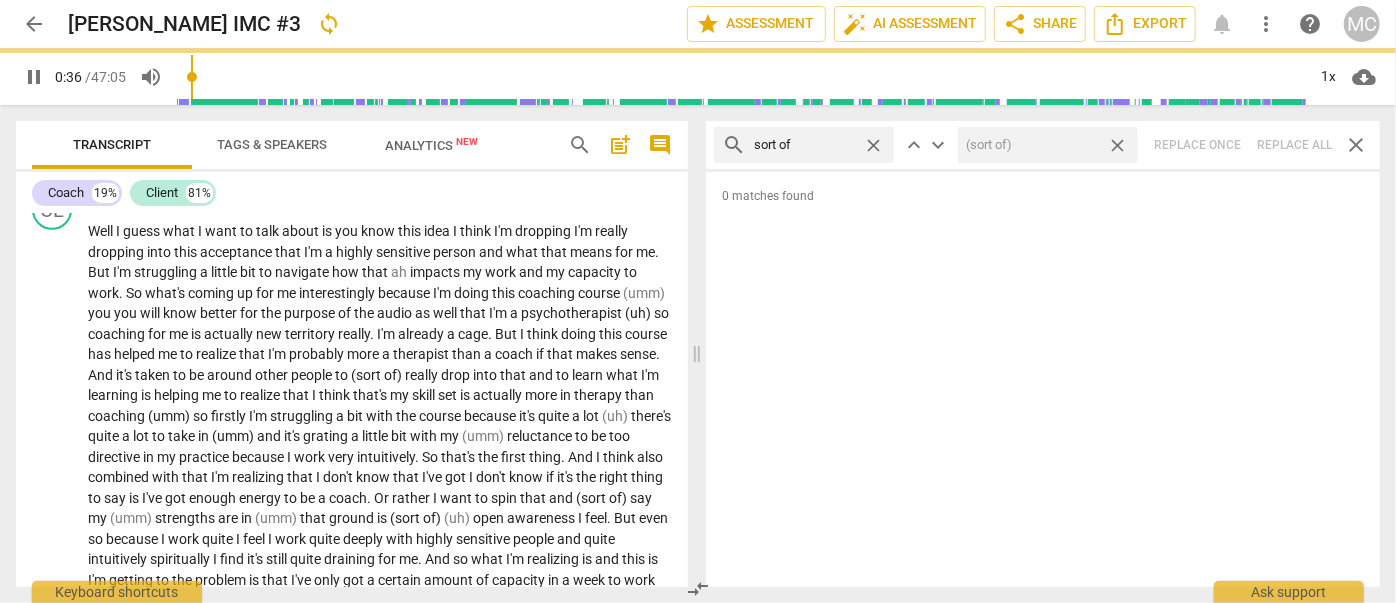 type on "36" 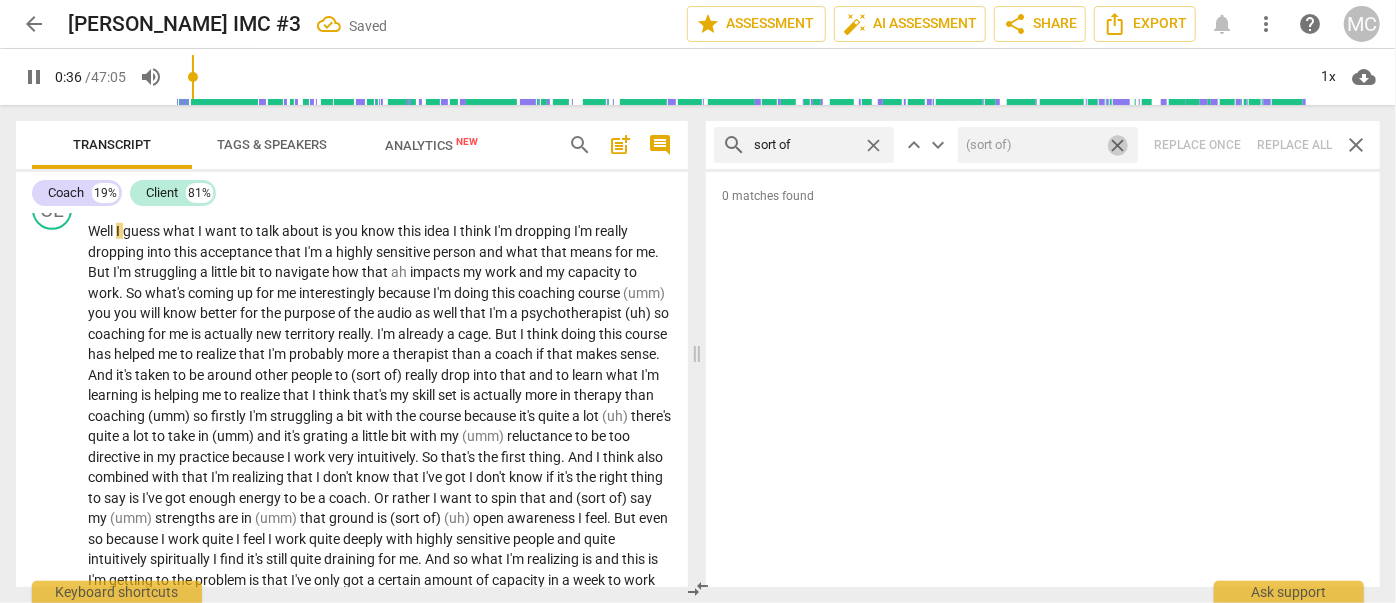 click on "close" at bounding box center (1117, 145) 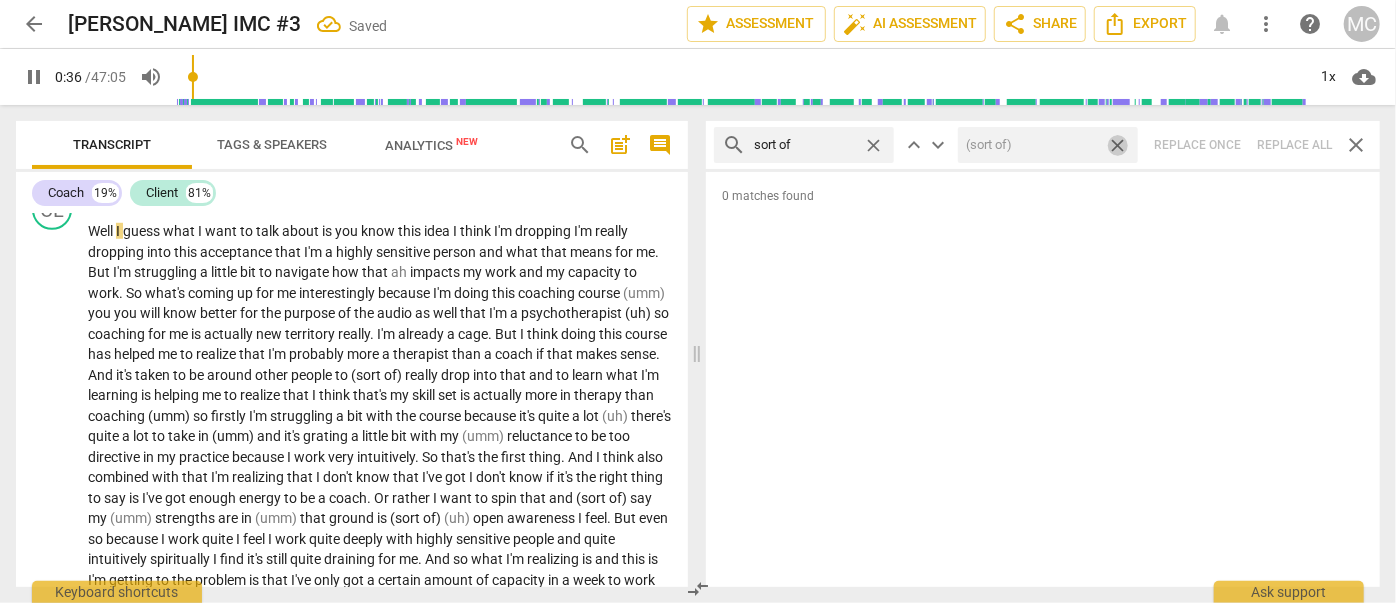 type 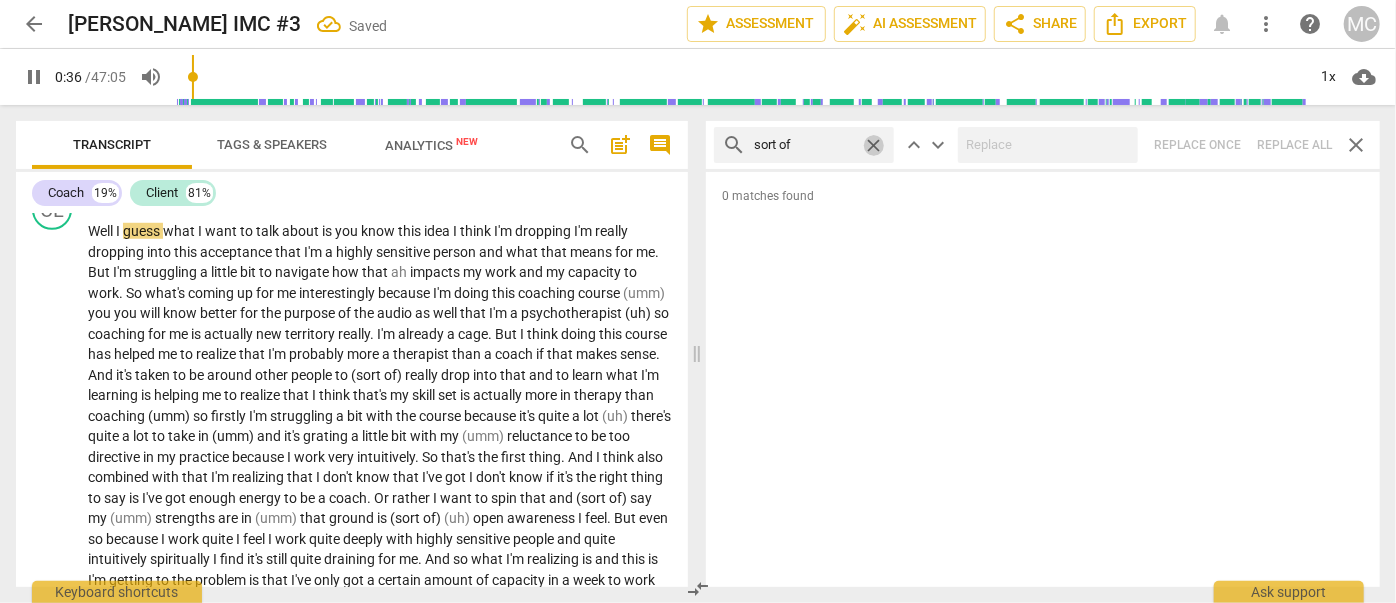 click on "close" at bounding box center (873, 145) 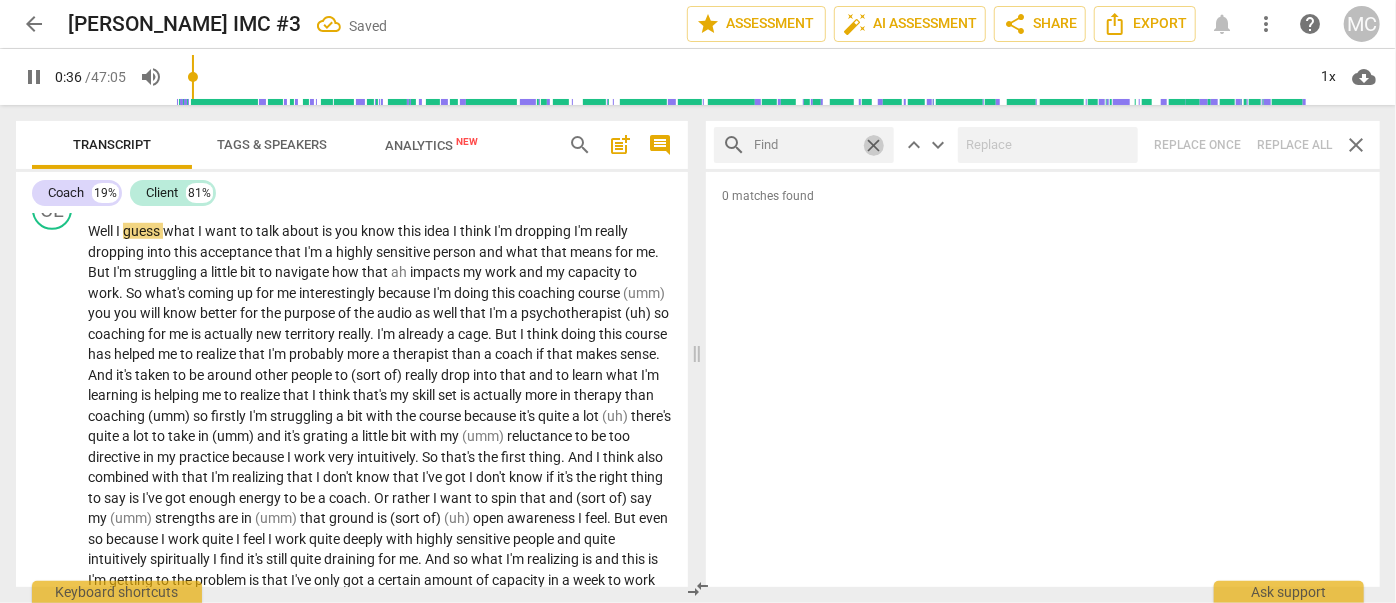 click at bounding box center [804, 145] 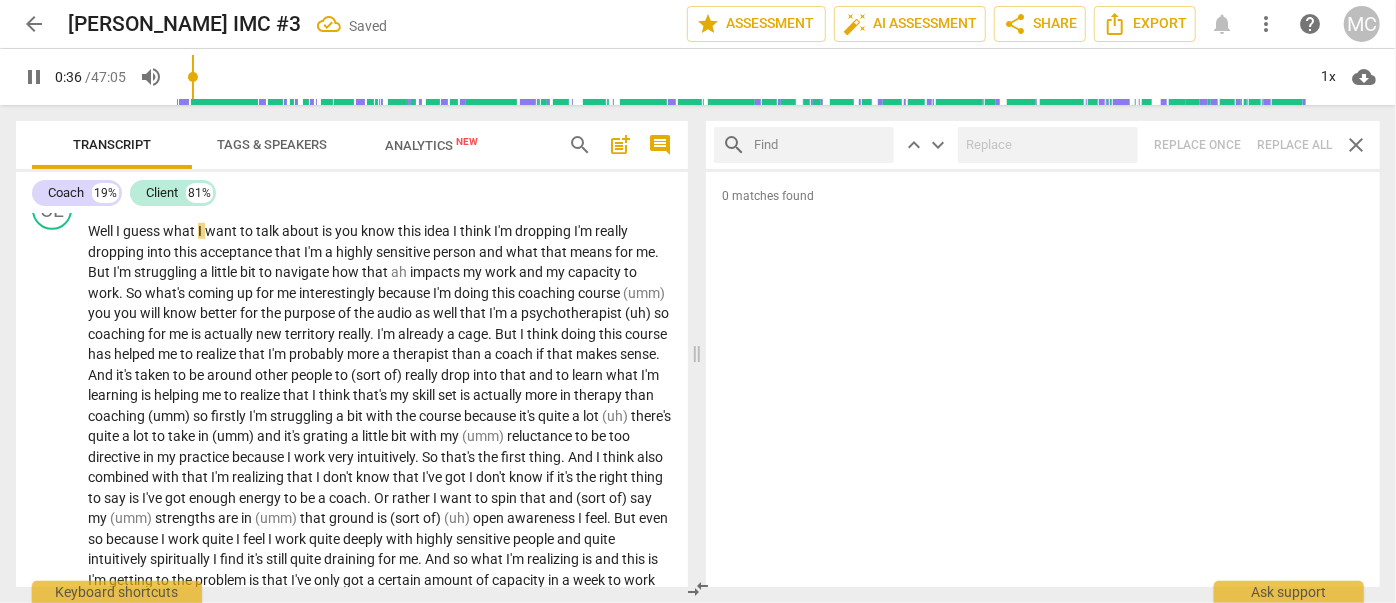 type on "37" 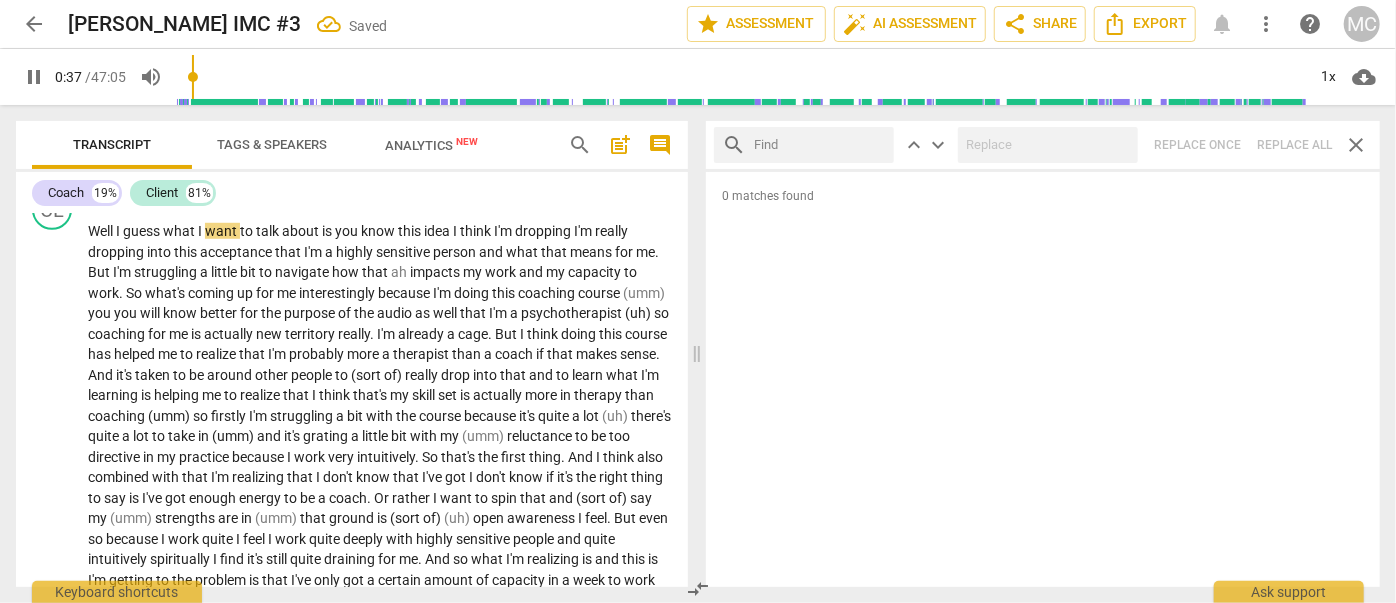type on "a" 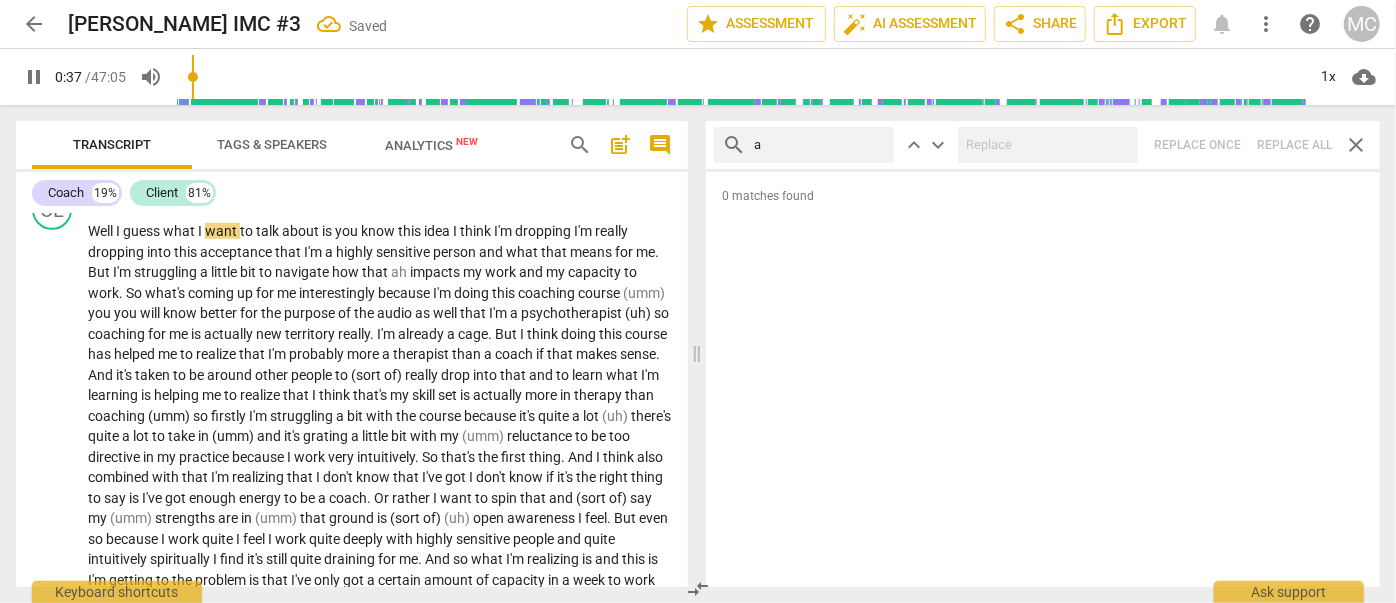 type on "37" 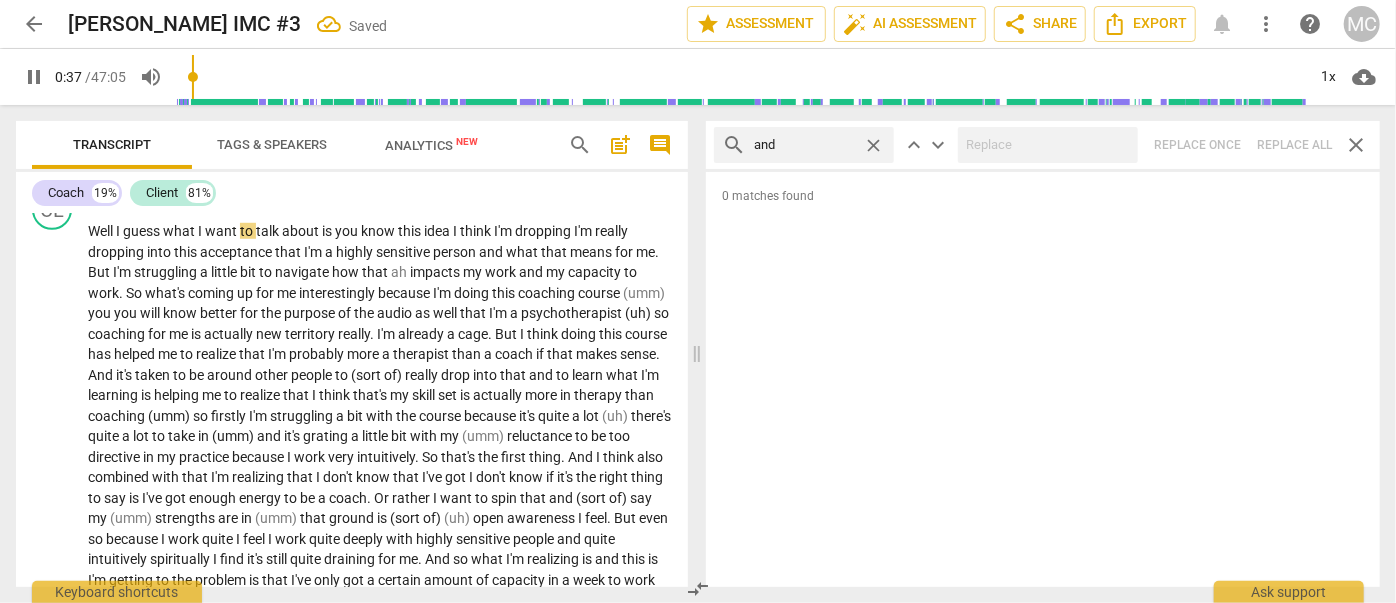 type on "and t" 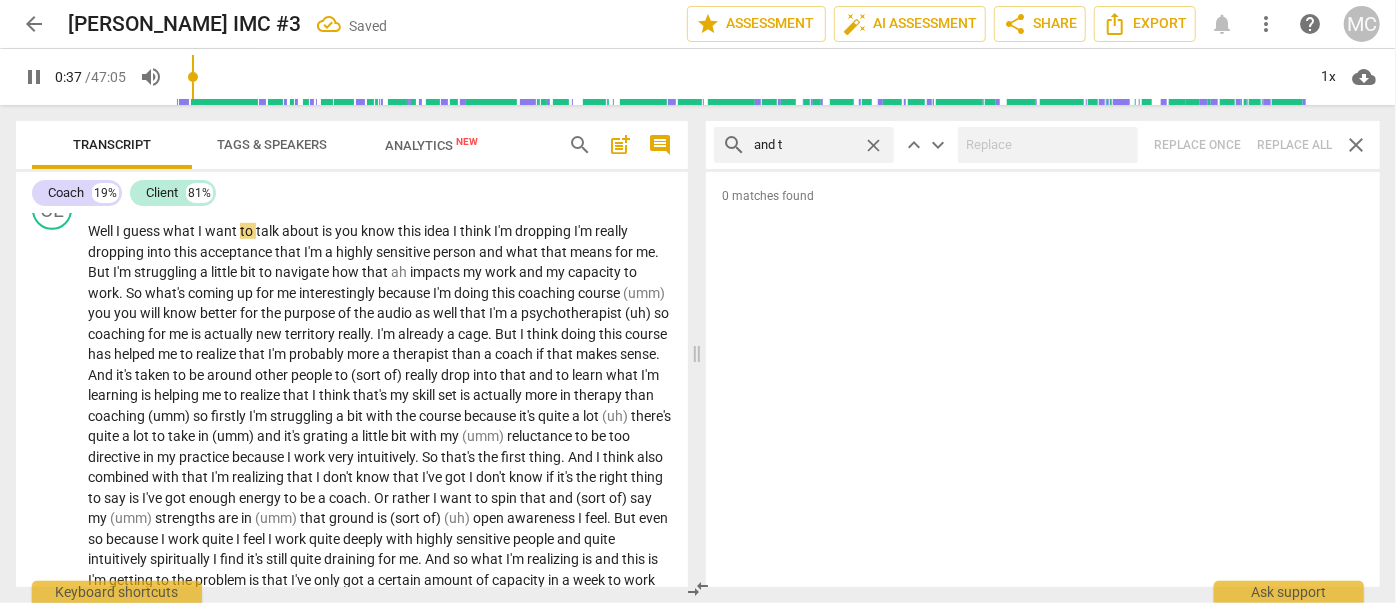 type on "38" 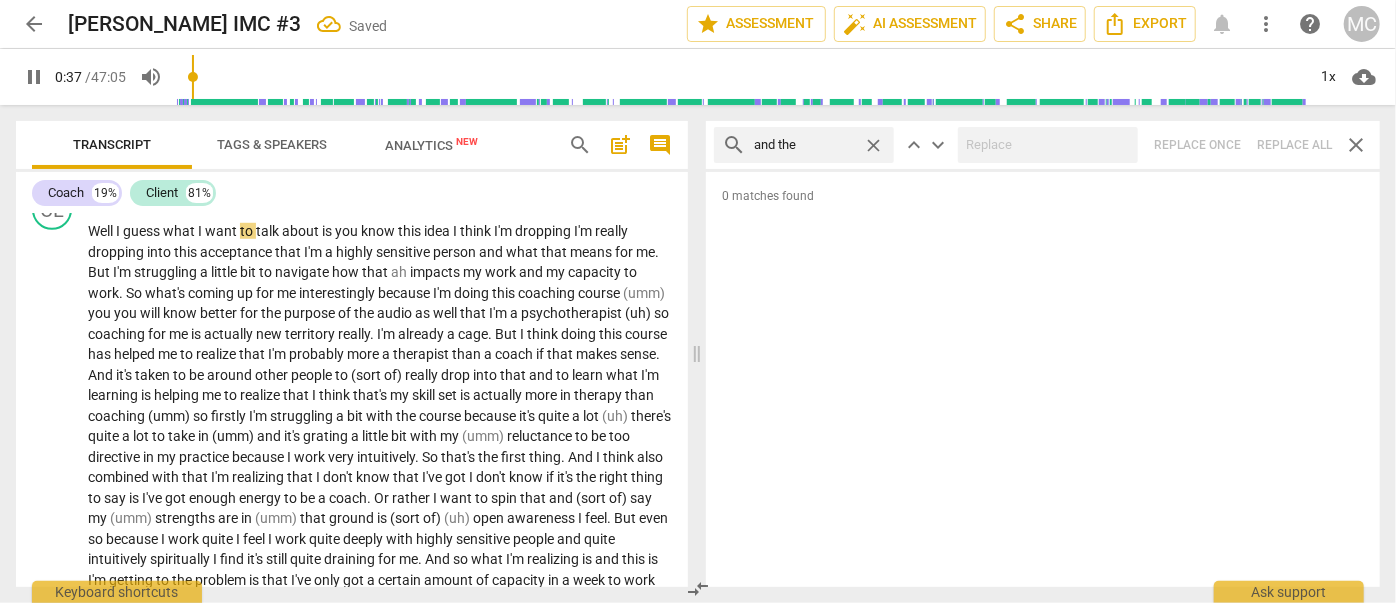 type on "and then" 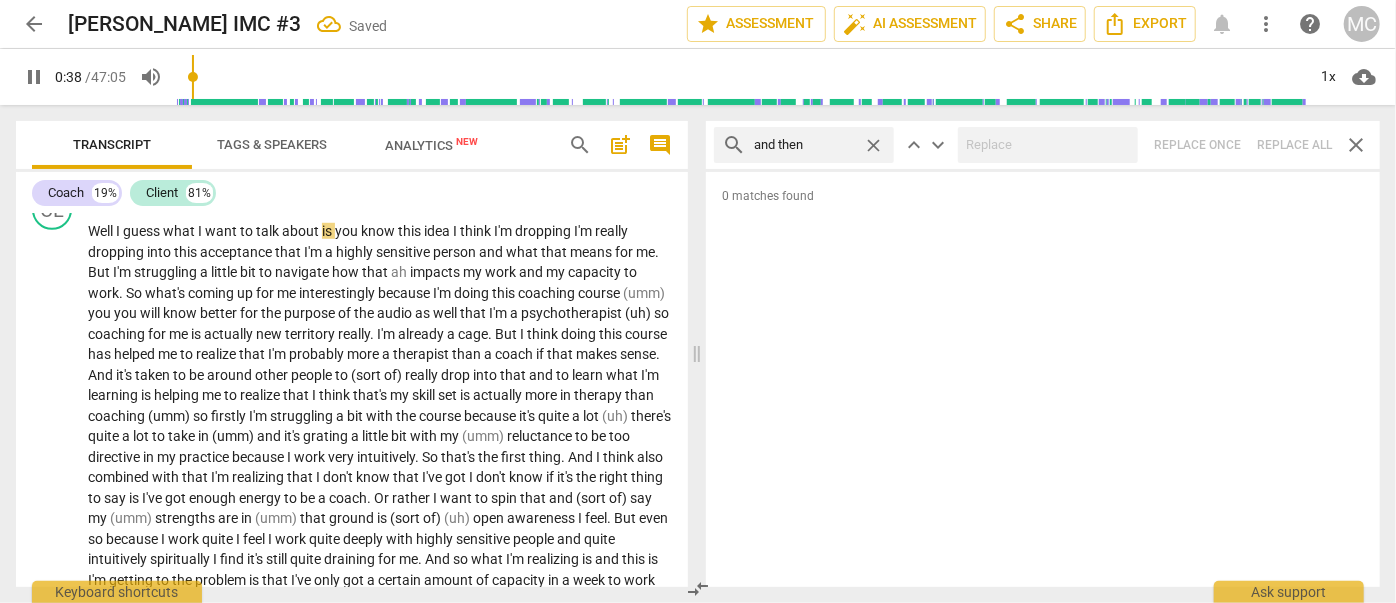 type on "39" 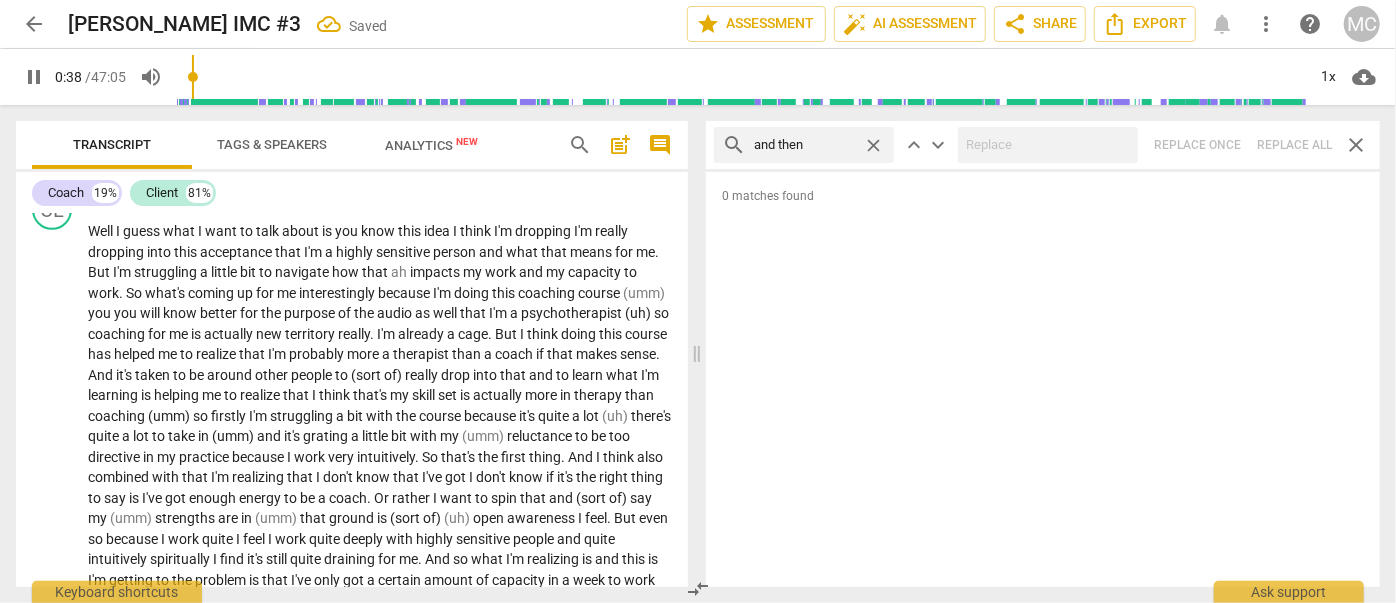 type on "and then" 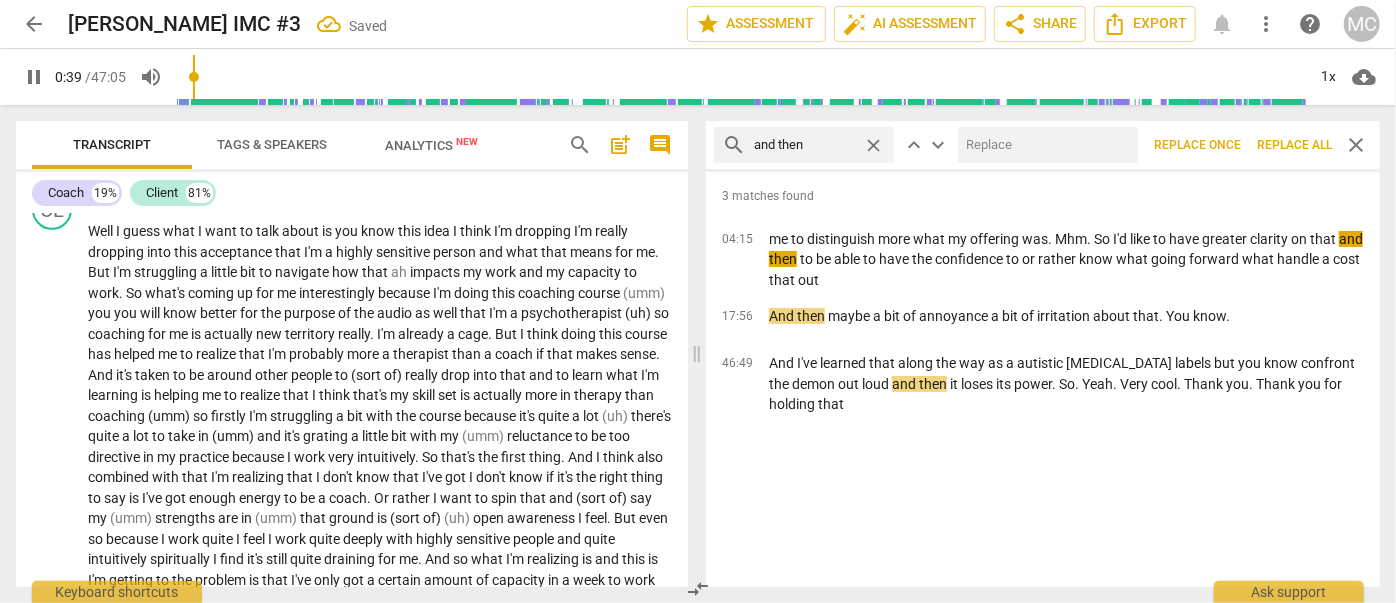 click at bounding box center [1044, 145] 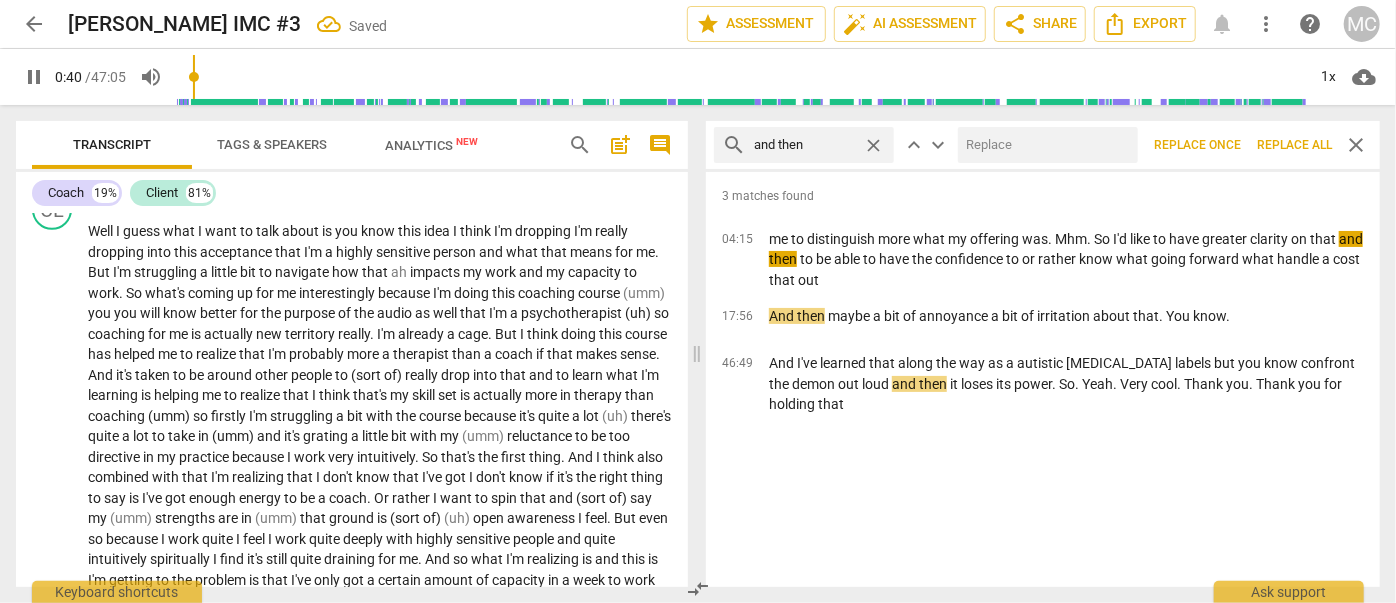 type on "(" 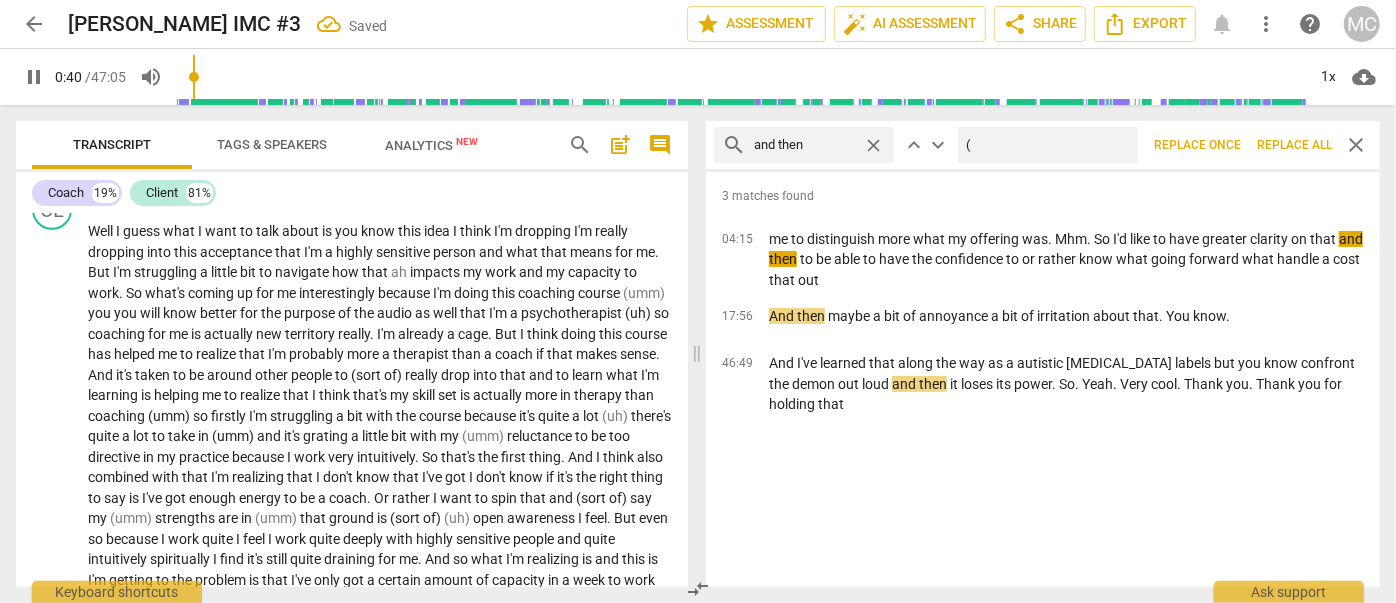 type on "40" 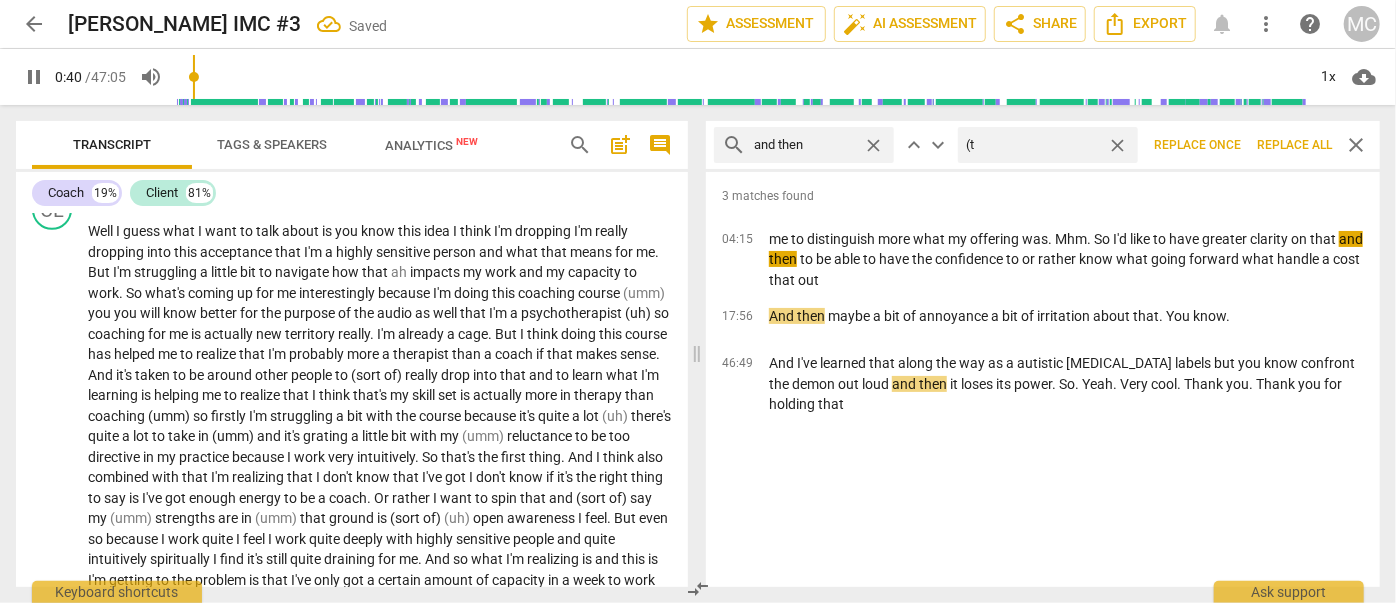 type on "(th" 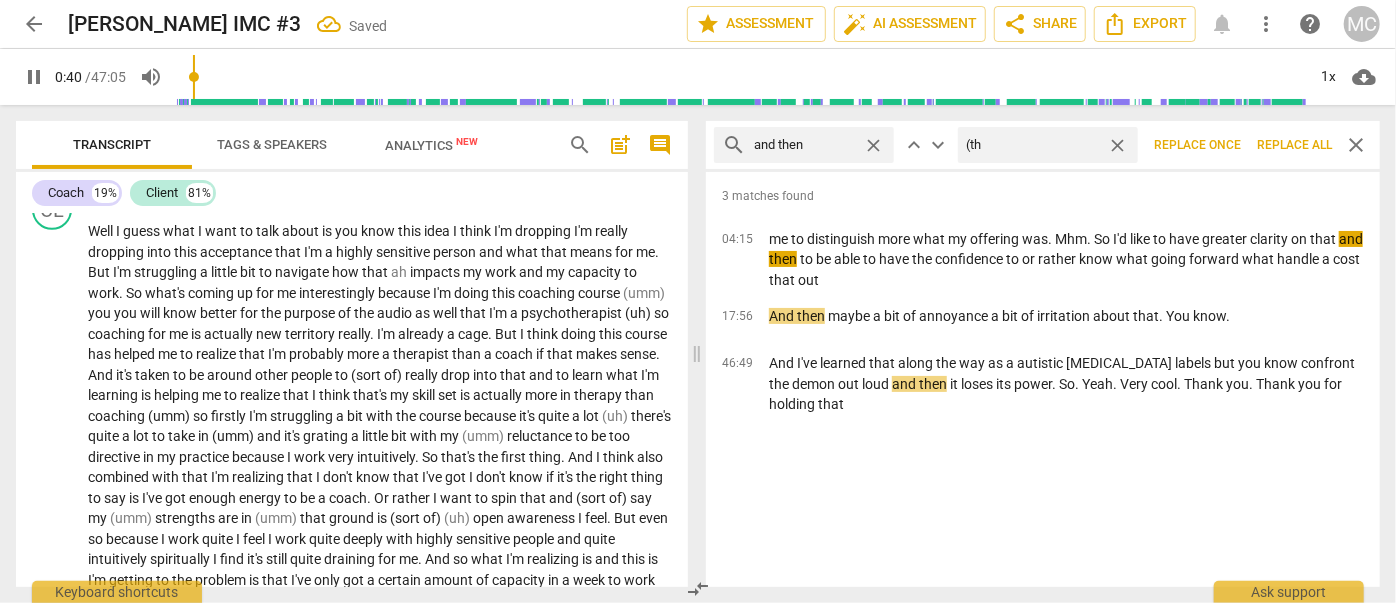 type on "41" 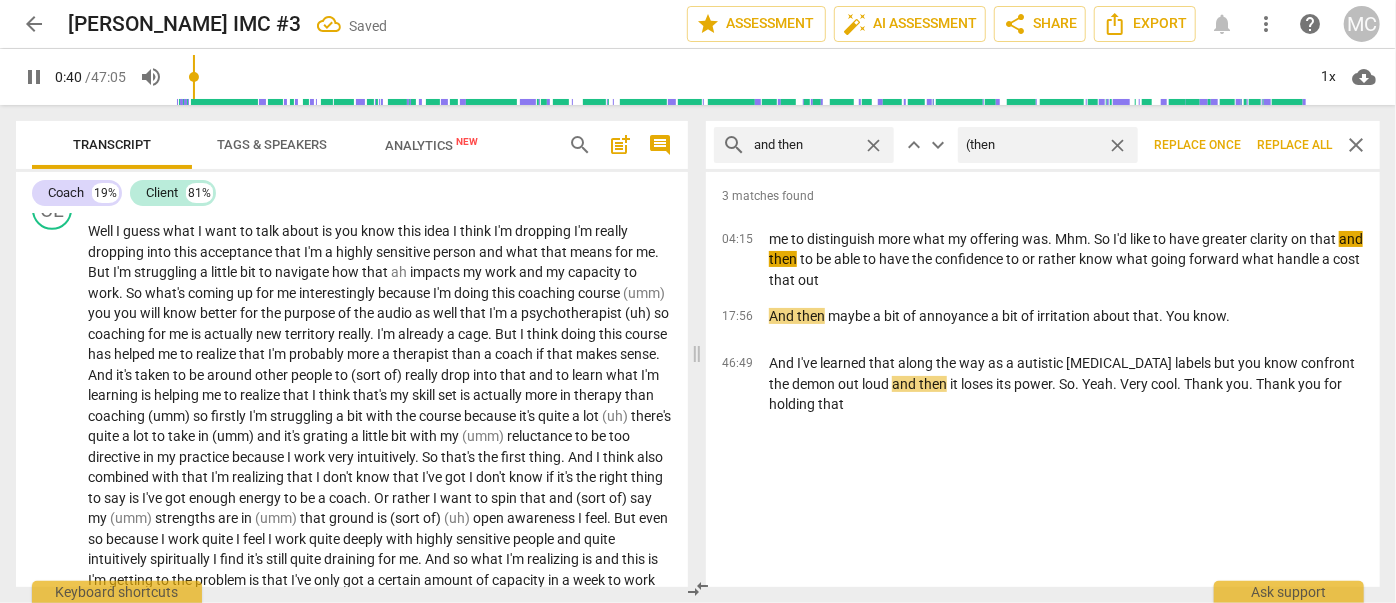 type on "(the" 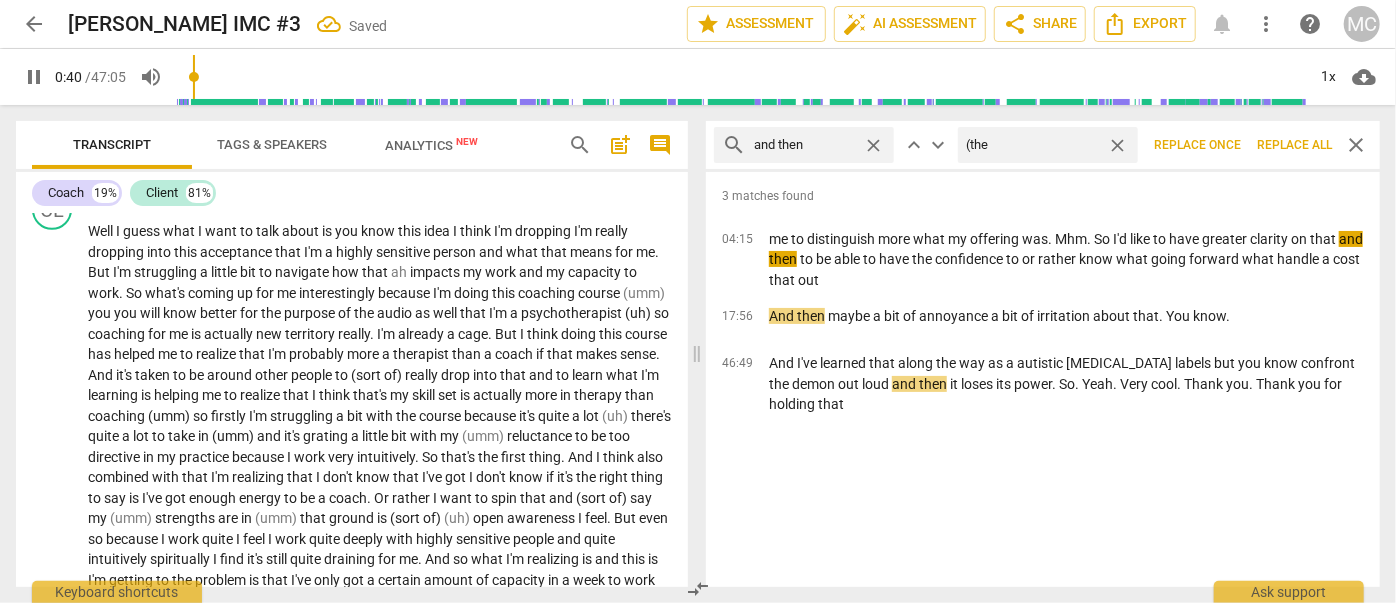type on "41" 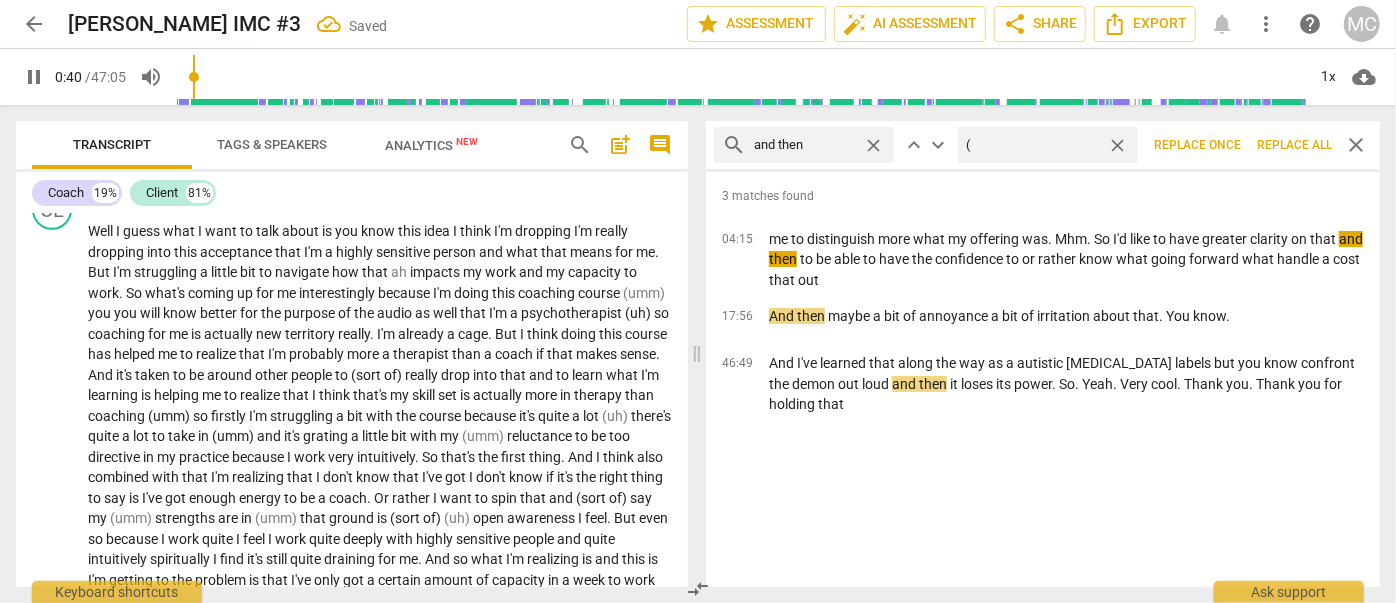 type on "(T" 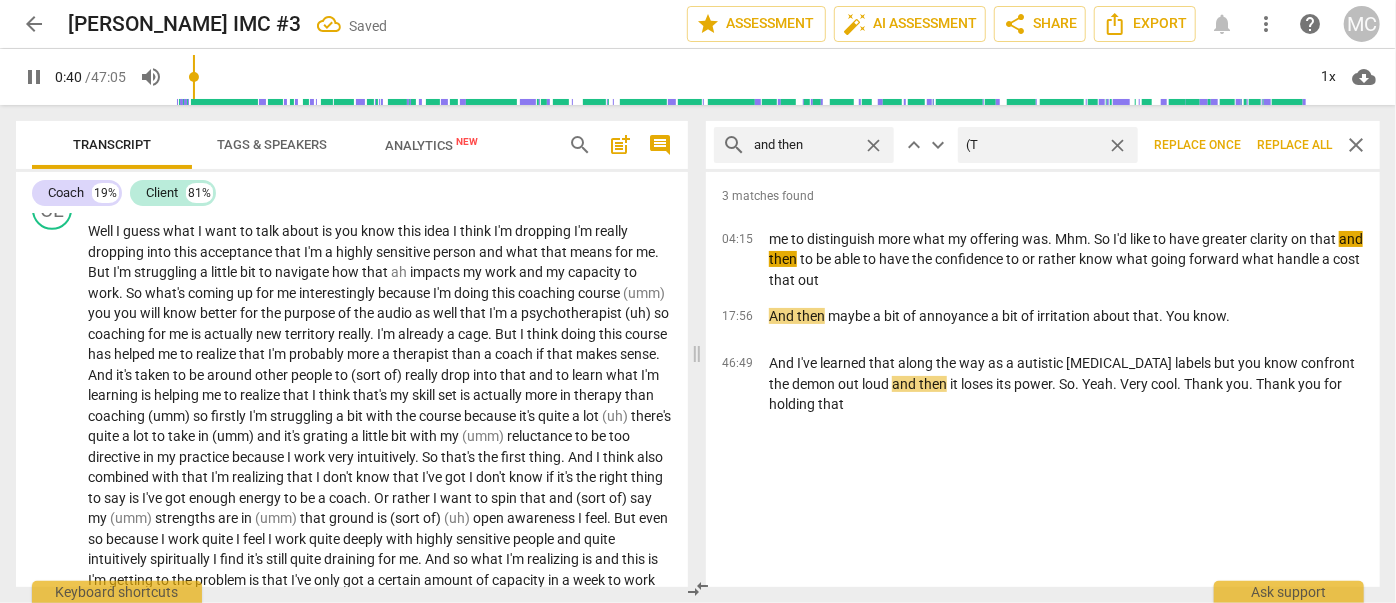 type on "41" 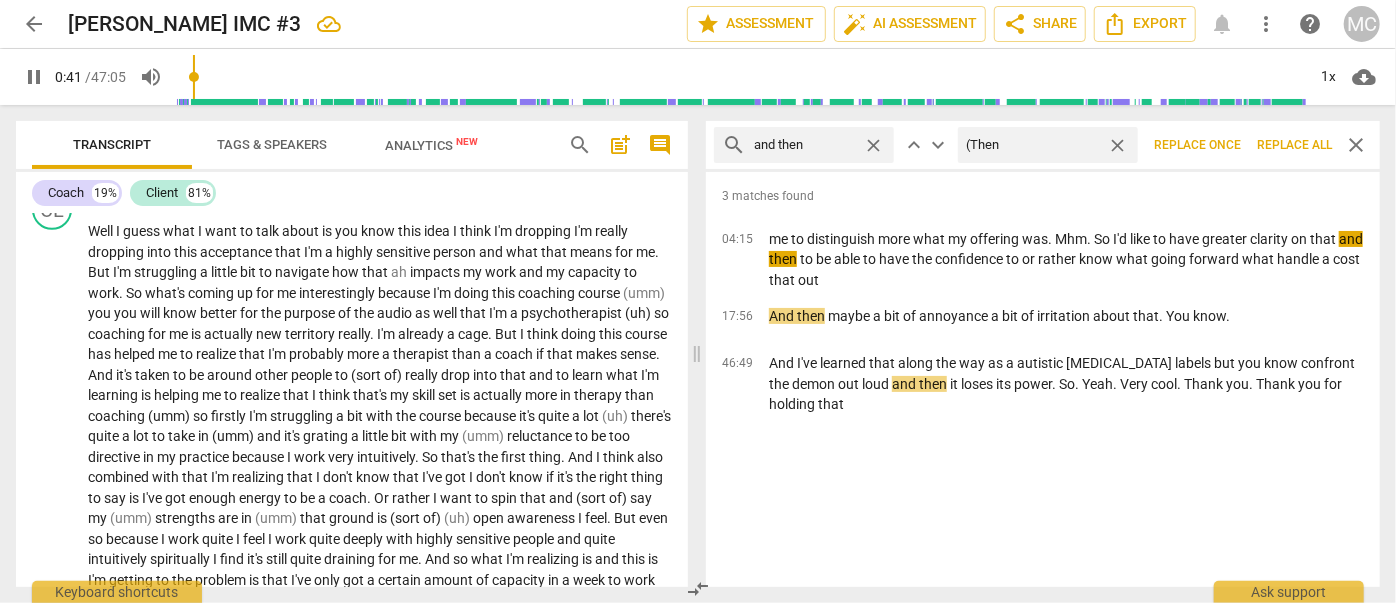 type on "(Then)" 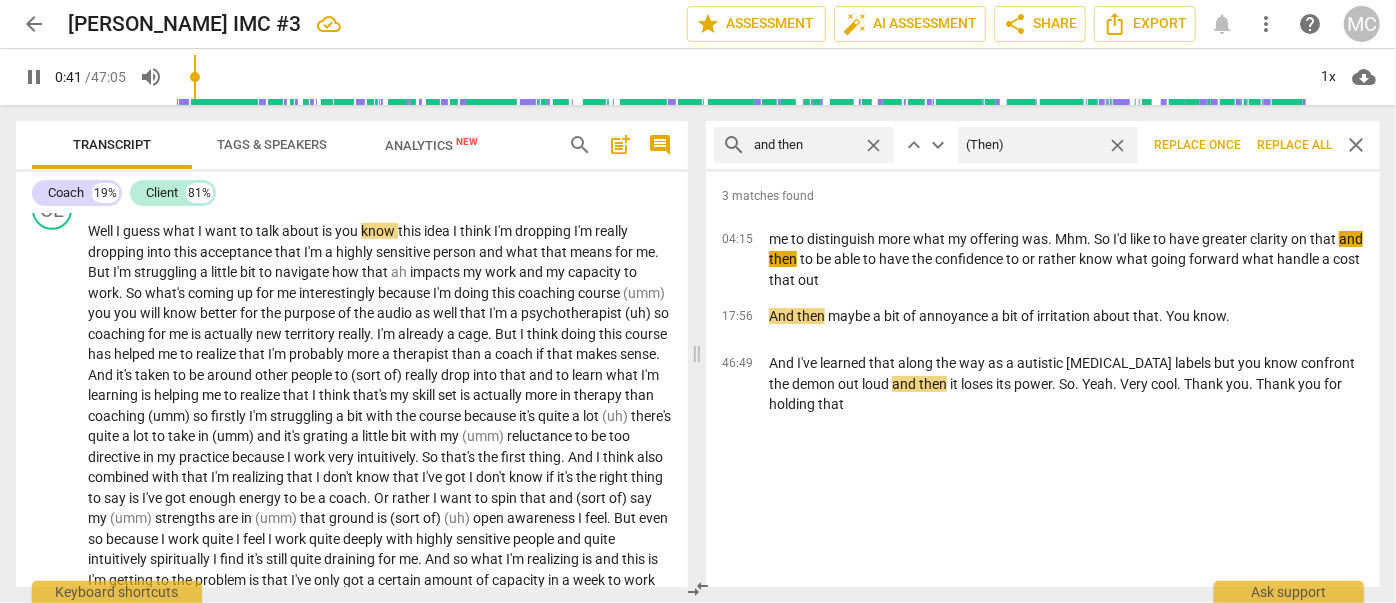 type on "42" 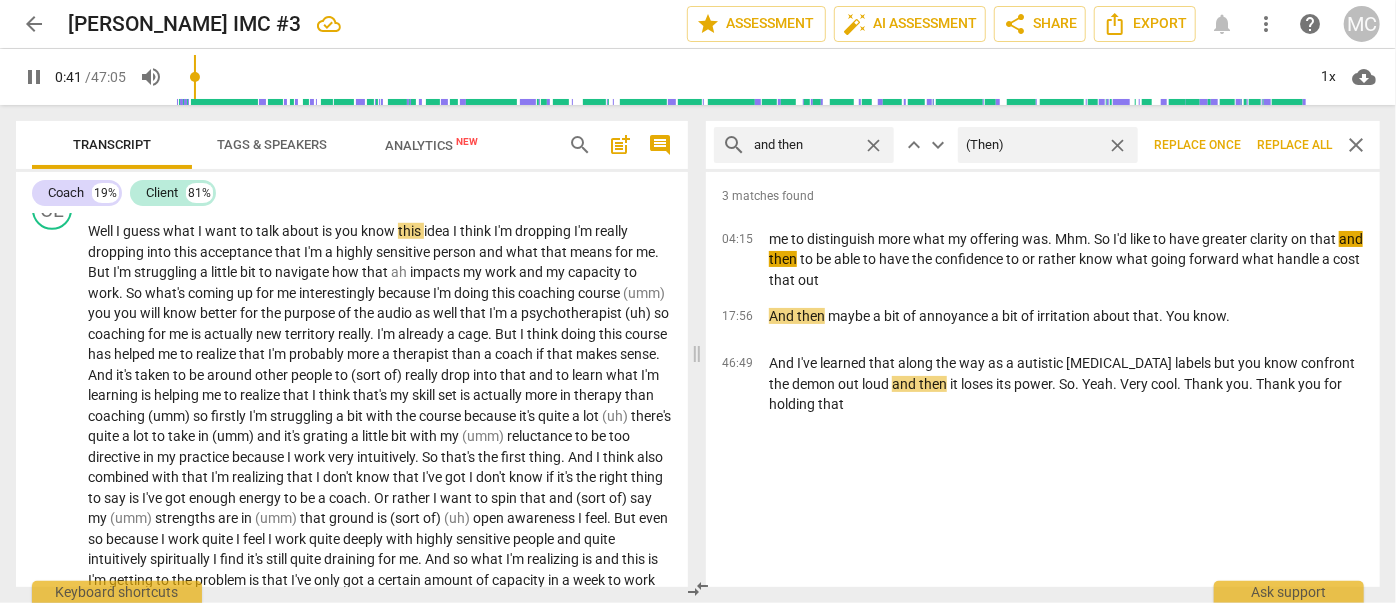 type on "(Then)" 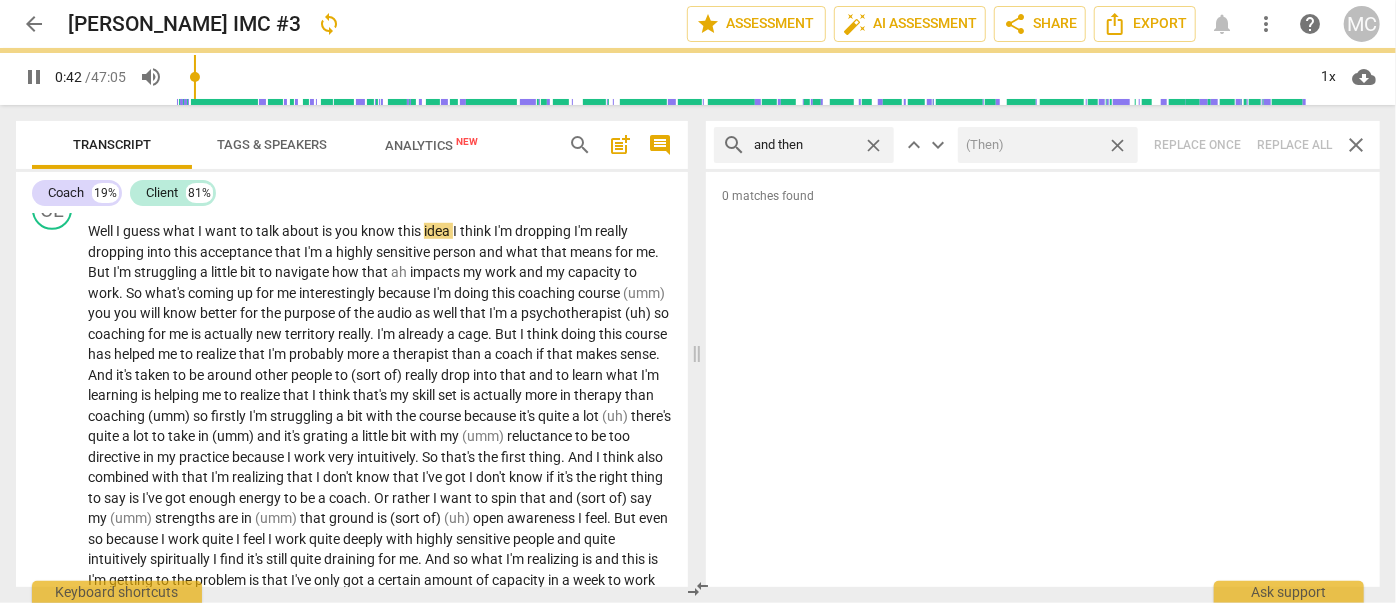 type on "43" 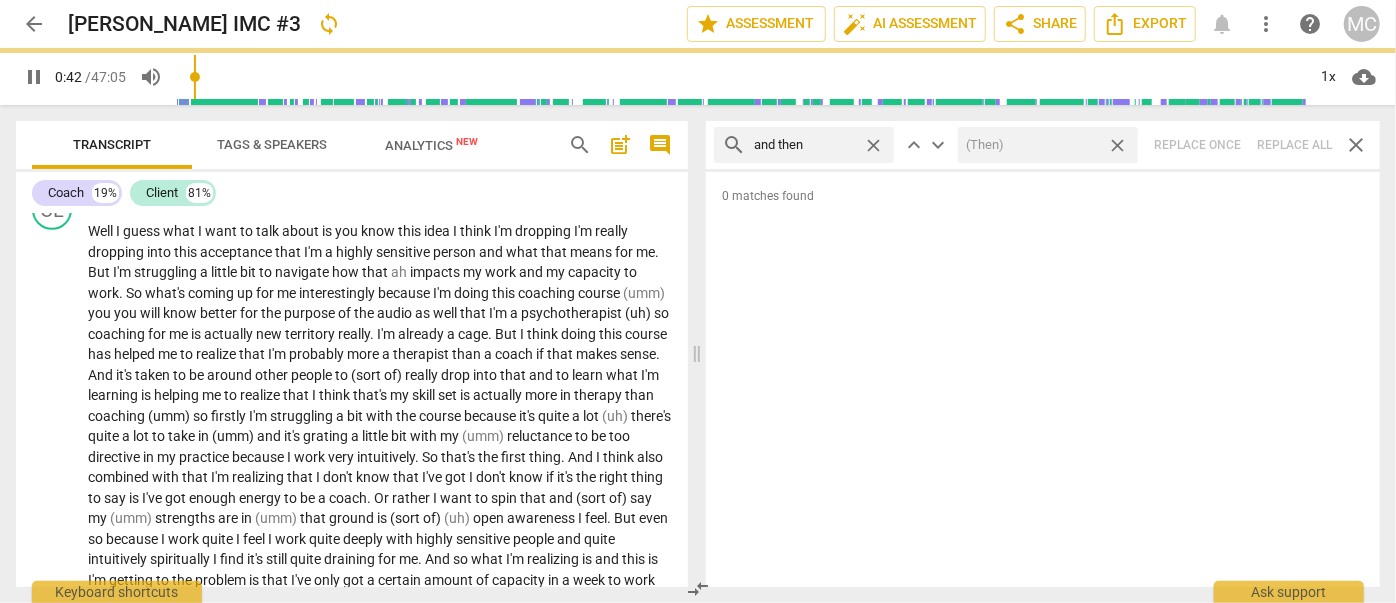 drag, startPoint x: 1117, startPoint y: 144, endPoint x: 949, endPoint y: 152, distance: 168.19037 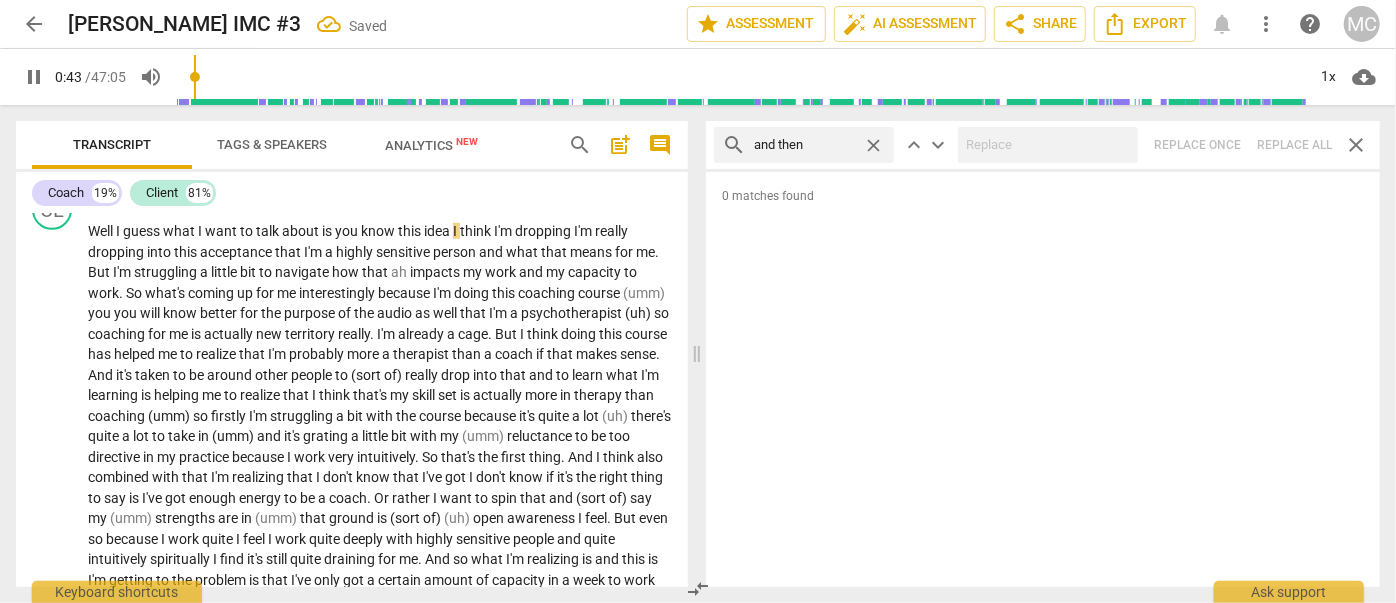 type on "44" 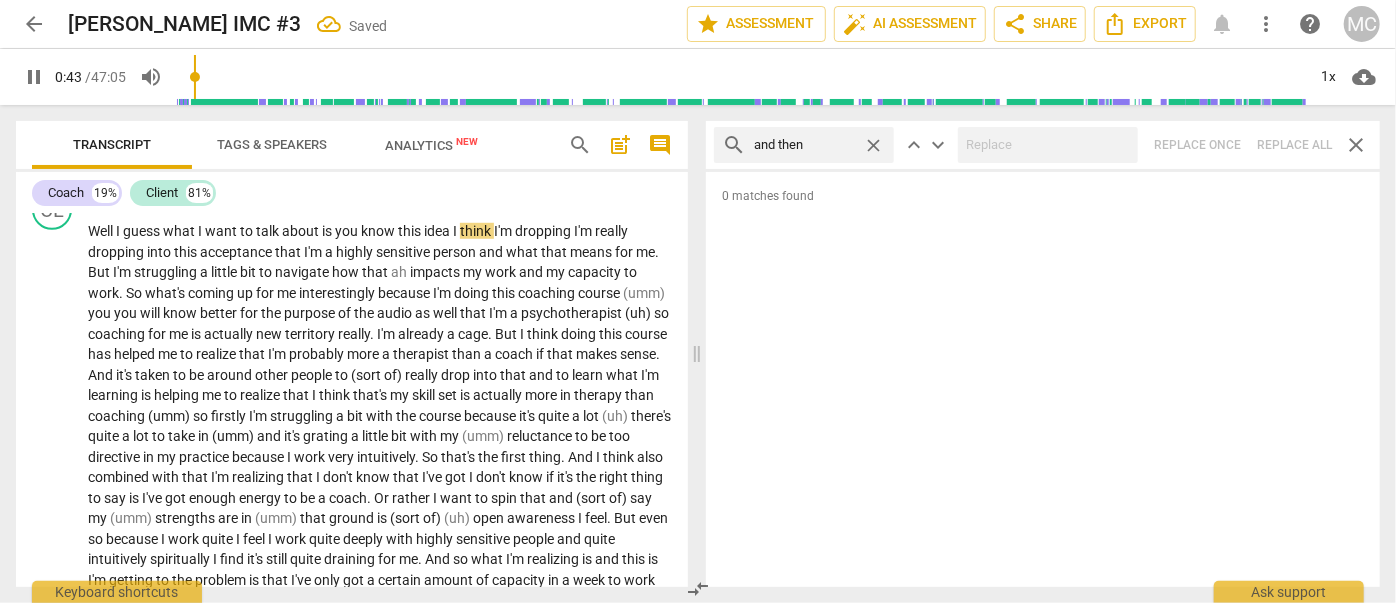 click on "close" at bounding box center (873, 145) 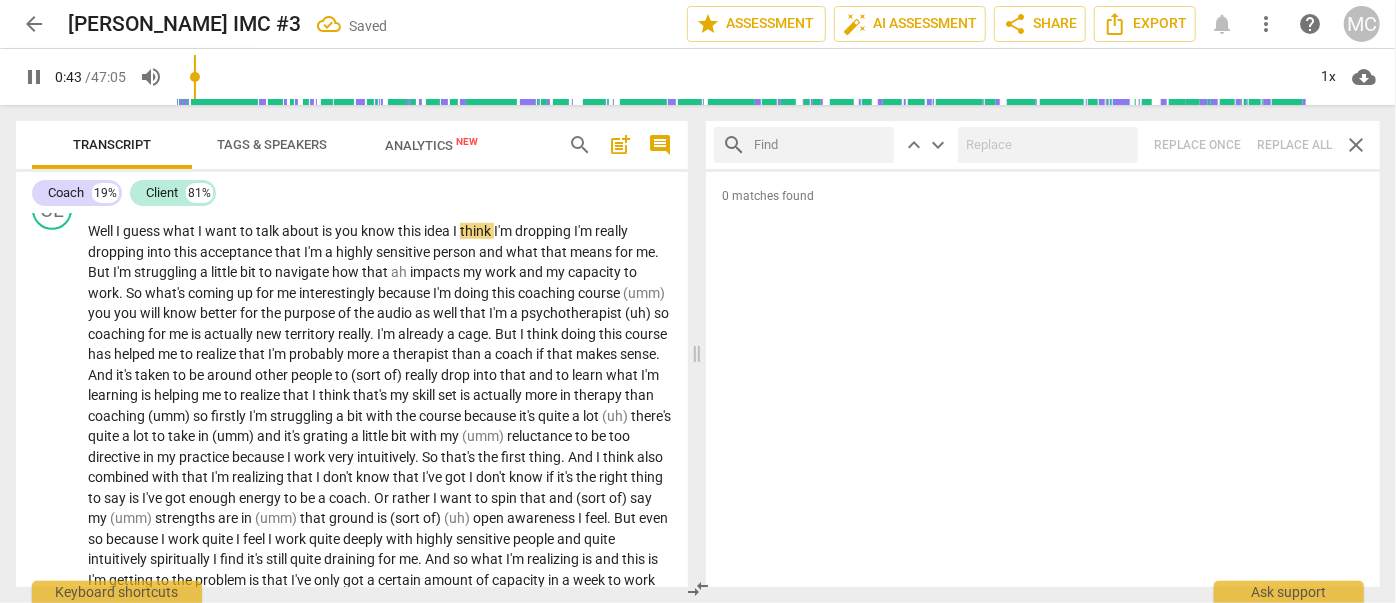 click at bounding box center [820, 145] 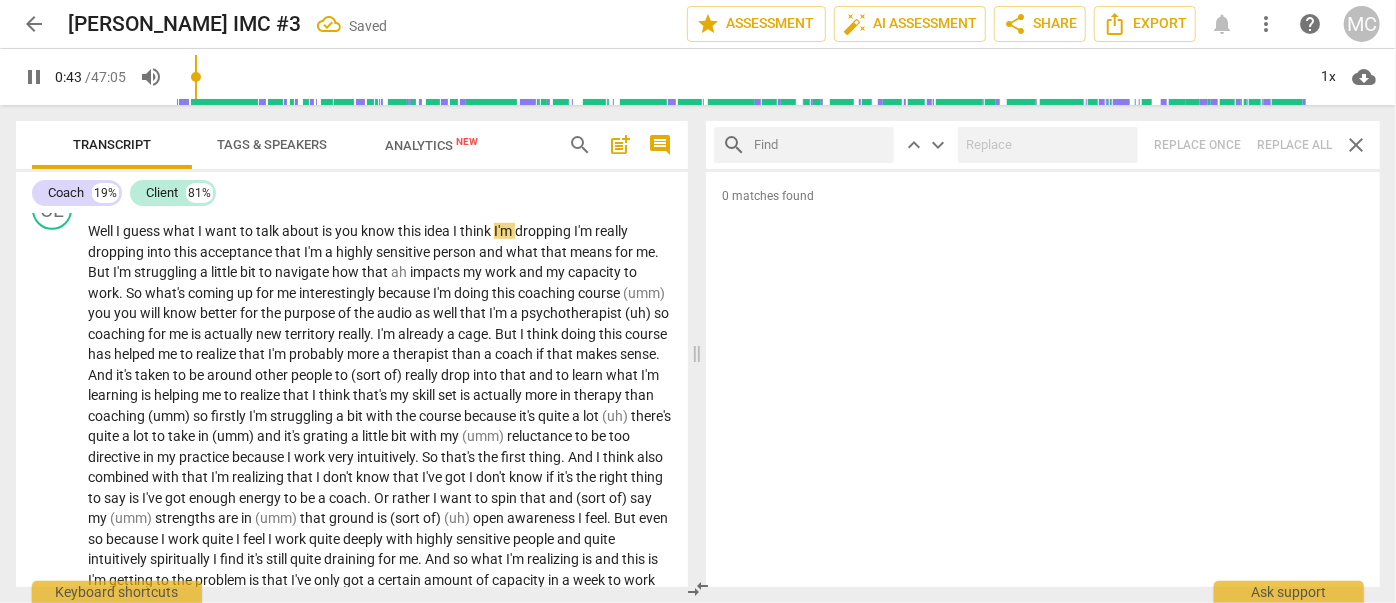 type on "44" 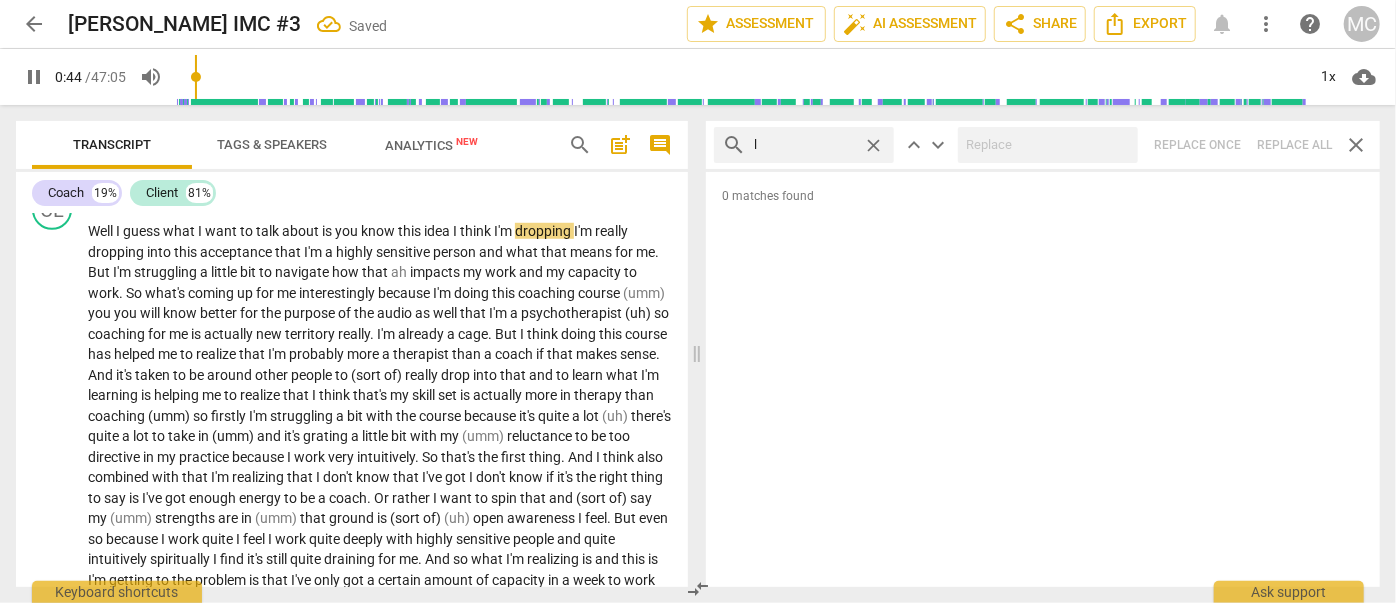 type on "li" 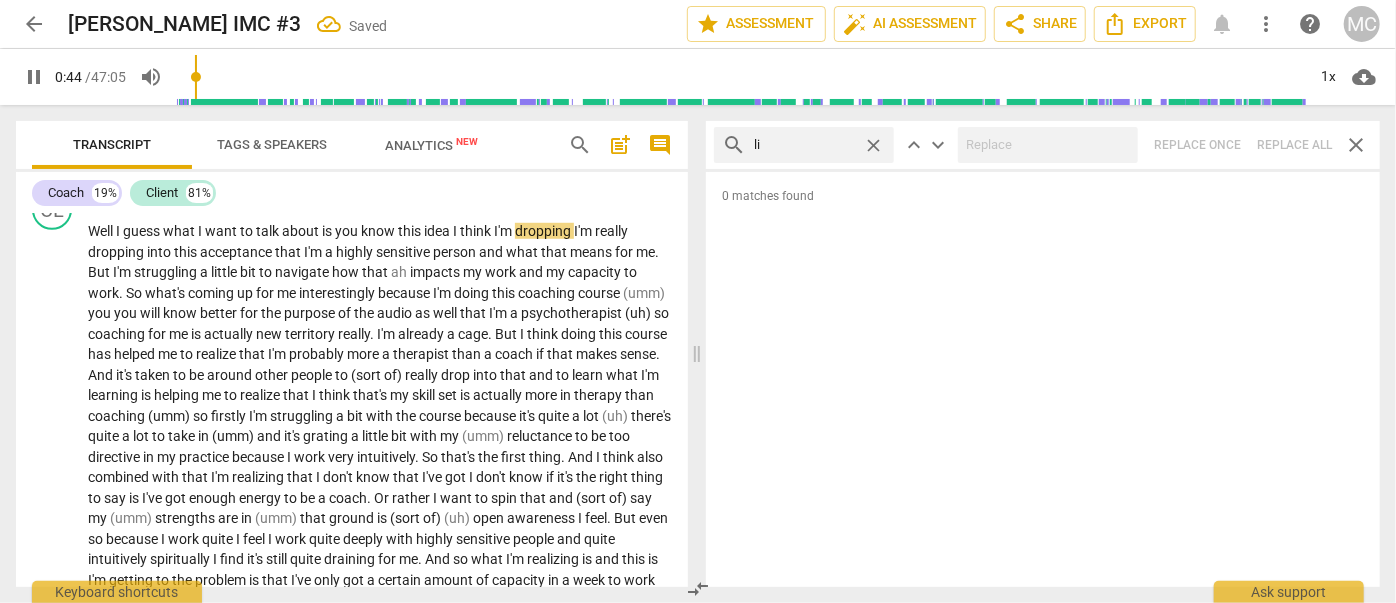 type on "44" 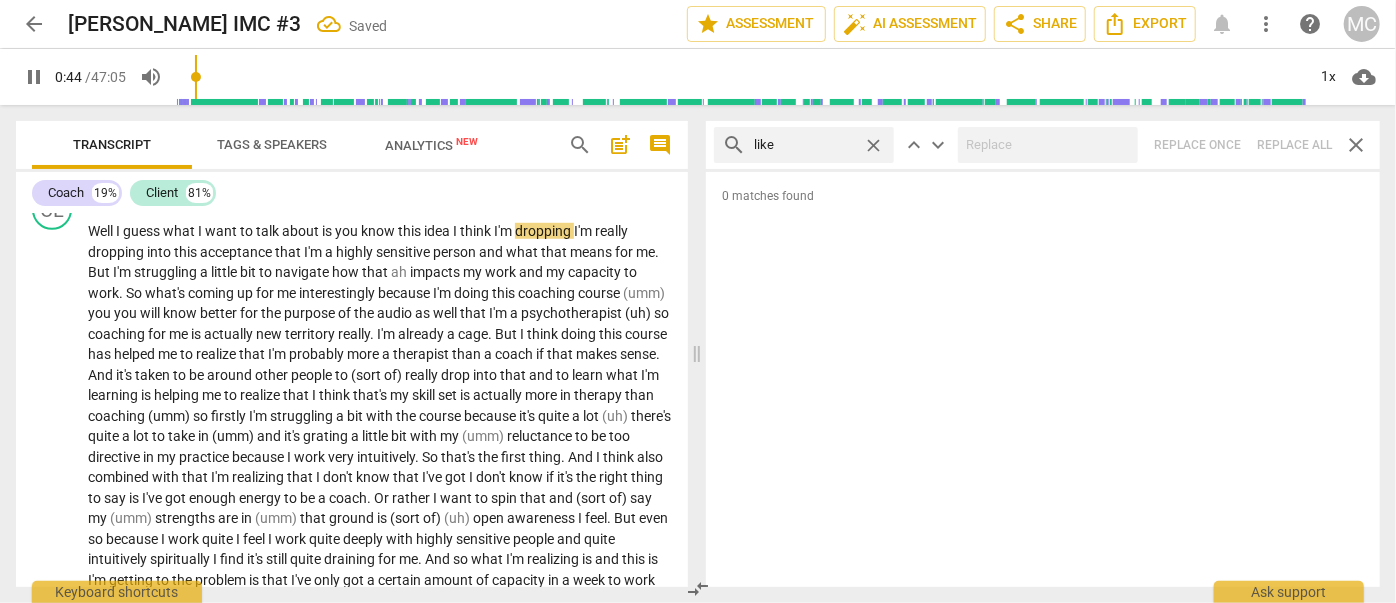 type on "like" 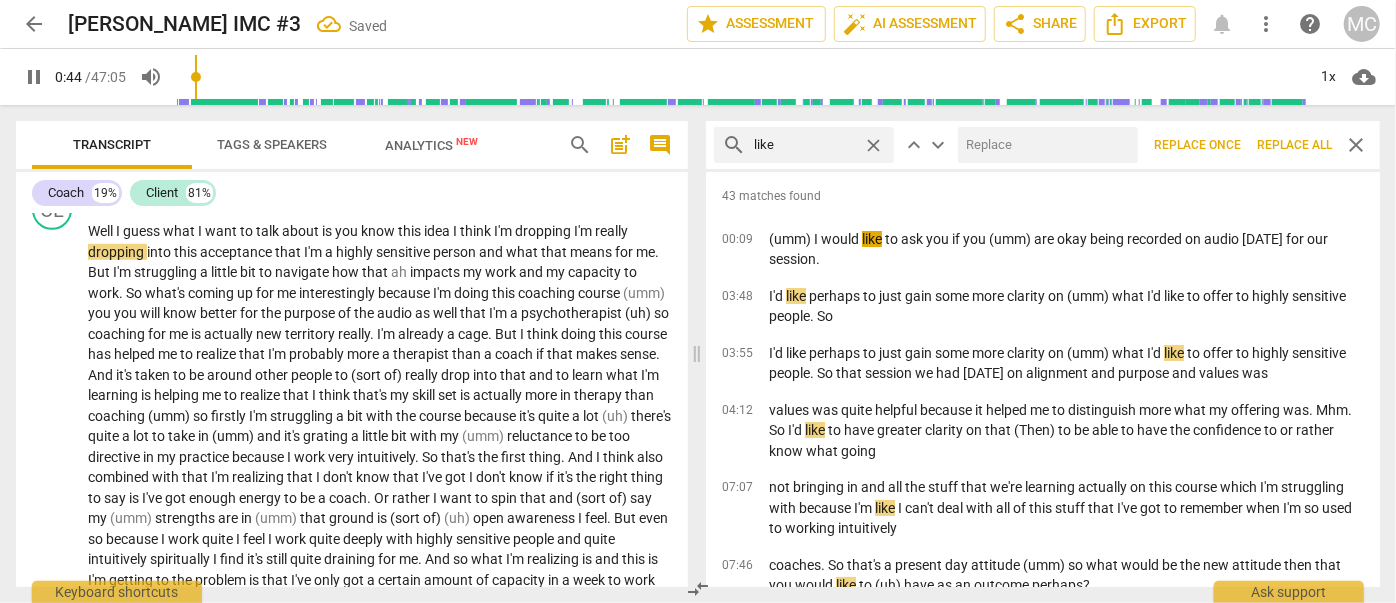click at bounding box center [1044, 145] 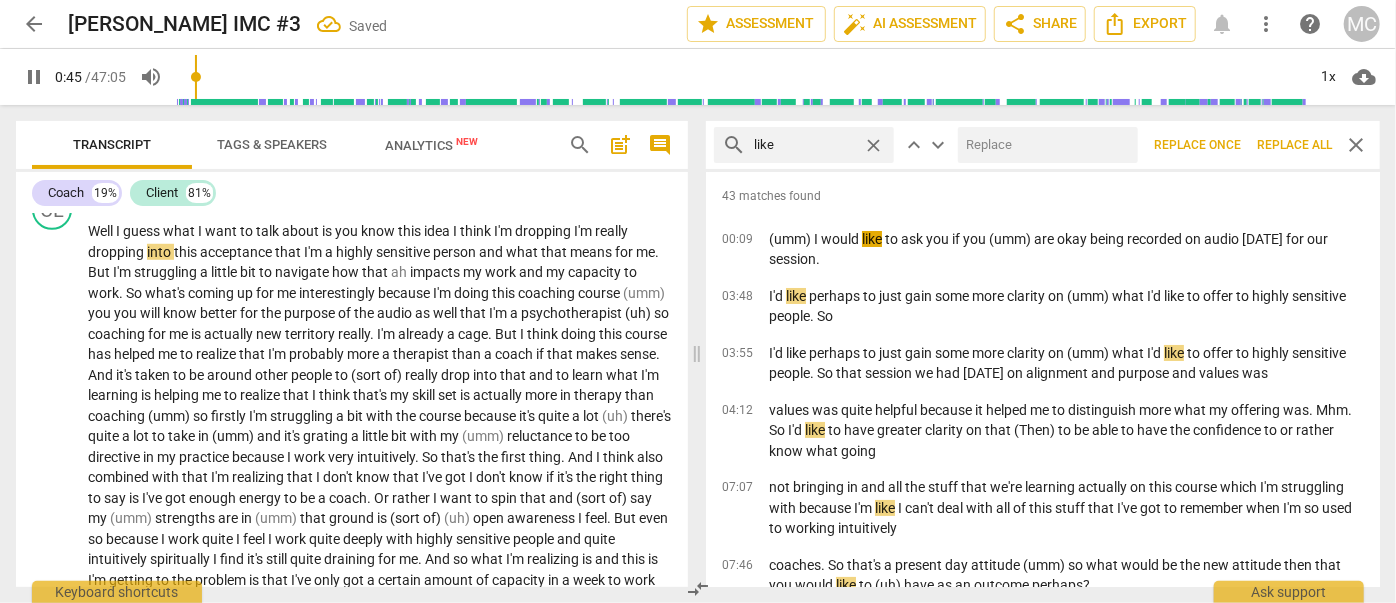 type on "45" 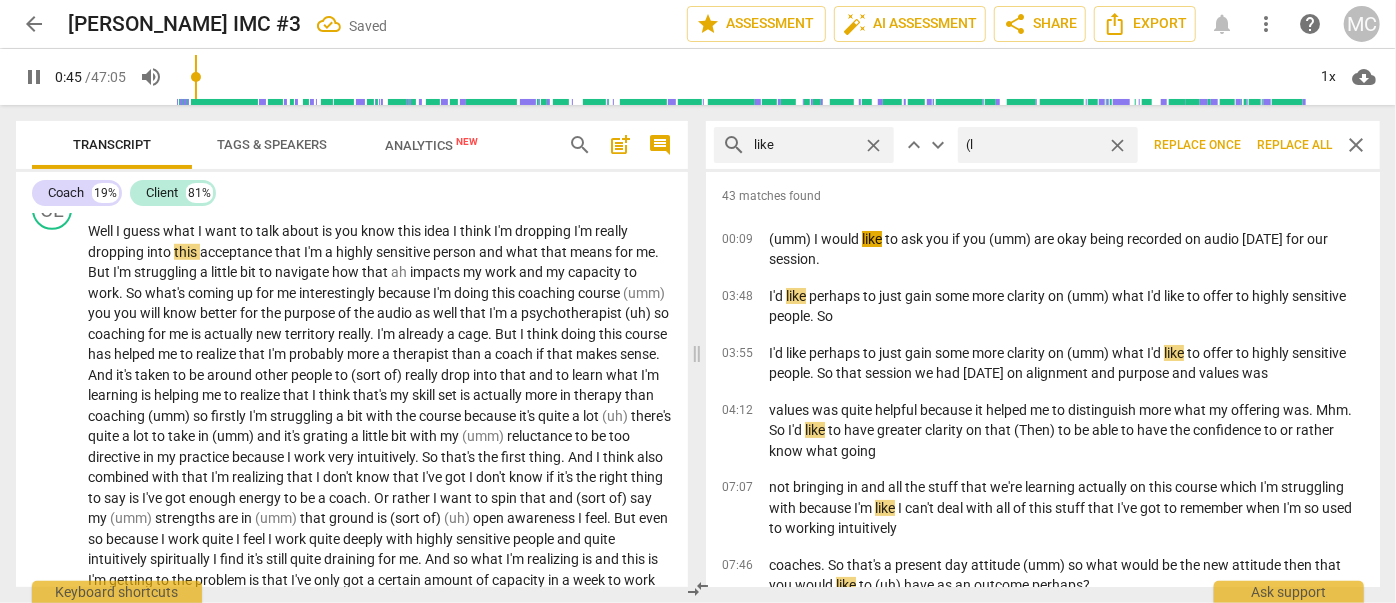 type on "(li" 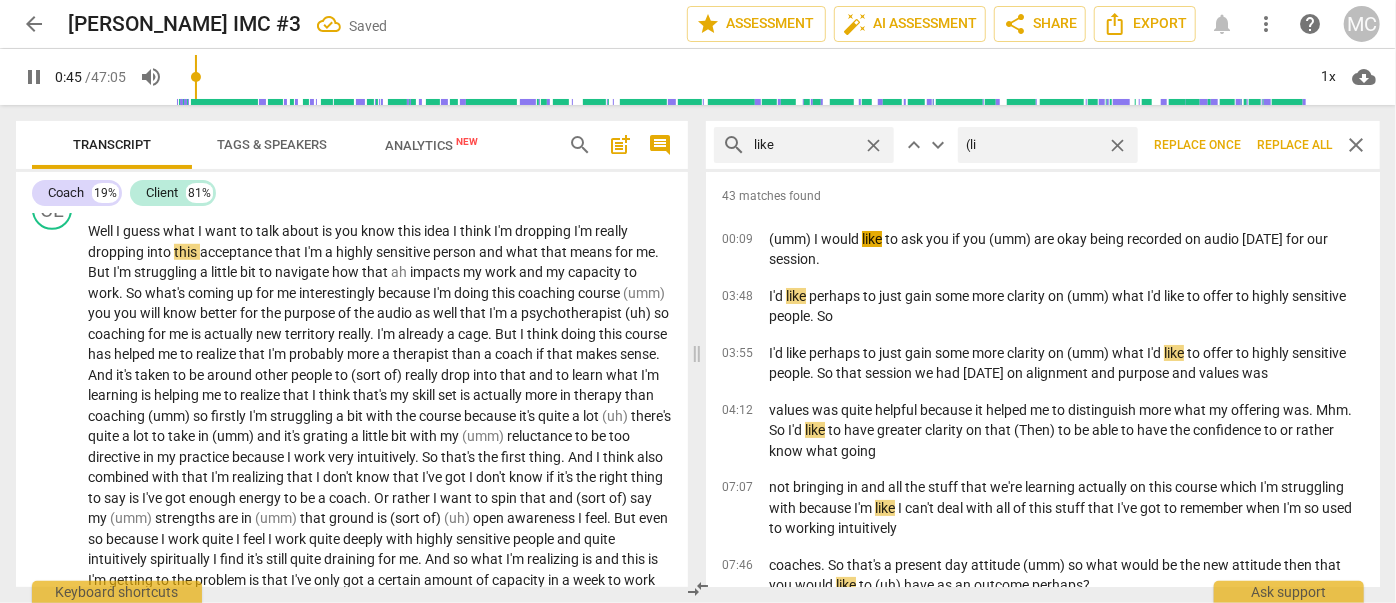 type on "46" 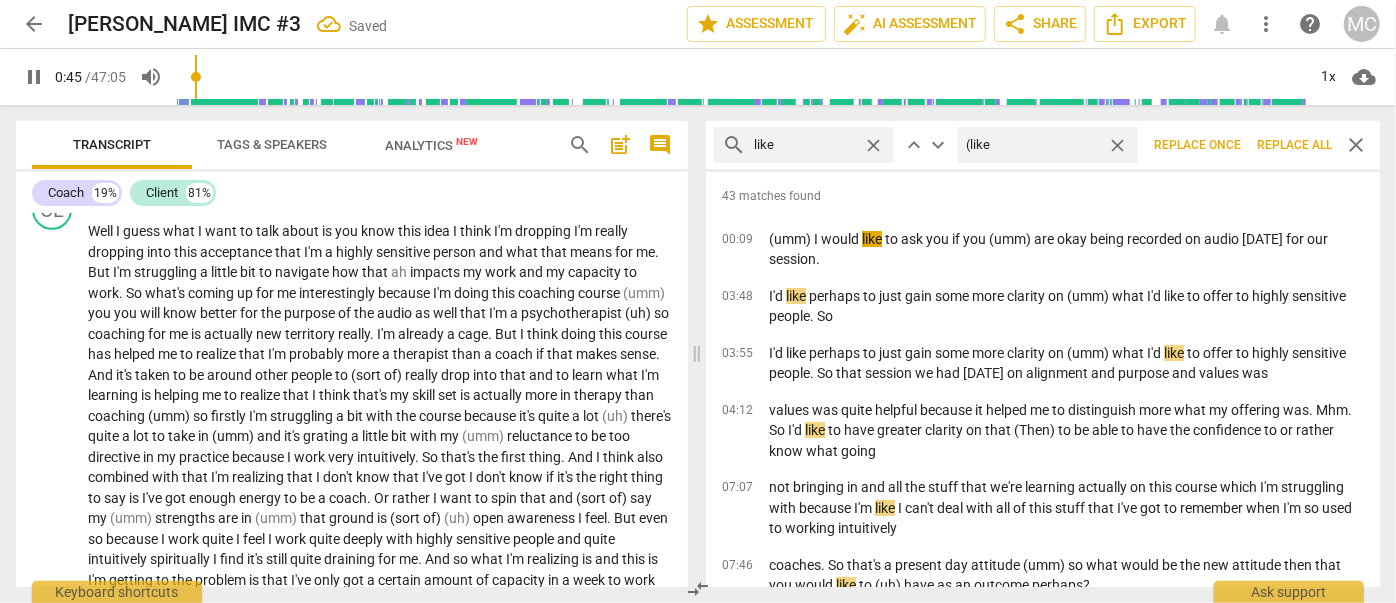 type on "(like)" 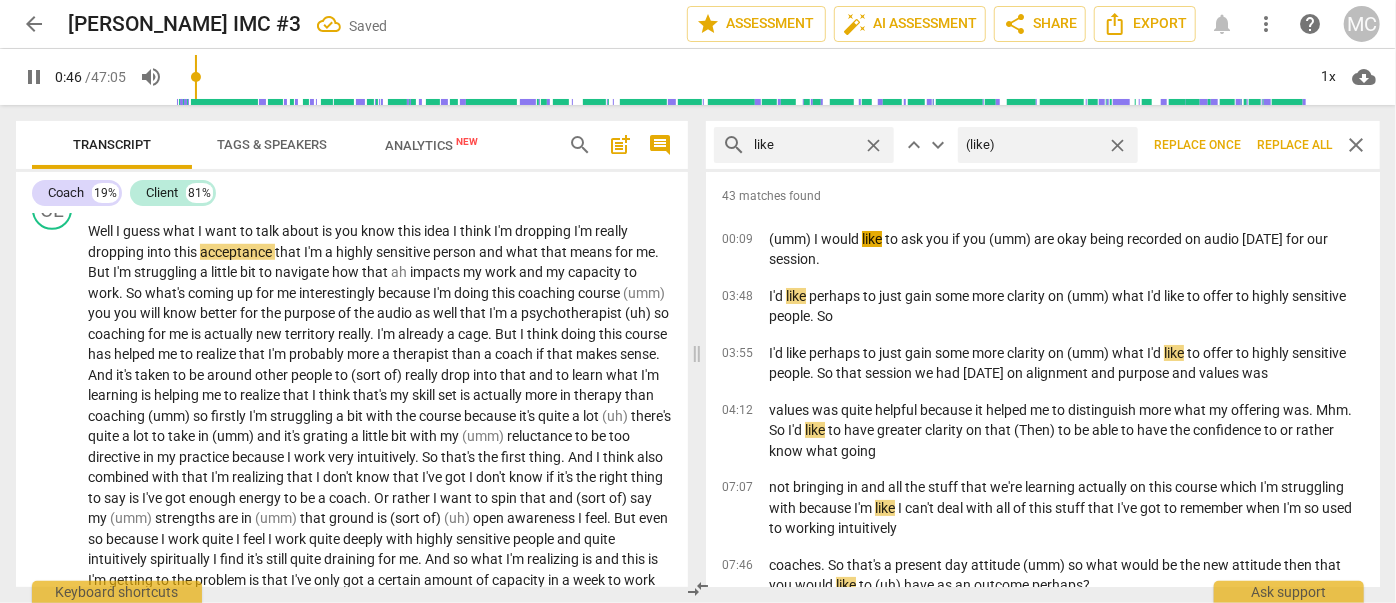 type on "47" 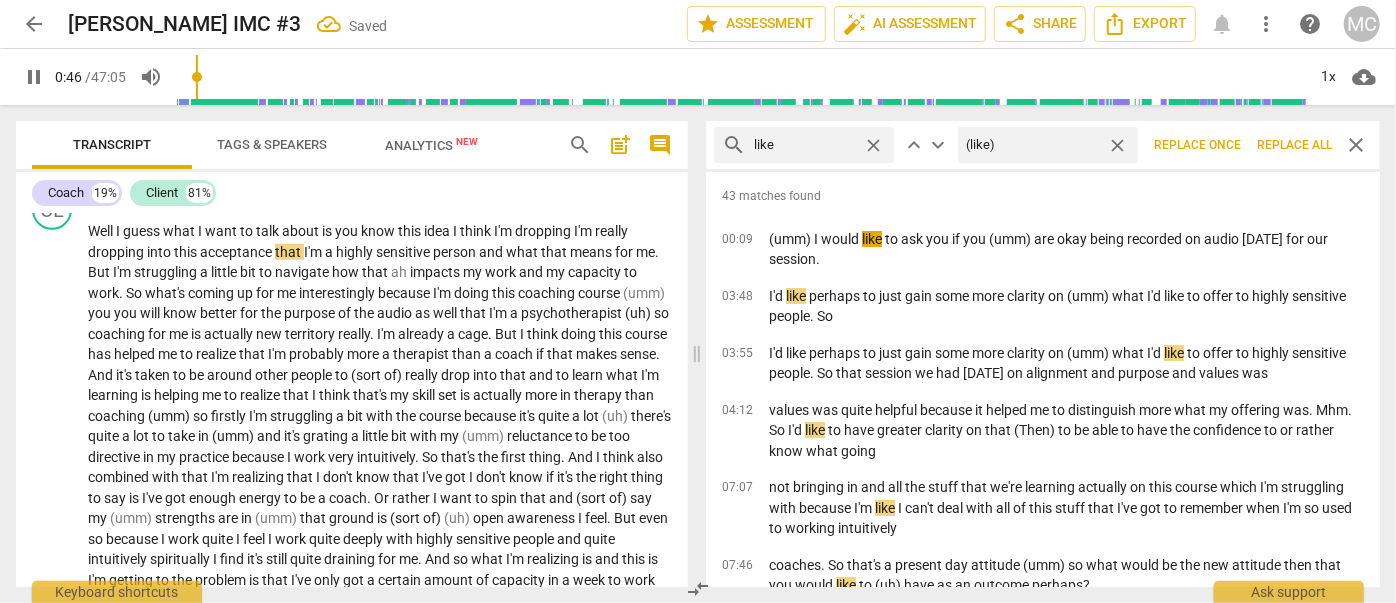 type on "(like)" 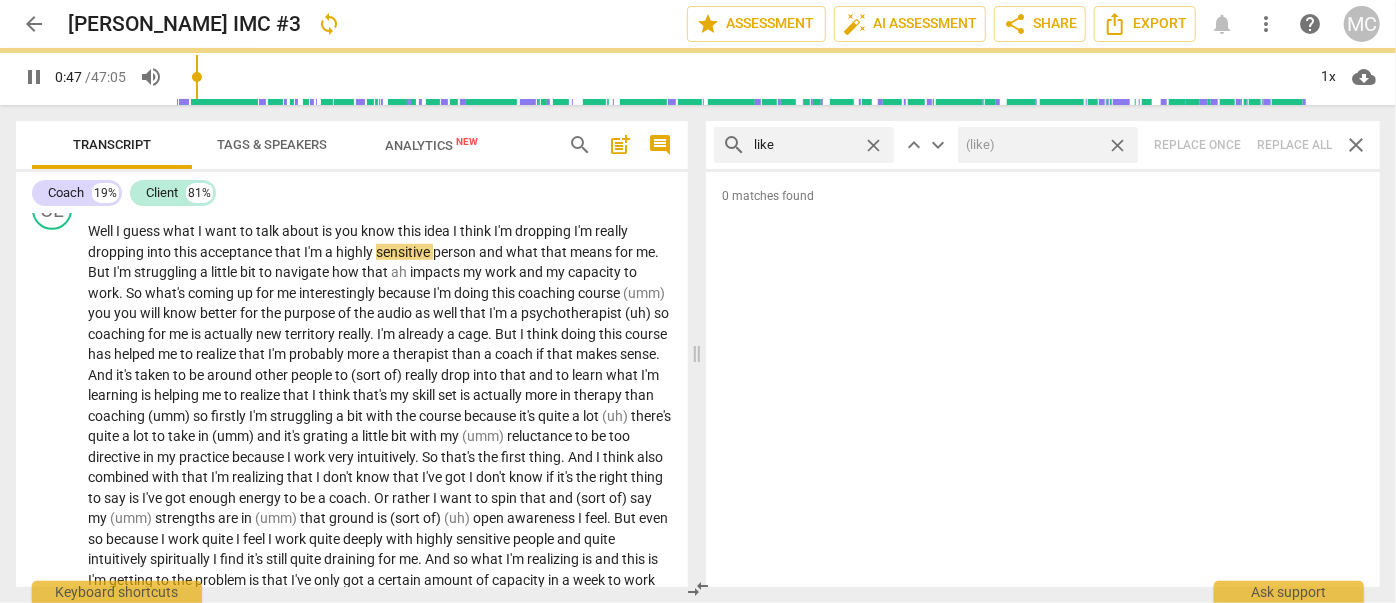 type on "47" 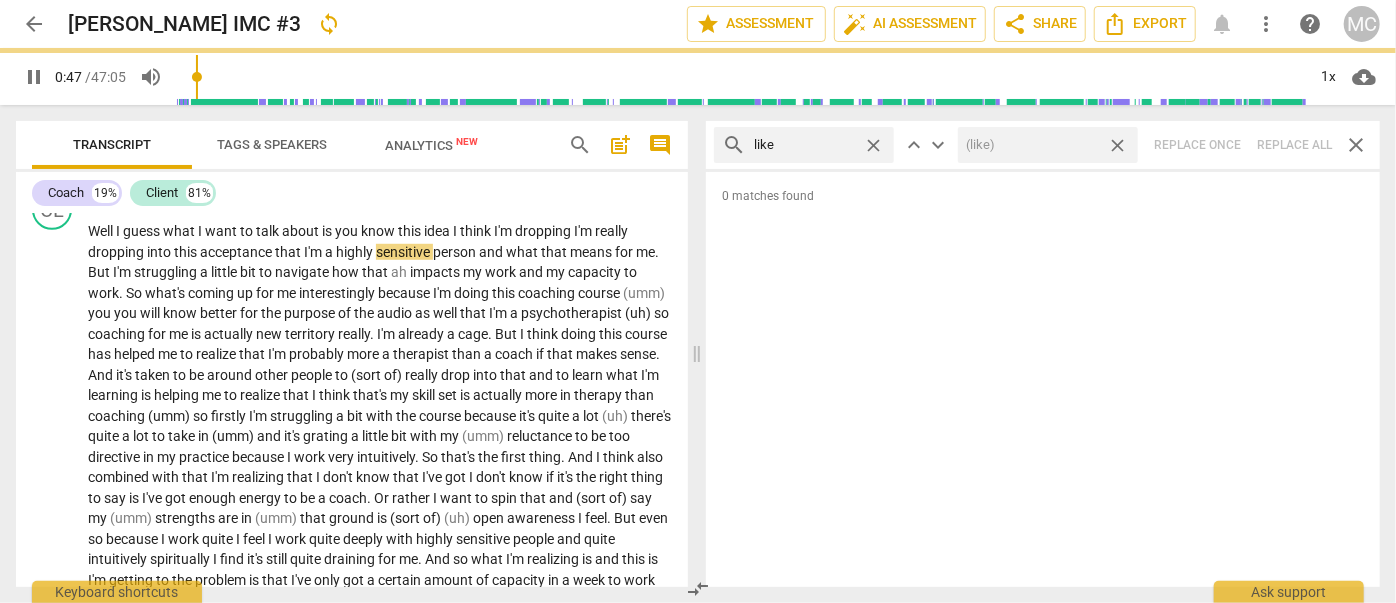 click on "close" at bounding box center (1117, 145) 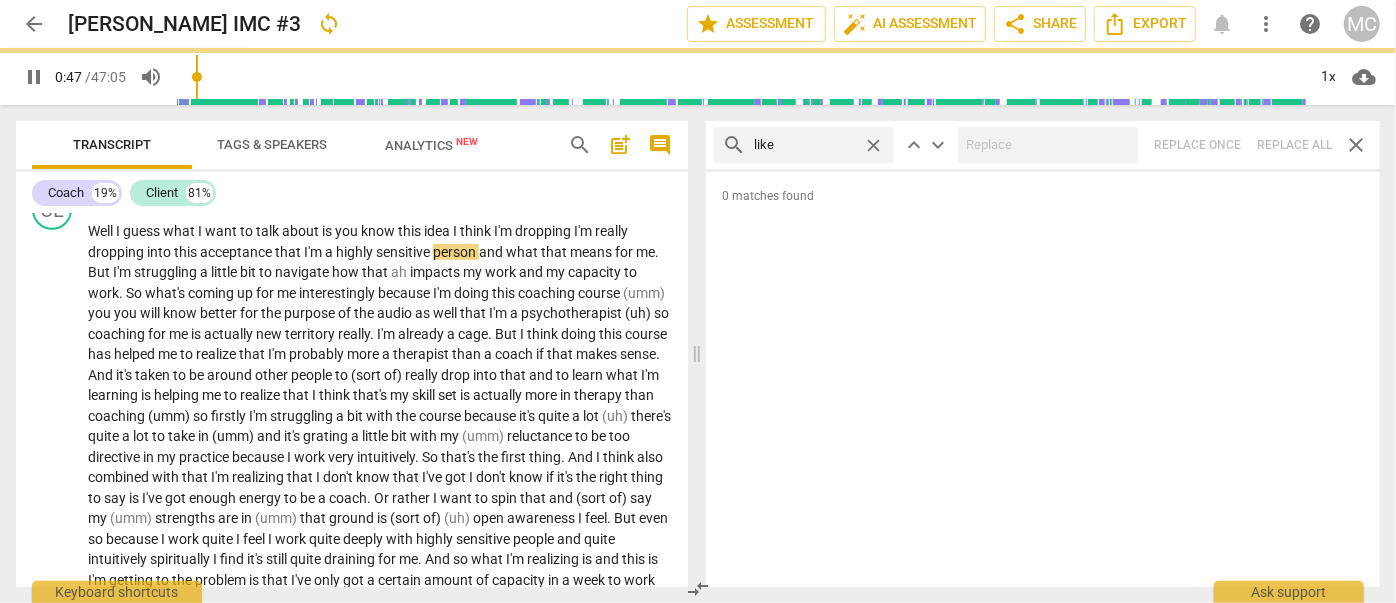type on "48" 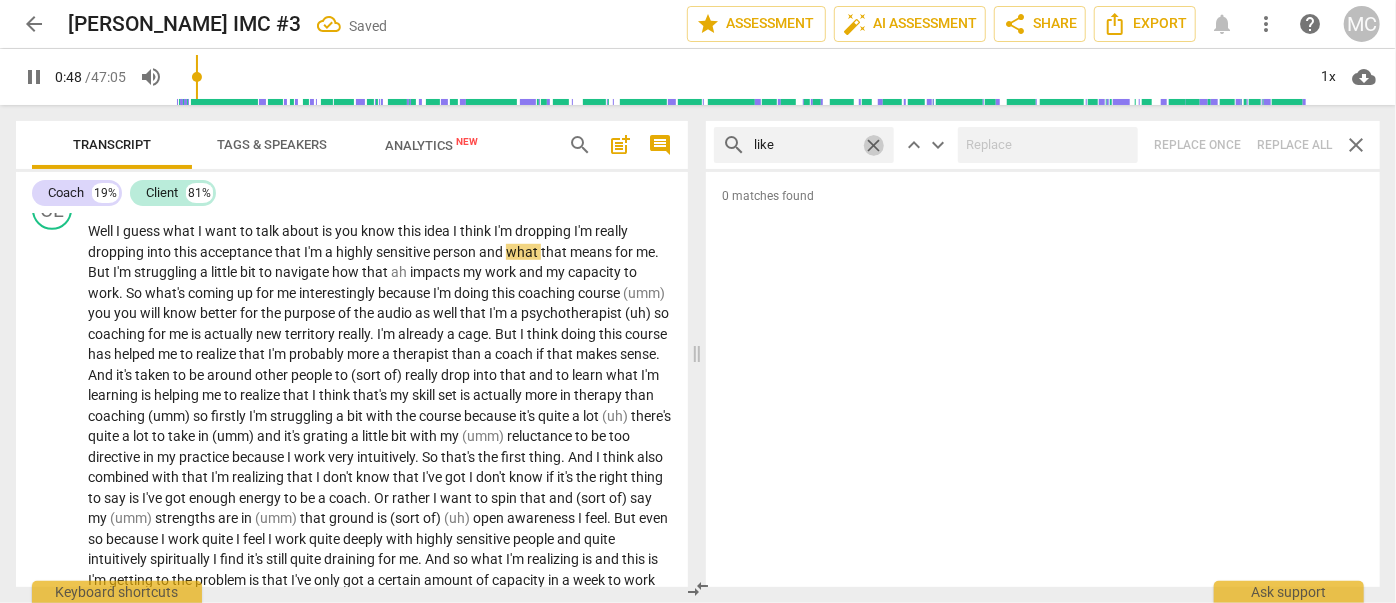 click on "close" at bounding box center [873, 145] 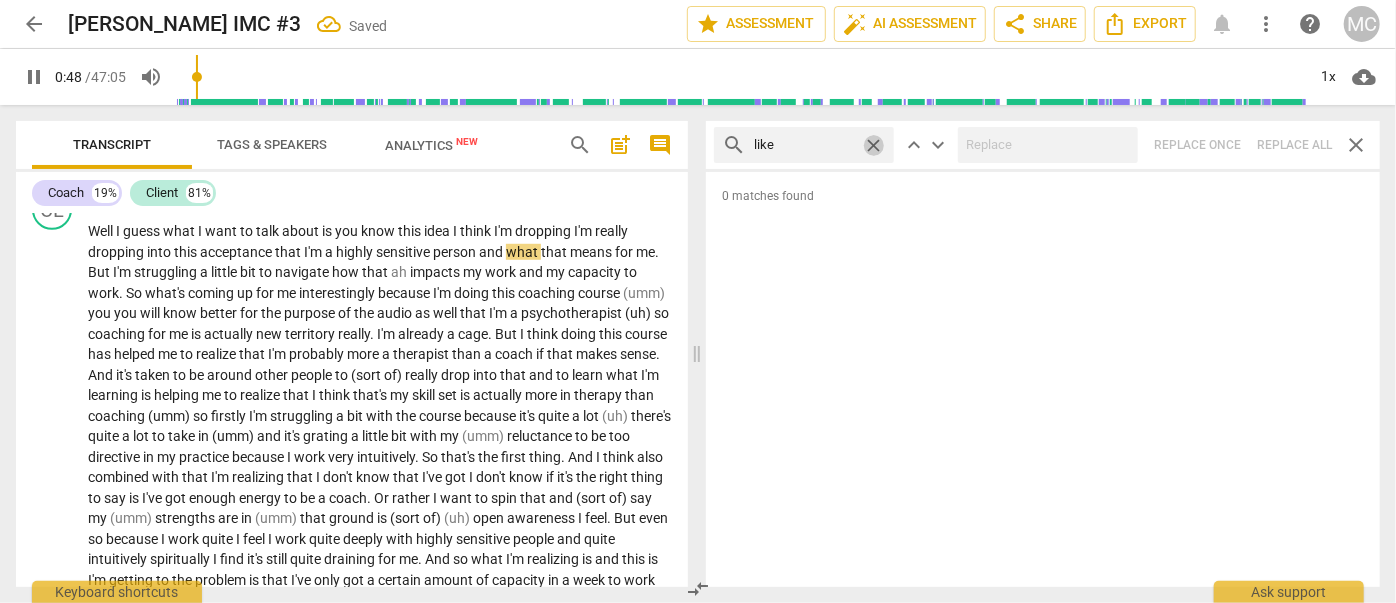 type 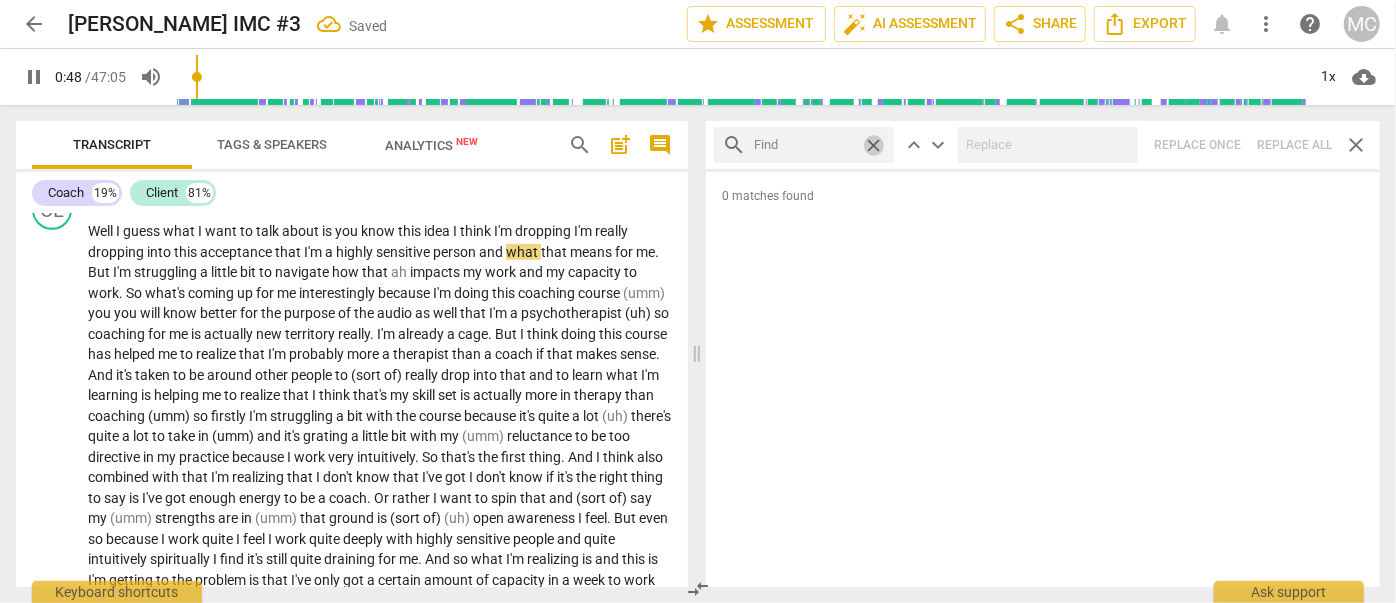 click at bounding box center (804, 145) 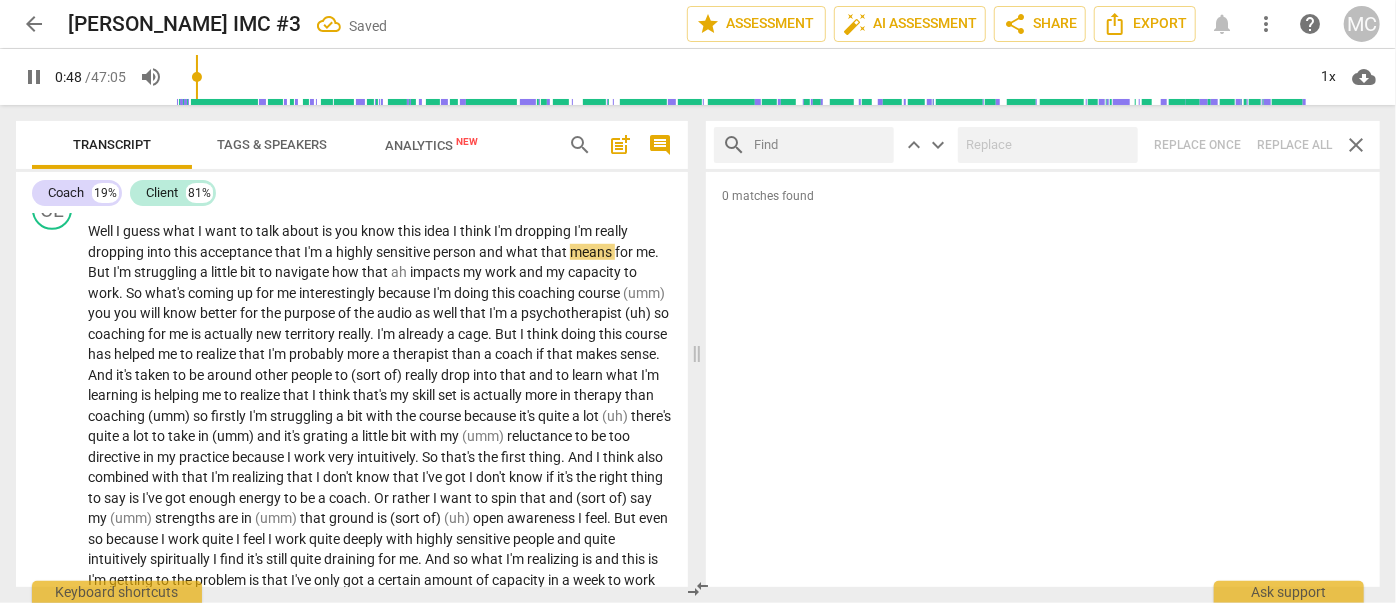 type on "49" 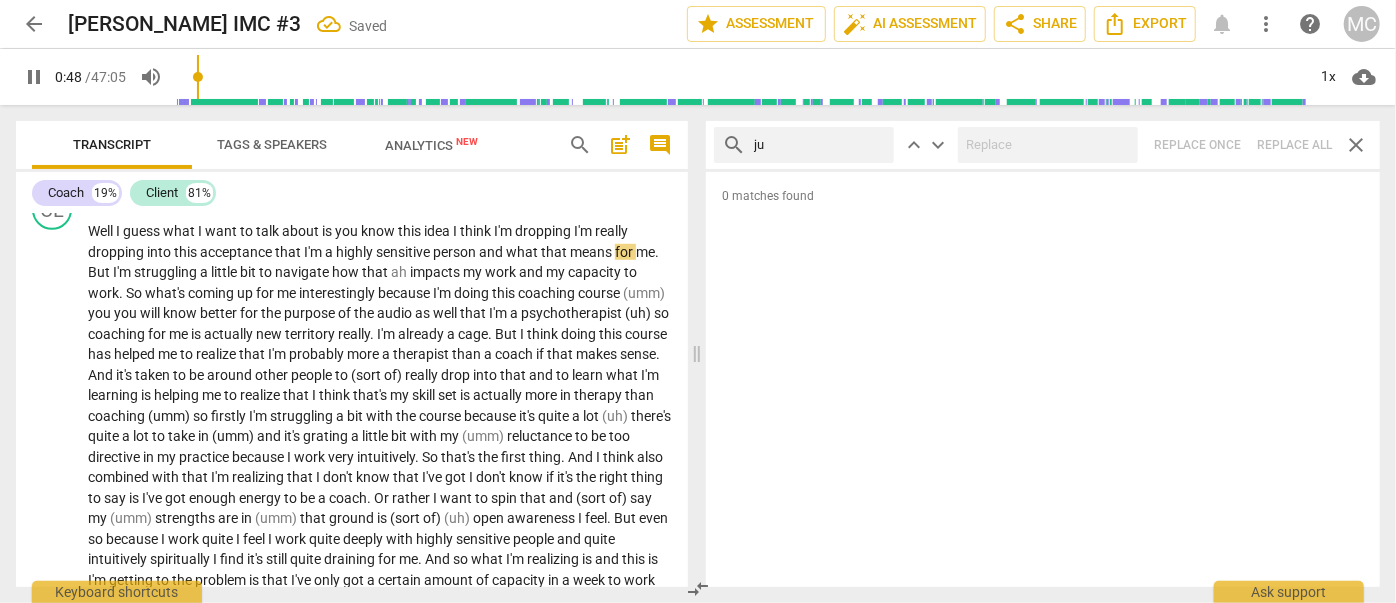 type on "jus" 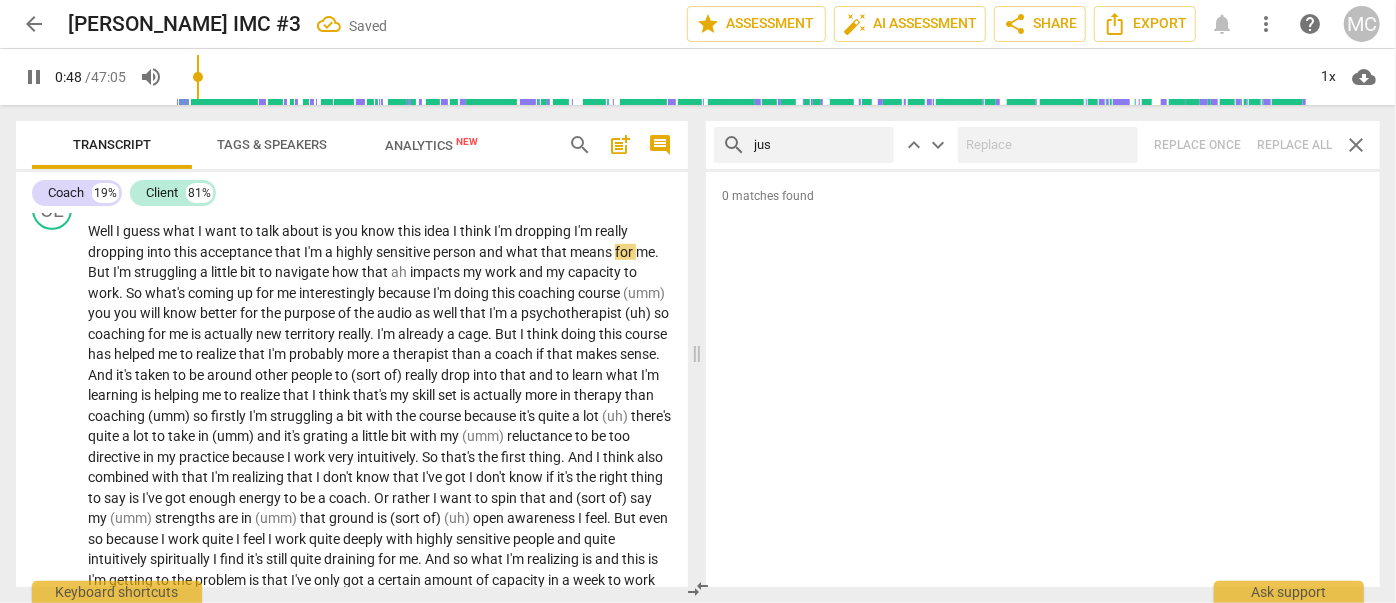 type on "49" 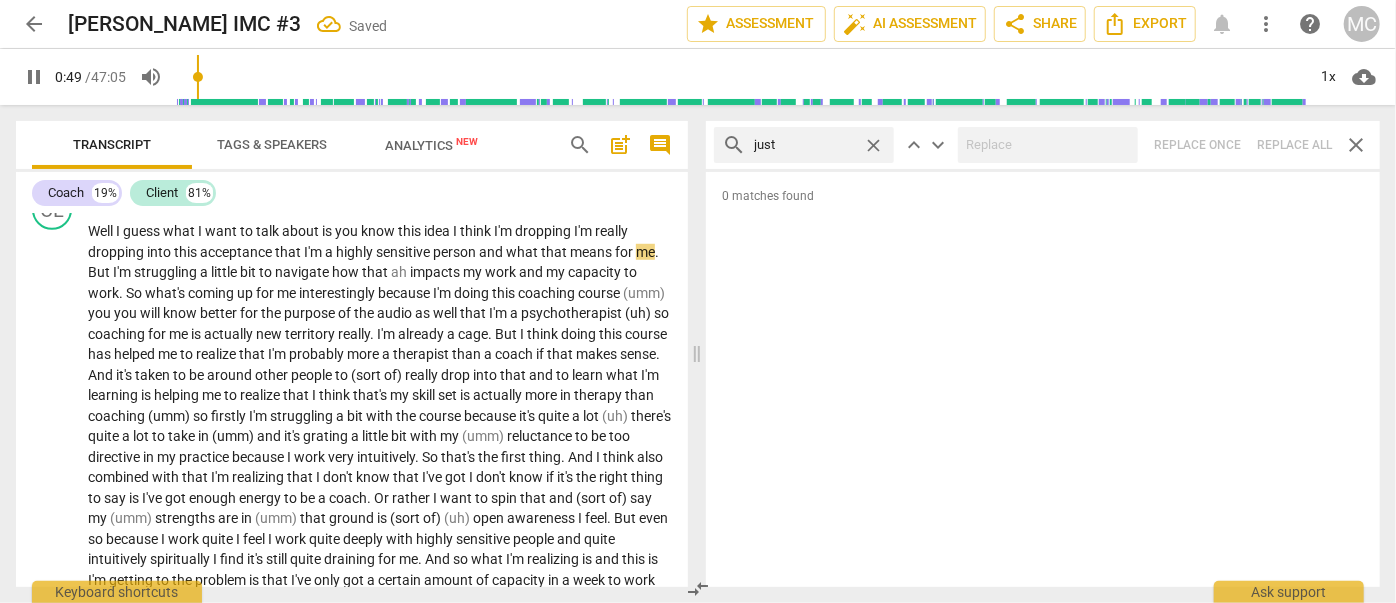 type on "just" 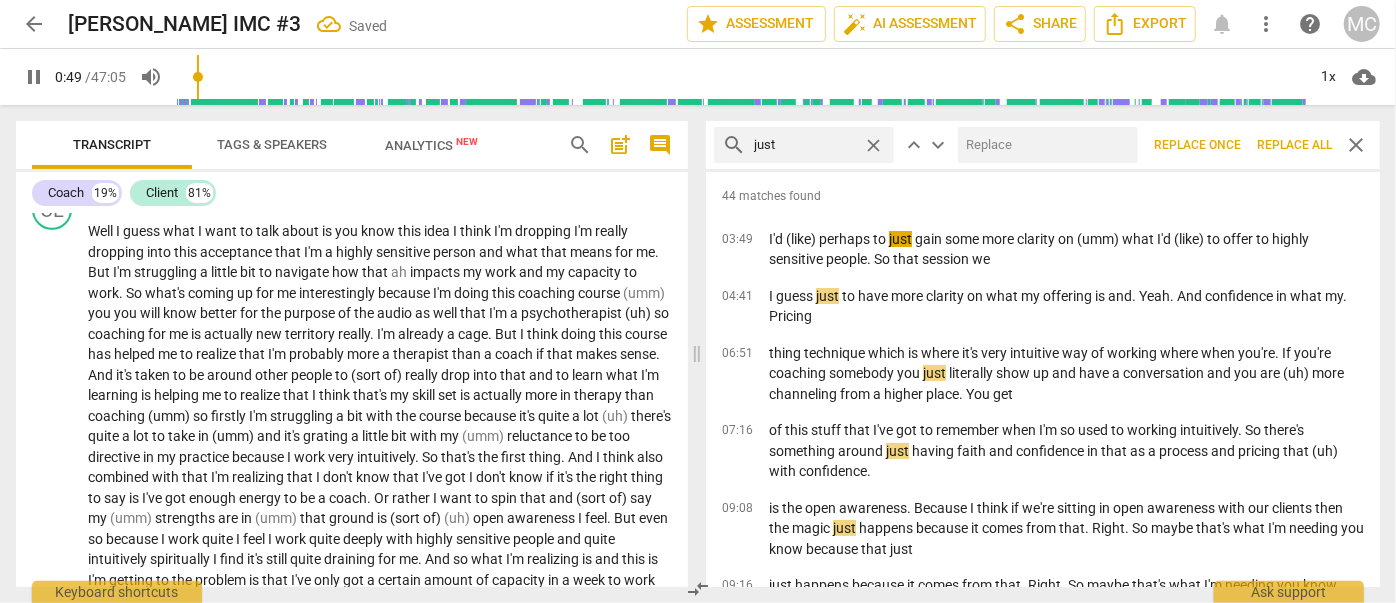 click at bounding box center [1044, 145] 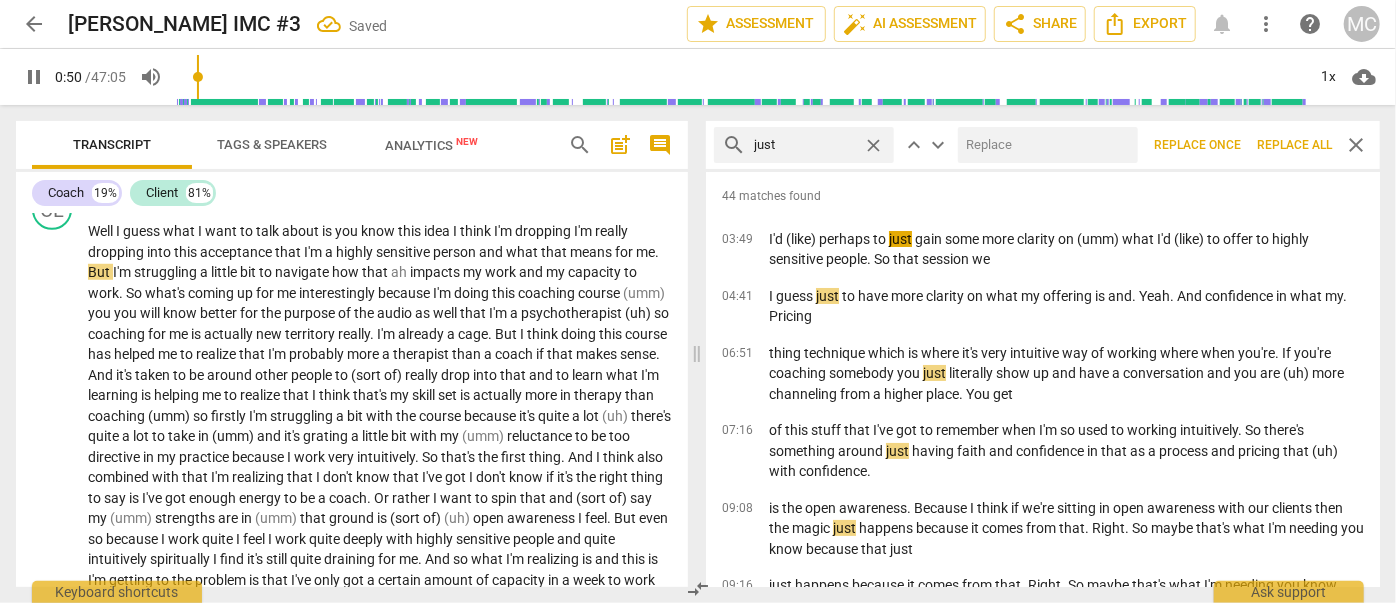 type on "50" 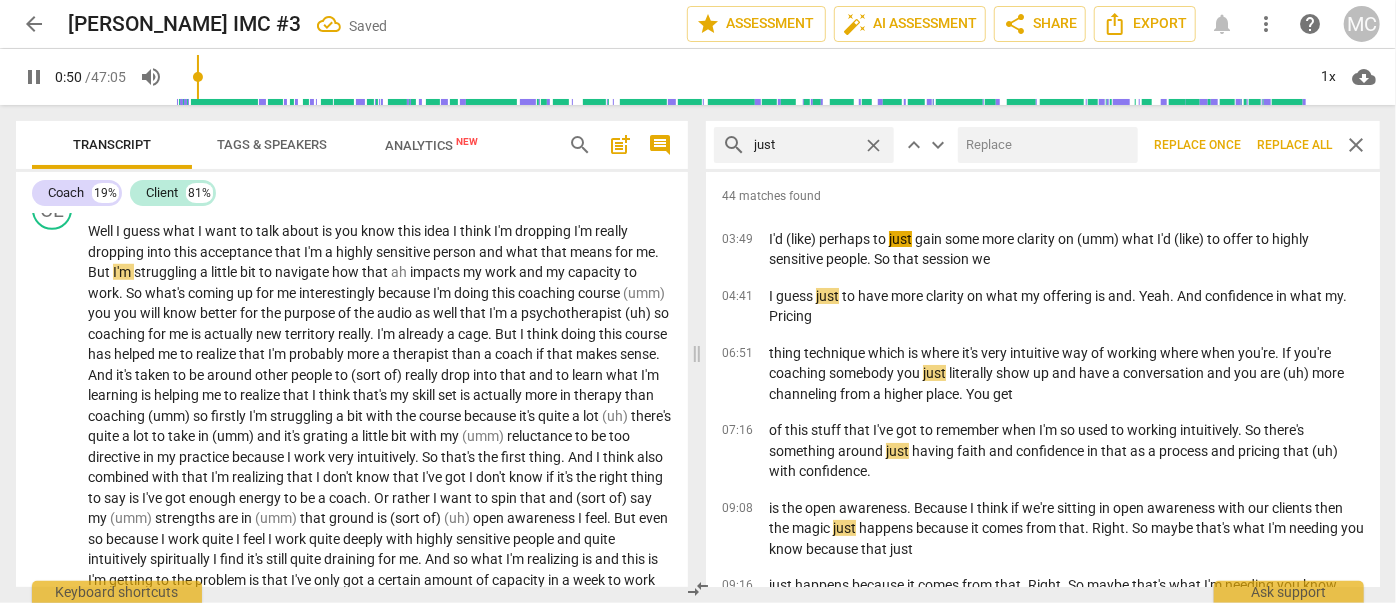 type on "(" 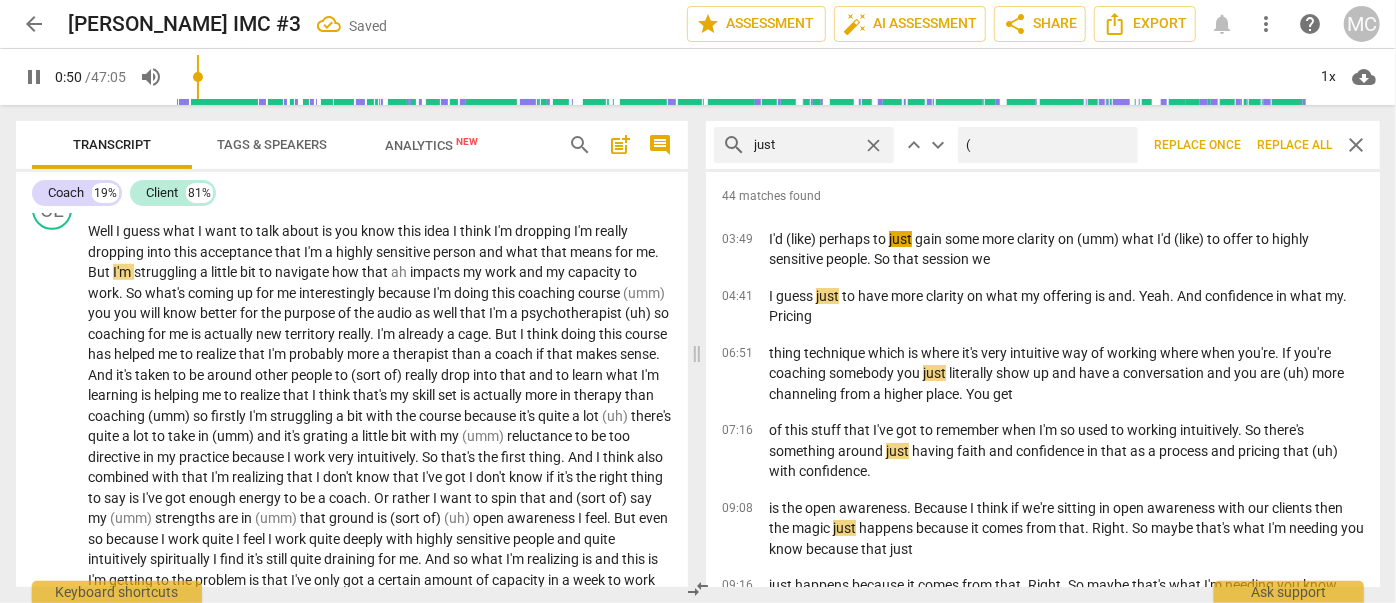 type on "51" 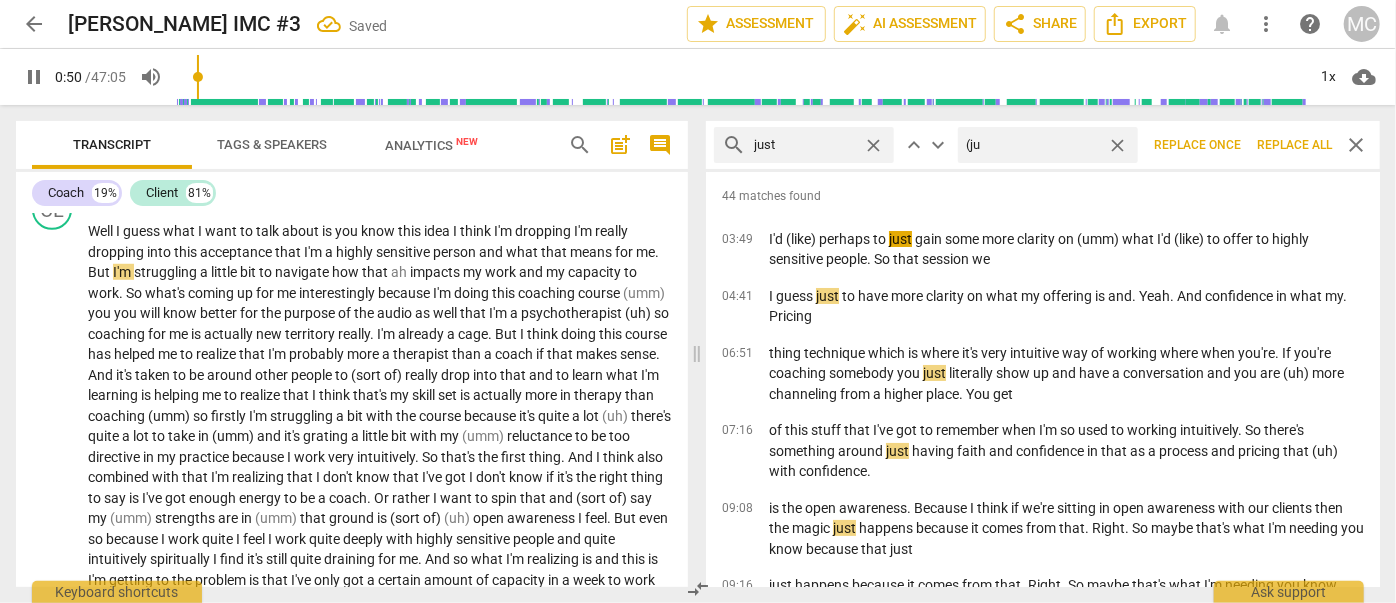 type on "(jus" 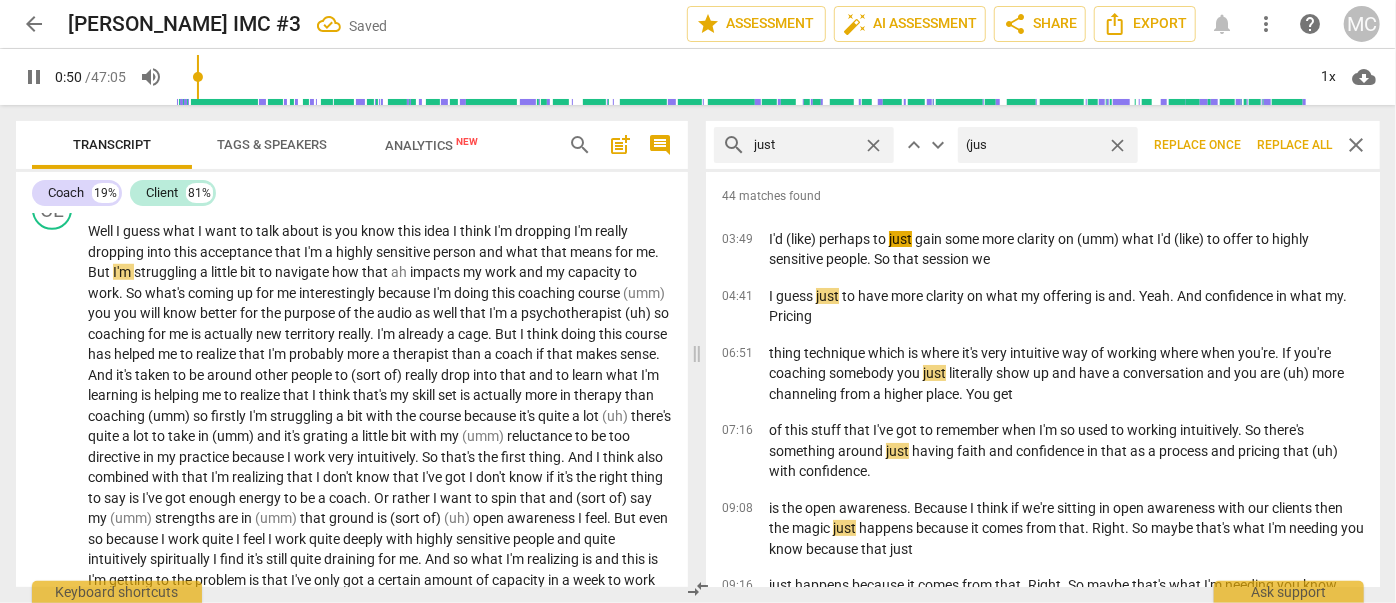type on "51" 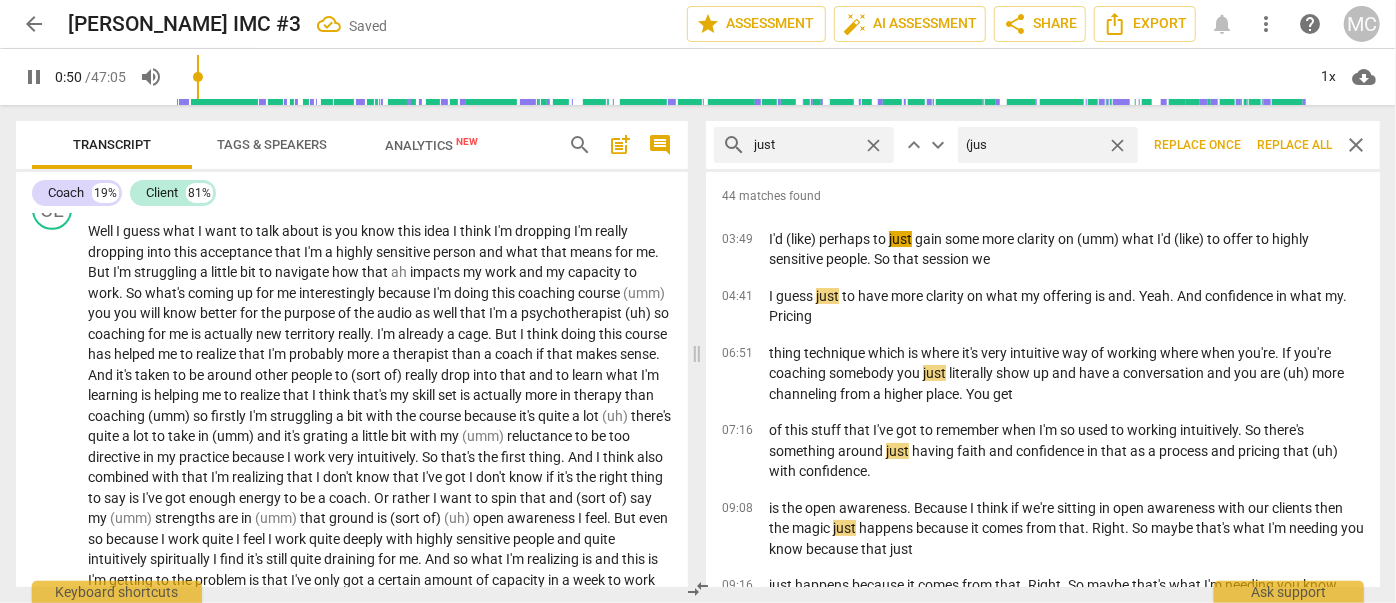 type on "(just" 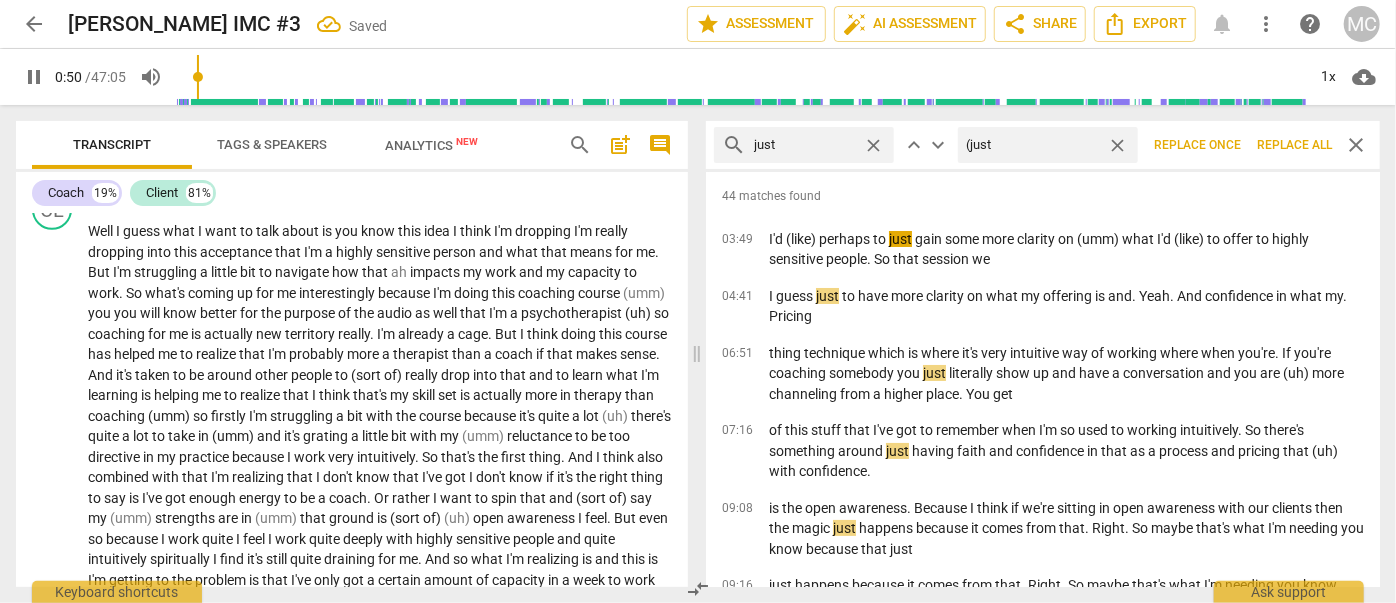 type on "51" 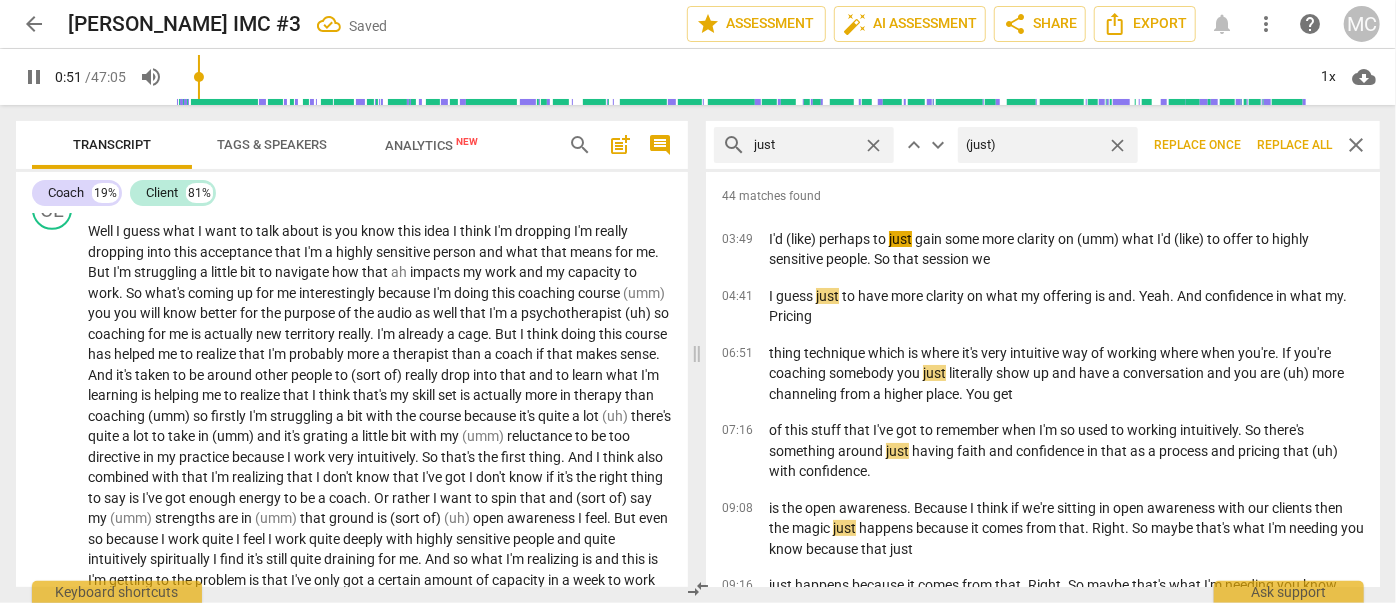 type on "52" 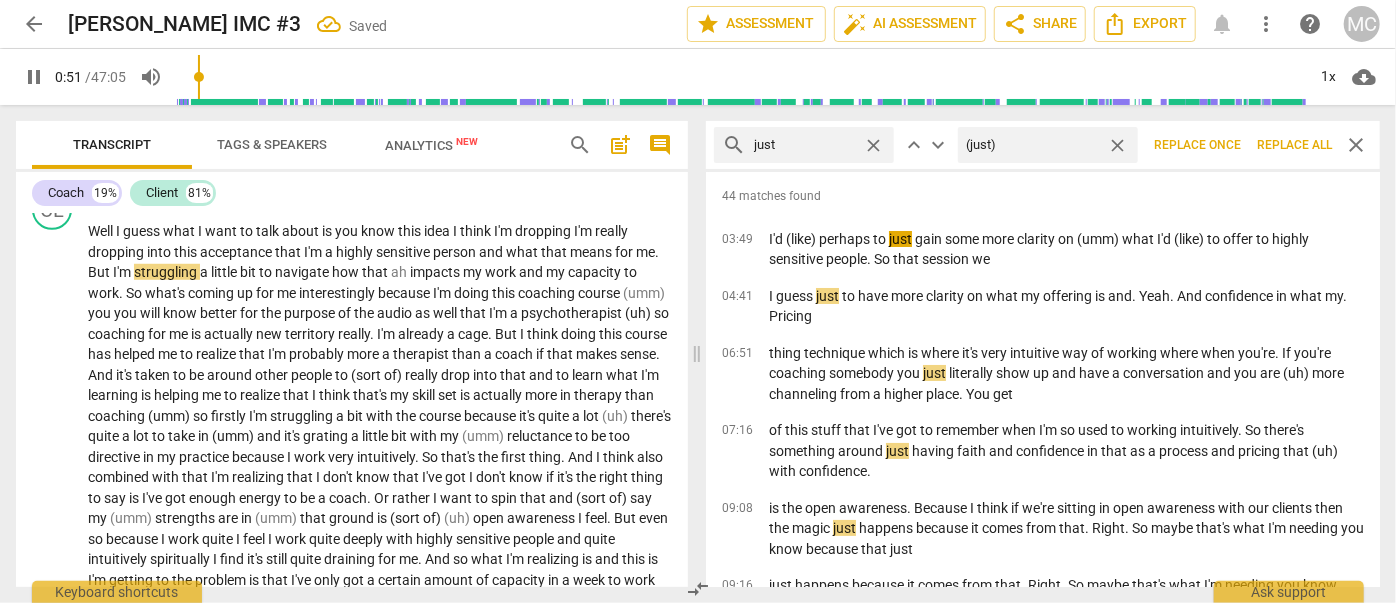 type on "(just)" 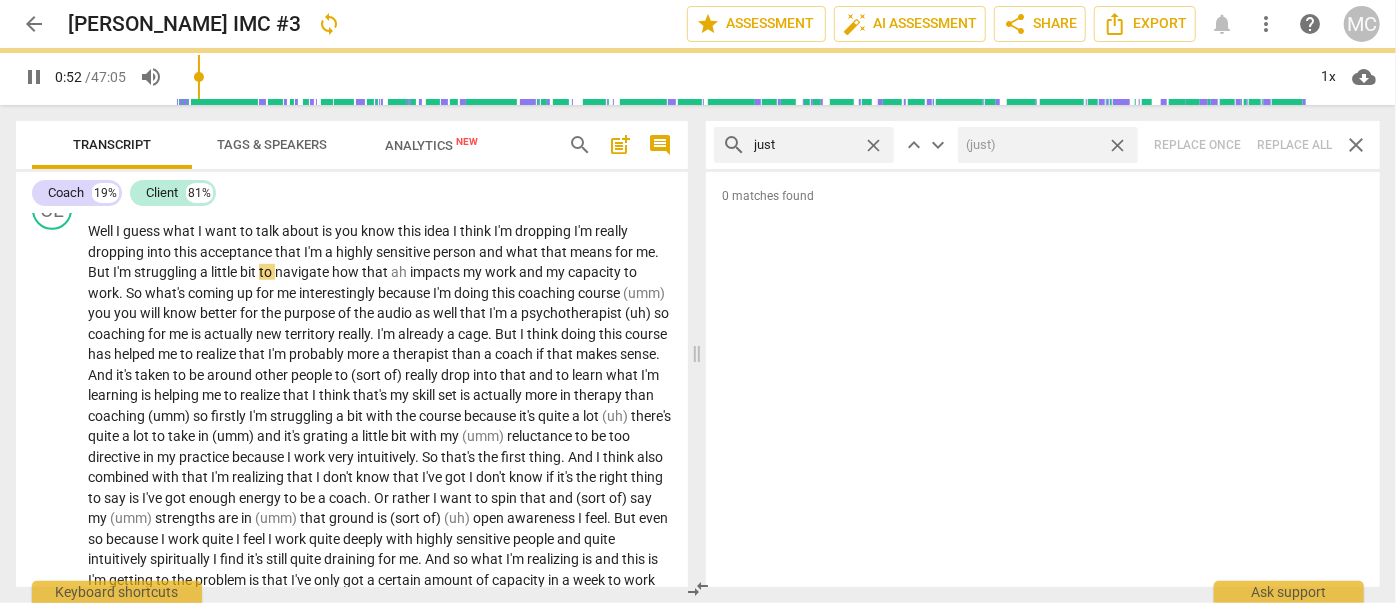 click on "close" at bounding box center (1117, 145) 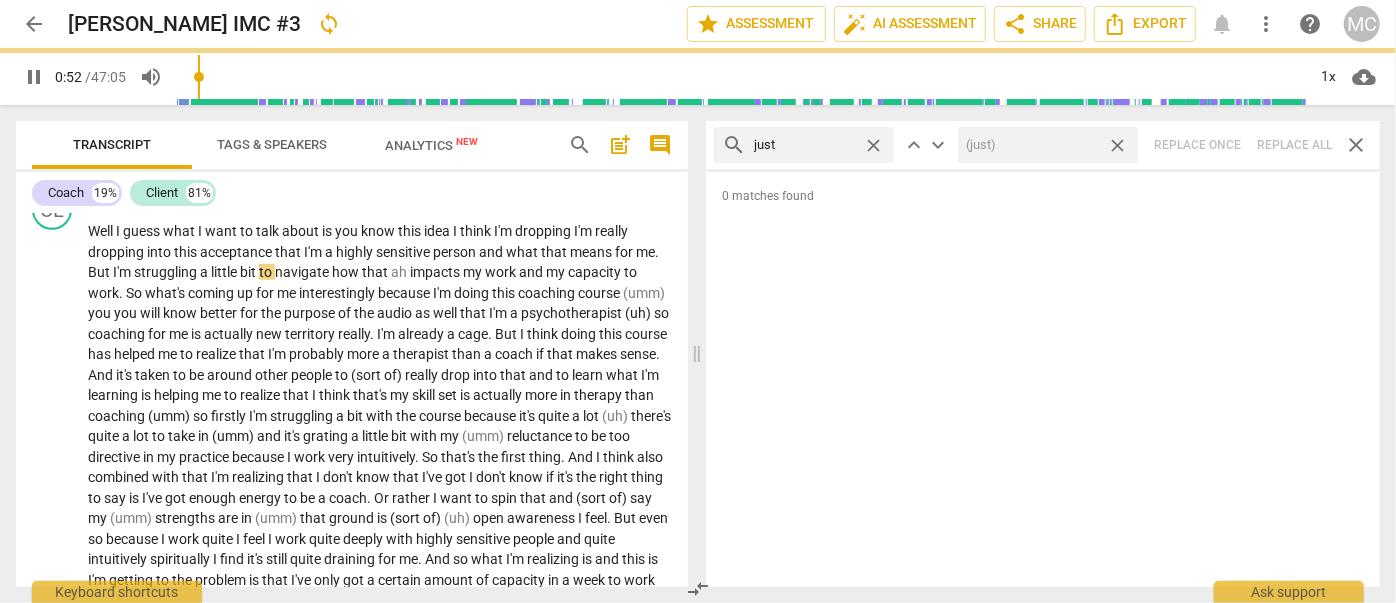 type on "53" 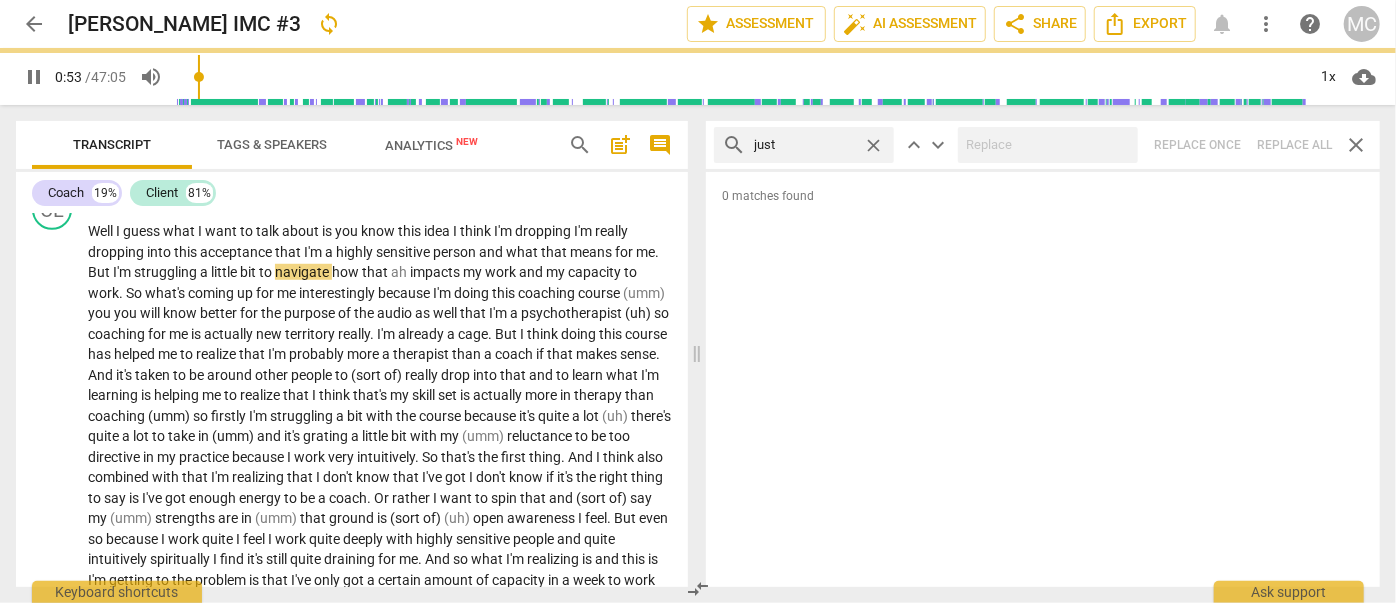 type on "53" 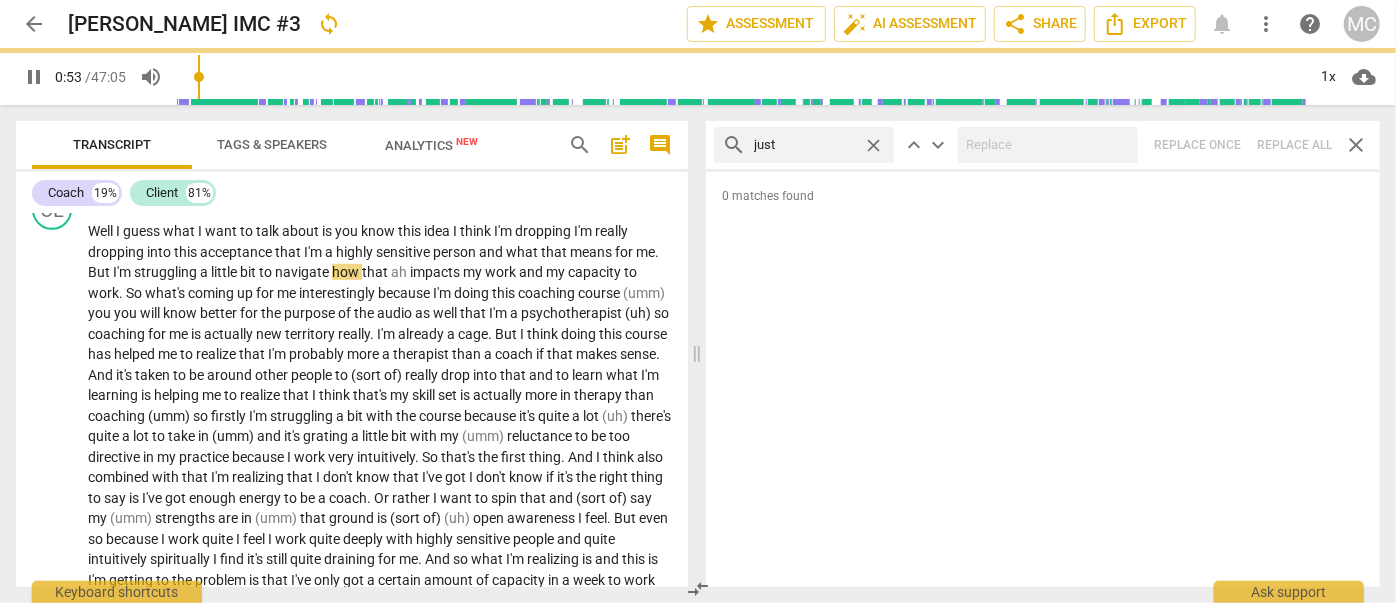 click on "close" at bounding box center [873, 145] 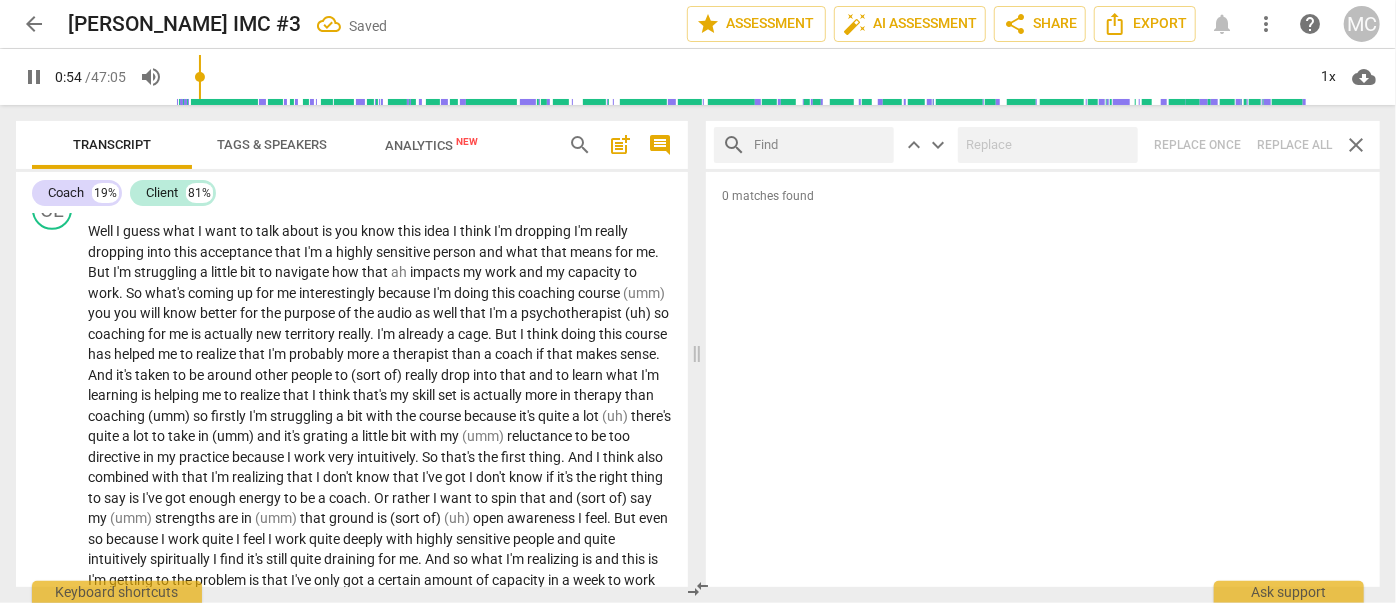 click at bounding box center [820, 145] 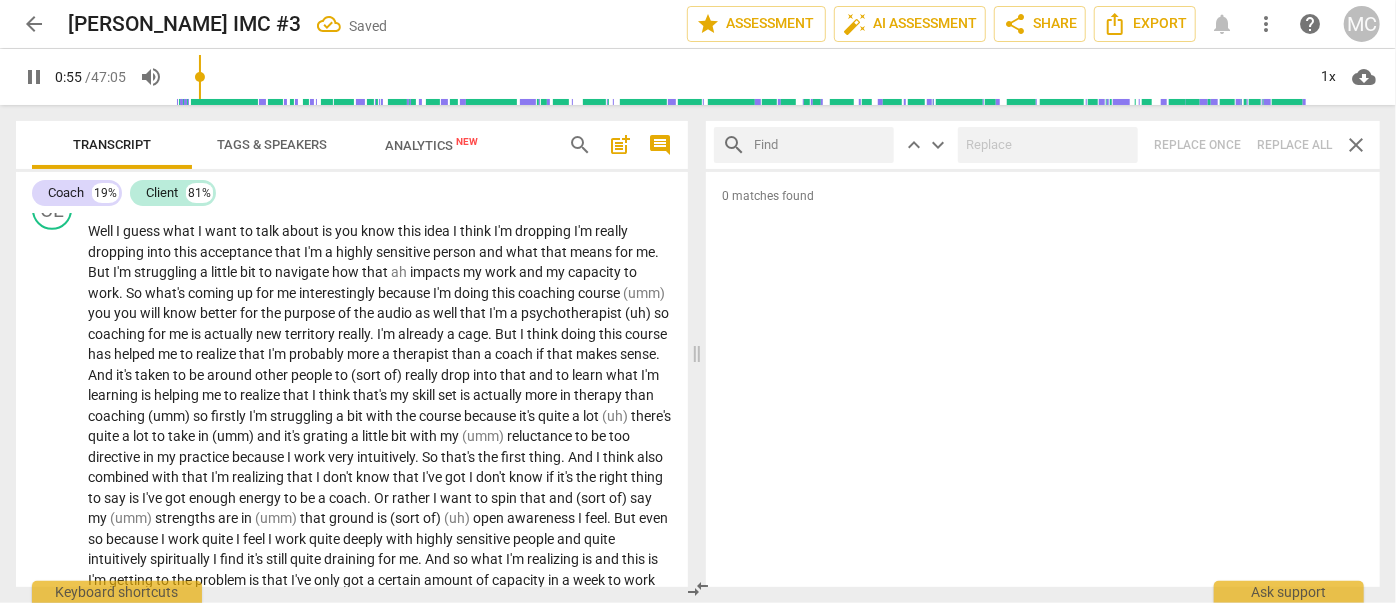type on "55" 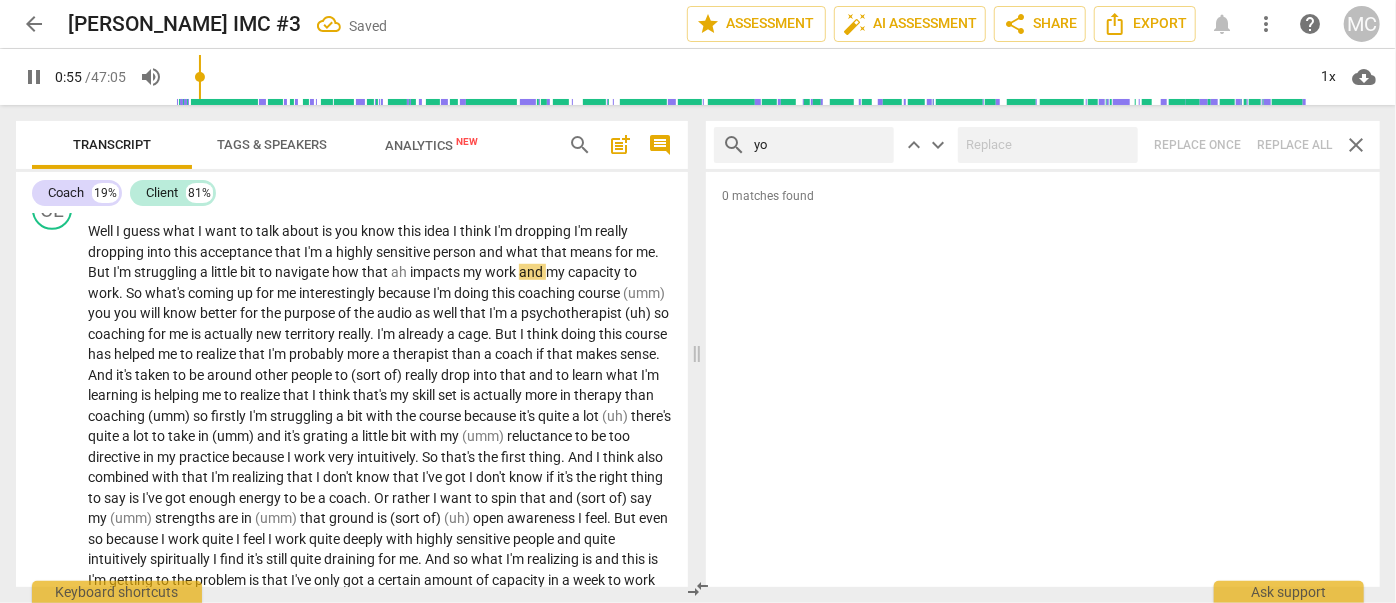 type on "you" 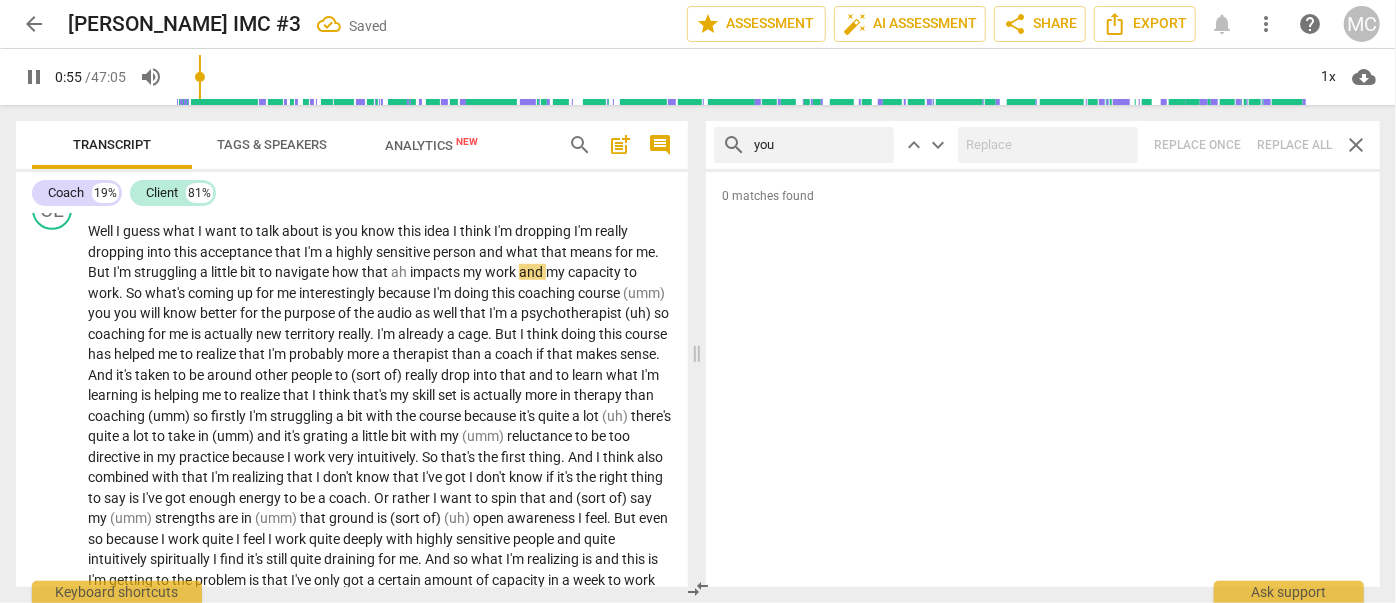 type on "56" 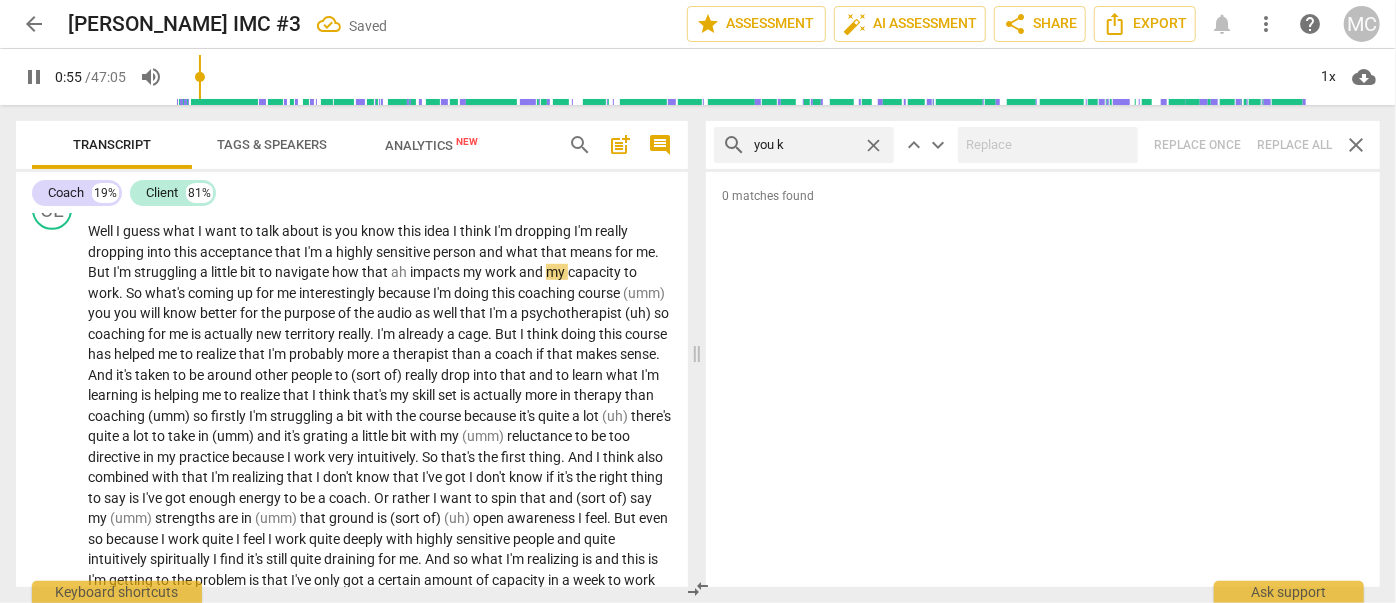 type on "you kn" 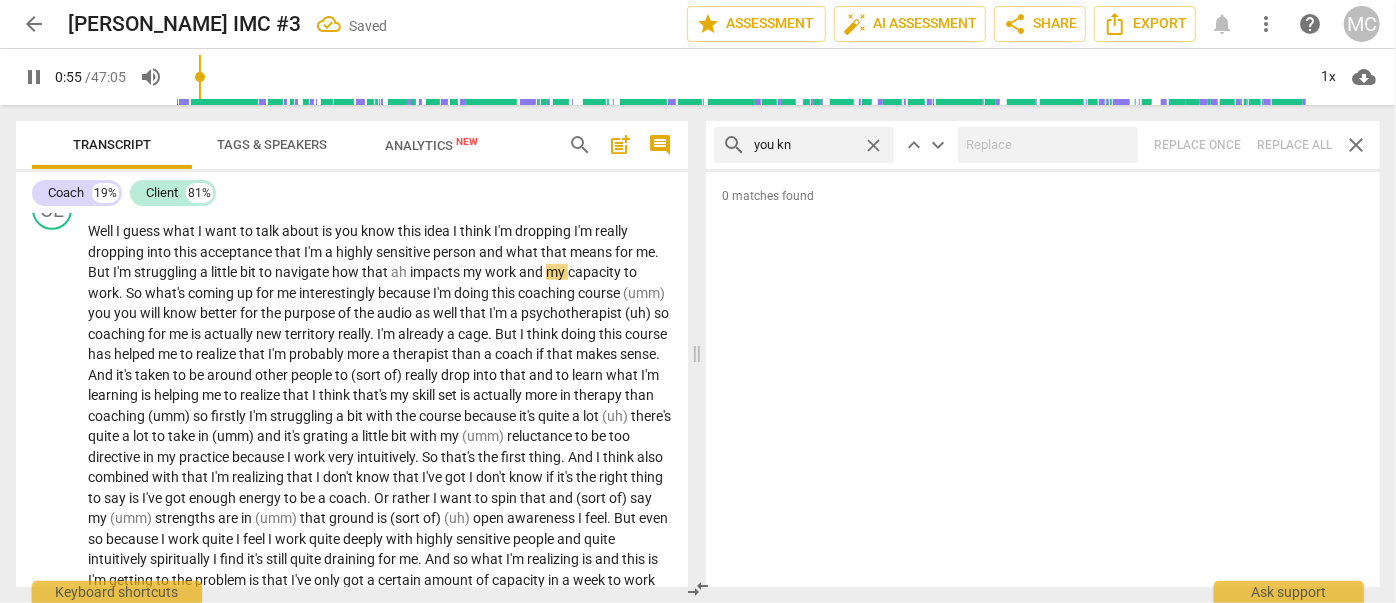 type on "56" 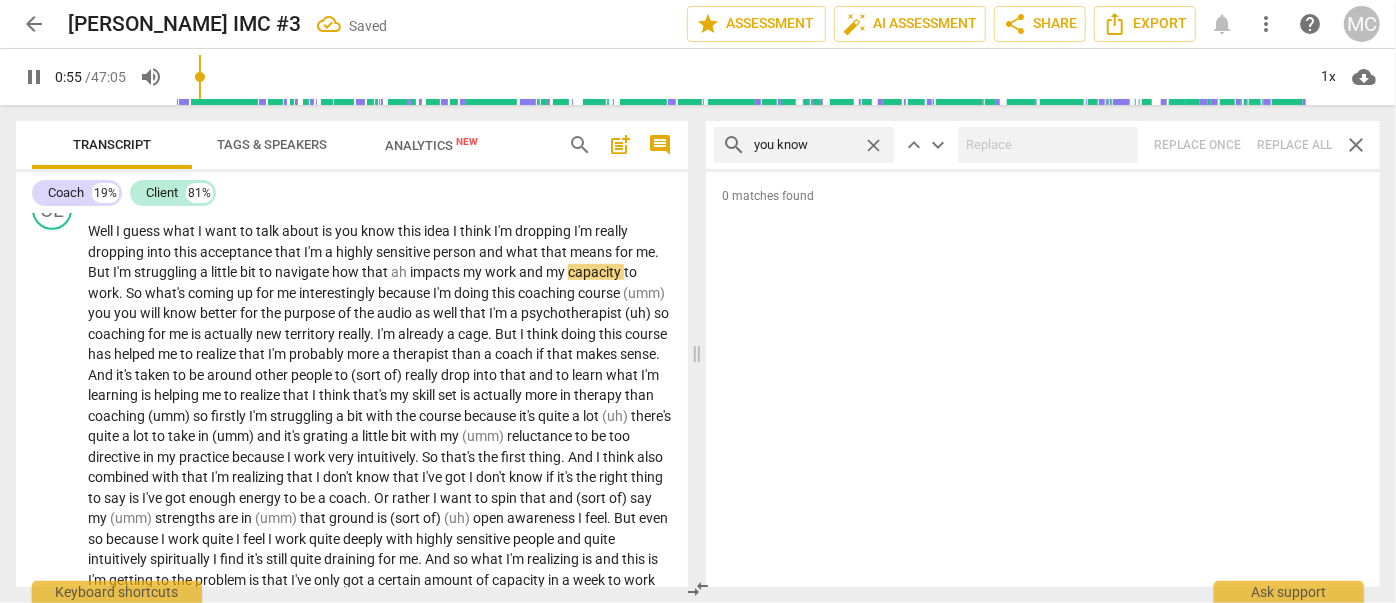 type on "you know" 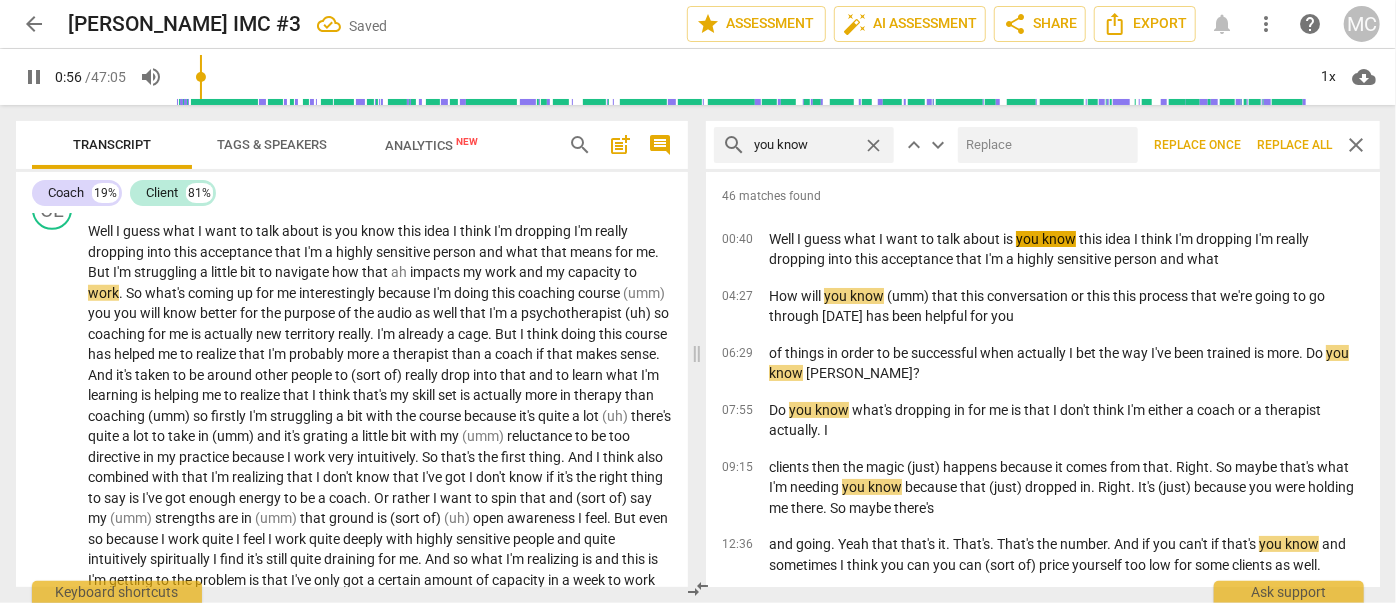 click at bounding box center (1044, 145) 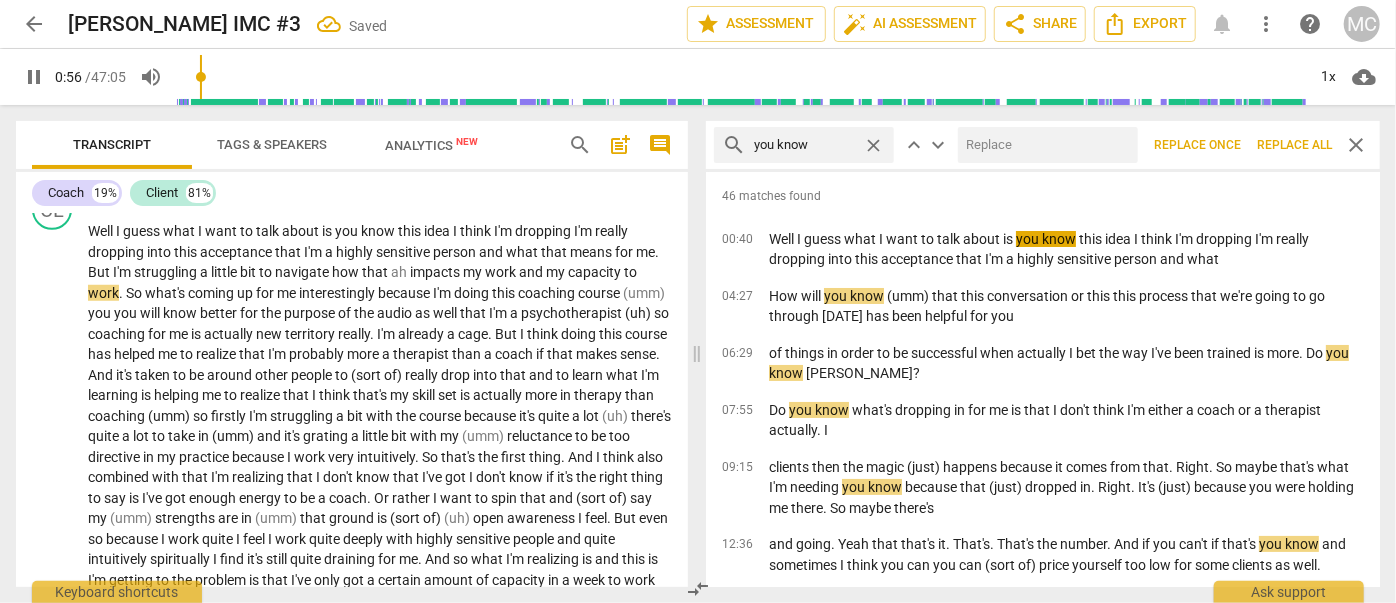 type on "57" 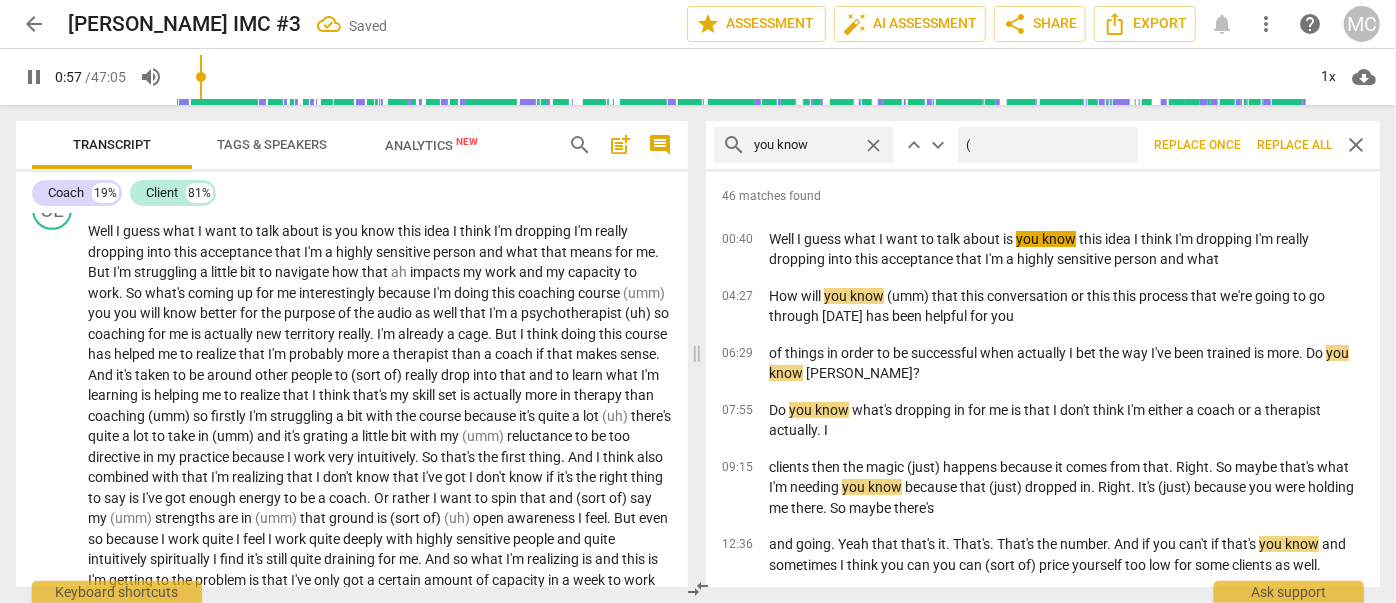 type on "(y" 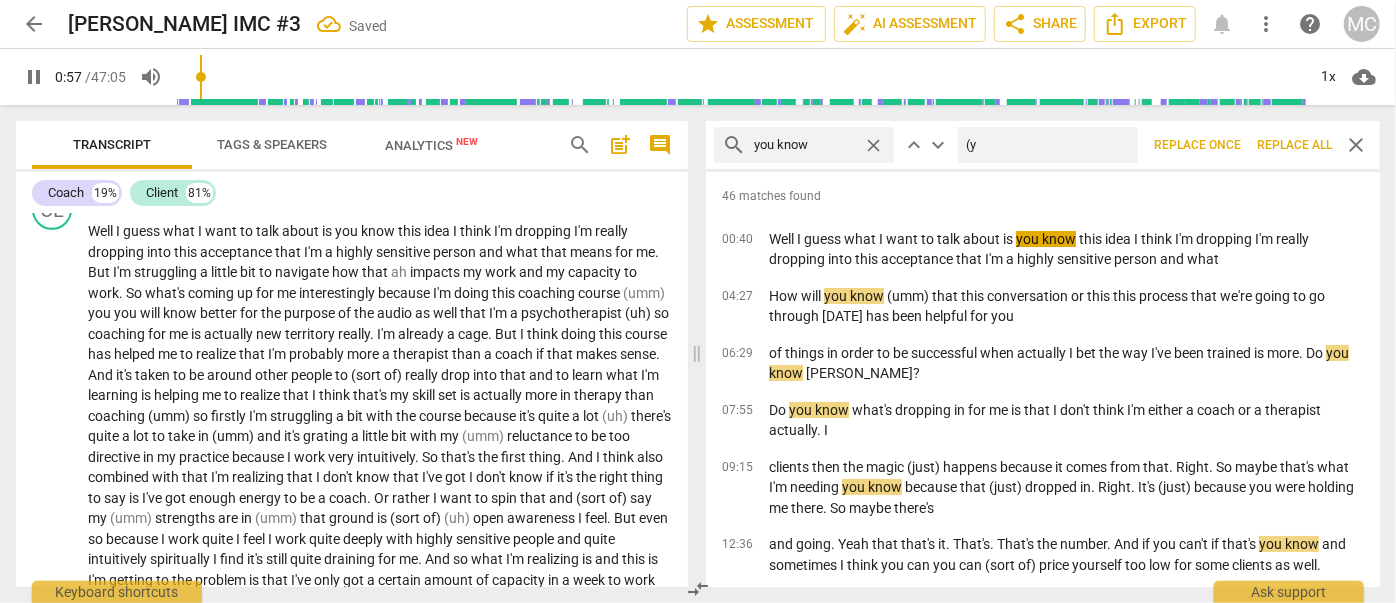 type on "57" 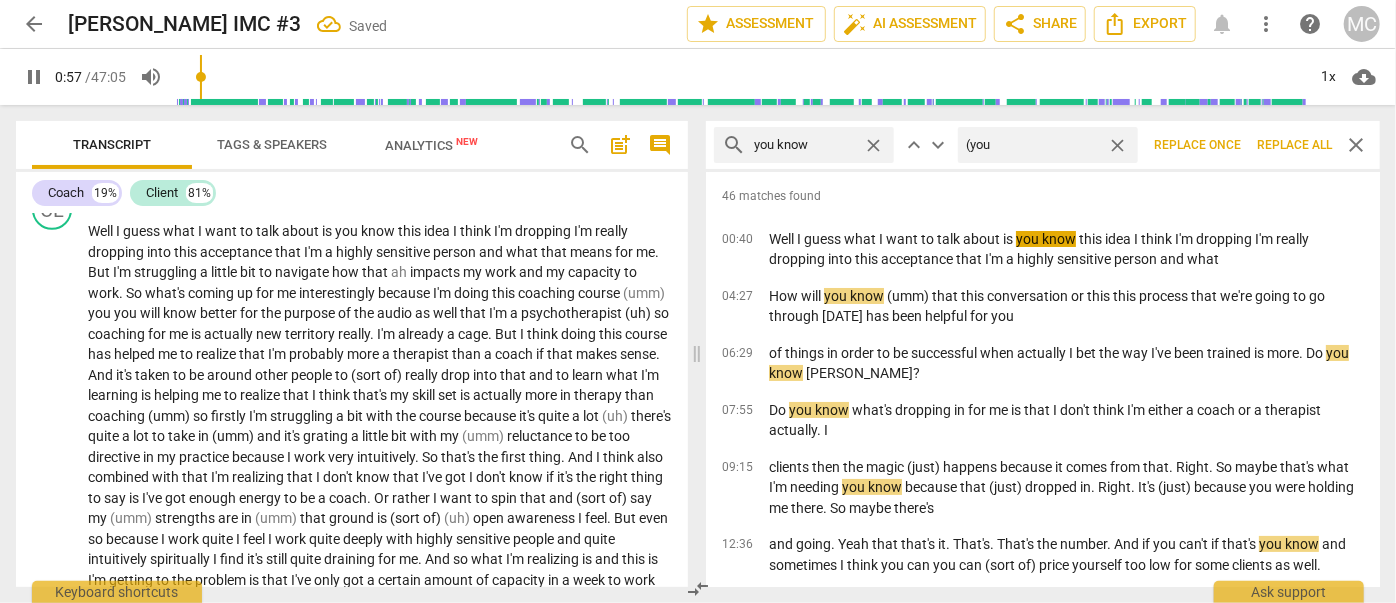 type on "(you k" 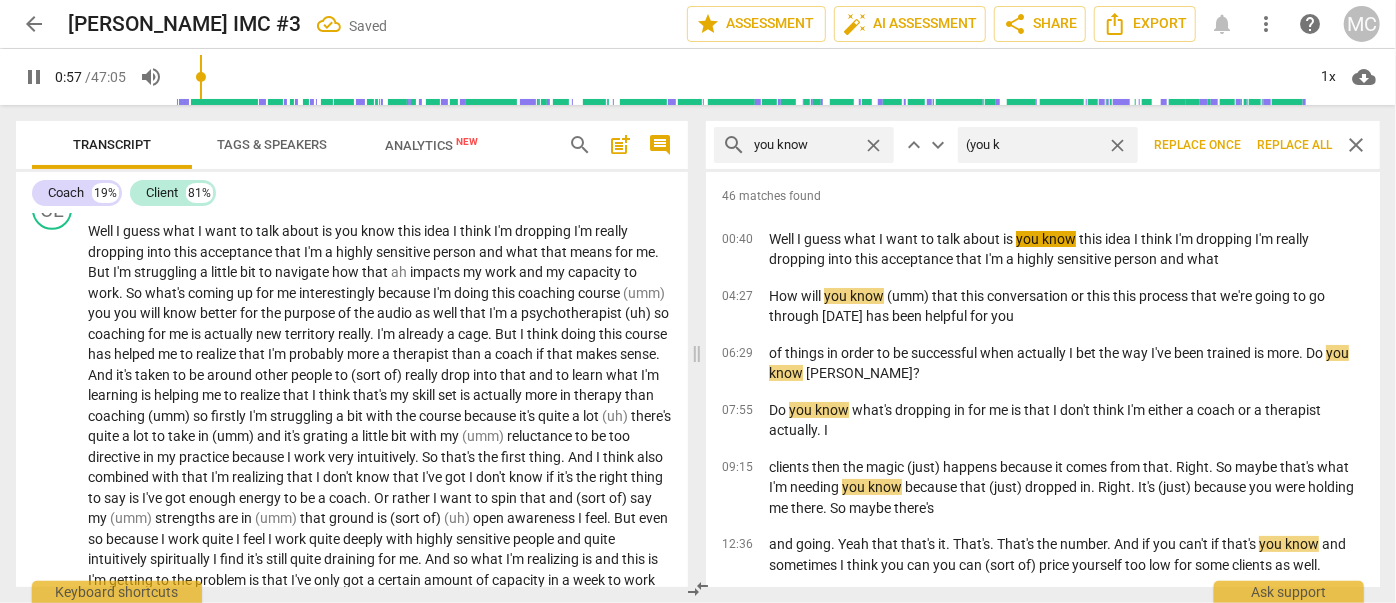 type on "58" 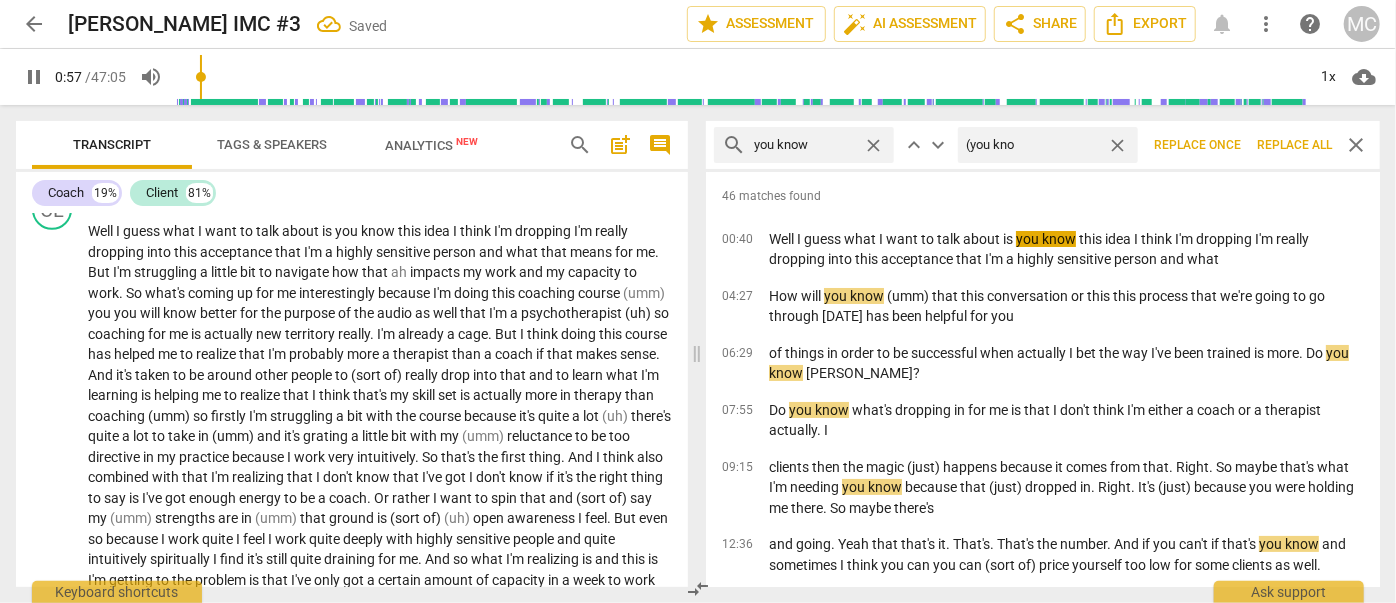type on "(you know" 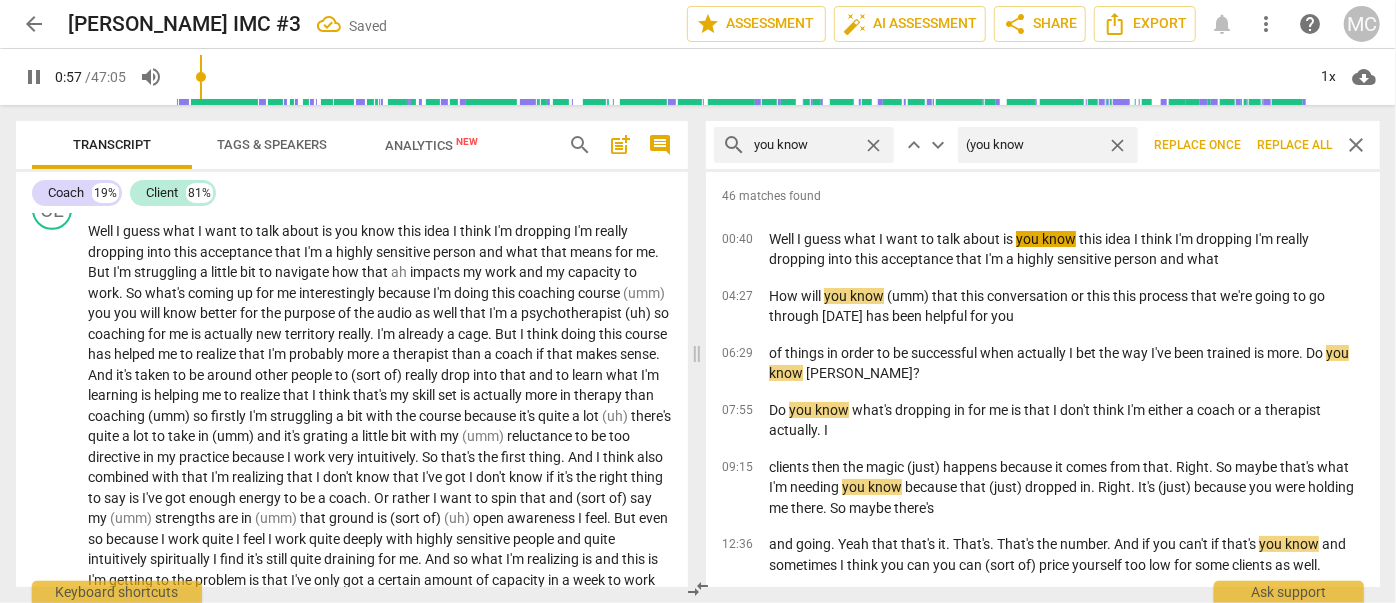 type on "58" 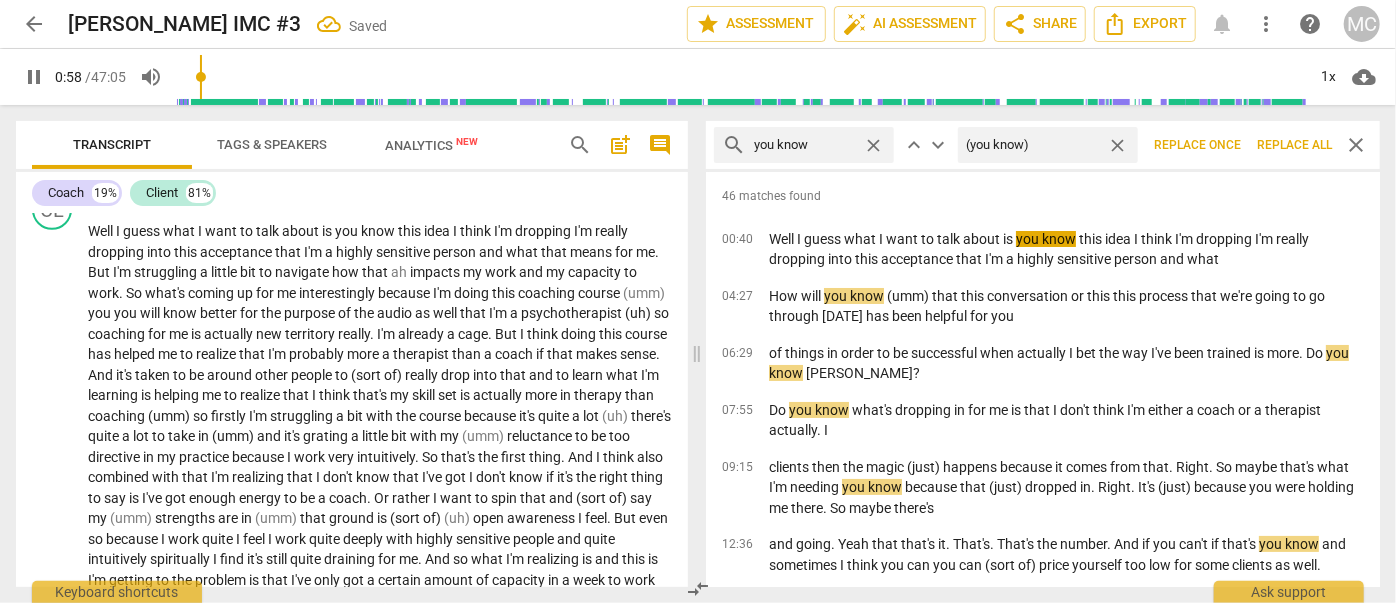 type on "59" 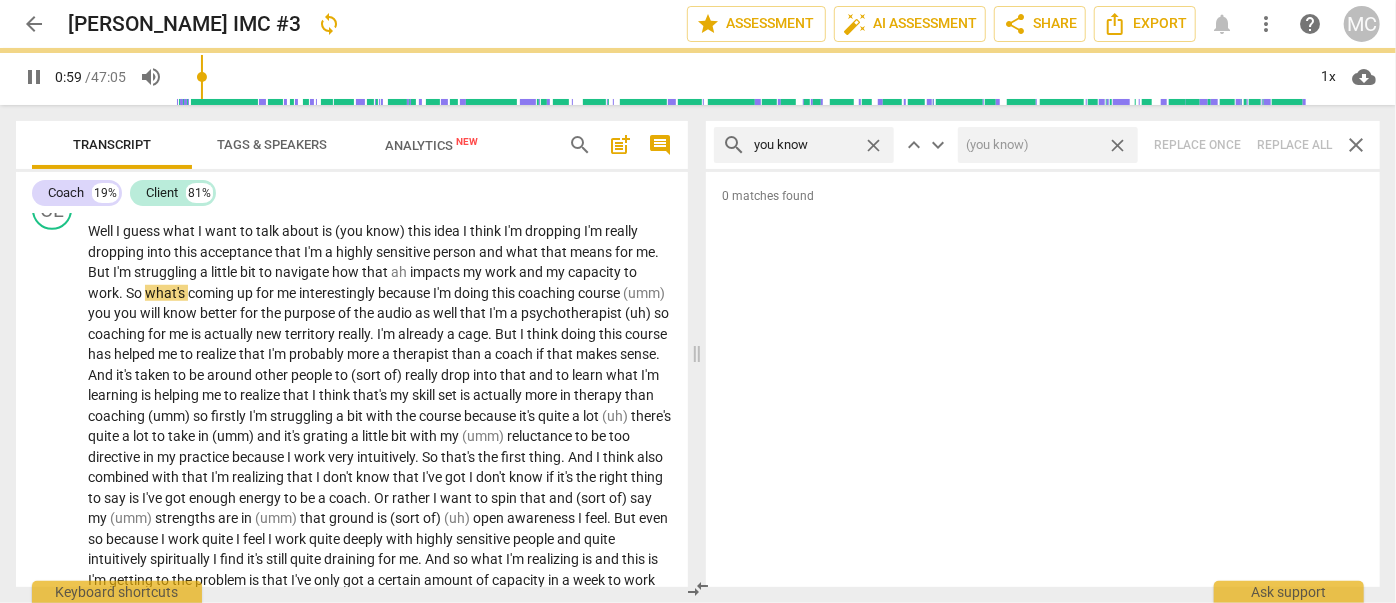 type on "60" 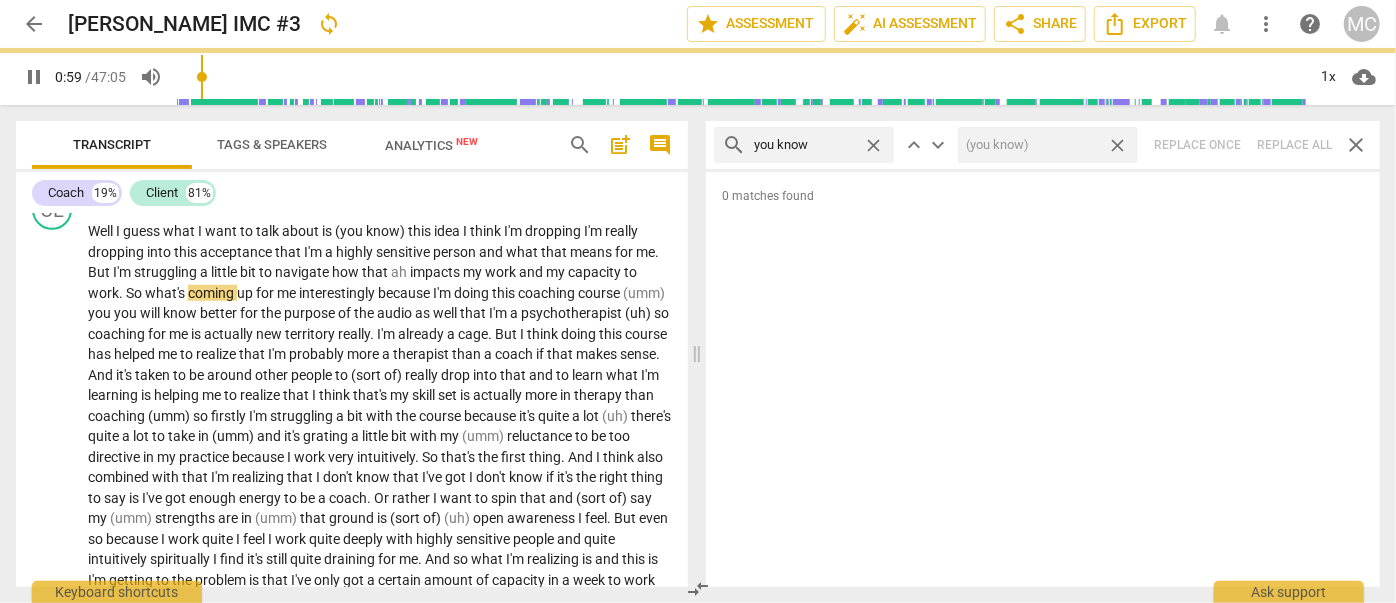 click on "close" at bounding box center (1117, 145) 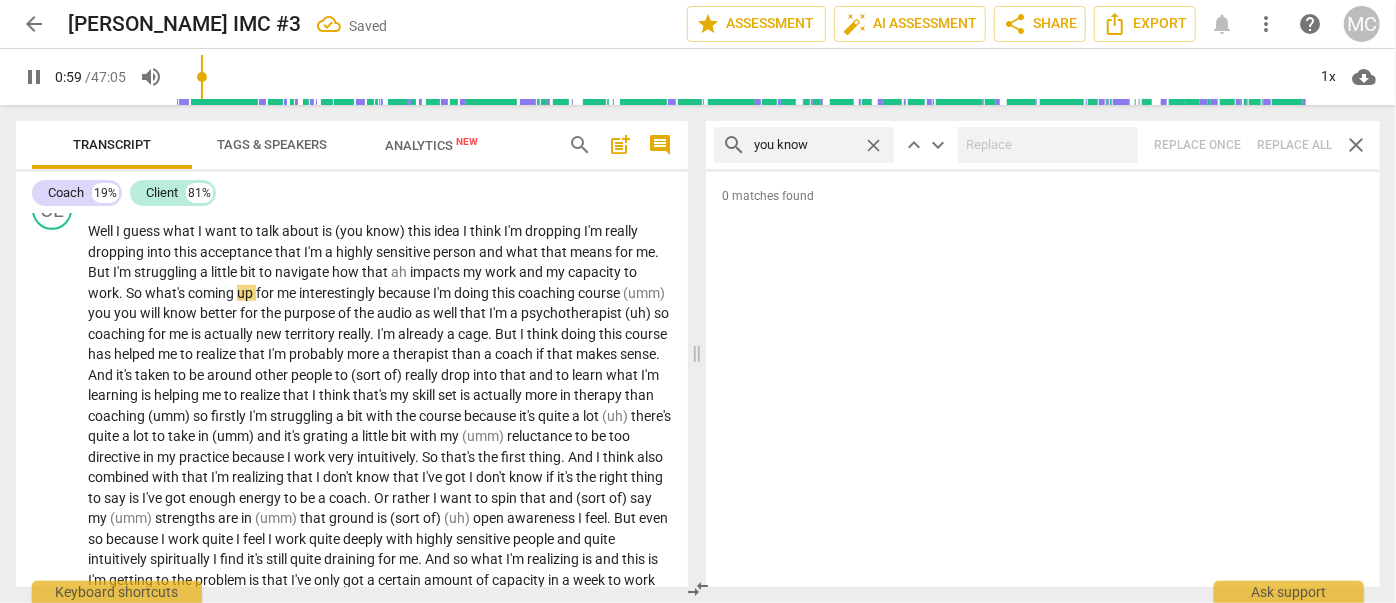 type on "60" 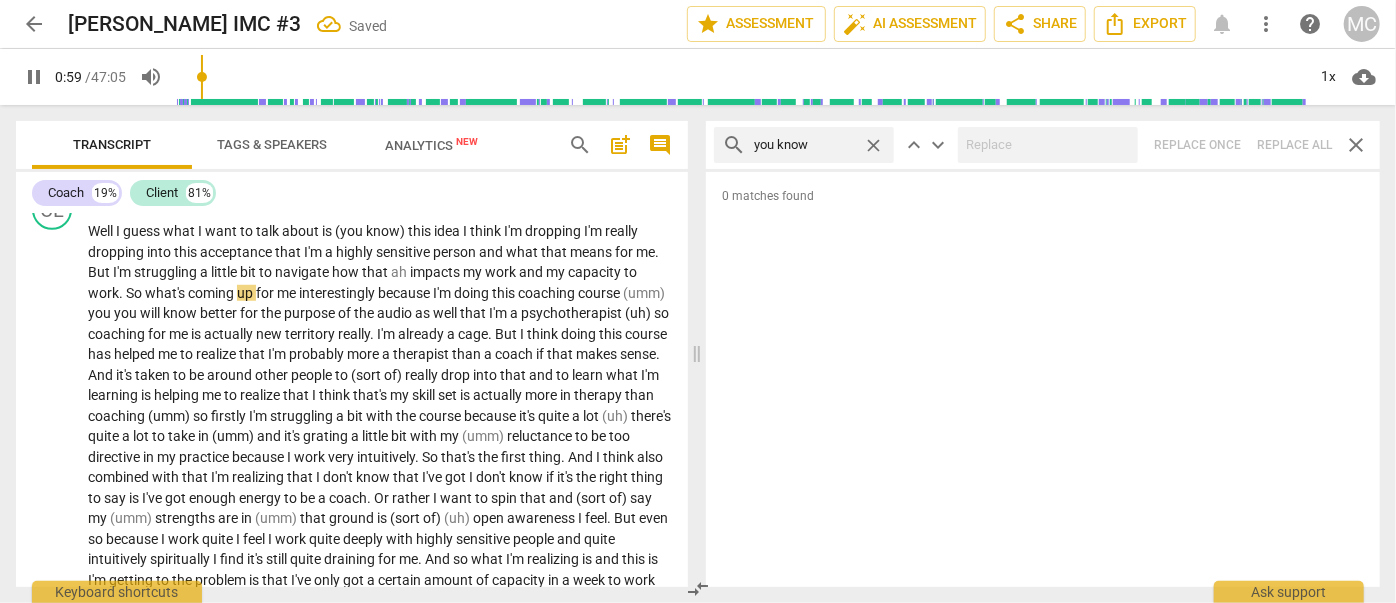 click on "close" at bounding box center (873, 145) 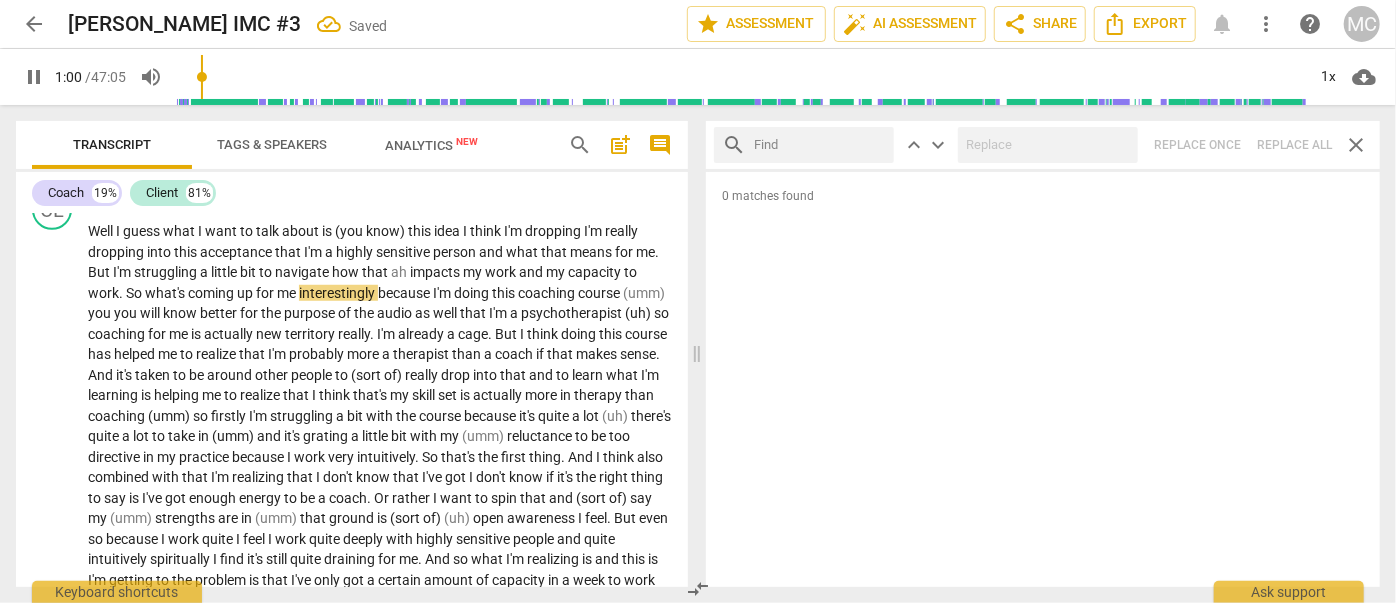 drag, startPoint x: 808, startPoint y: 143, endPoint x: 822, endPoint y: 121, distance: 26.076809 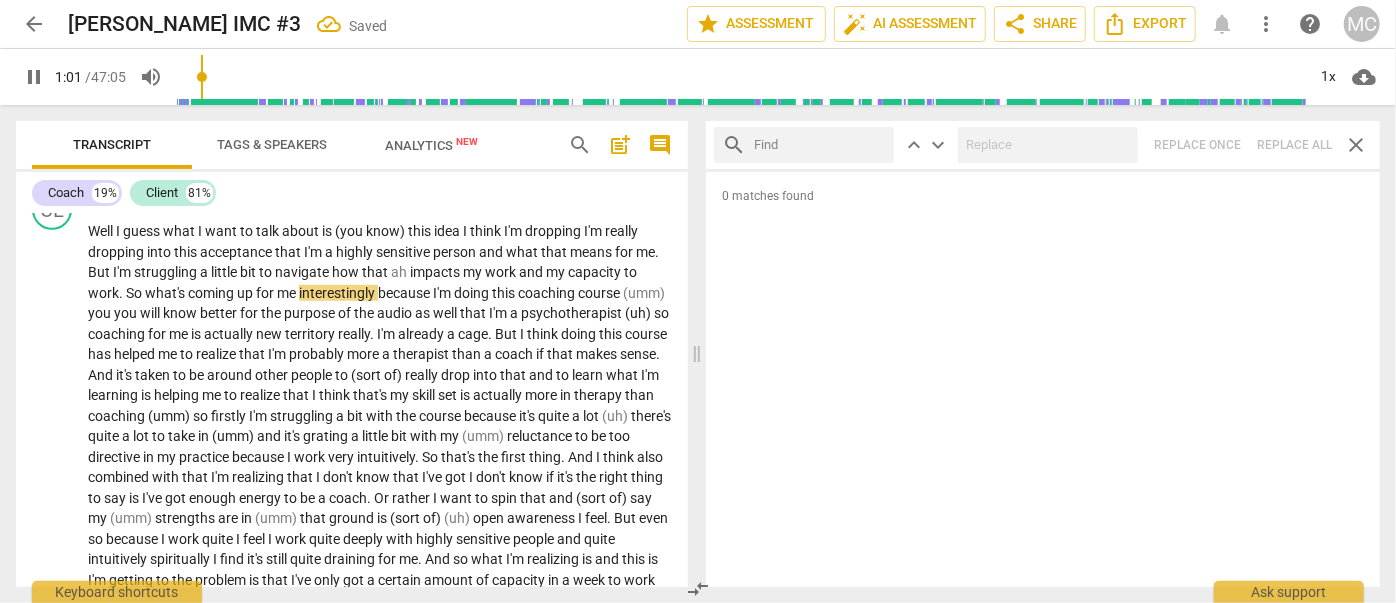 type on "61" 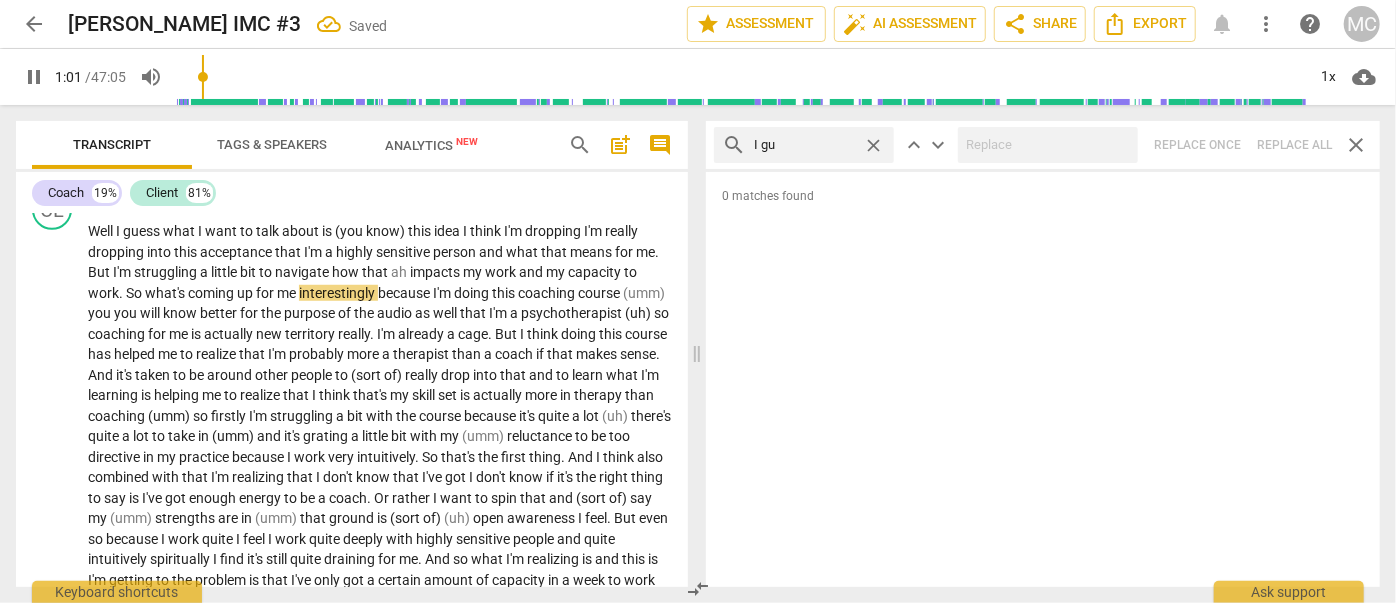 type on "I gue" 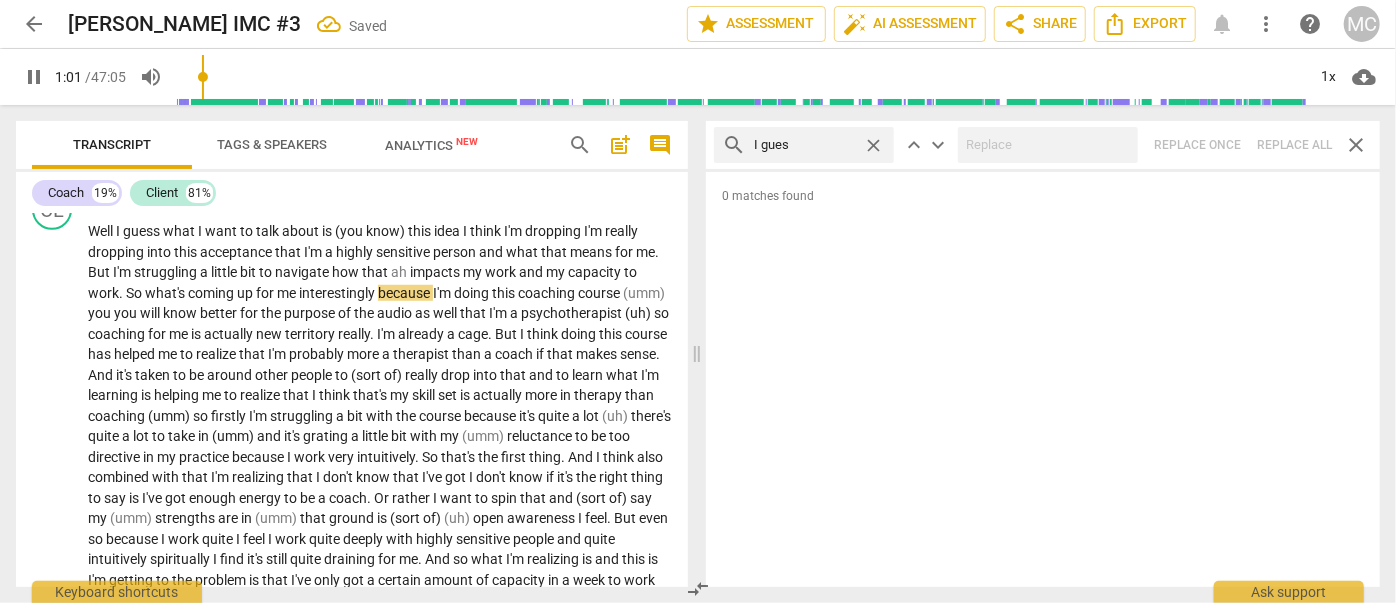 type on "I guess" 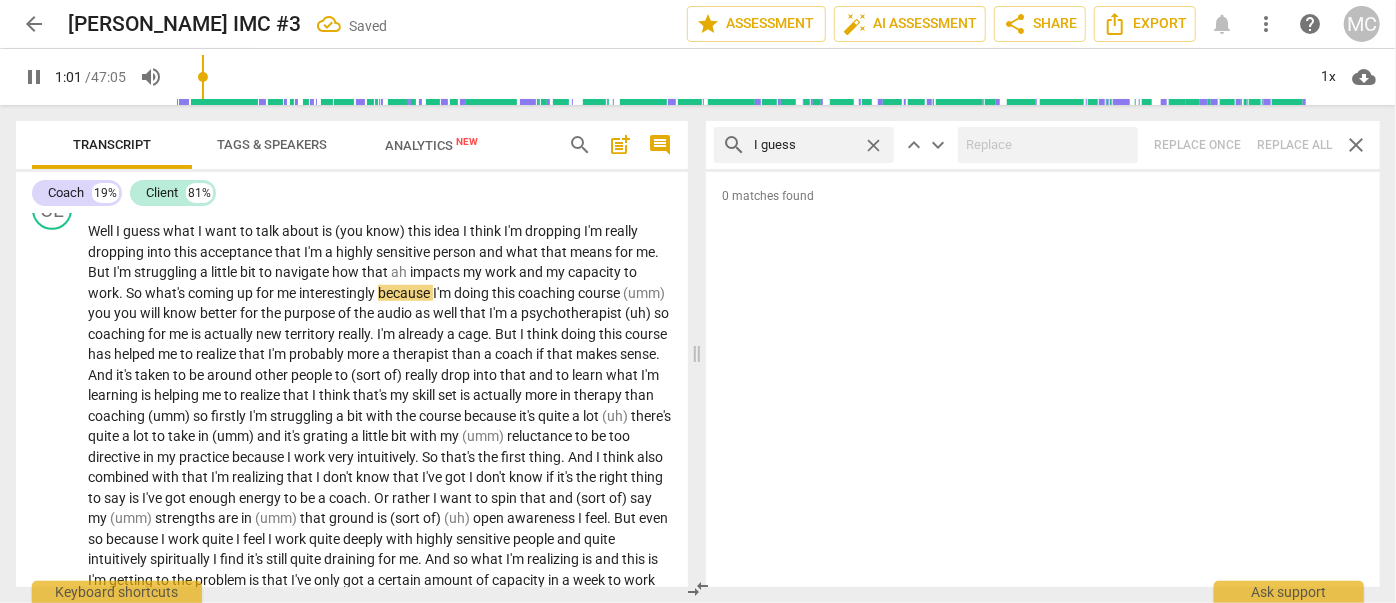 type on "62" 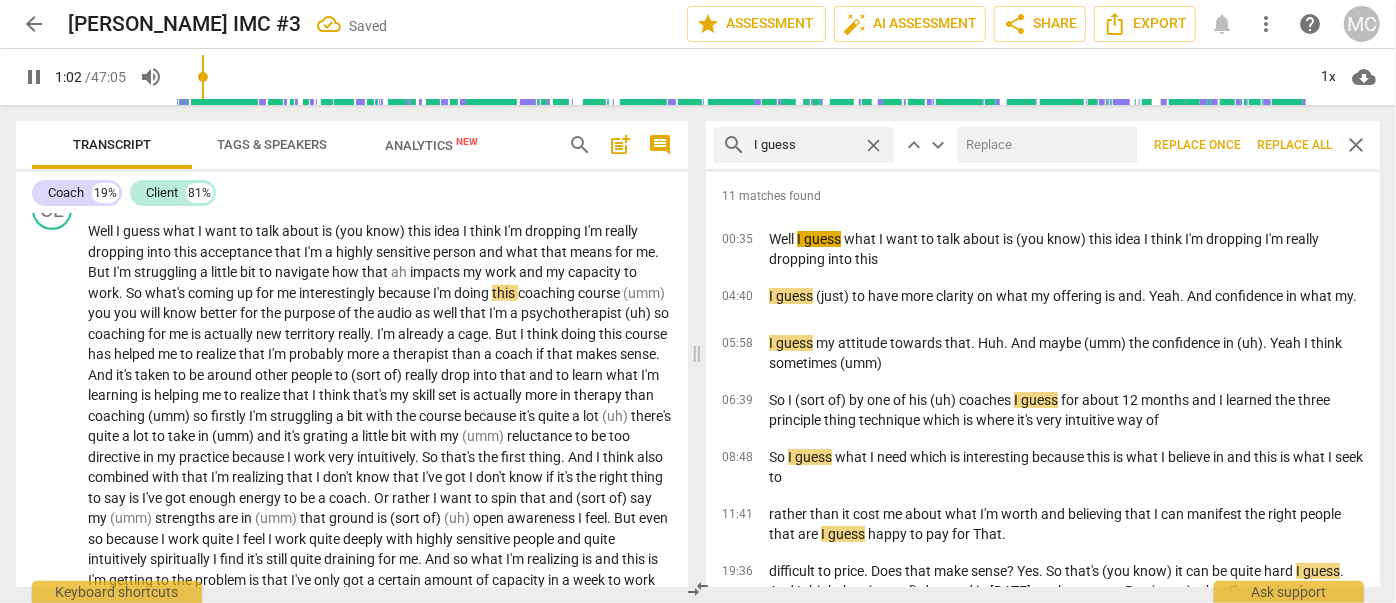 click at bounding box center (1044, 145) 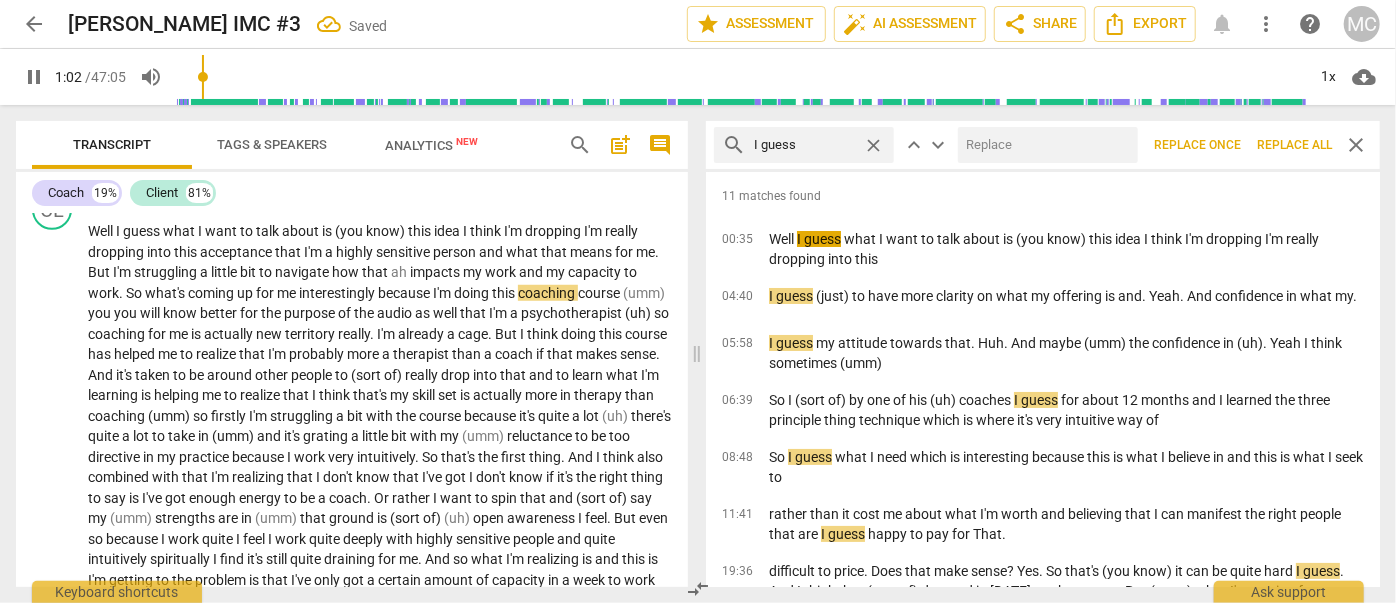 type on "63" 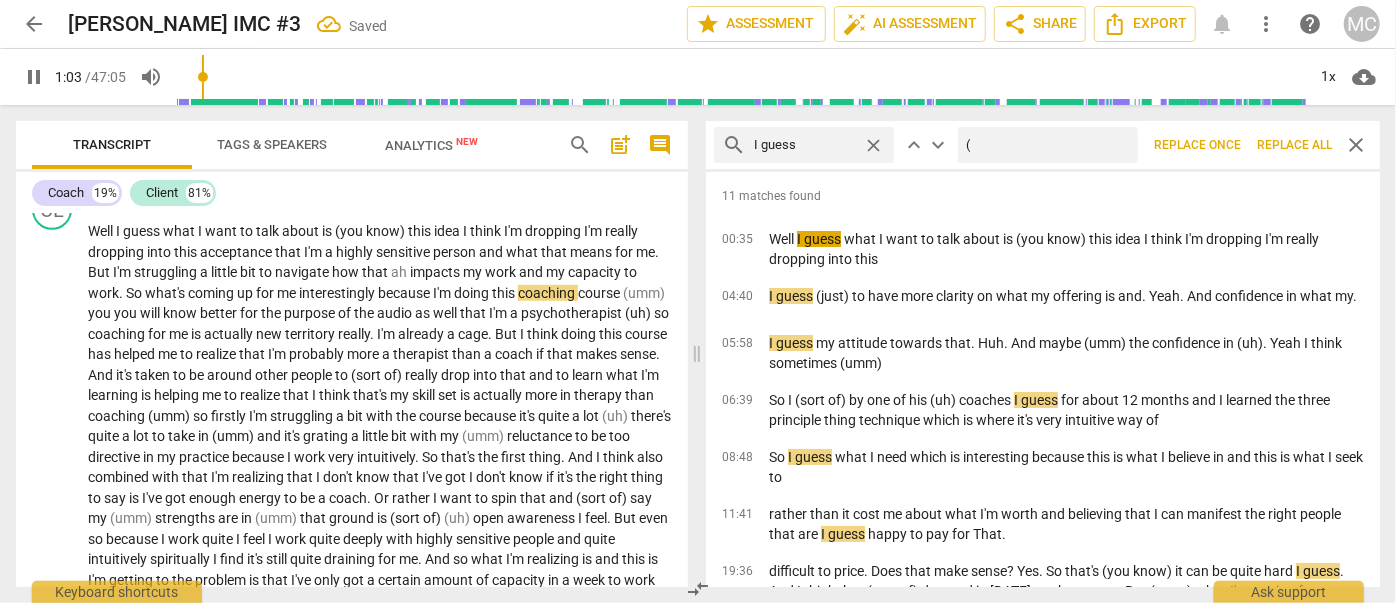 type on "(I" 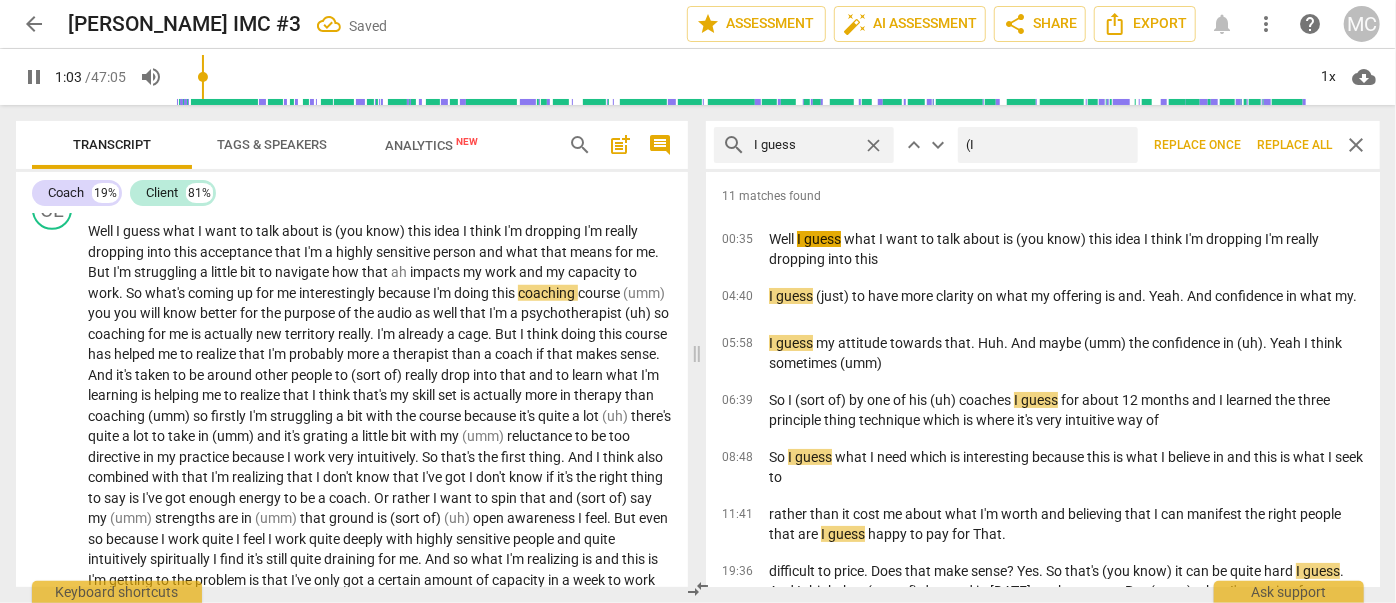 type on "63" 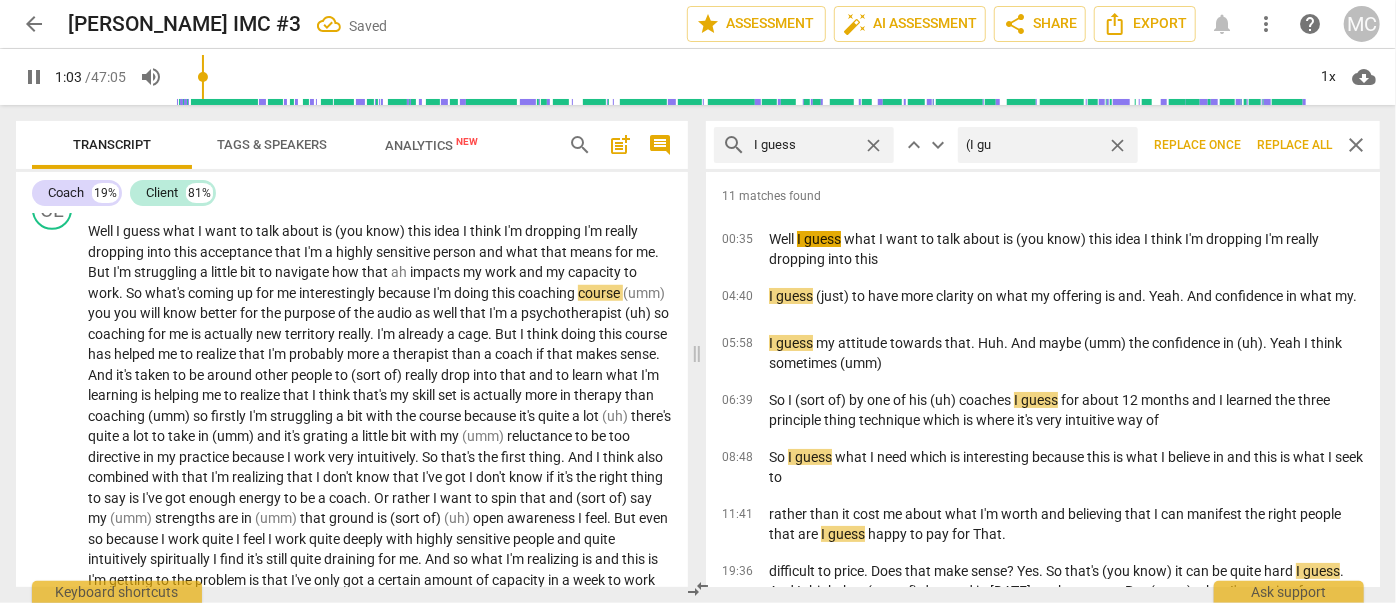 type on "(I gue" 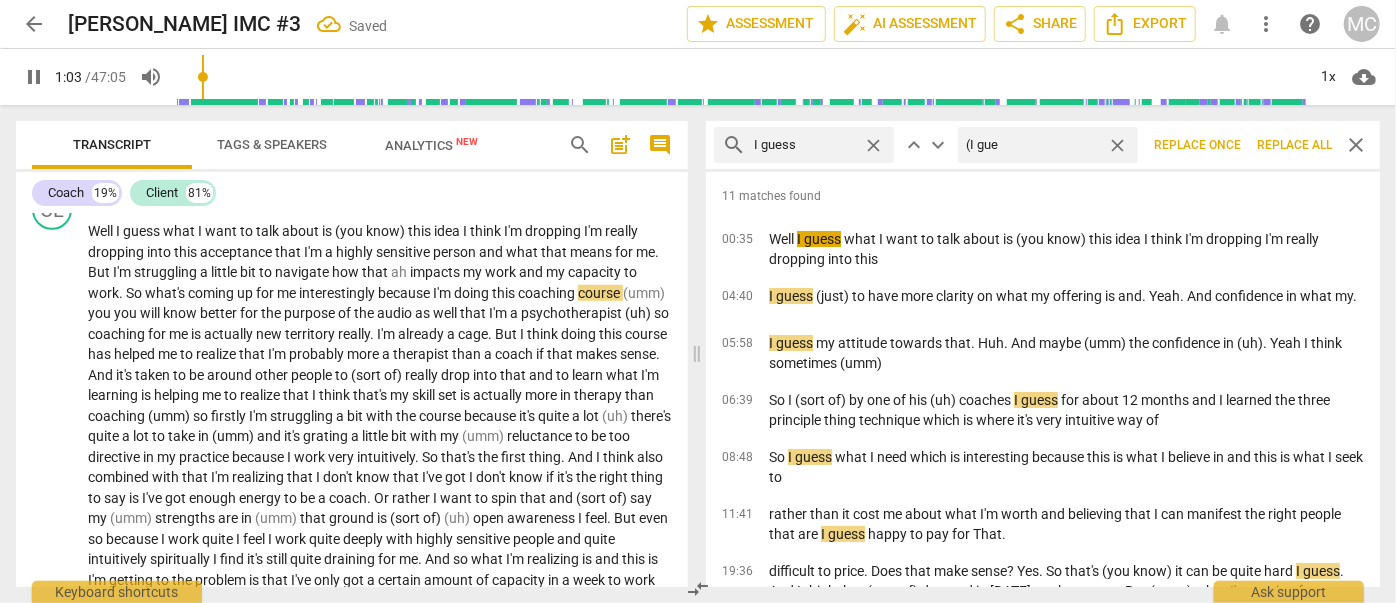 type on "64" 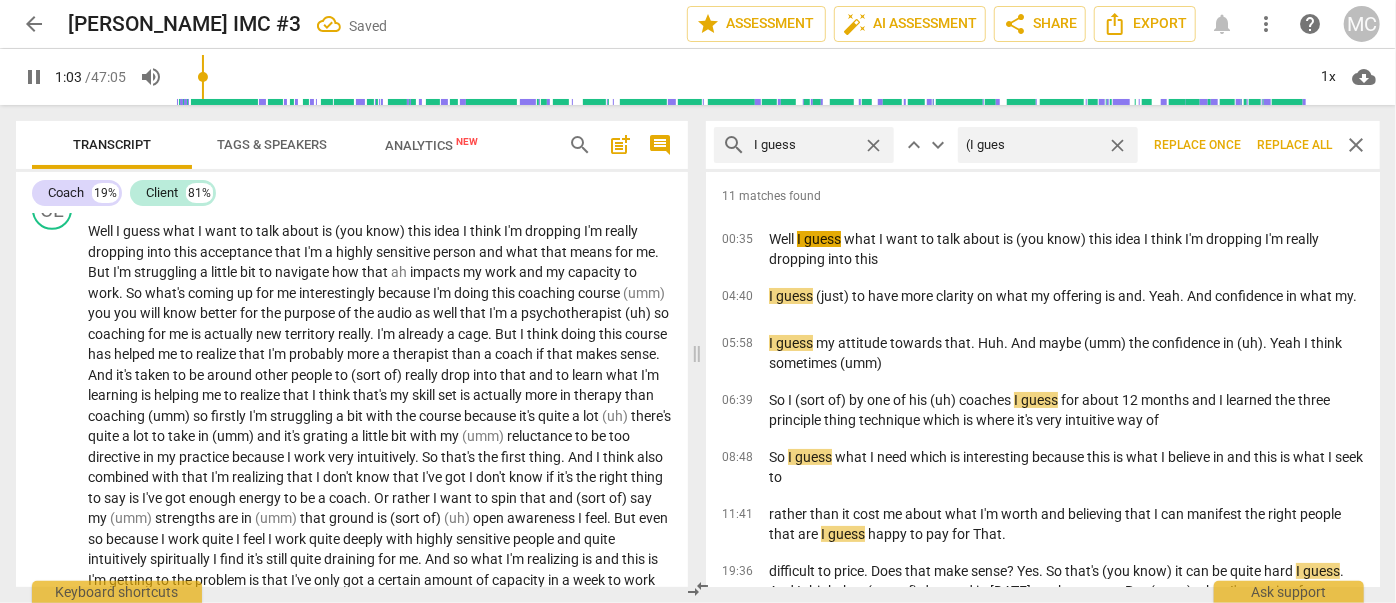 type on "(I guess" 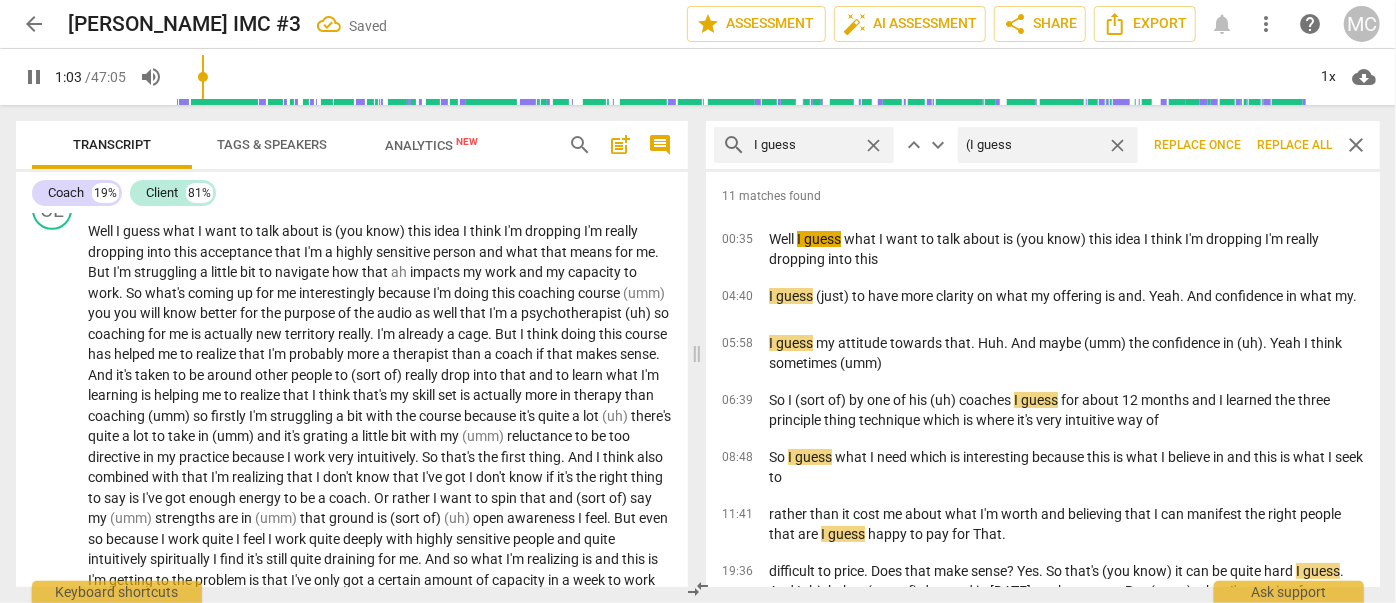 type on "64" 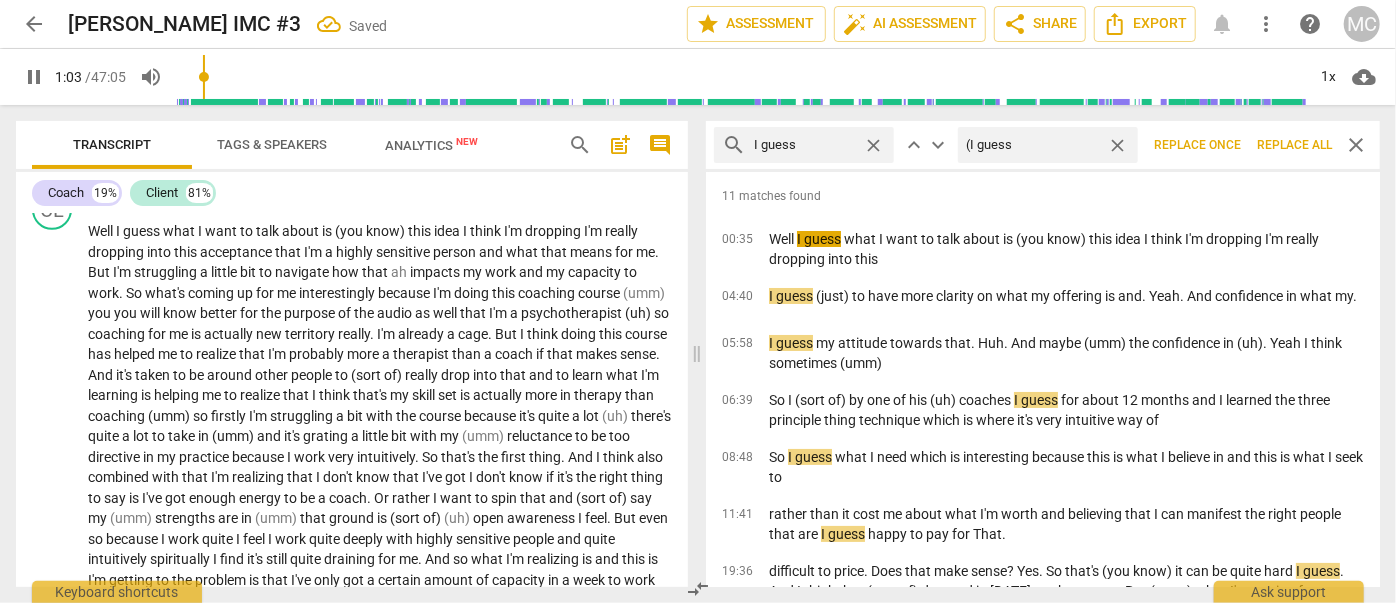 type on "(I guess)" 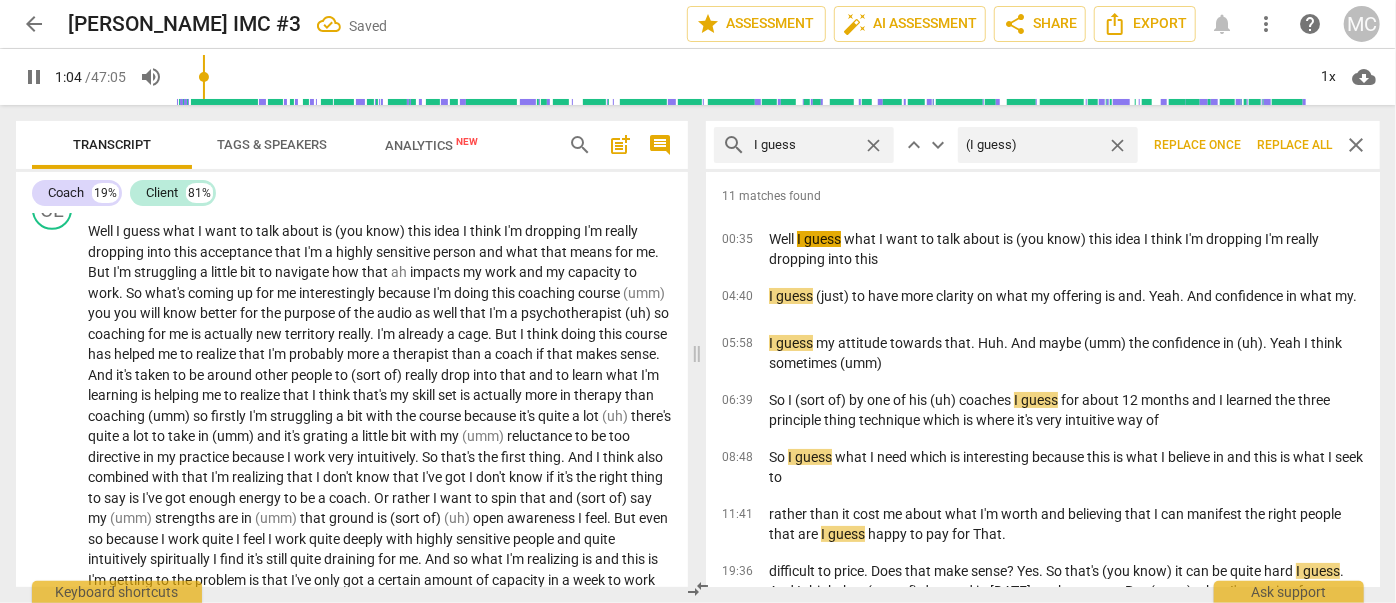 type on "64" 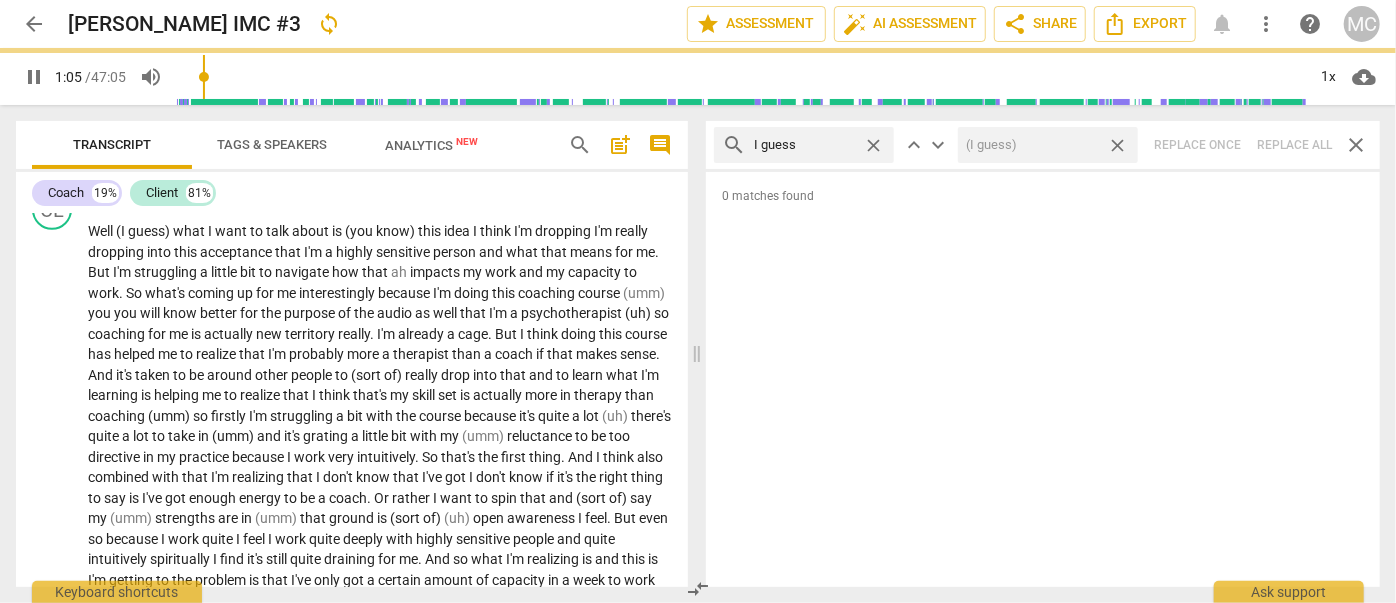 click on "close" at bounding box center (1117, 145) 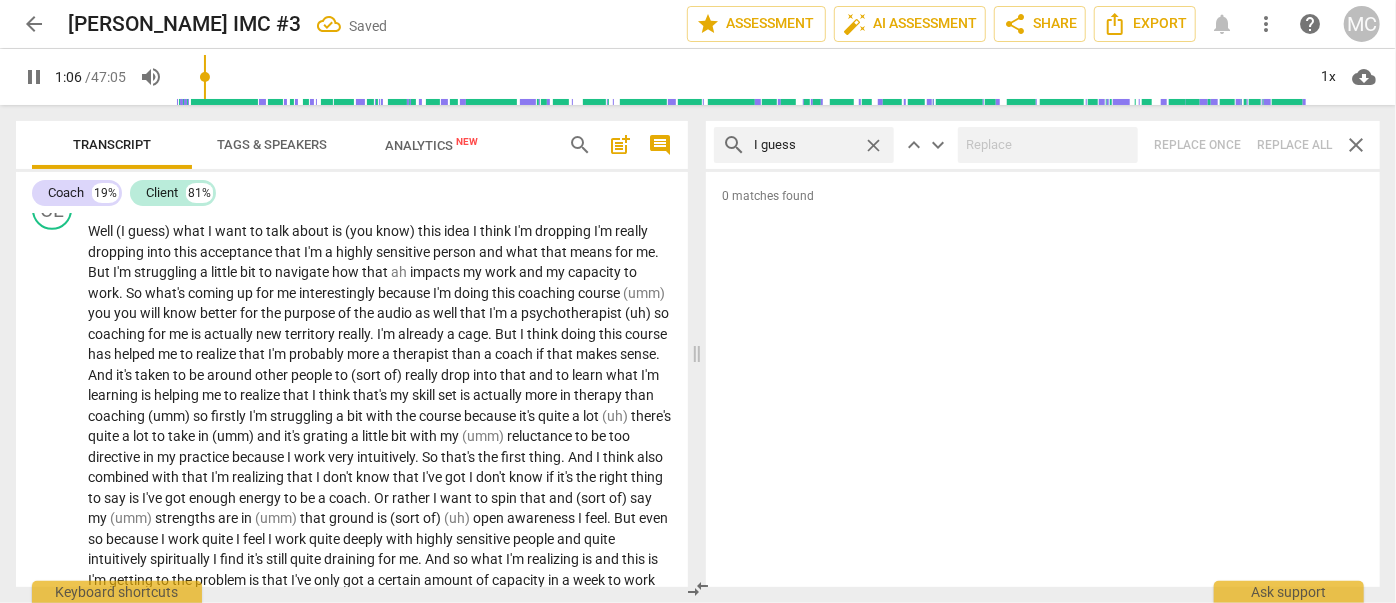 click on "close" at bounding box center (873, 145) 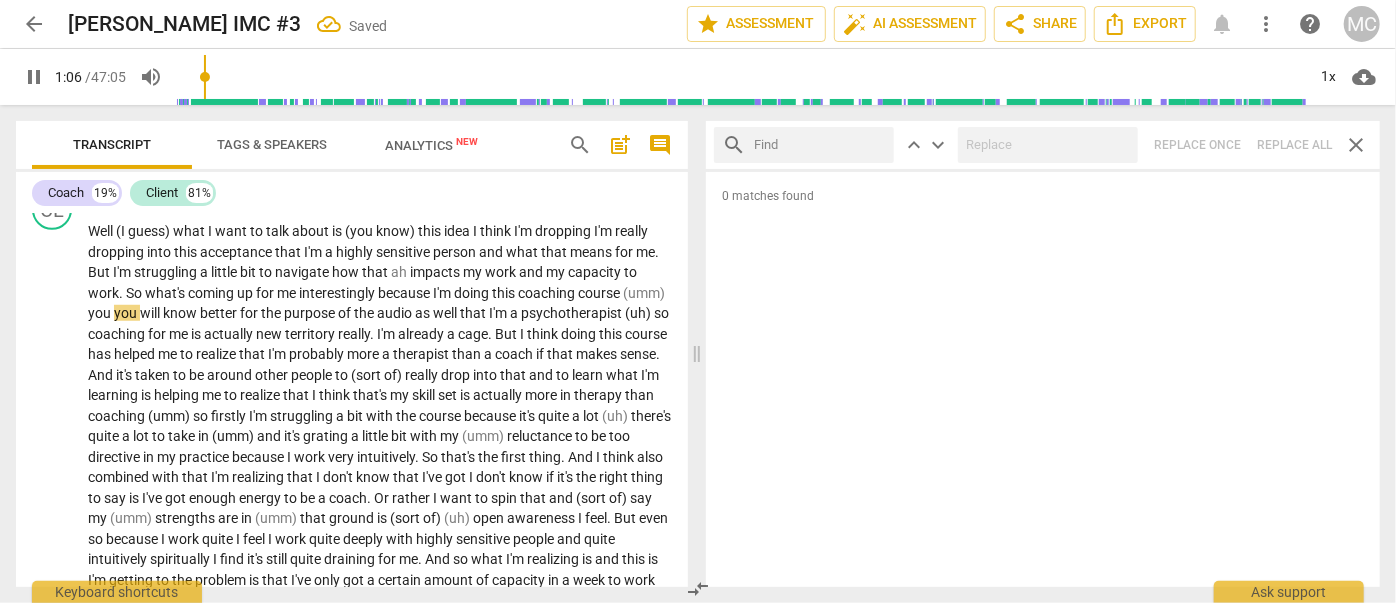 click at bounding box center (820, 145) 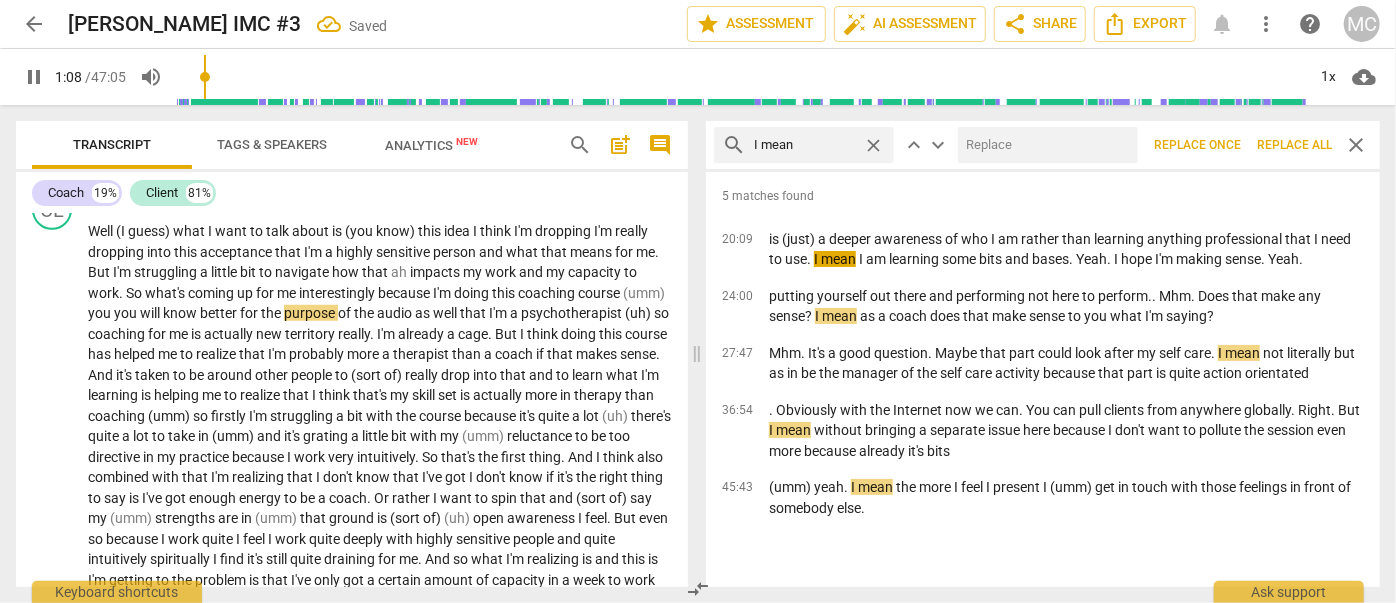 click at bounding box center [1044, 145] 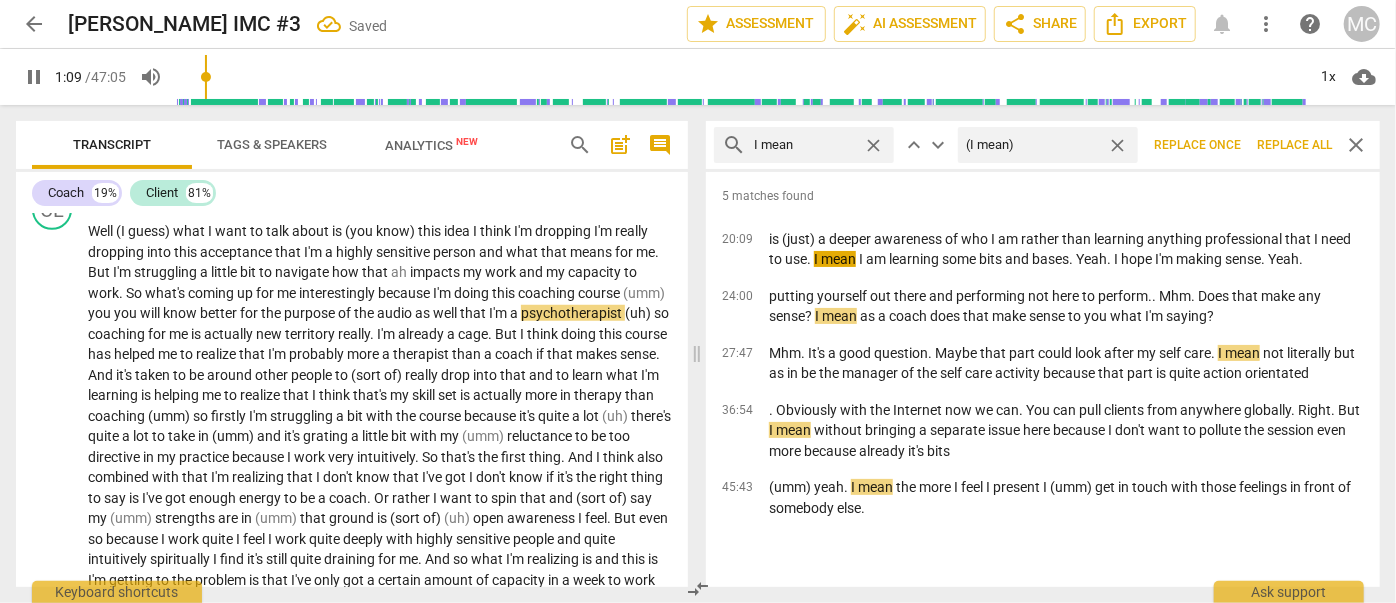 click on "Replace all" at bounding box center (1294, 145) 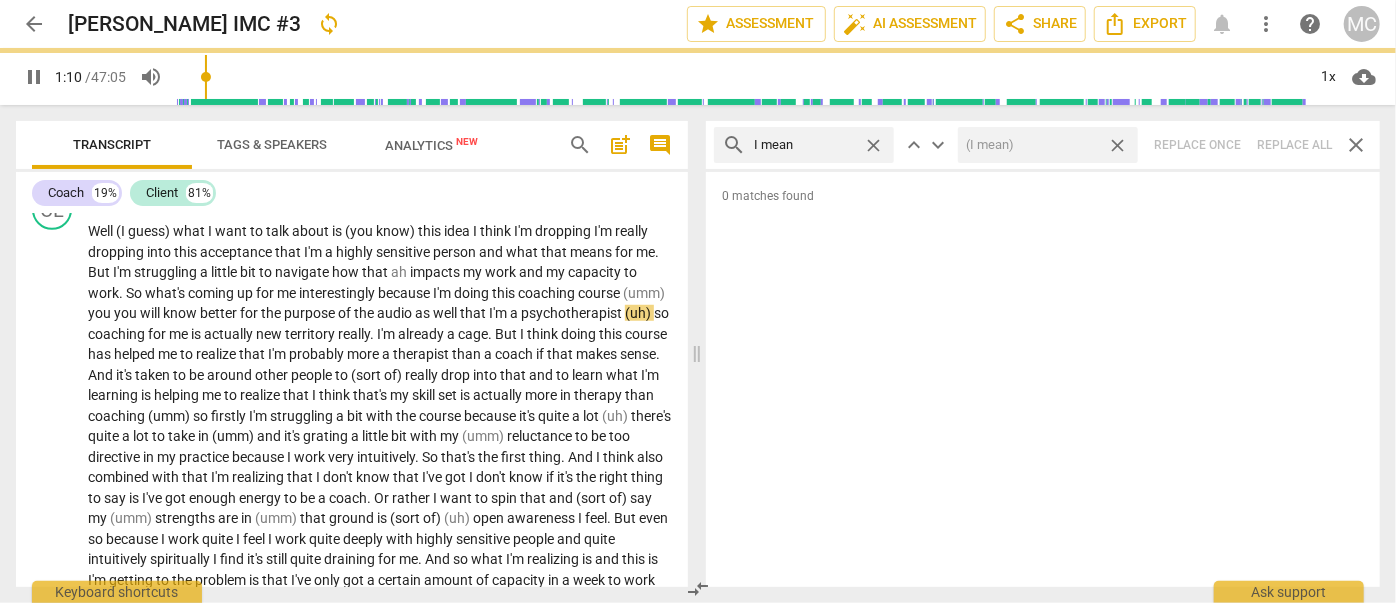click on "close" at bounding box center (1117, 145) 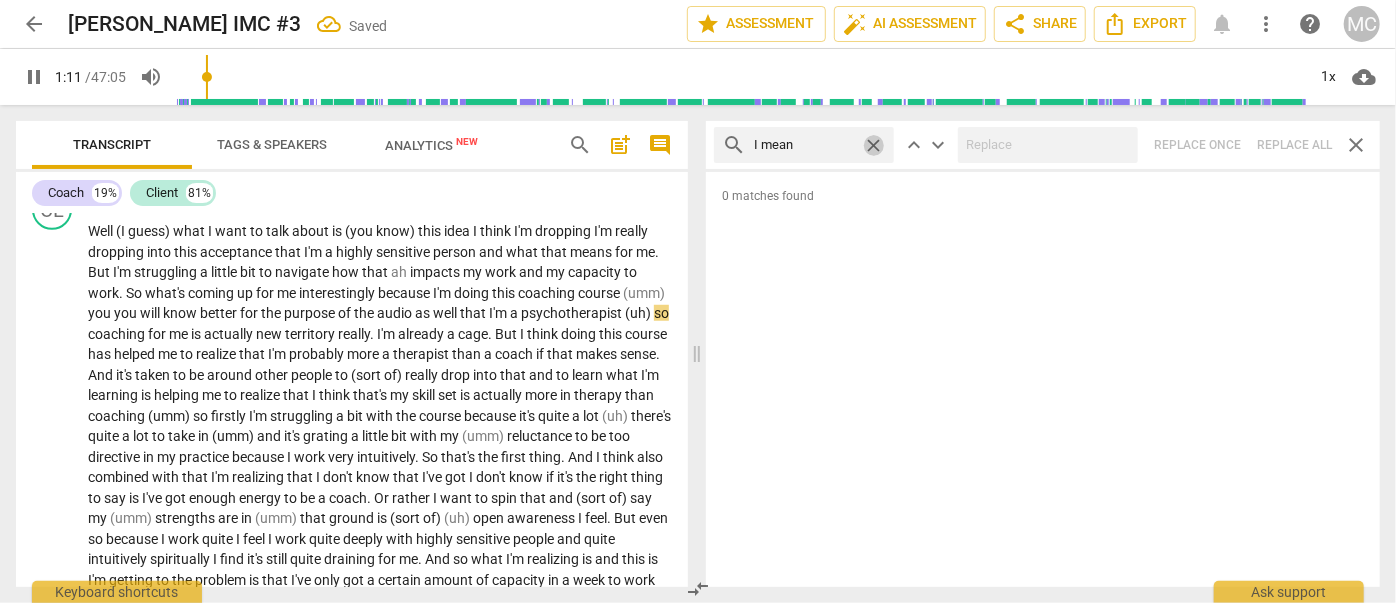 click on "close" at bounding box center [873, 145] 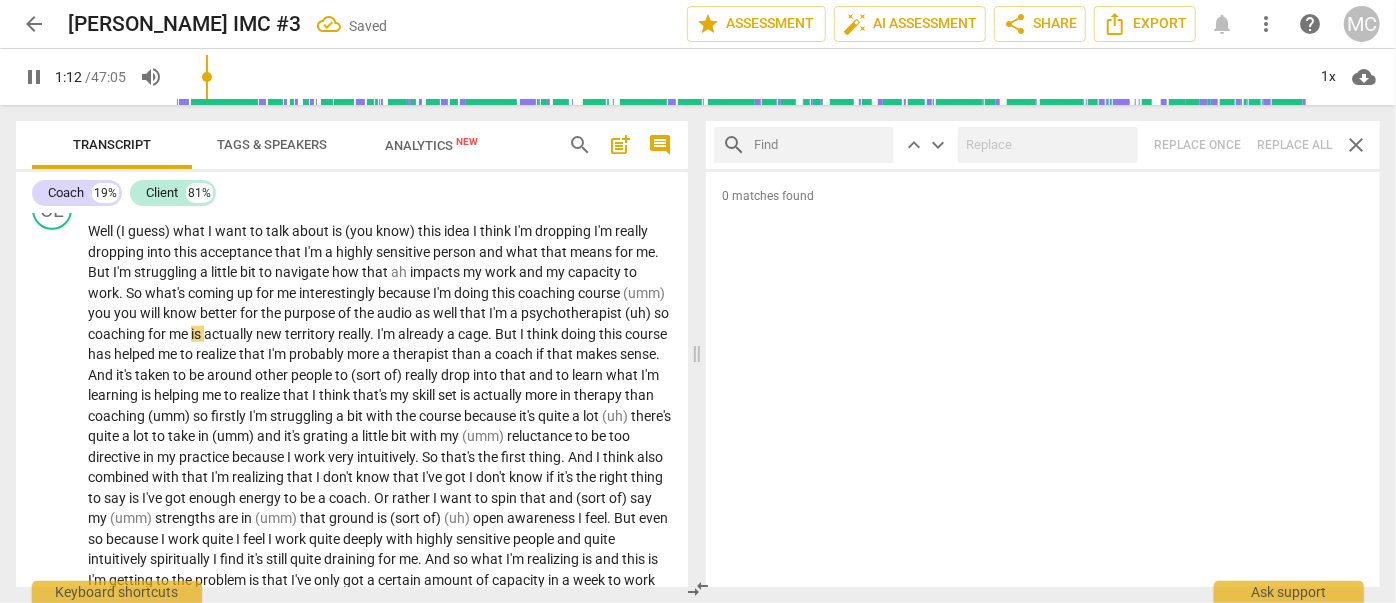 click at bounding box center (820, 145) 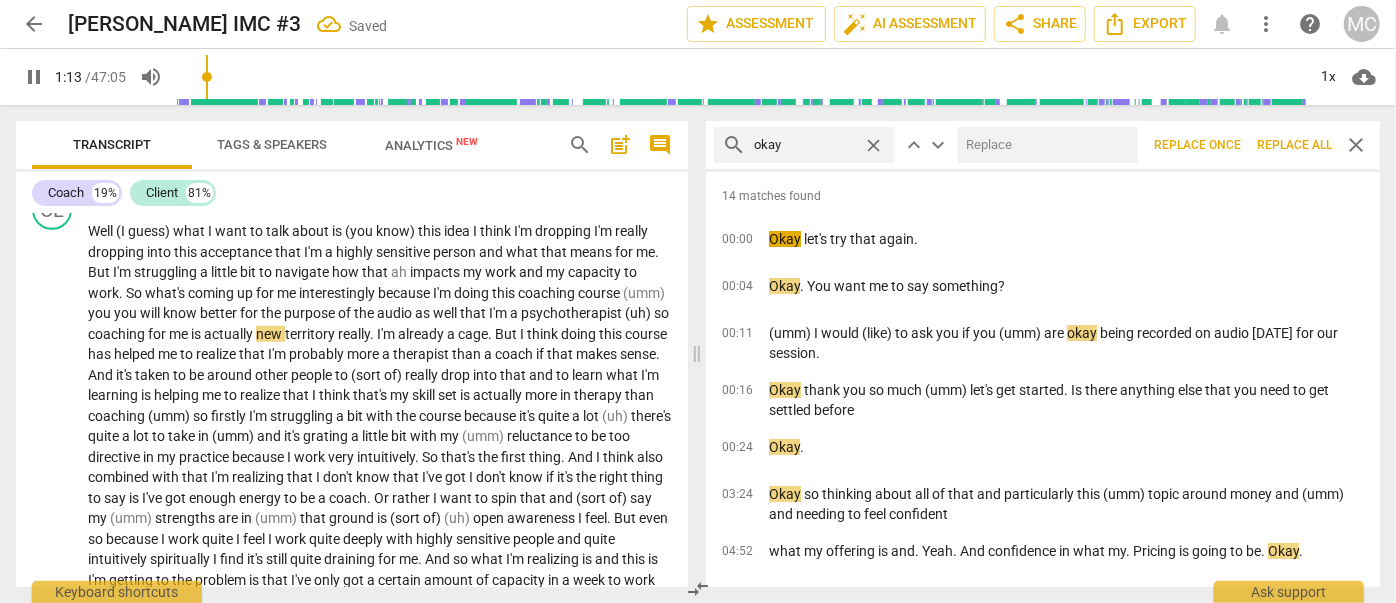 click at bounding box center [1044, 145] 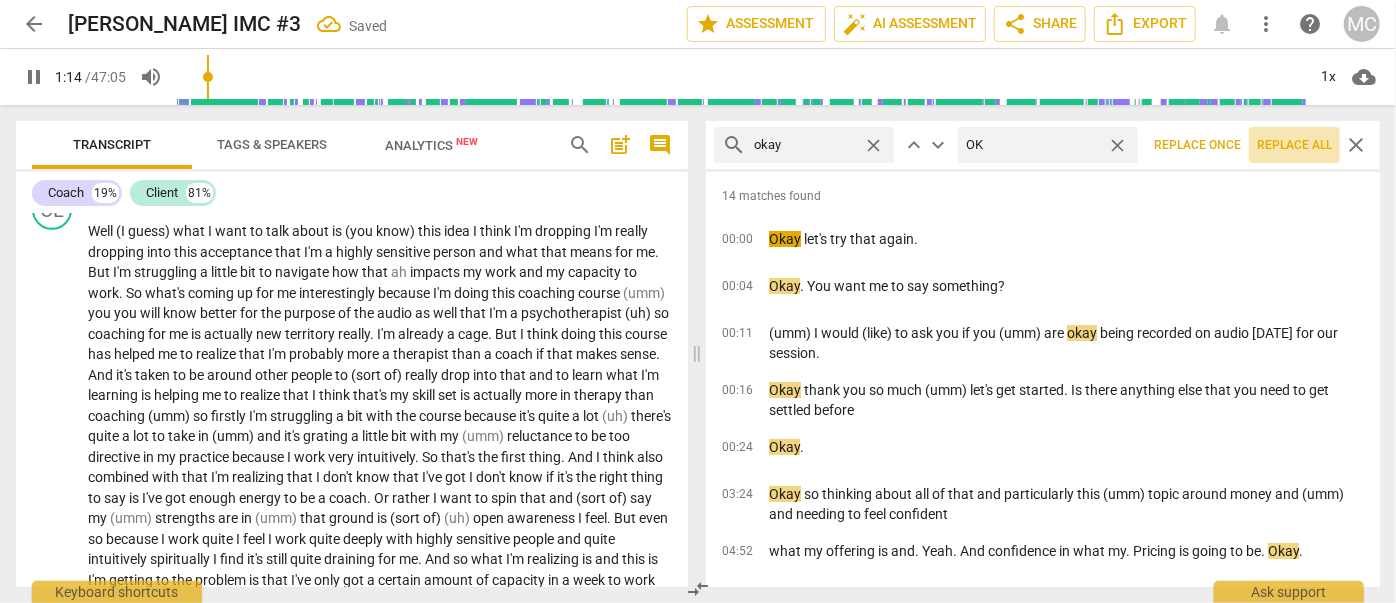drag, startPoint x: 1274, startPoint y: 133, endPoint x: 1150, endPoint y: 159, distance: 126.69649 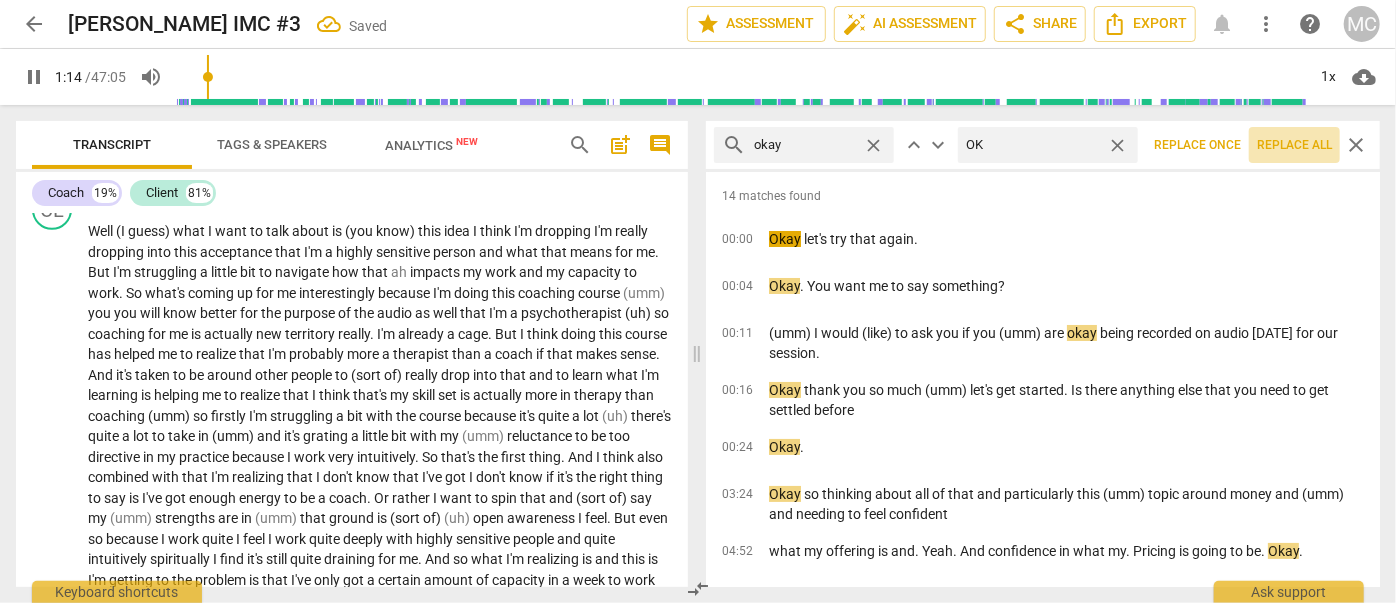 click on "Replace all" at bounding box center (1294, 145) 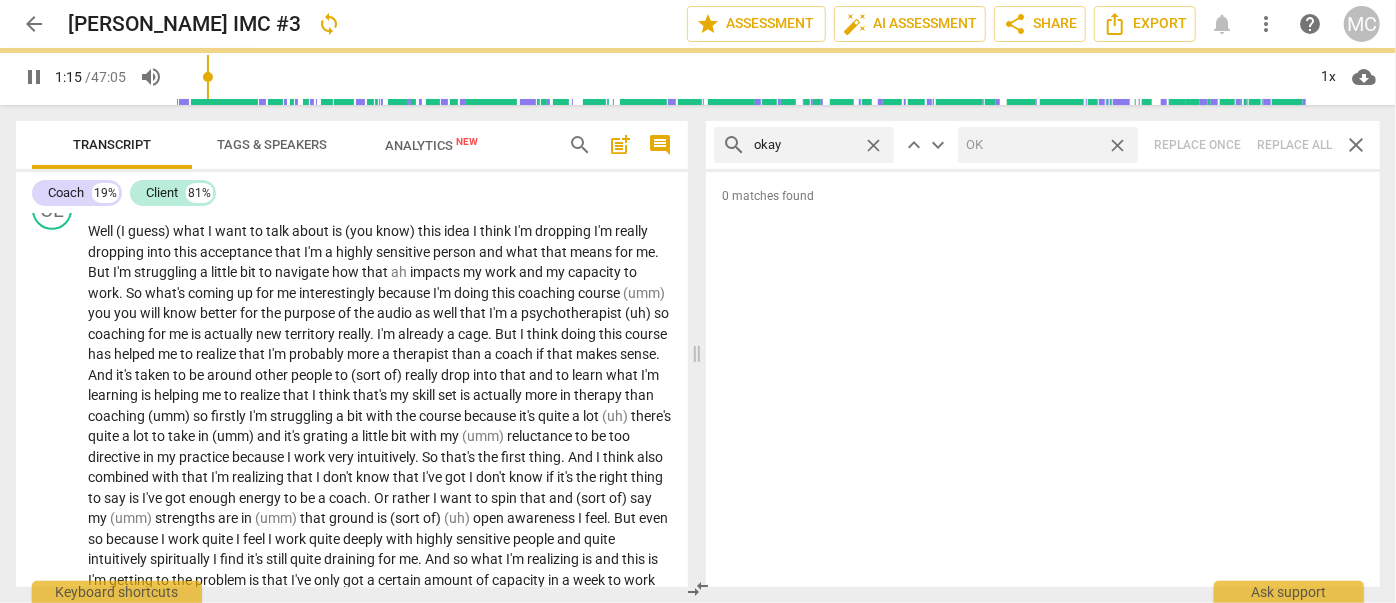 click on "close" at bounding box center (1117, 145) 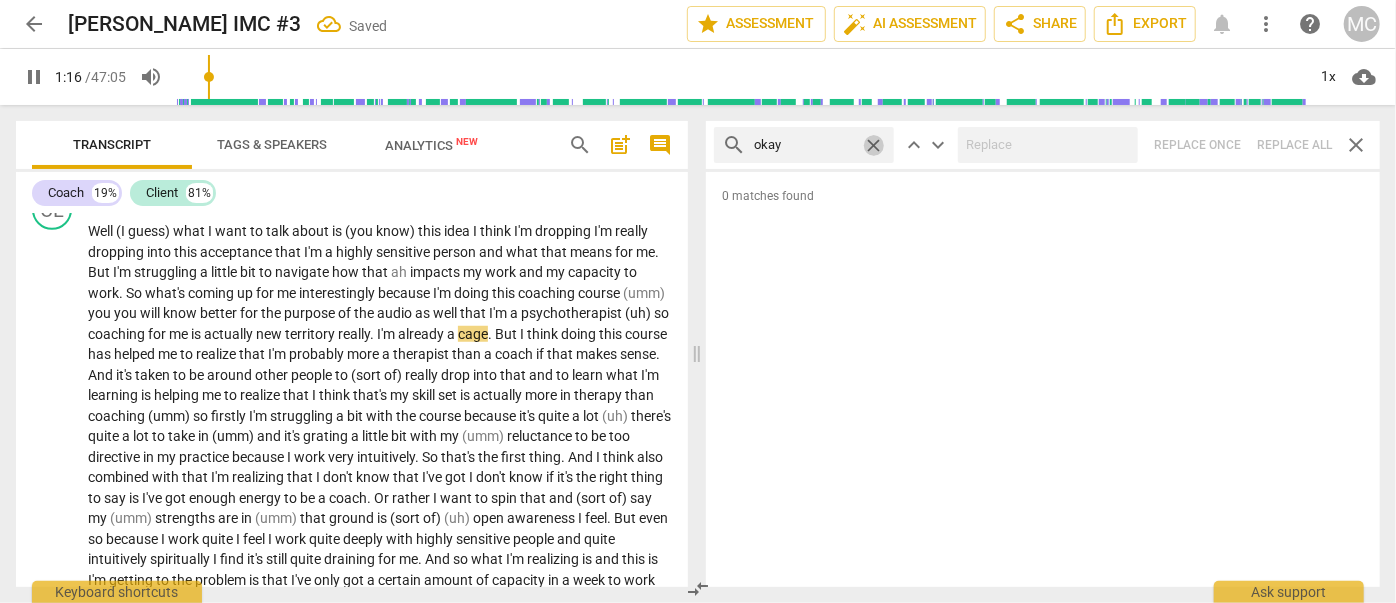 click on "close" at bounding box center [873, 145] 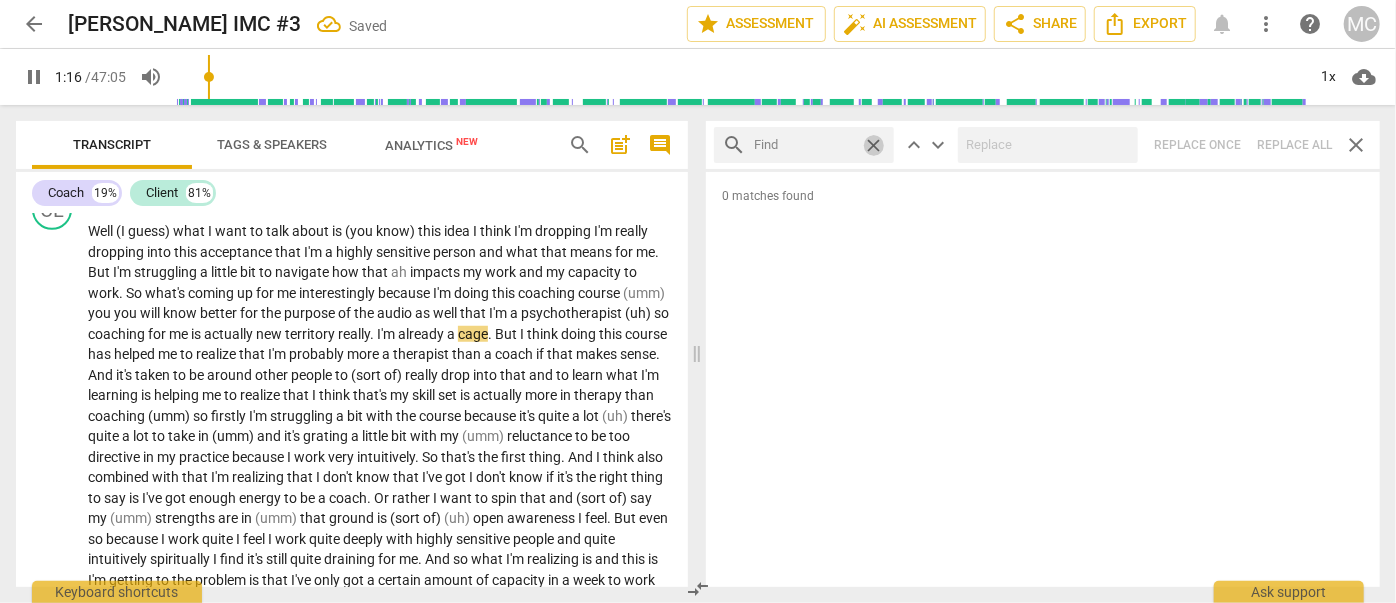 click at bounding box center [804, 145] 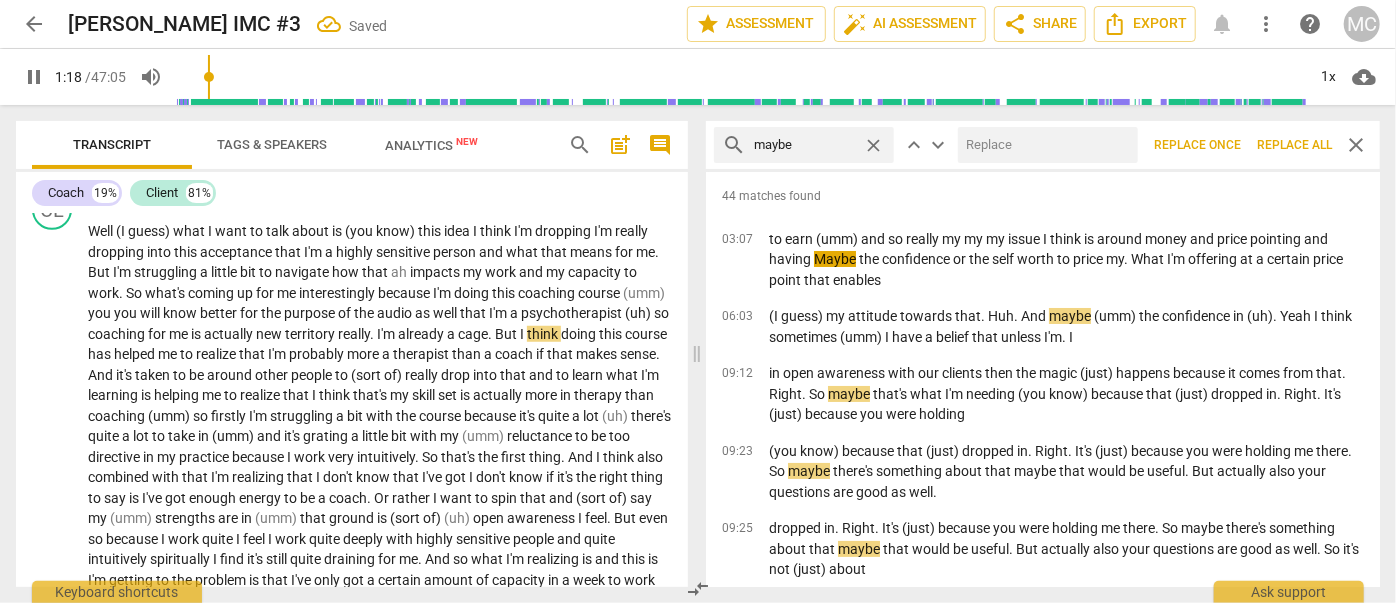 click at bounding box center [1044, 145] 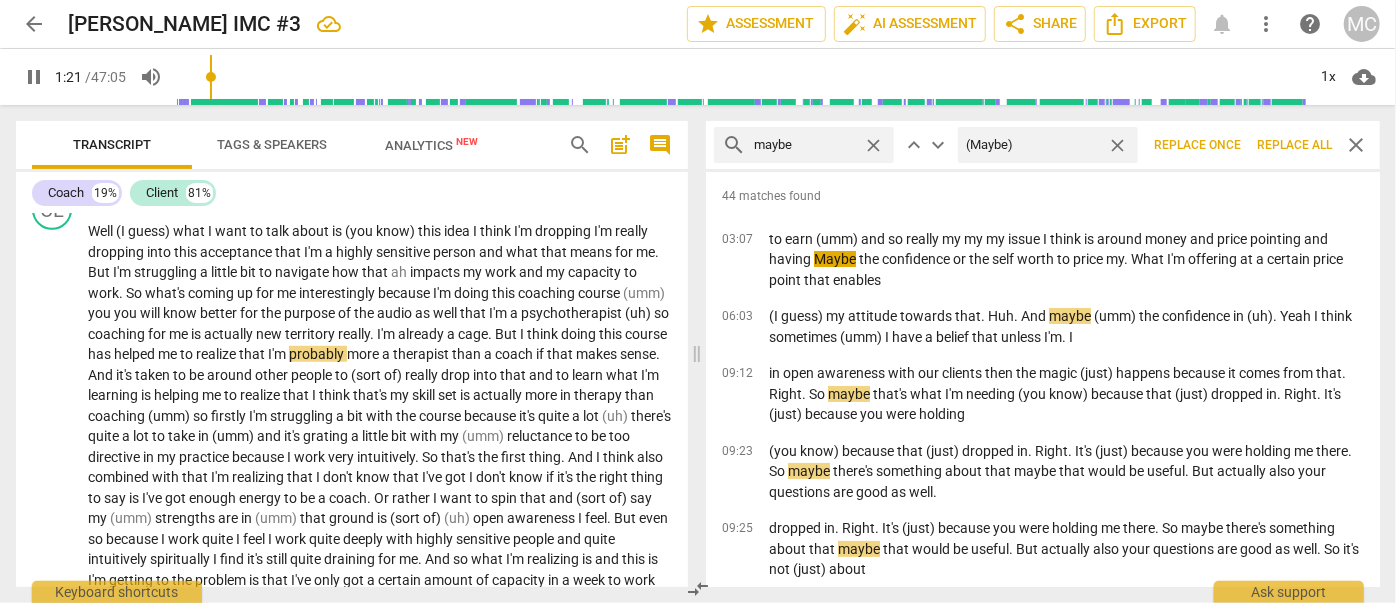 click on "Replace all" at bounding box center [1294, 145] 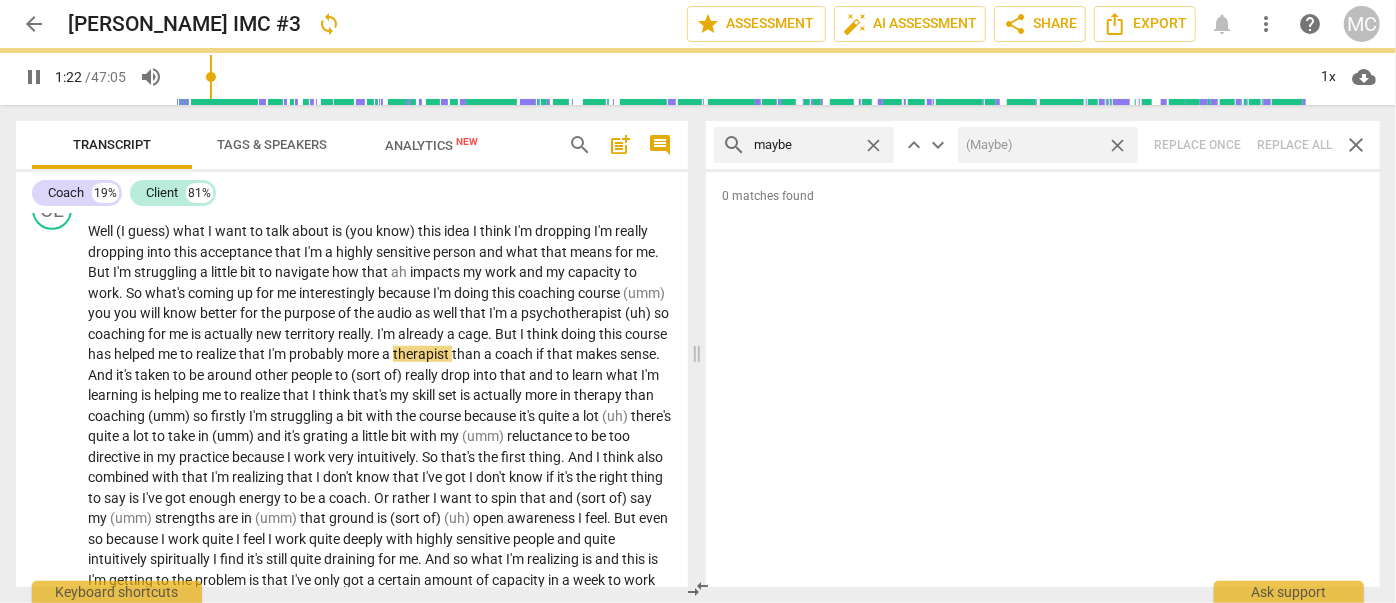 click on "close" at bounding box center (1117, 145) 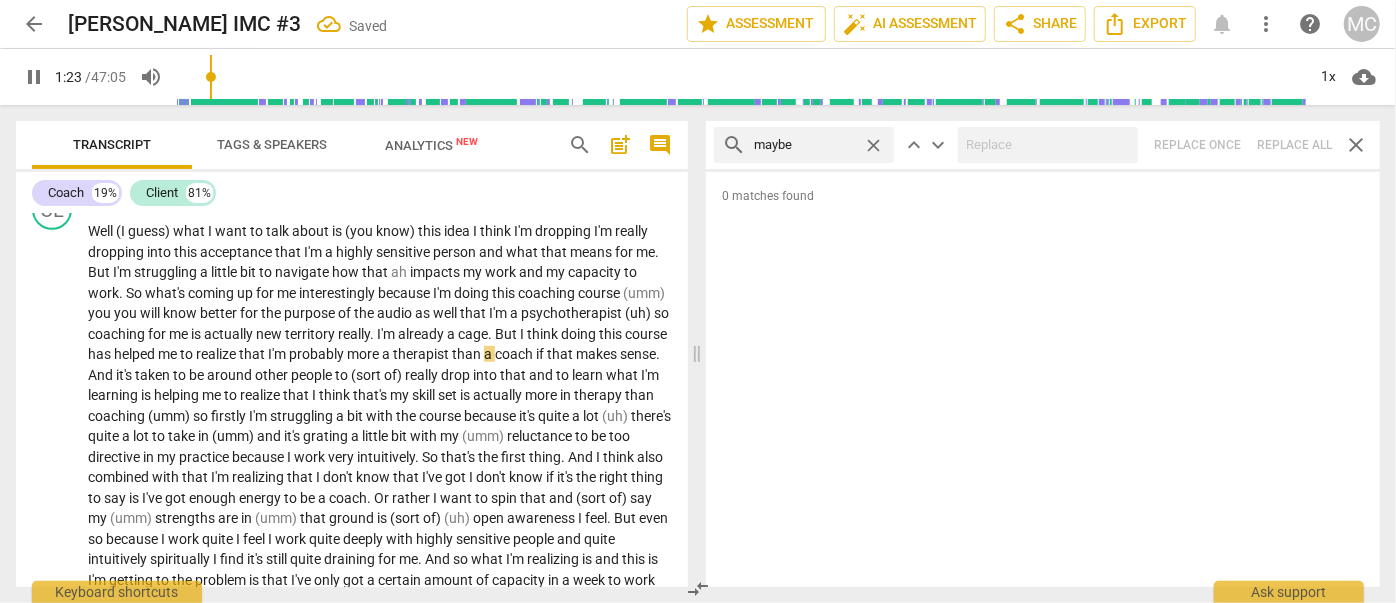 click on "close" at bounding box center [878, 145] 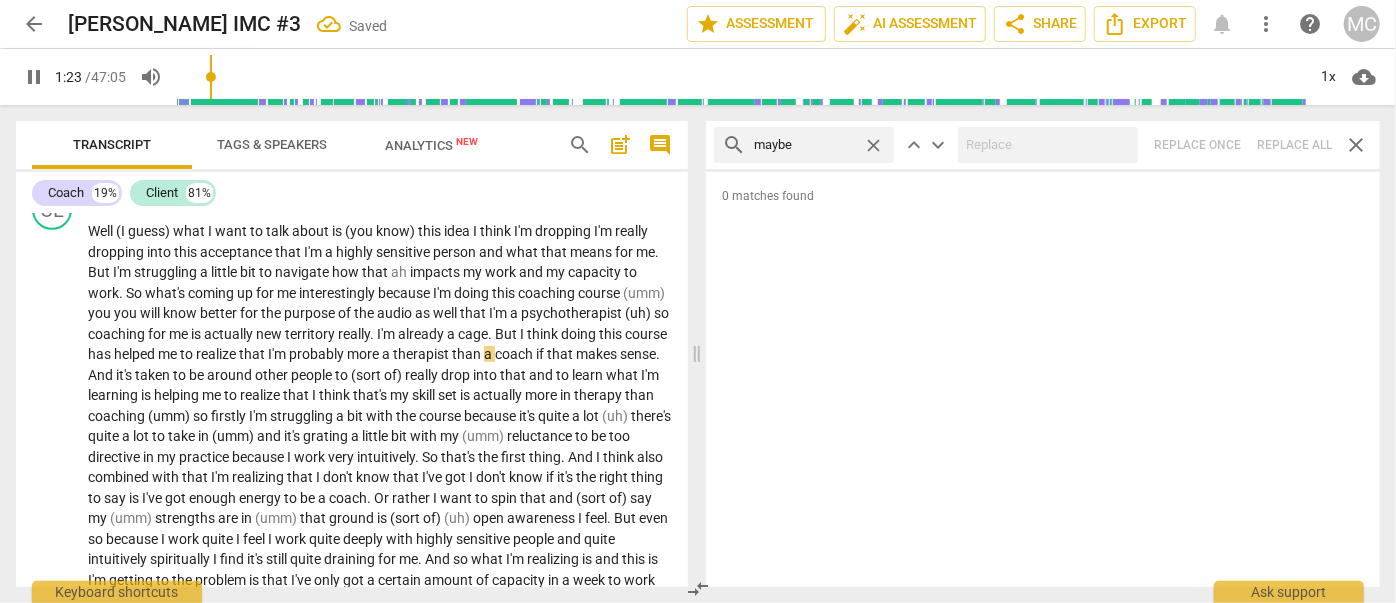 click on "close" at bounding box center (873, 145) 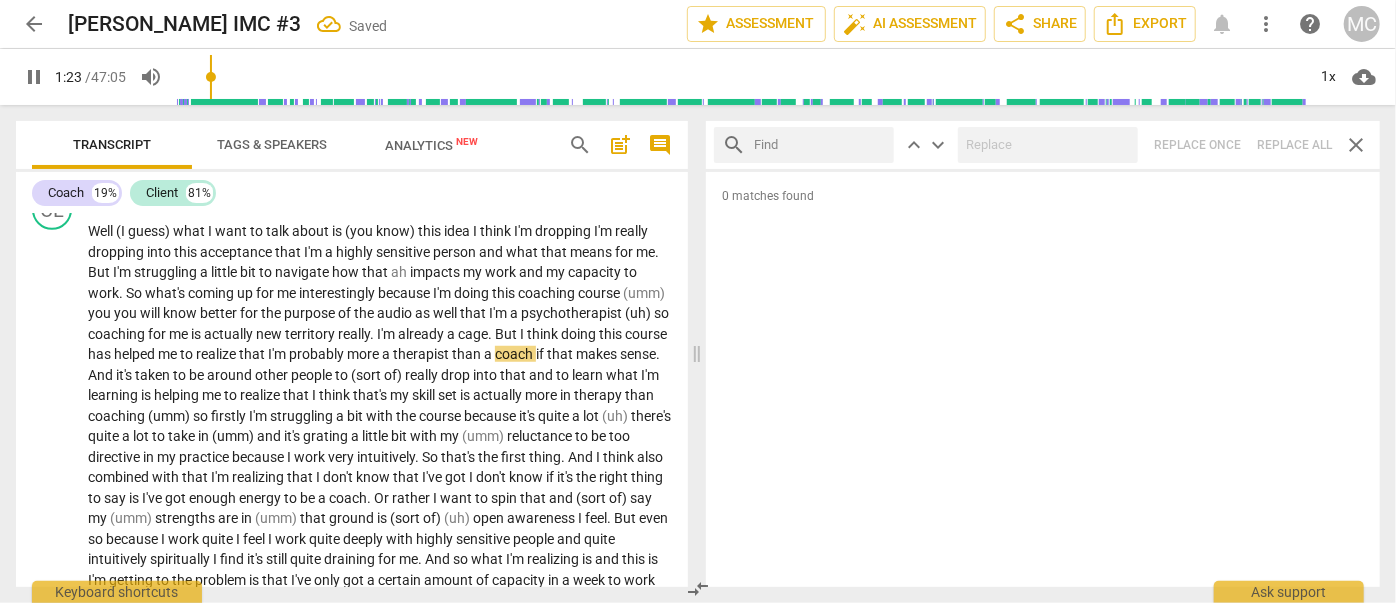 click at bounding box center [820, 145] 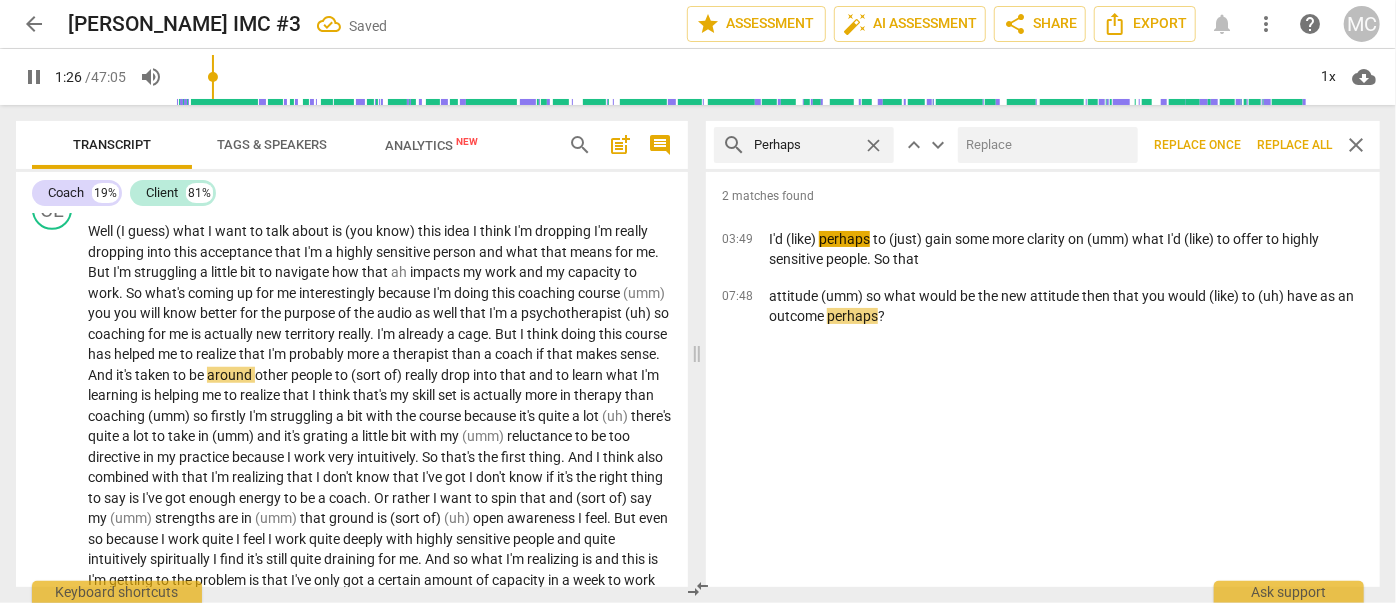 click at bounding box center (1044, 145) 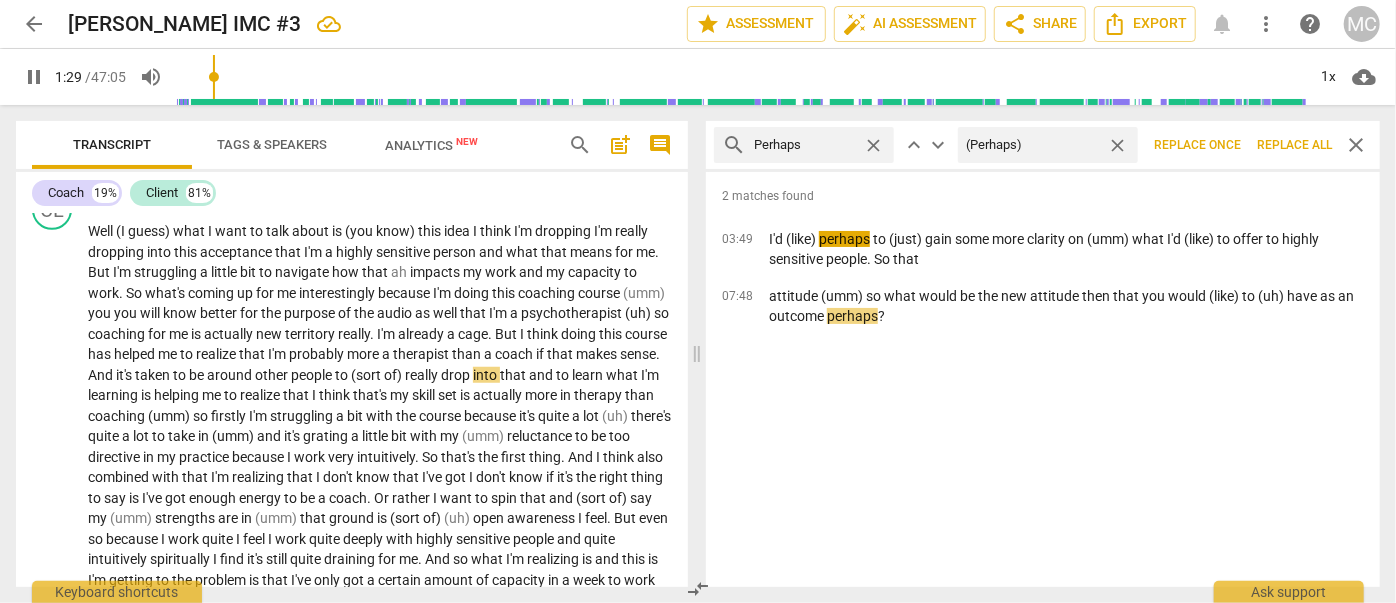 click on "Replace all" at bounding box center [1294, 145] 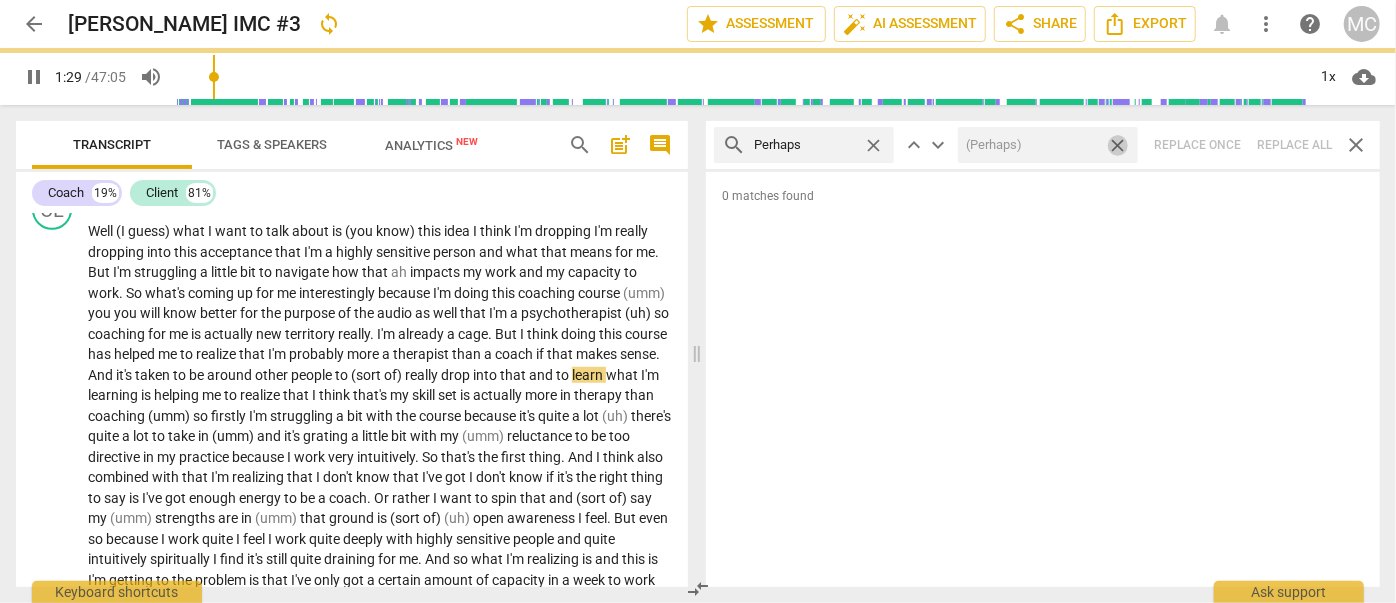 drag, startPoint x: 1122, startPoint y: 145, endPoint x: 916, endPoint y: 140, distance: 206.06067 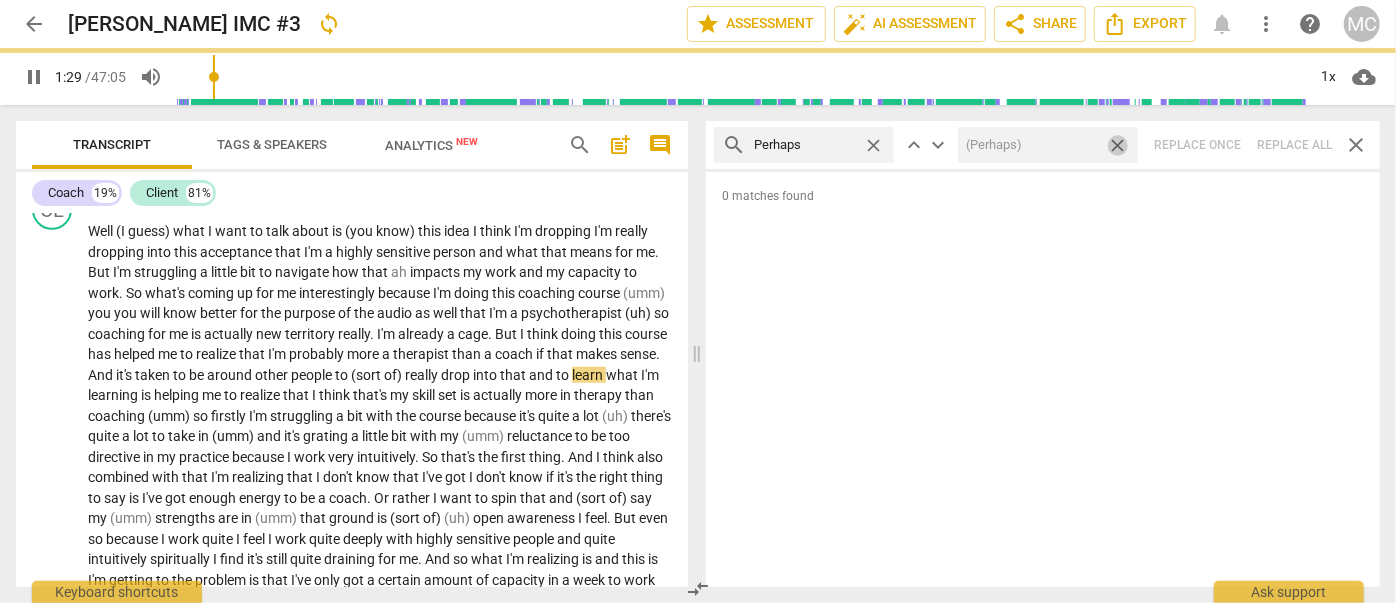click on "close" at bounding box center [1117, 145] 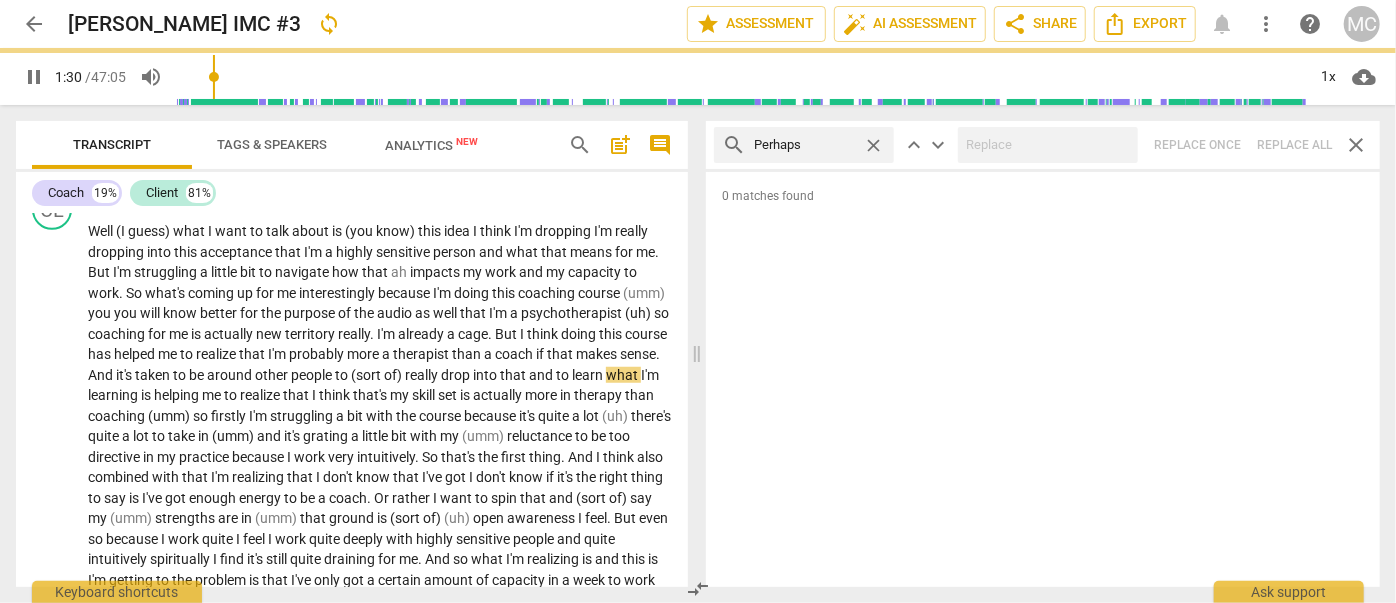 click on "close" at bounding box center (873, 145) 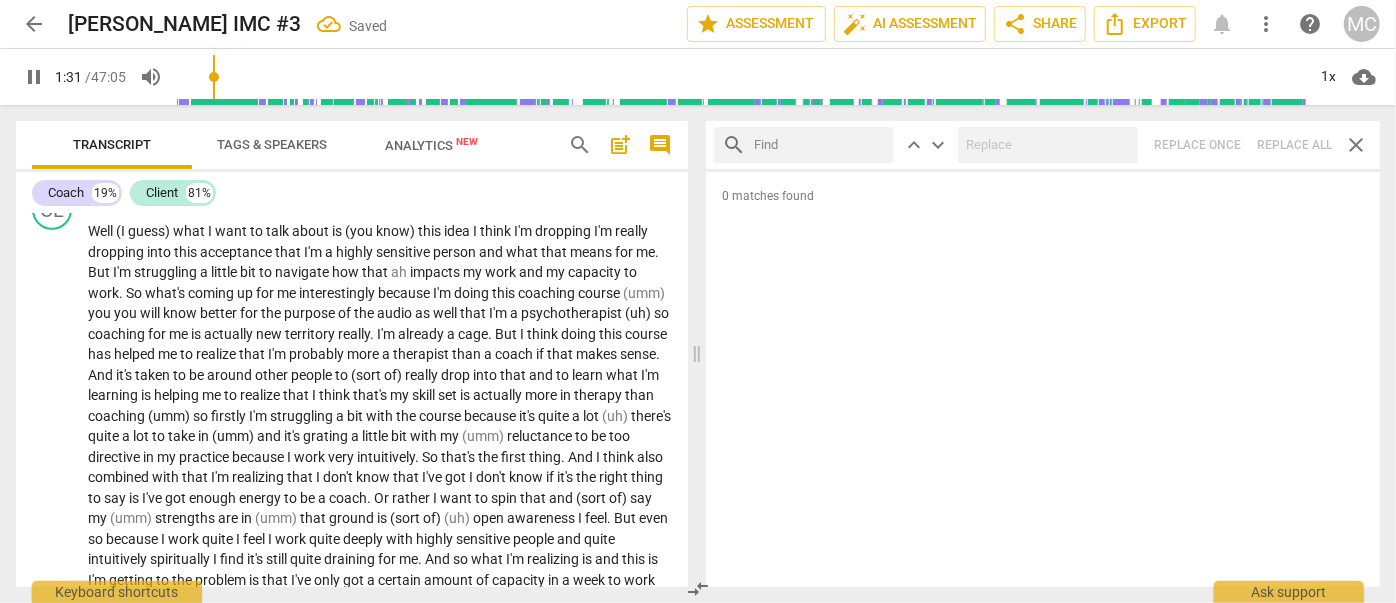 click at bounding box center (820, 145) 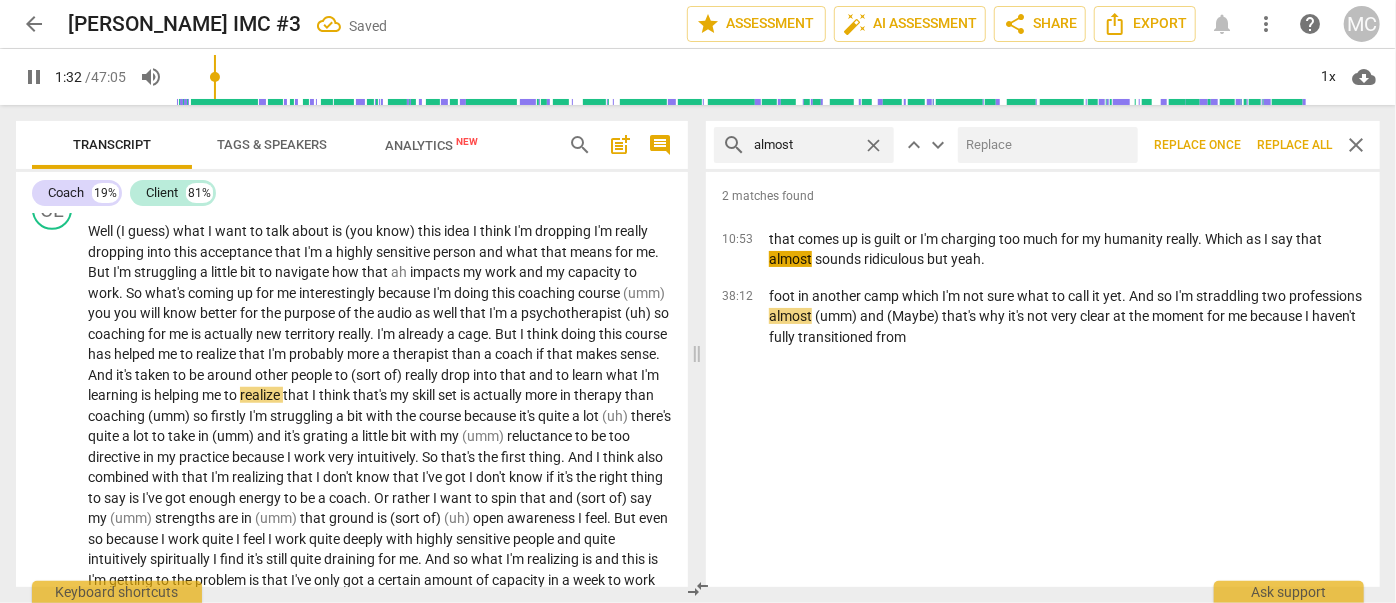 click at bounding box center [1044, 145] 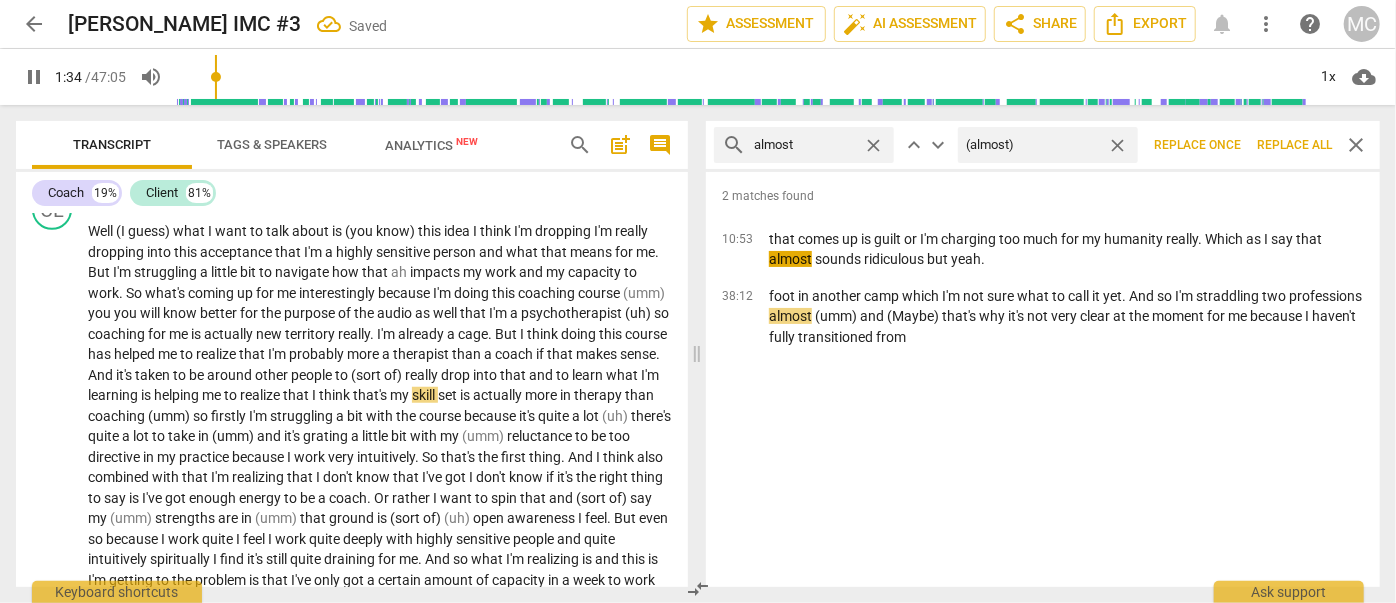 drag, startPoint x: 1297, startPoint y: 149, endPoint x: 1176, endPoint y: 148, distance: 121.004135 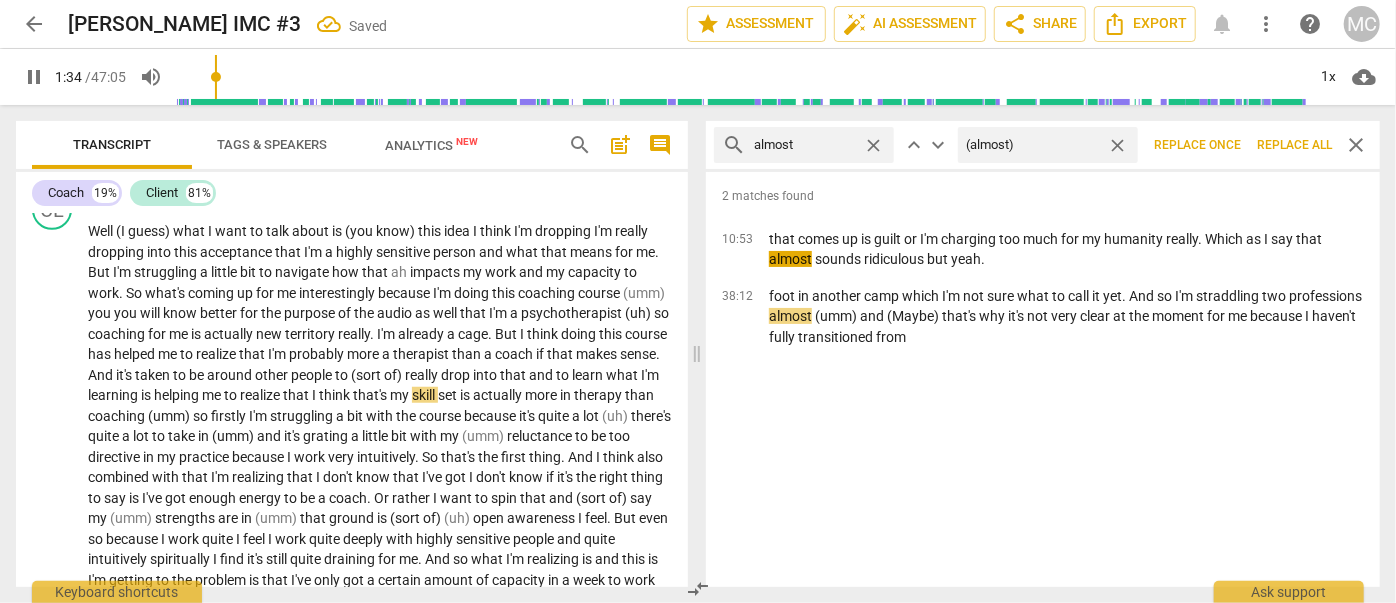 click on "Replace all" at bounding box center [1294, 145] 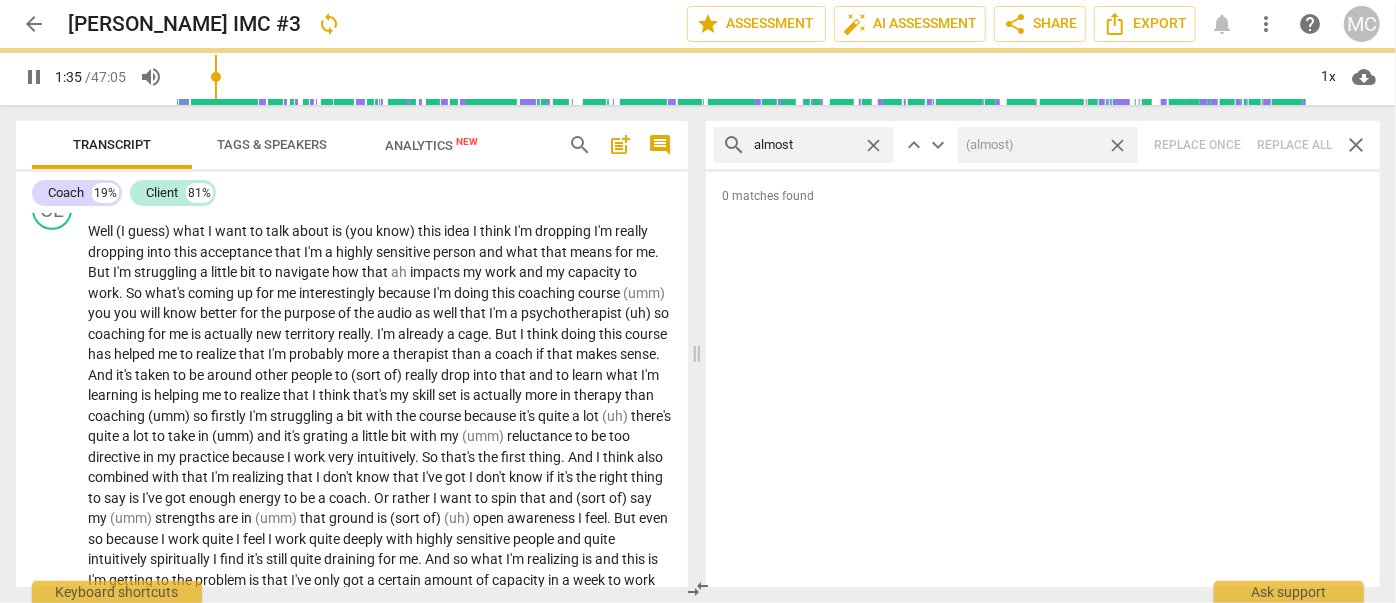 click on "close" at bounding box center (1117, 145) 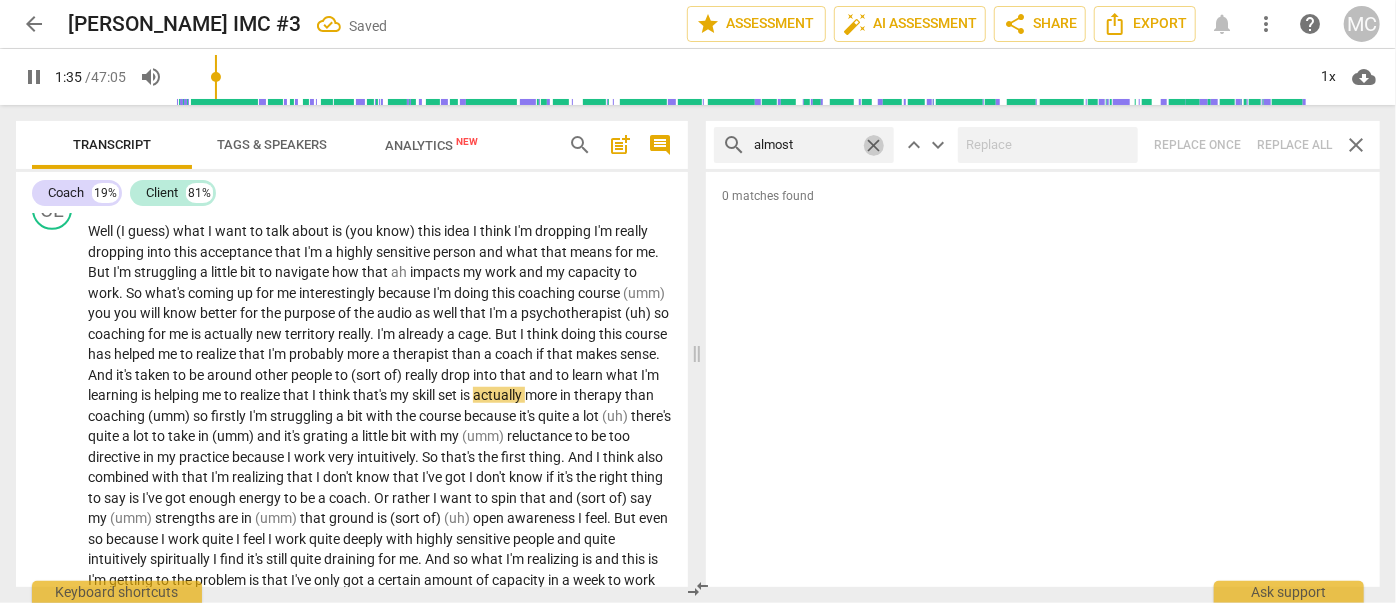 click on "close" at bounding box center (873, 145) 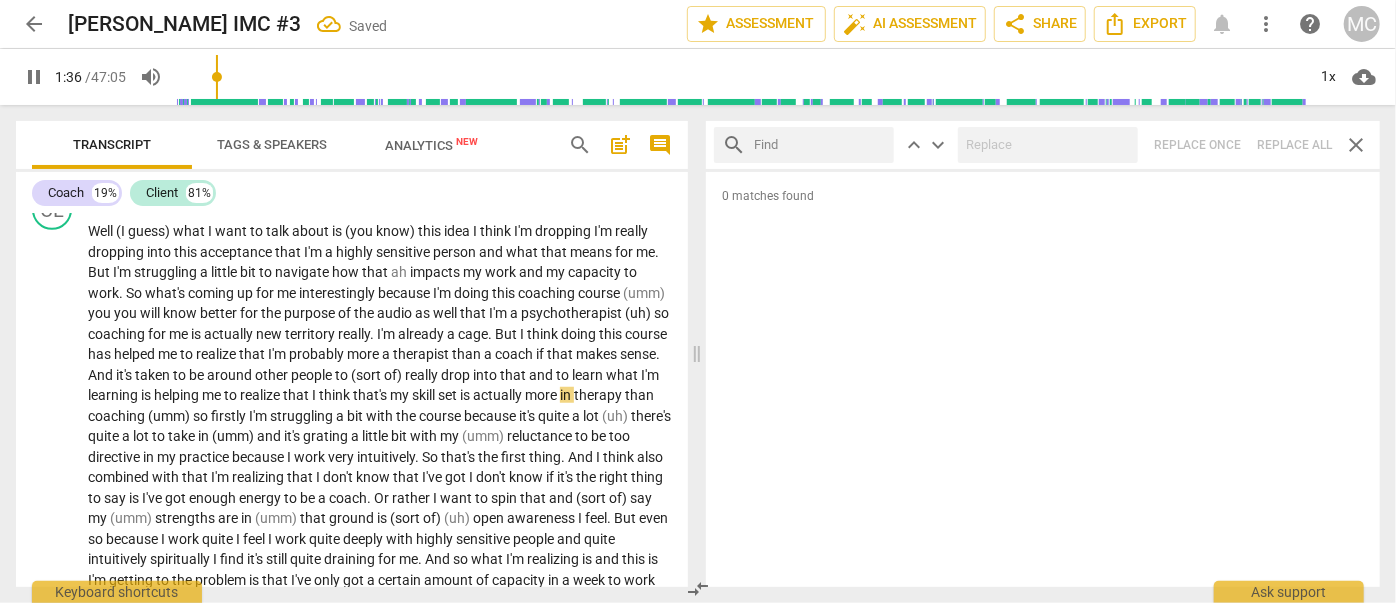 click at bounding box center [820, 145] 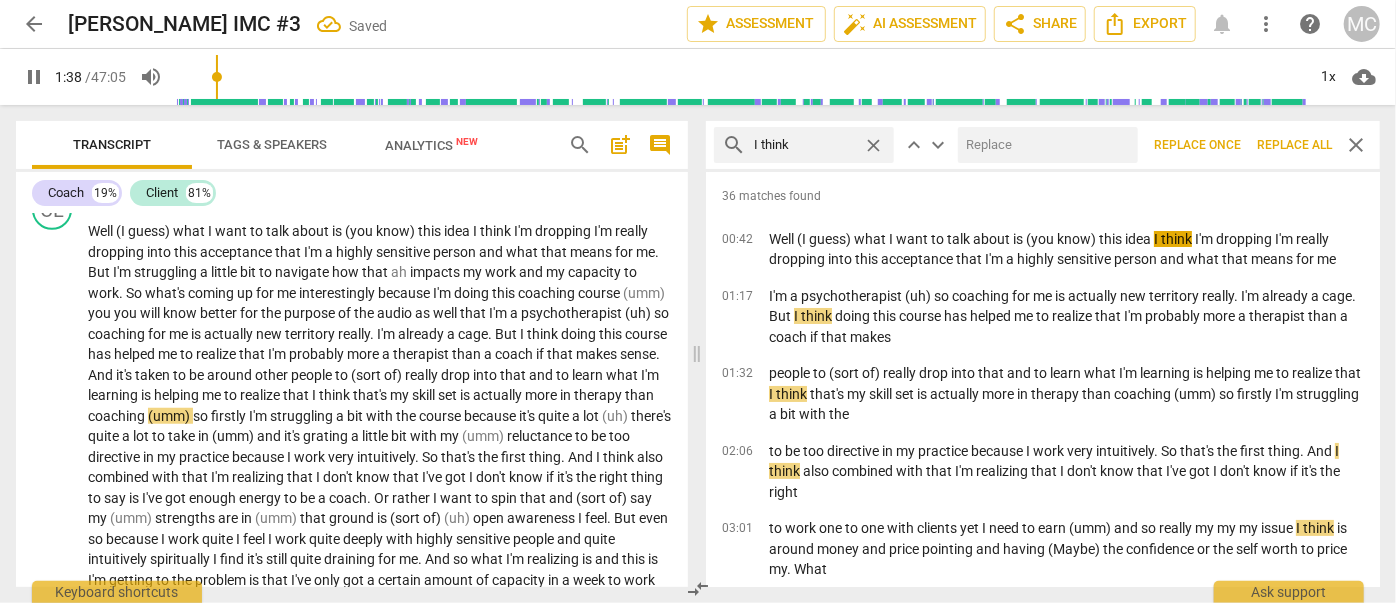 click at bounding box center [1044, 145] 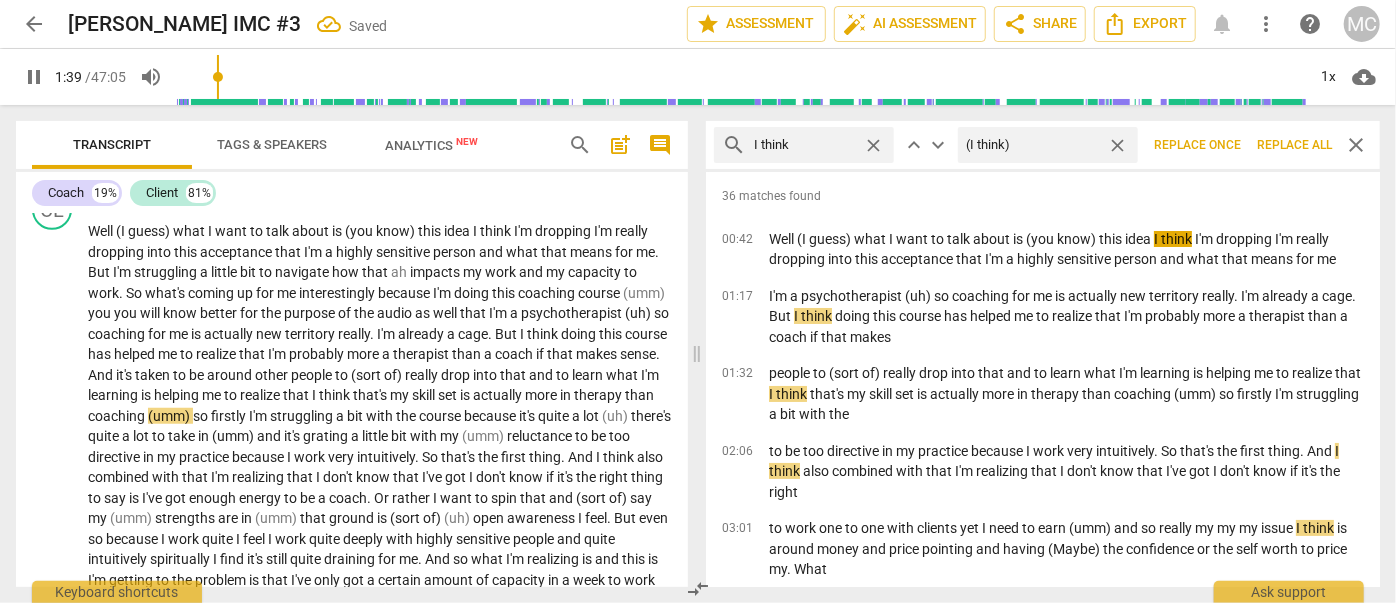 click on "Replace all" at bounding box center (1294, 145) 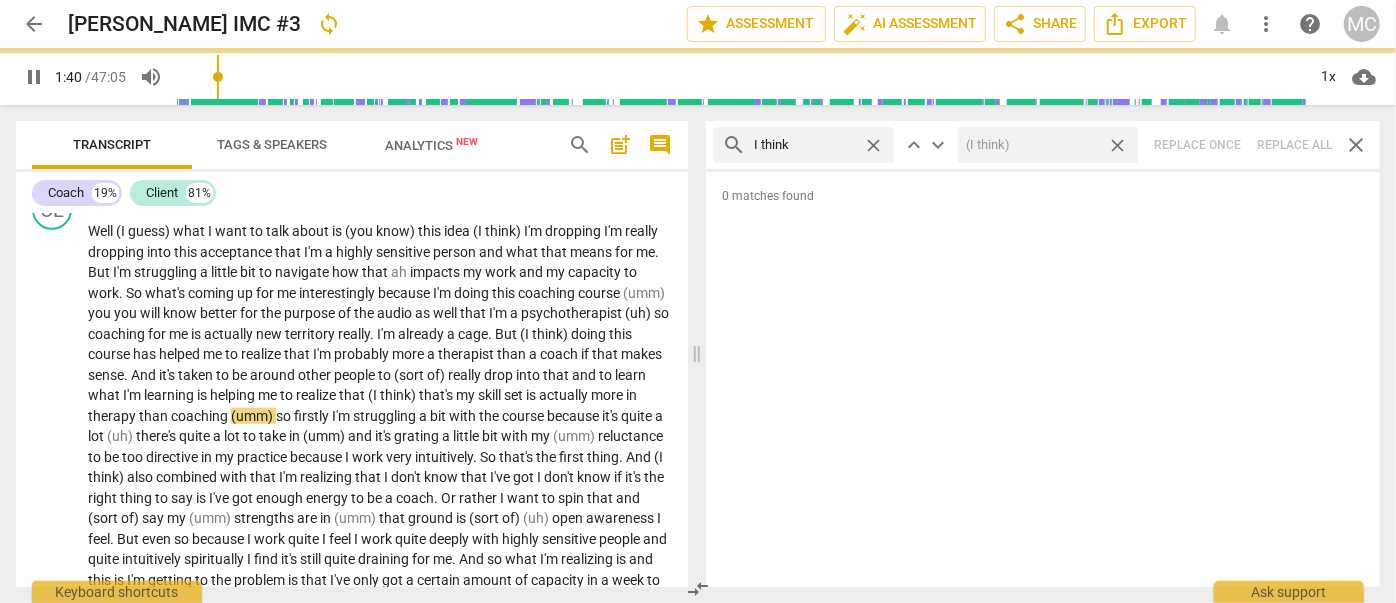 click on "close" at bounding box center (1117, 145) 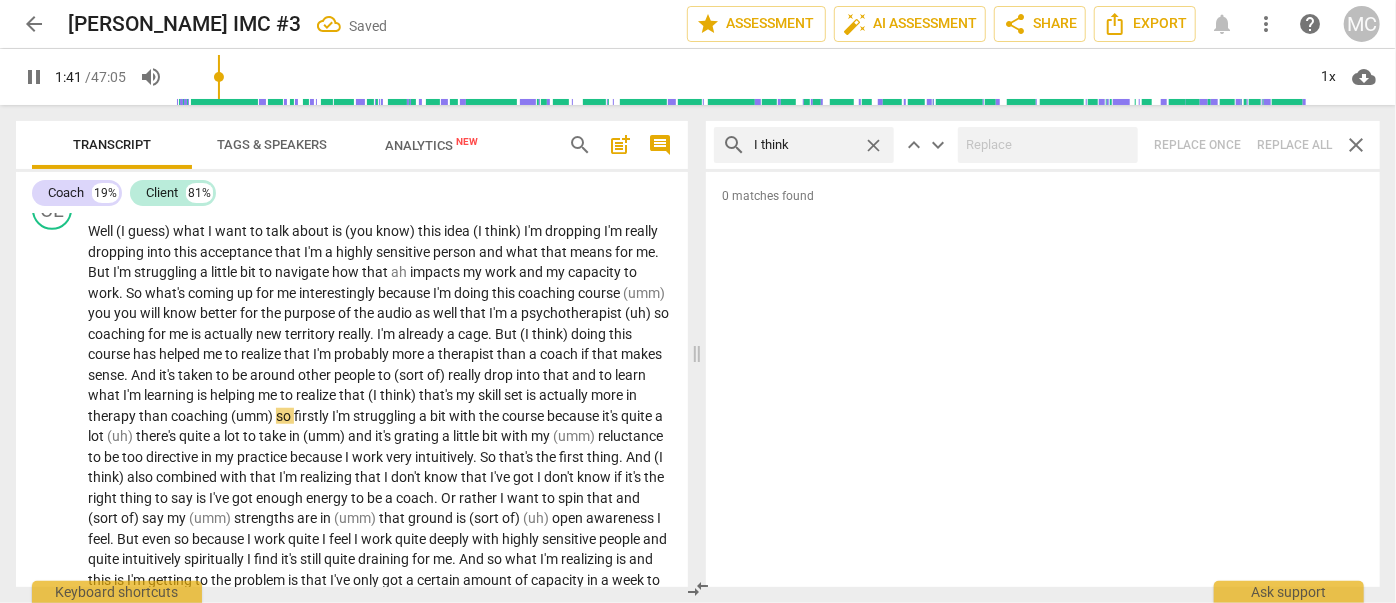 click on "close" at bounding box center [873, 145] 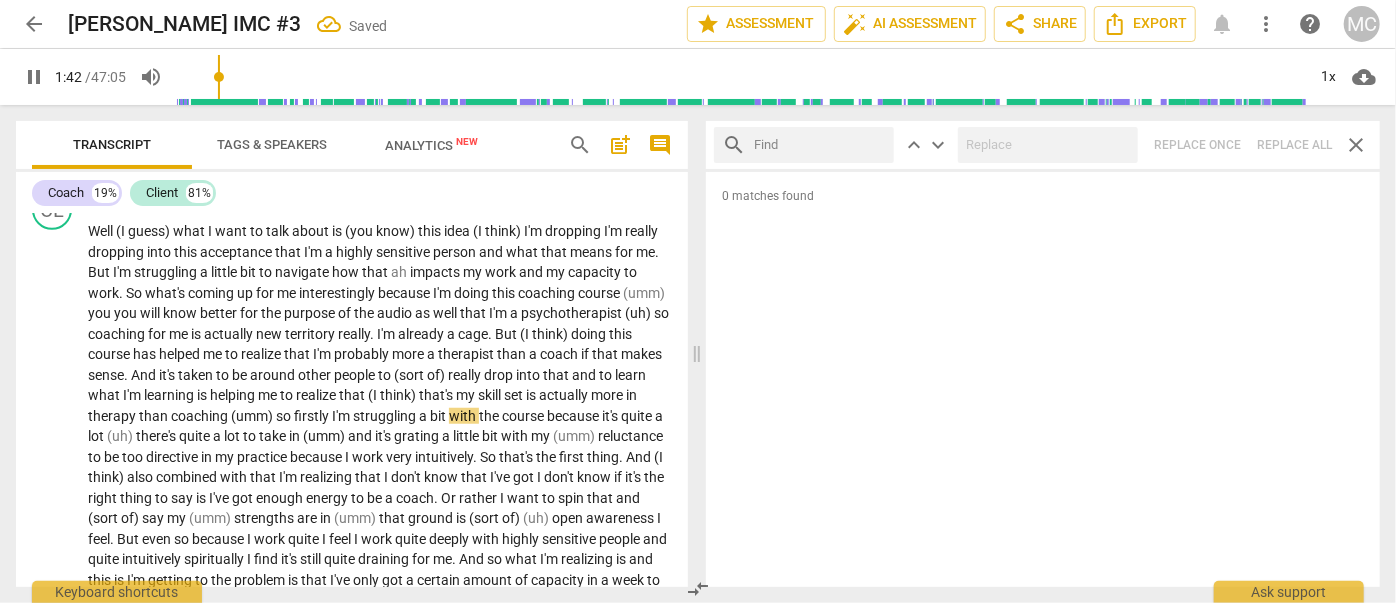 click at bounding box center [820, 145] 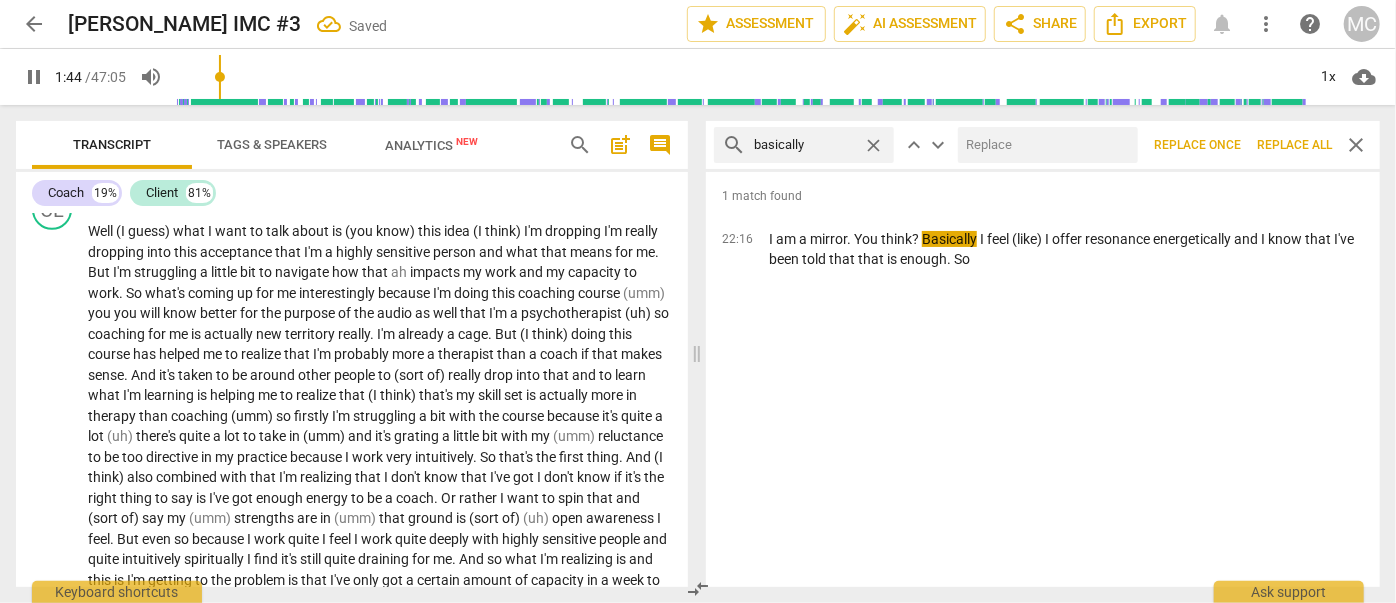 click at bounding box center (1044, 145) 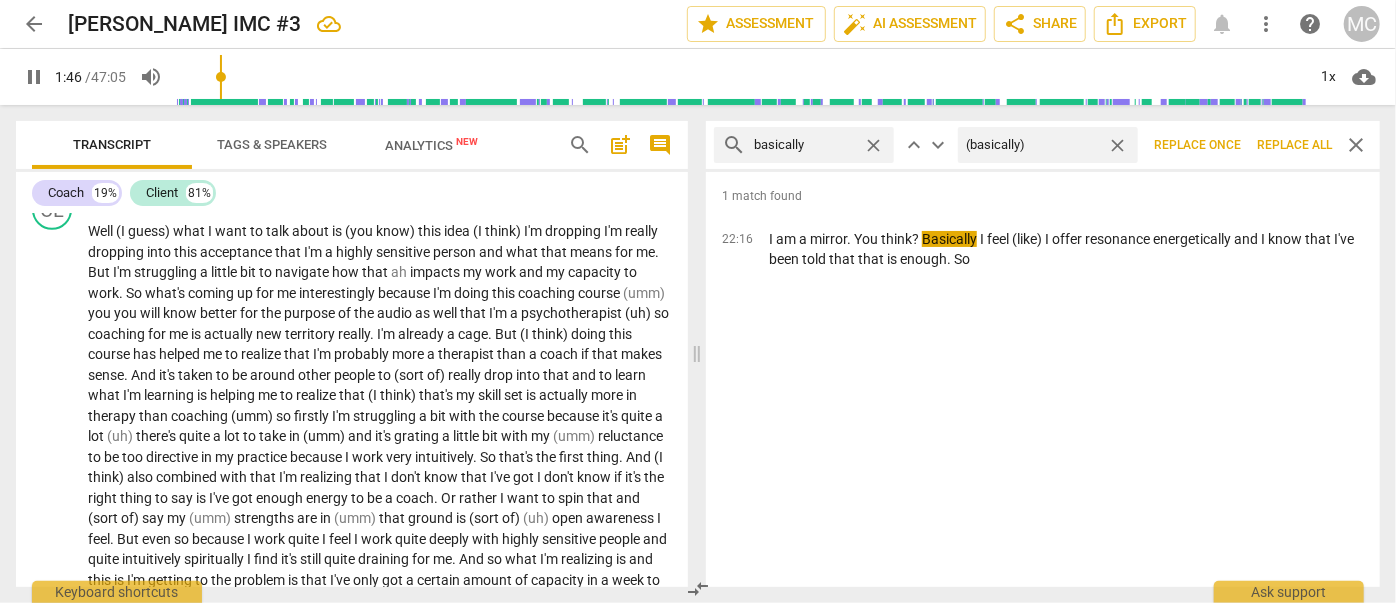click on "Replace all" at bounding box center (1294, 145) 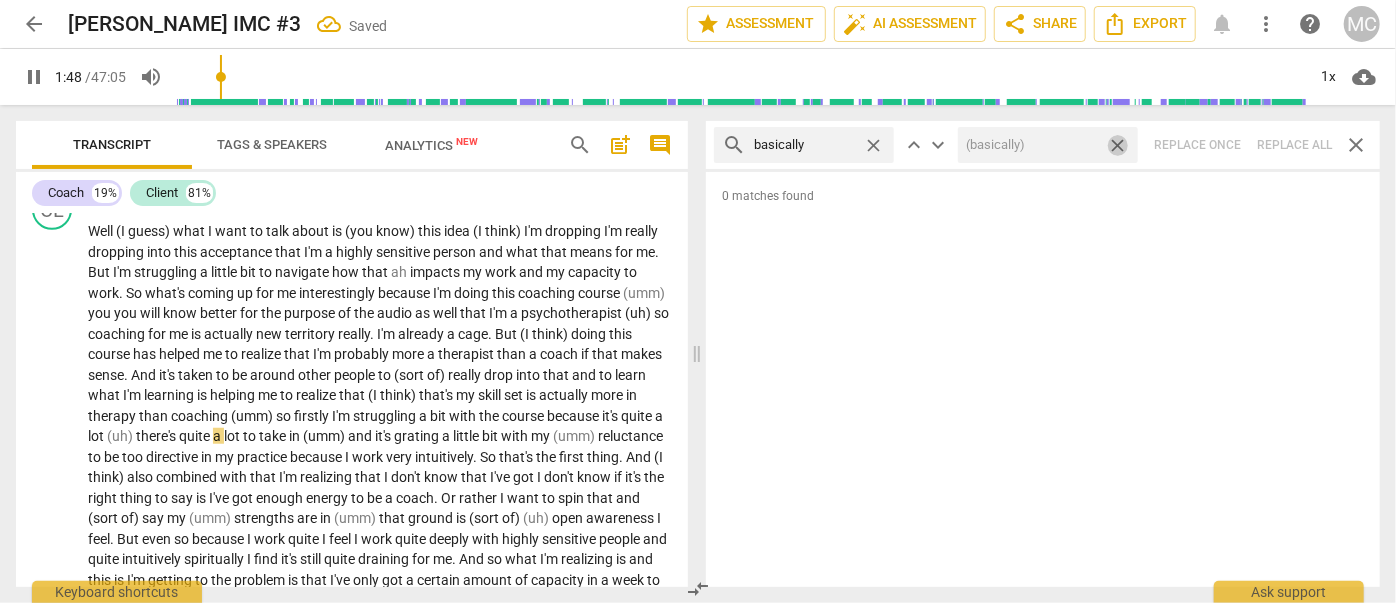 click on "close" at bounding box center [1117, 145] 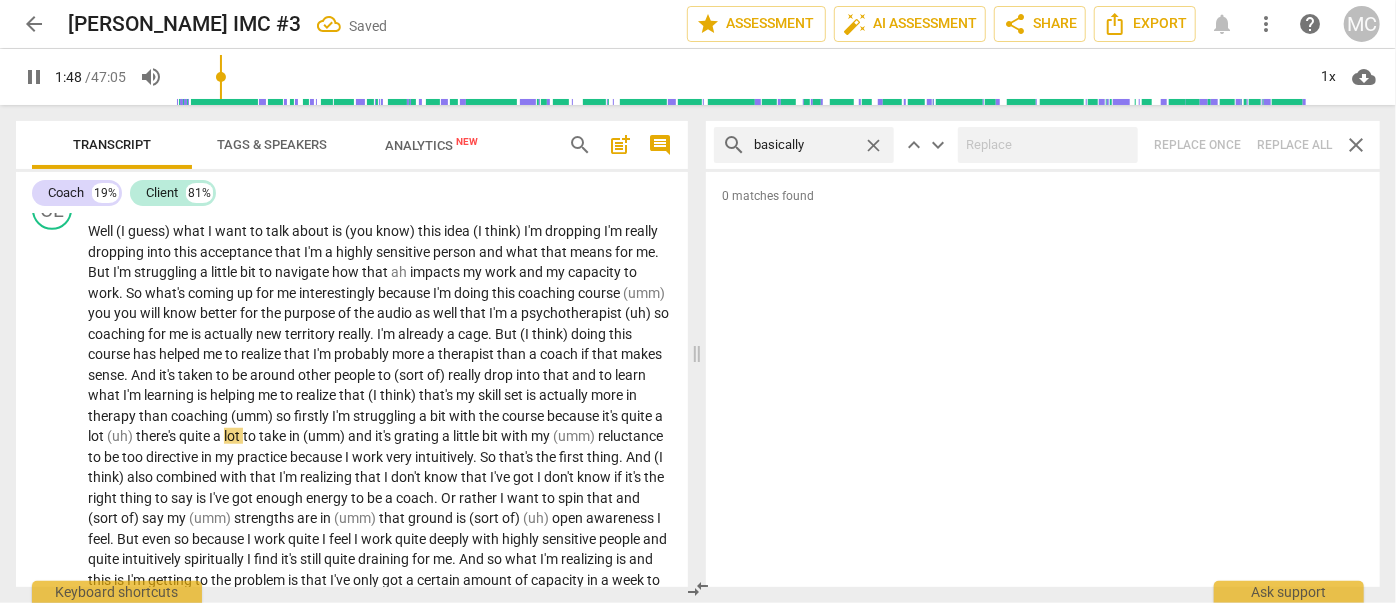 click on "close" at bounding box center (873, 145) 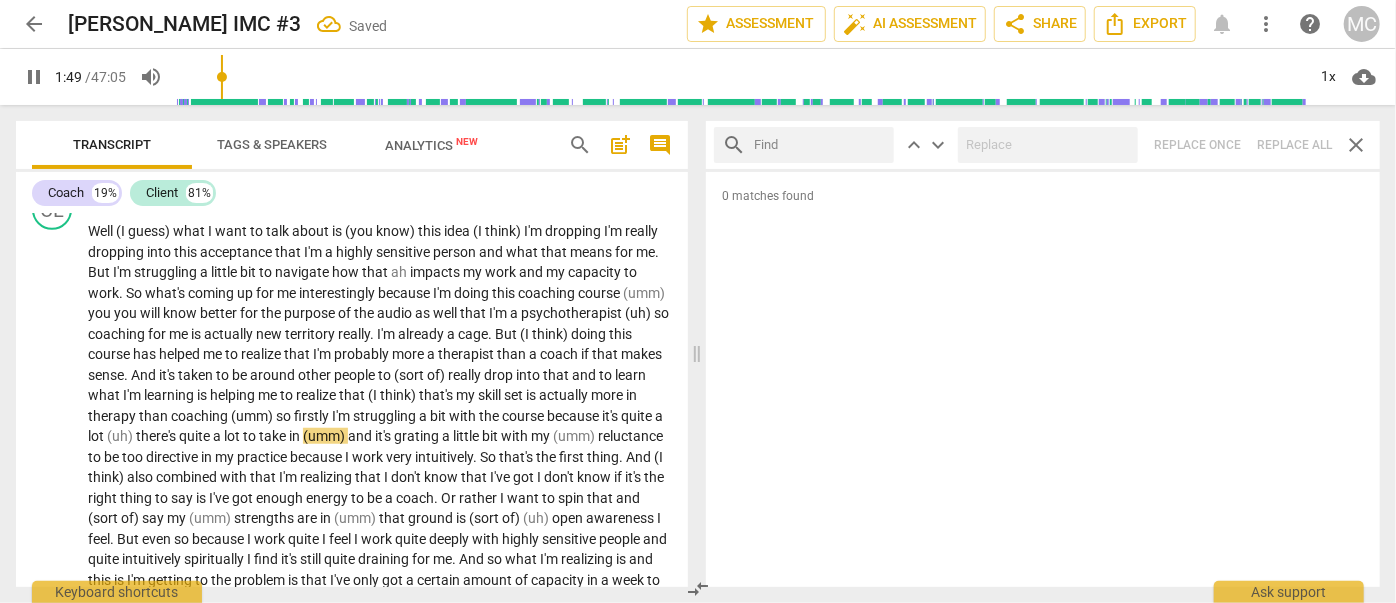 click at bounding box center [820, 145] 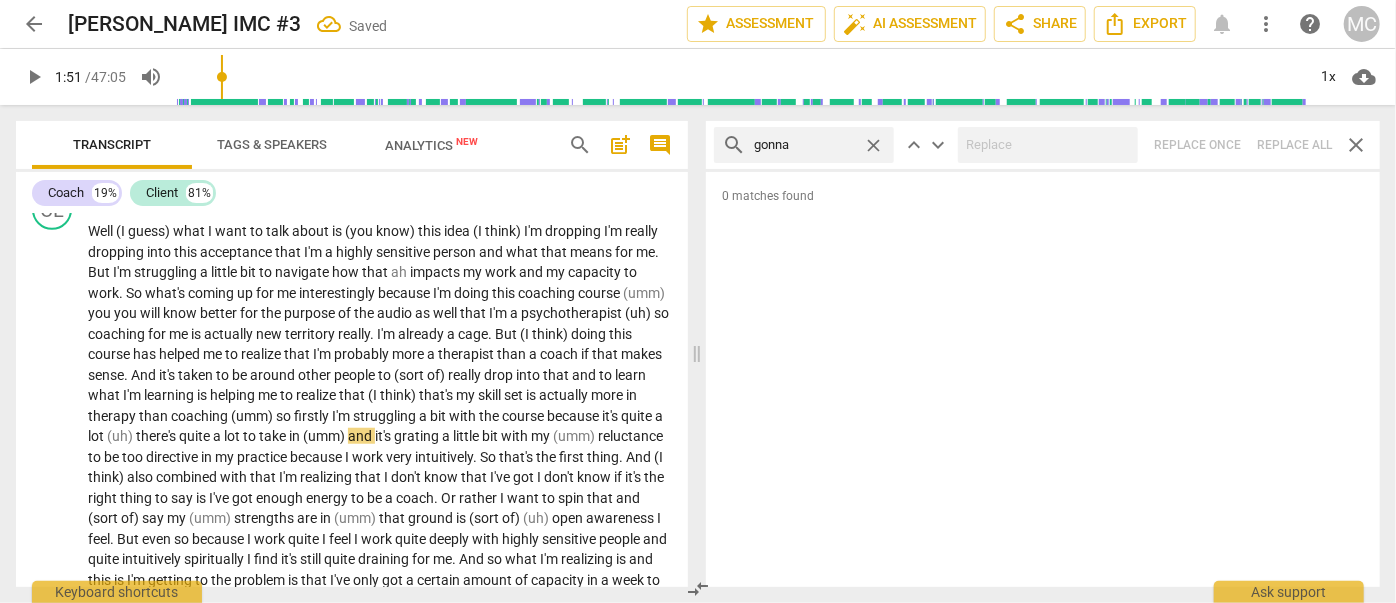 click on "search gonna close keyboard_arrow_up keyboard_arrow_down Replace once Replace all close" at bounding box center (1043, 145) 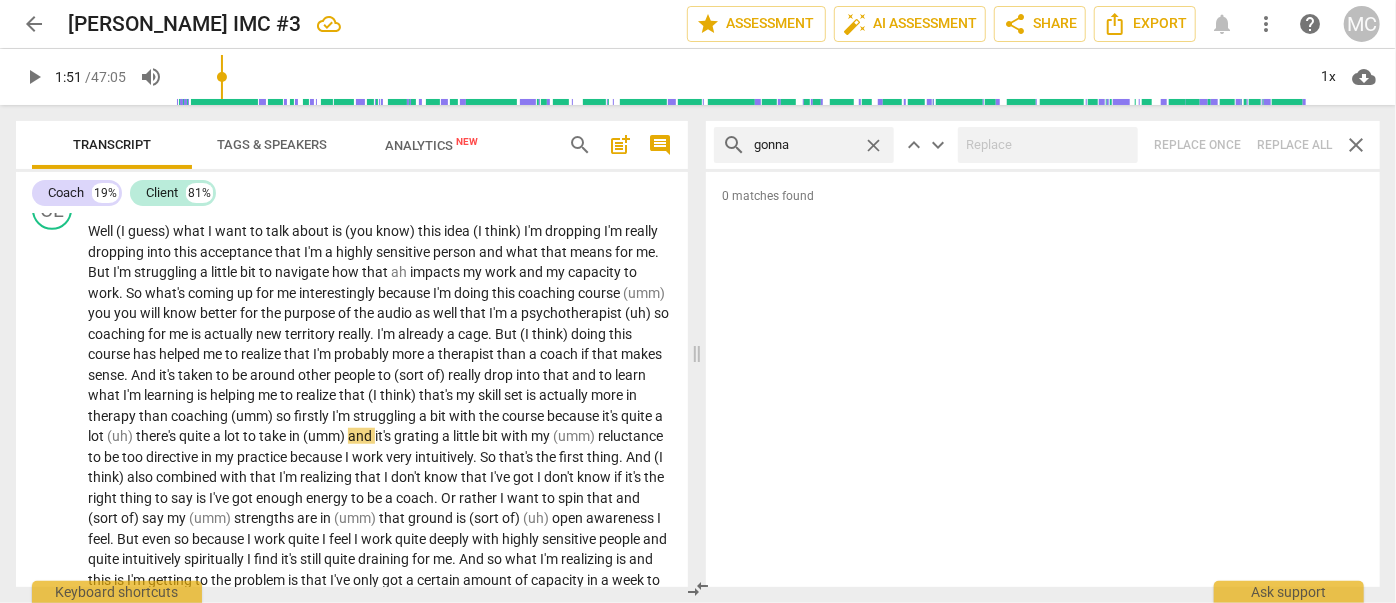click on "close" at bounding box center (873, 145) 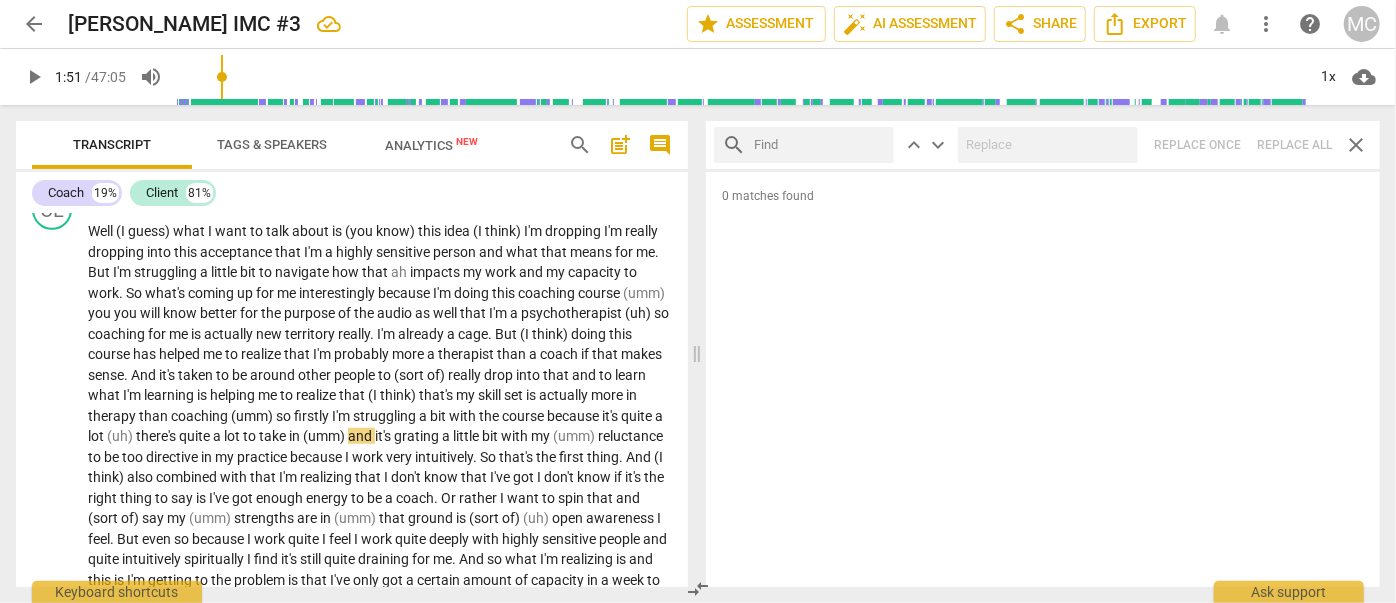 click at bounding box center [820, 145] 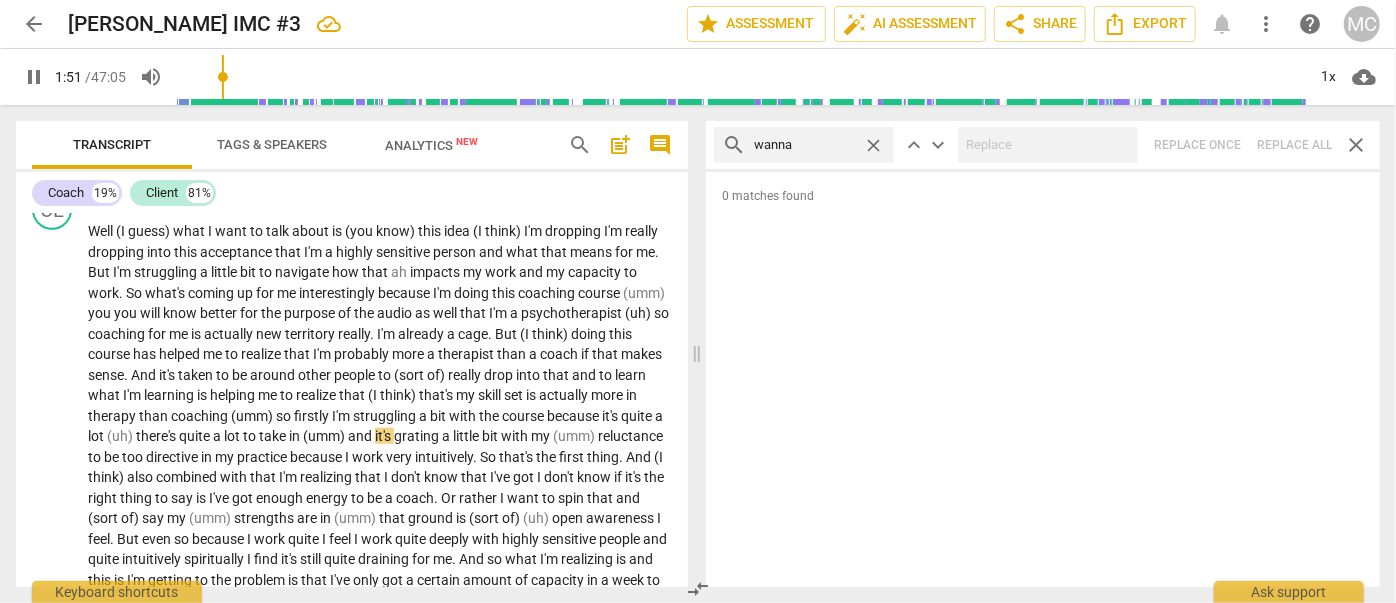click on "search wanna close keyboard_arrow_up keyboard_arrow_down Replace once Replace all close" at bounding box center (1043, 145) 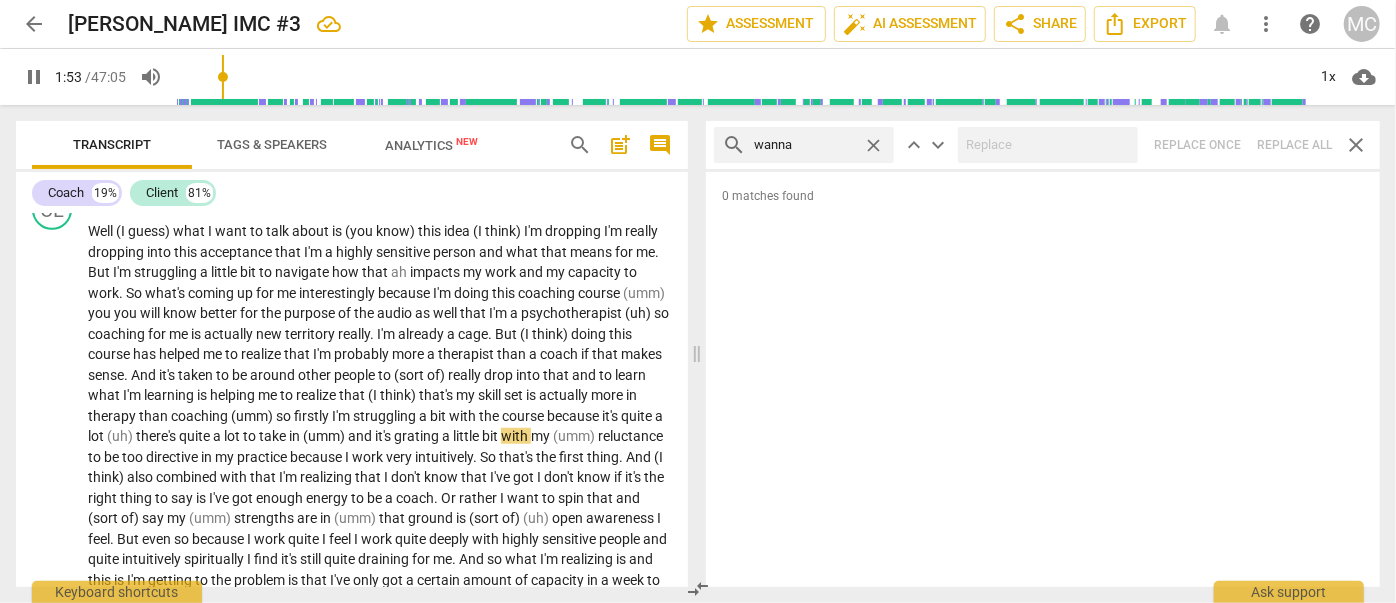 click on "close" at bounding box center (873, 145) 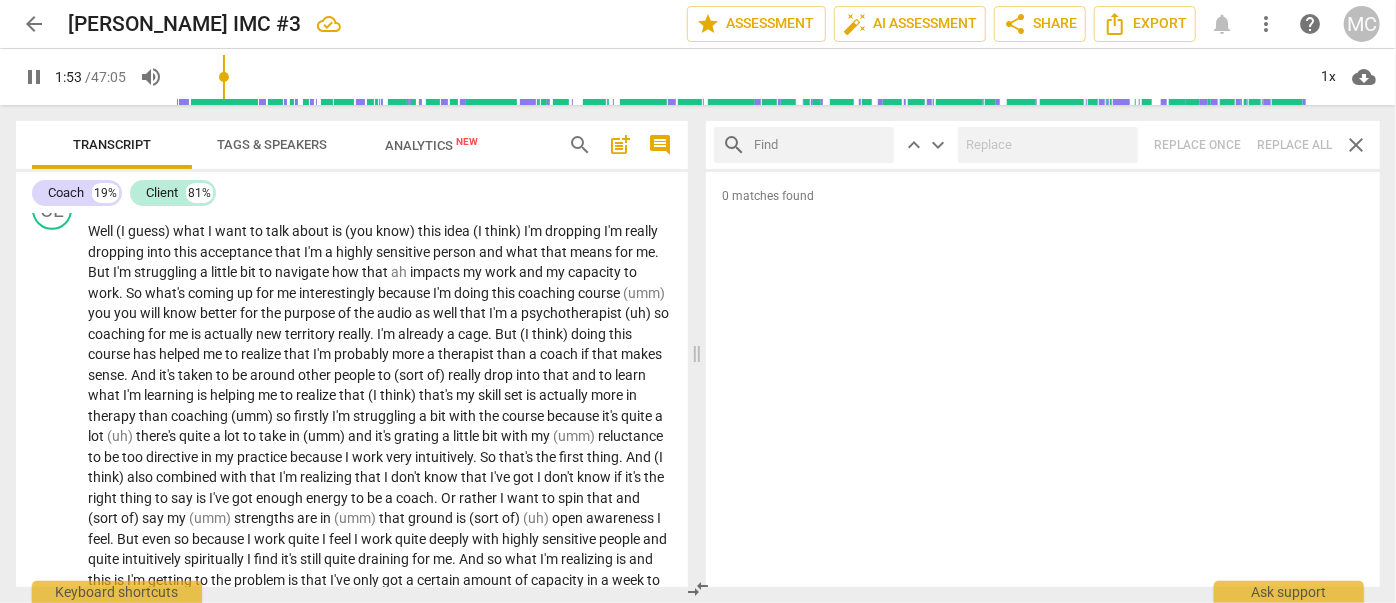 click at bounding box center [820, 145] 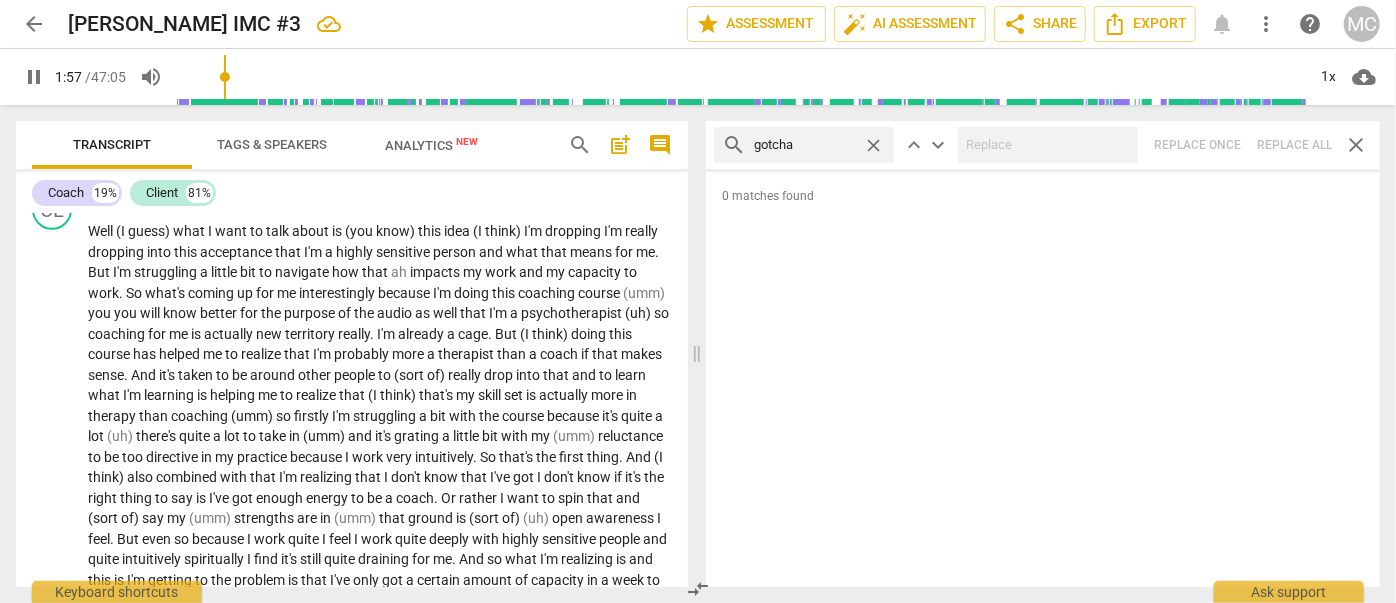 click on "search gotcha close keyboard_arrow_up keyboard_arrow_down Replace once Replace all close" at bounding box center [1043, 145] 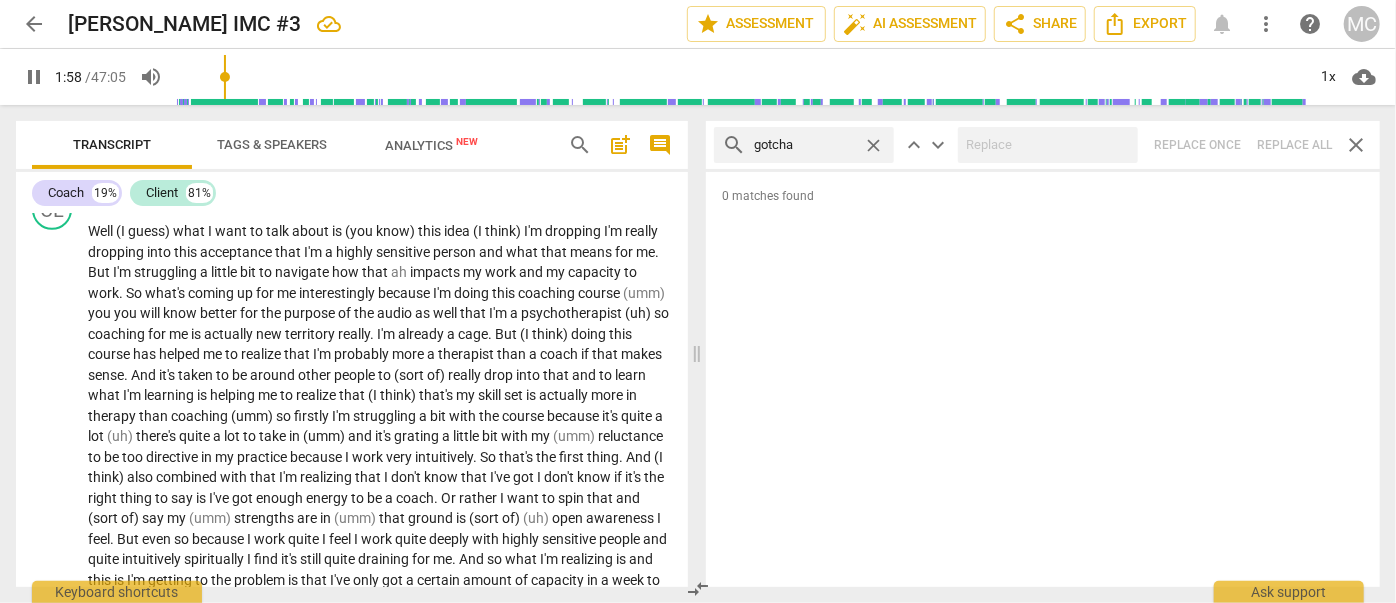 click on "close" at bounding box center (873, 145) 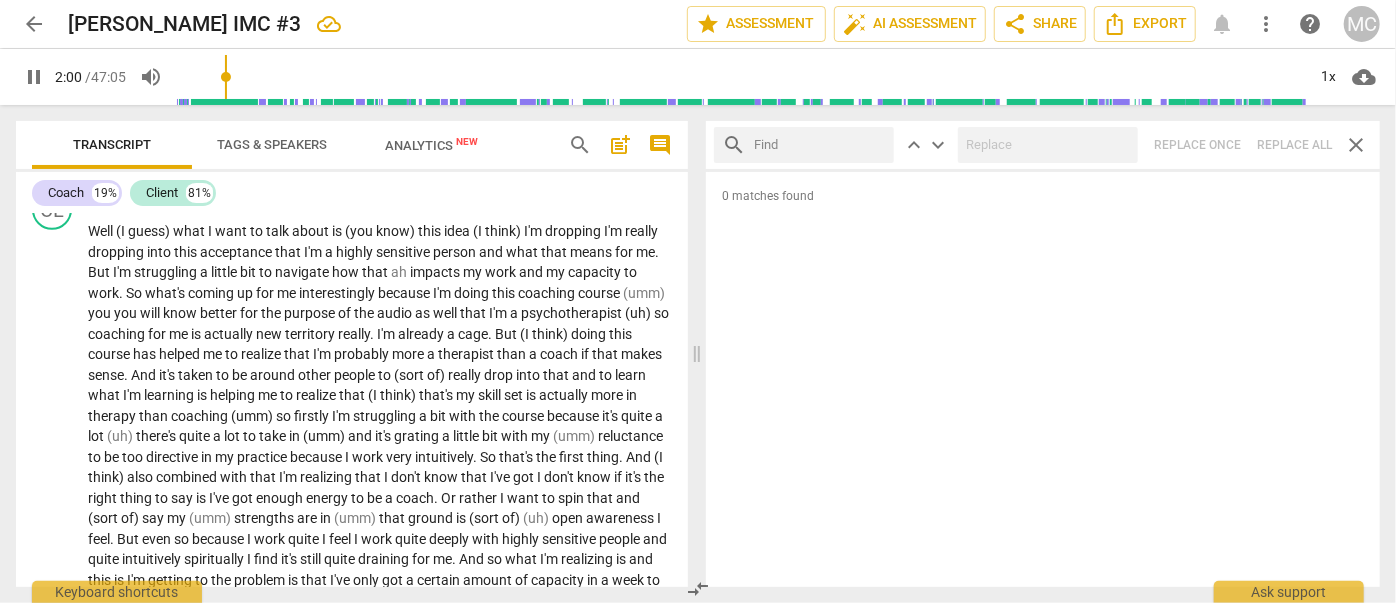click at bounding box center [820, 145] 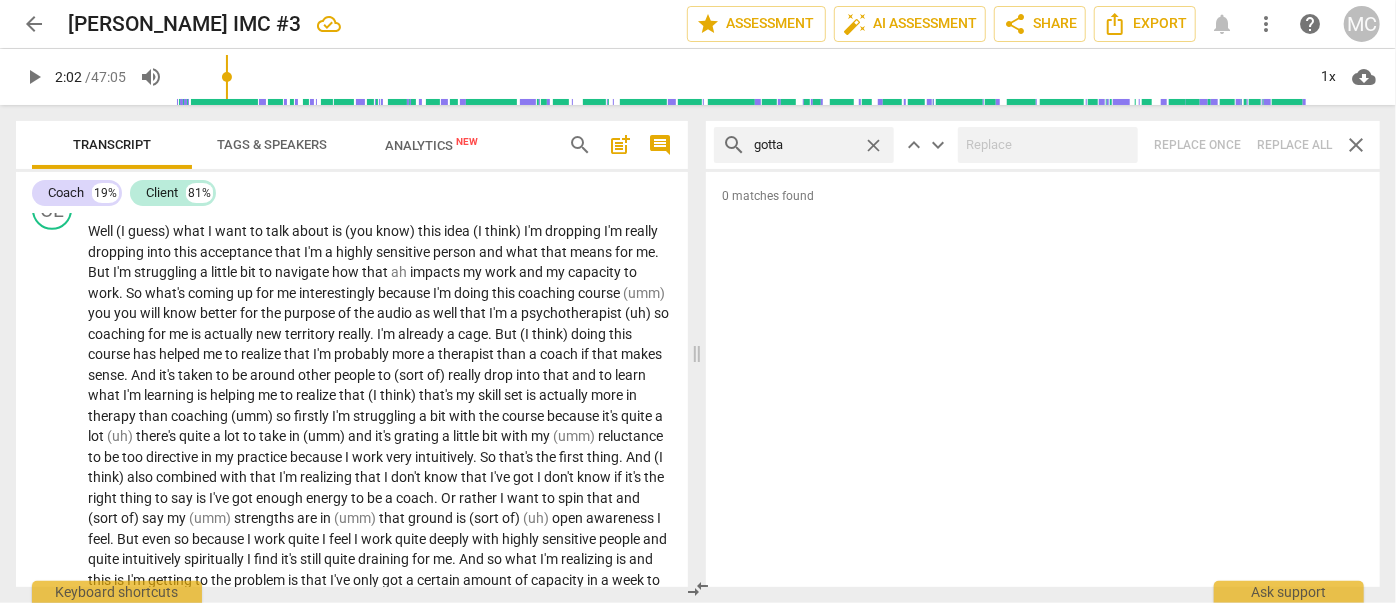 click on "search gotta close keyboard_arrow_up keyboard_arrow_down Replace once Replace all close" at bounding box center [1043, 145] 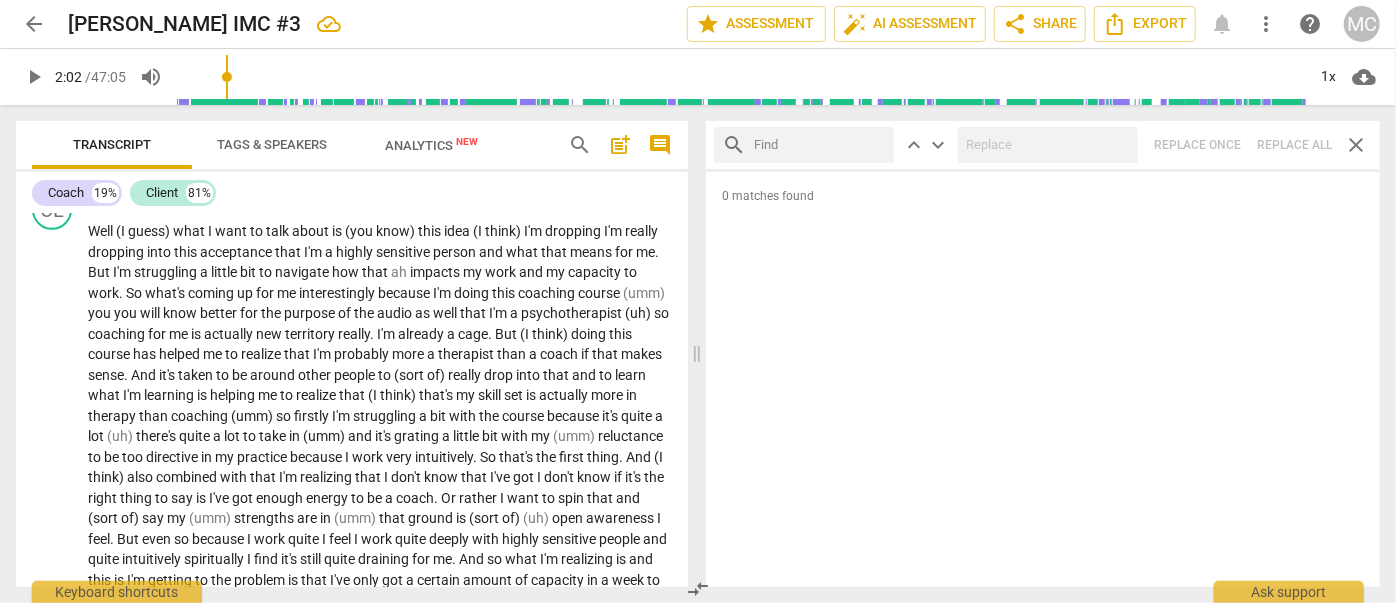 click at bounding box center (820, 145) 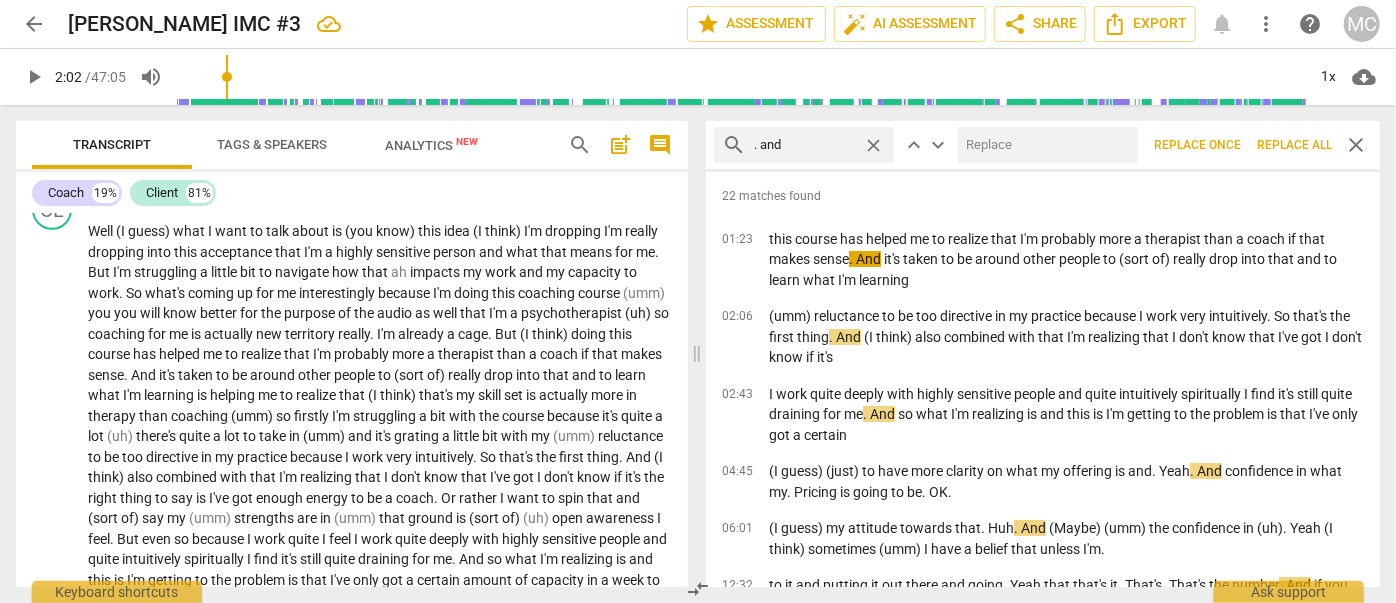 click at bounding box center [1044, 145] 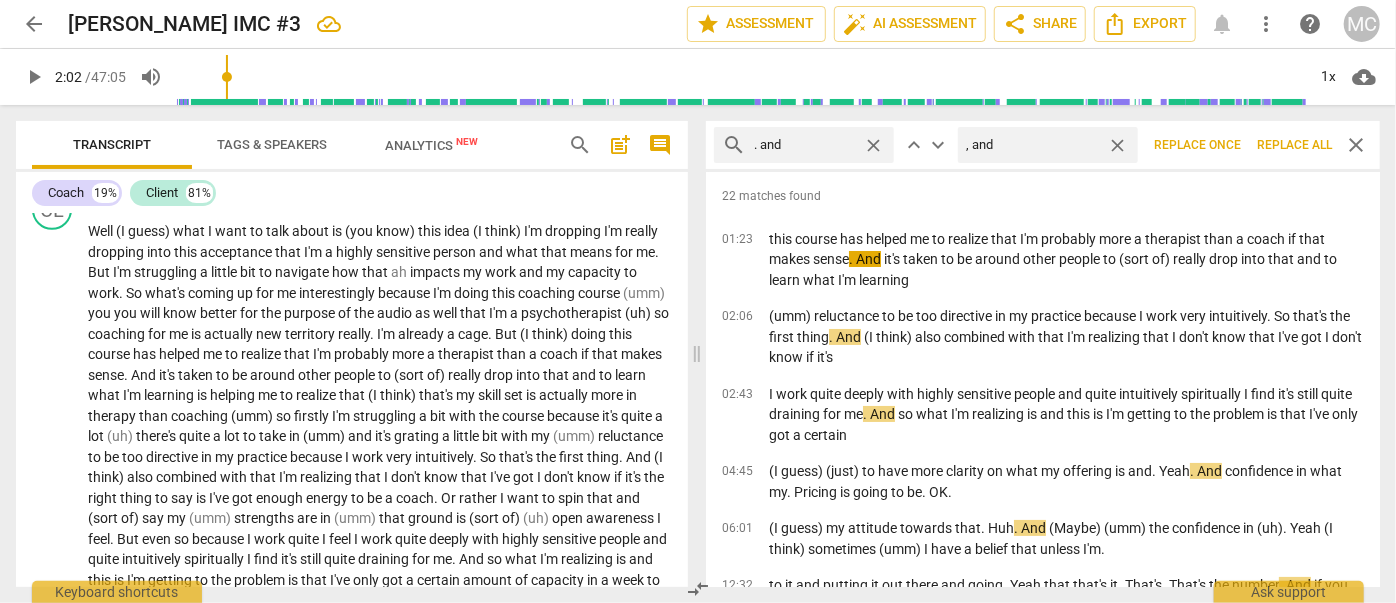 click on "Replace all" at bounding box center [1294, 145] 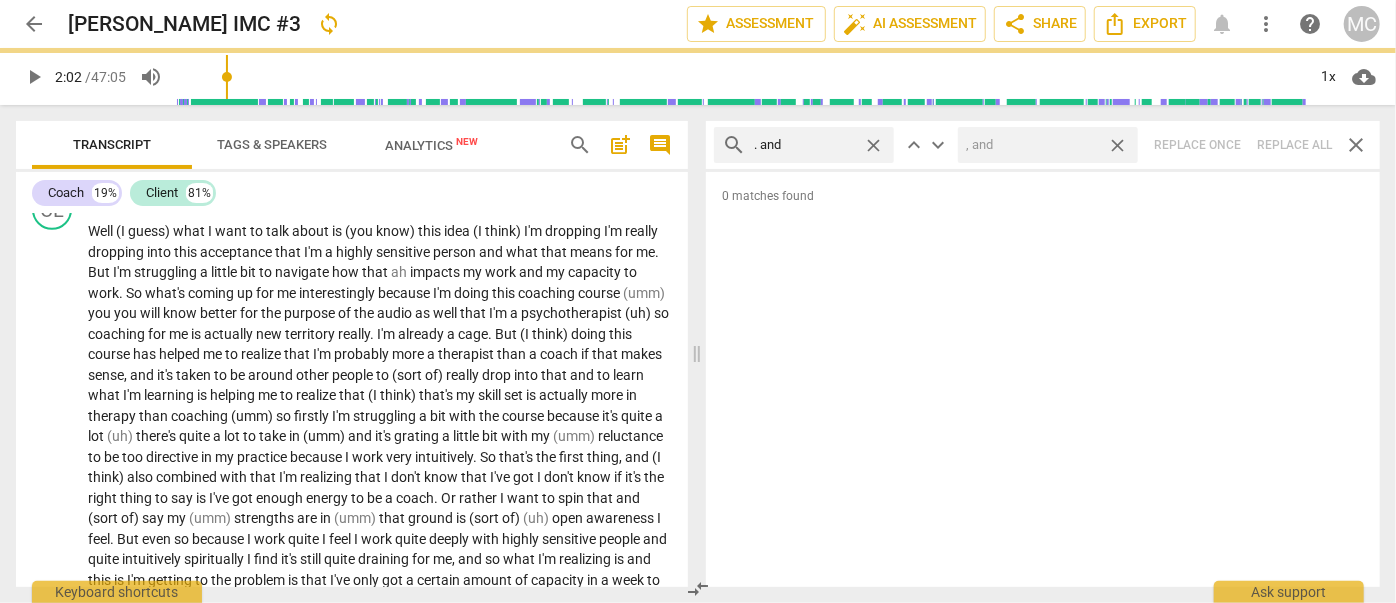 click on "close" at bounding box center (1117, 145) 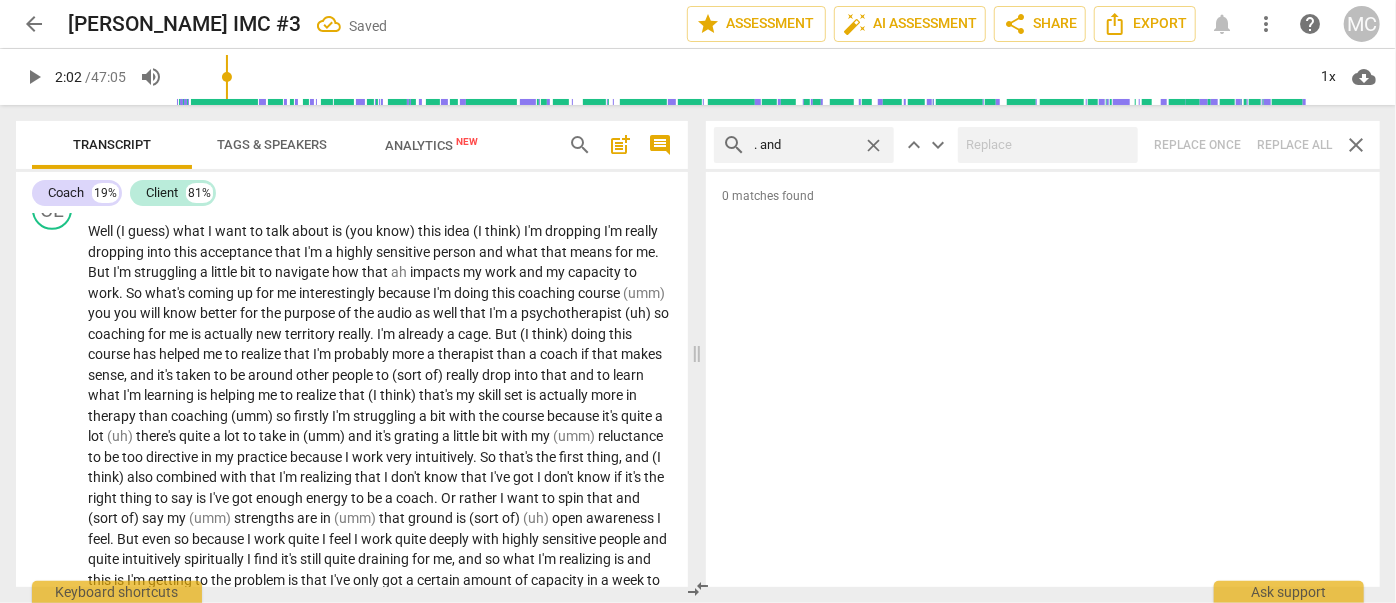 click on "close" at bounding box center (873, 145) 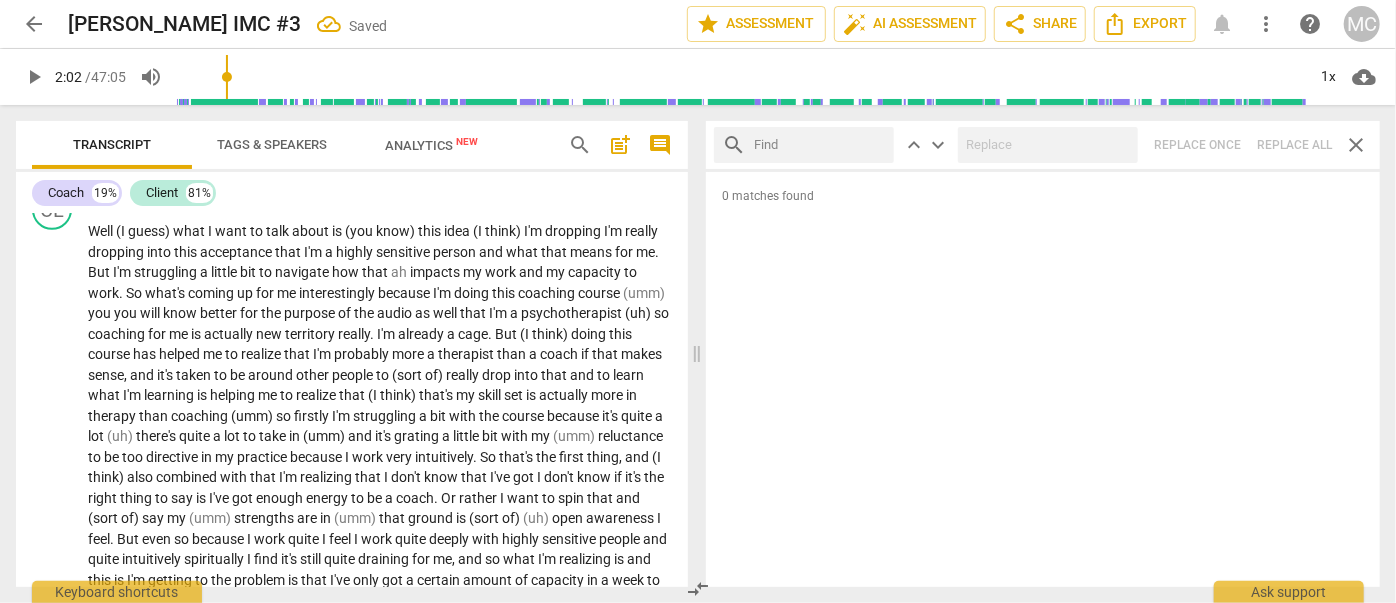 click at bounding box center [820, 145] 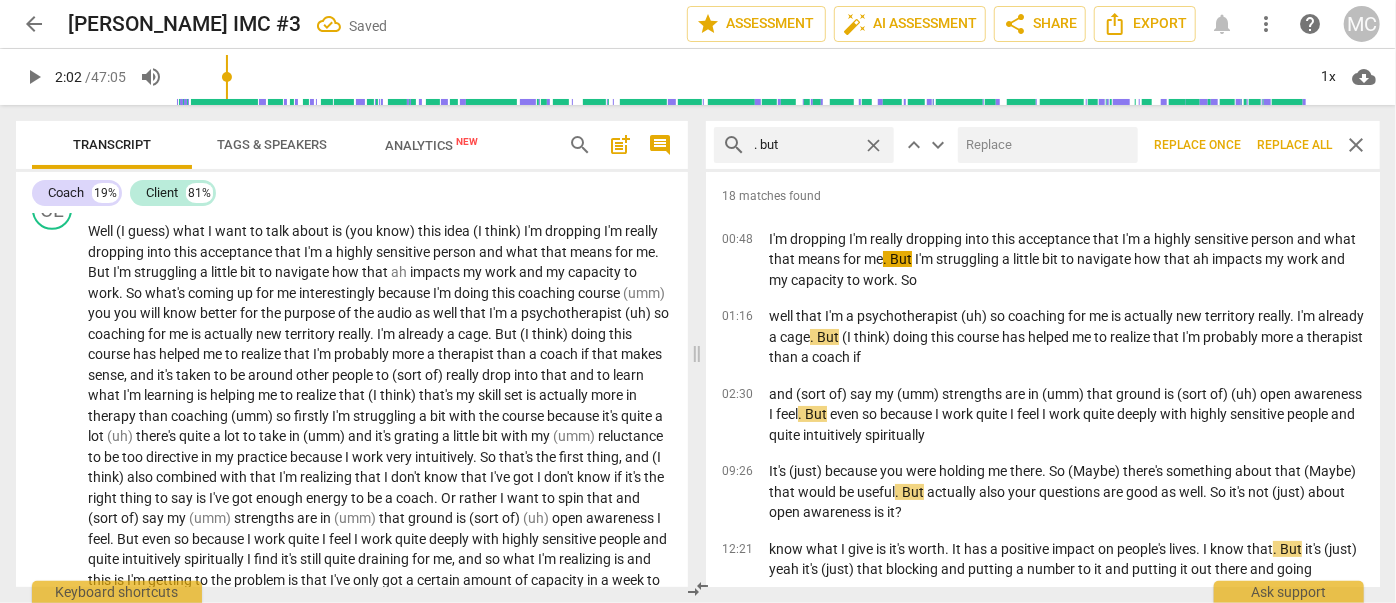 click at bounding box center [1044, 145] 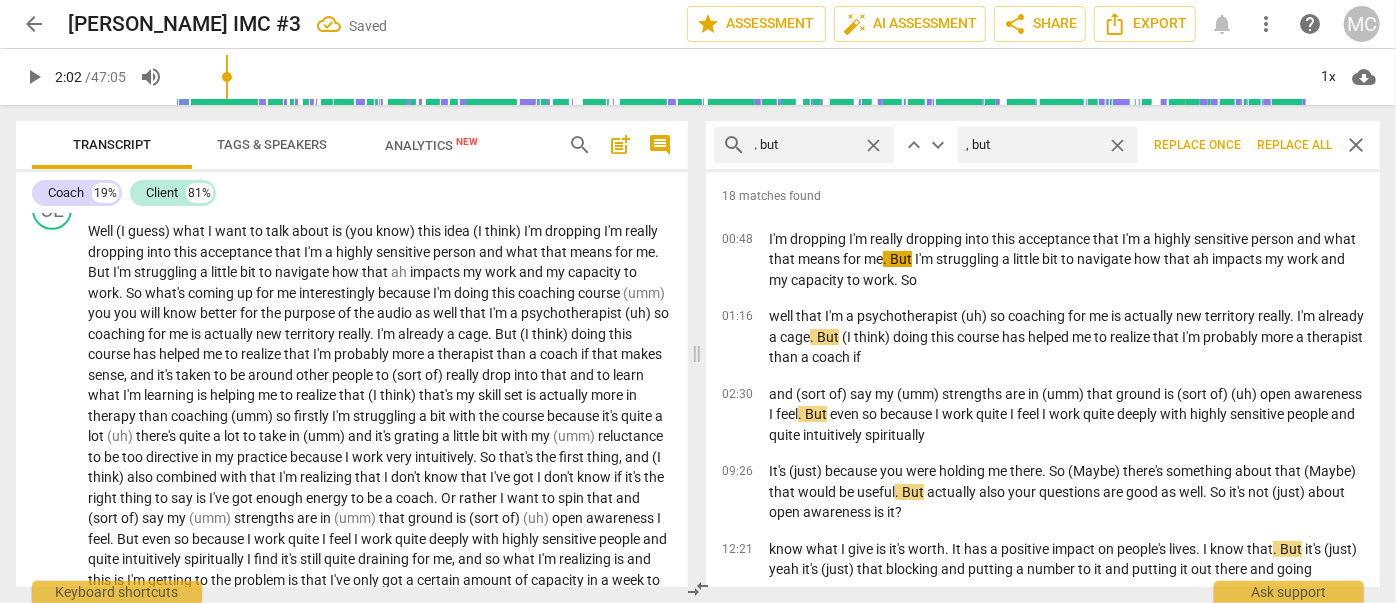 click on "Replace all" at bounding box center (1294, 145) 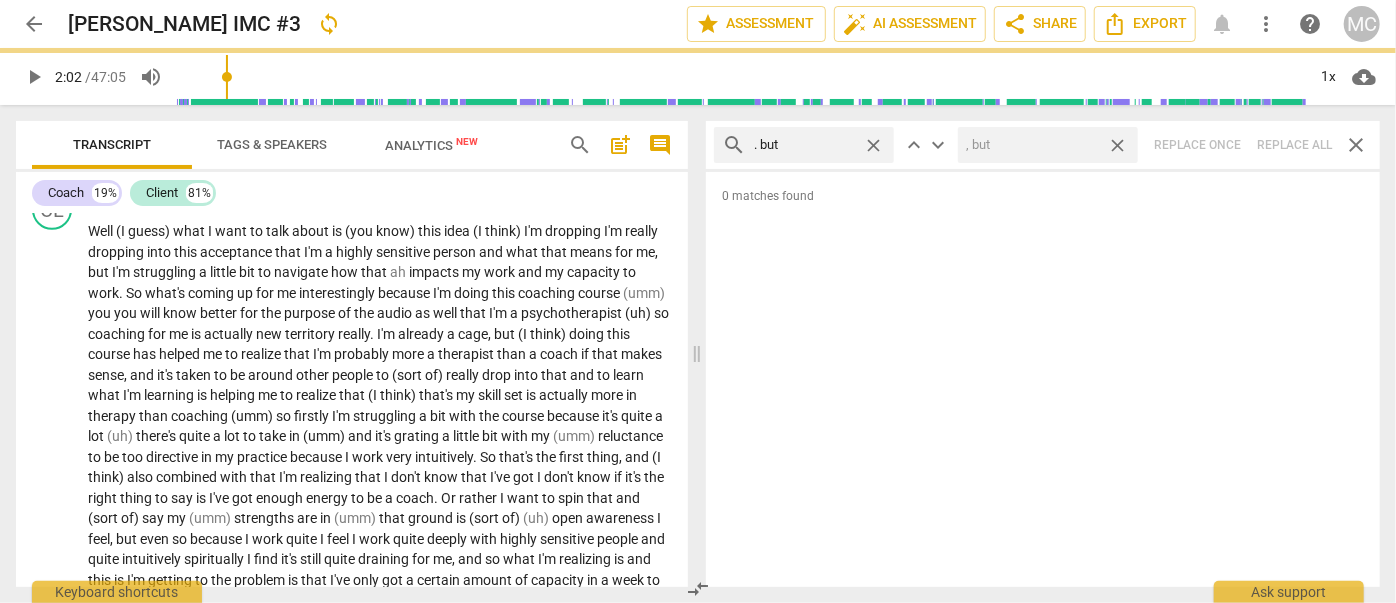 drag, startPoint x: 1116, startPoint y: 143, endPoint x: 908, endPoint y: 136, distance: 208.11775 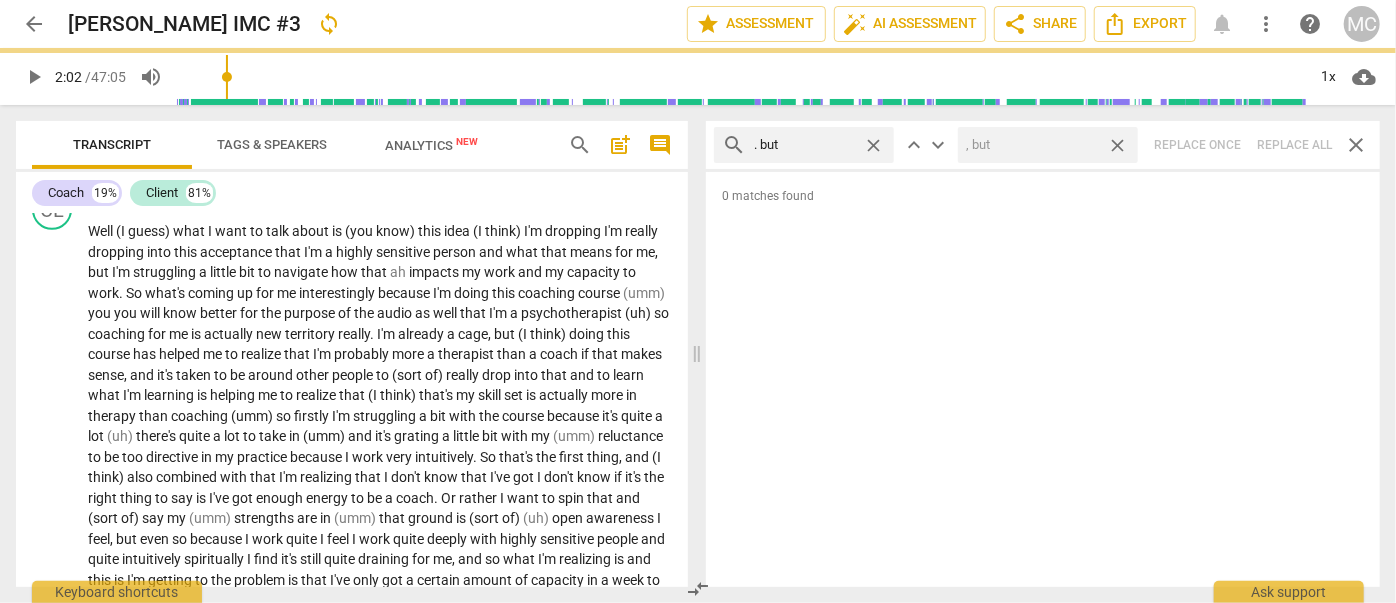 click on "close" at bounding box center (1117, 145) 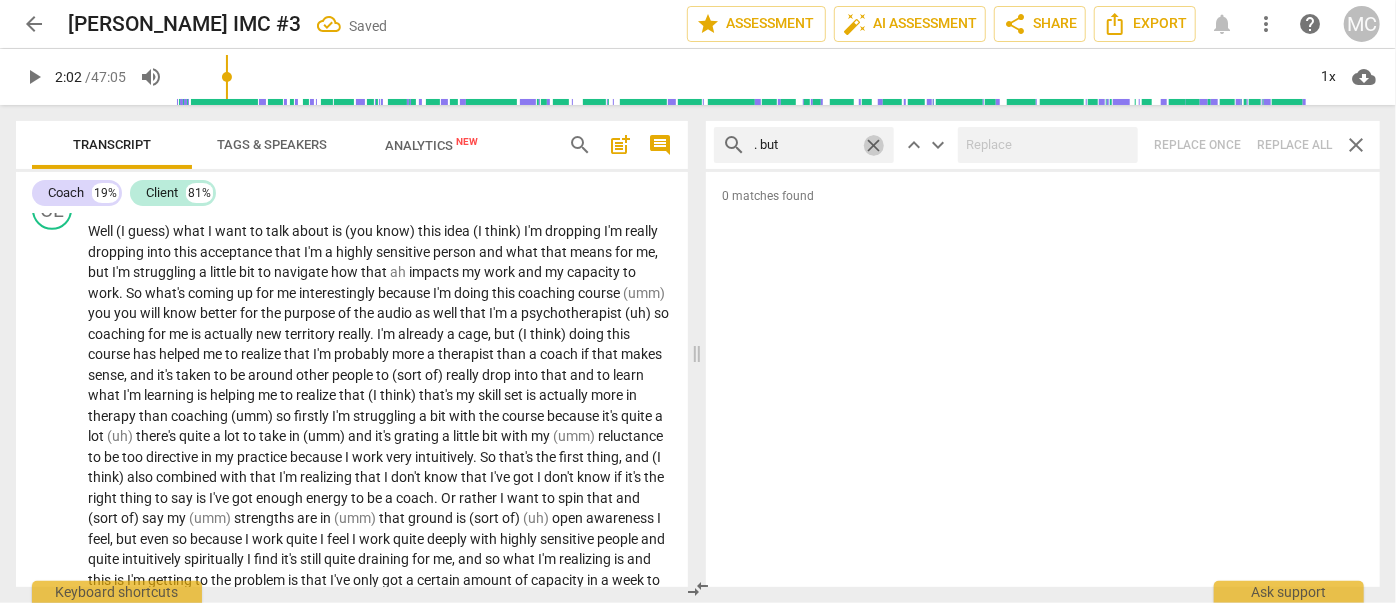 click on "close" at bounding box center (873, 145) 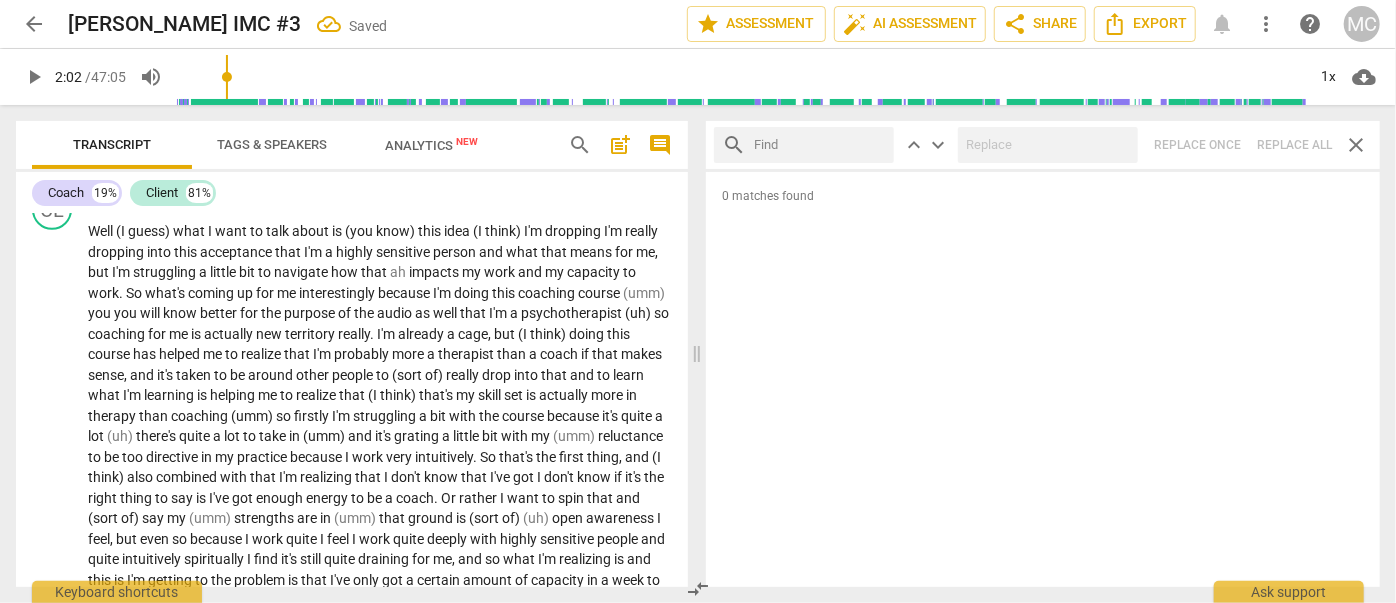 click at bounding box center [820, 145] 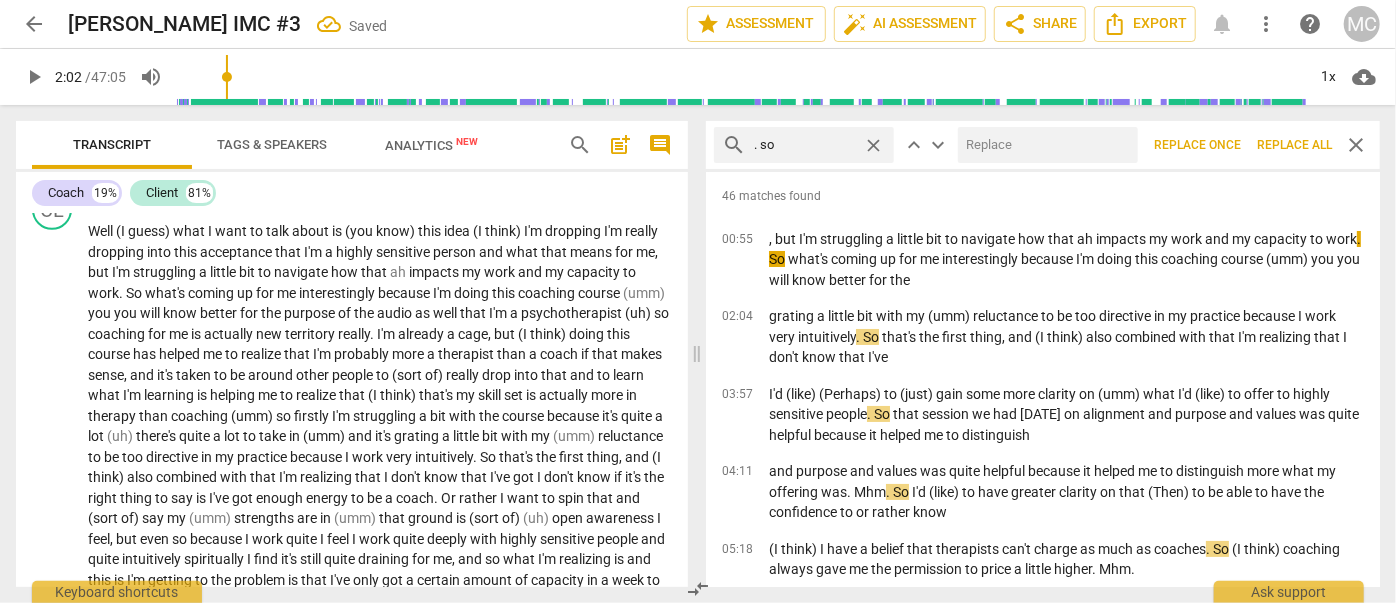 click at bounding box center (1044, 145) 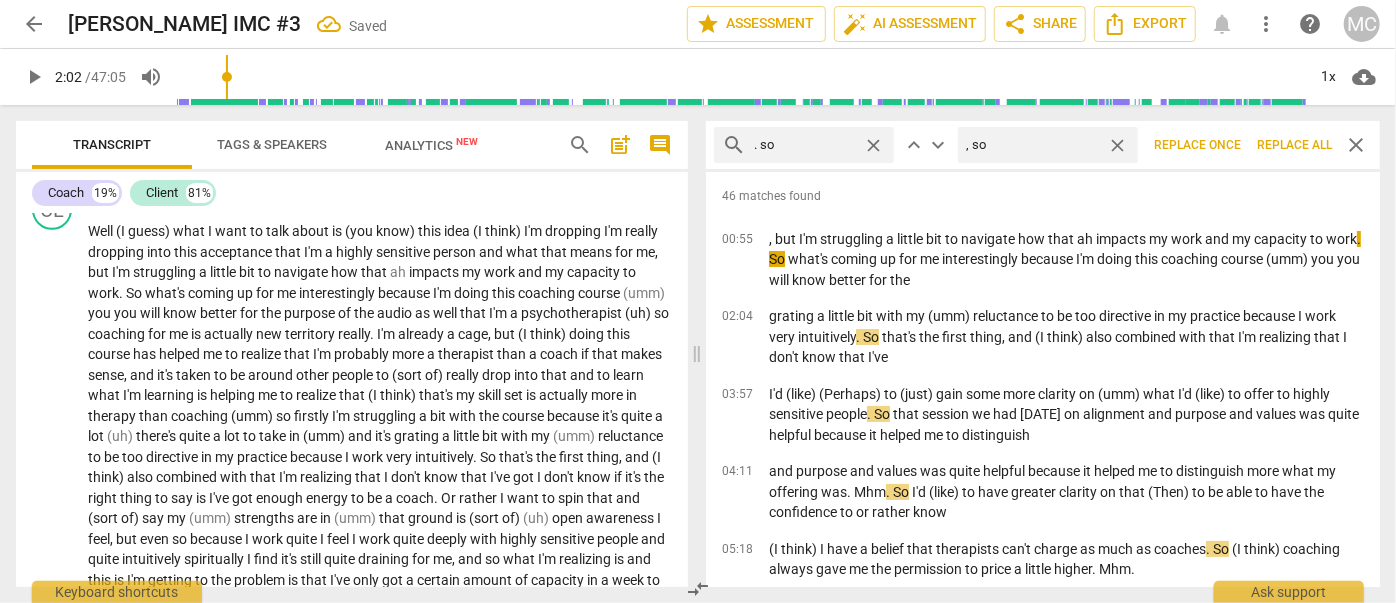 click on "Replace all" at bounding box center (1294, 145) 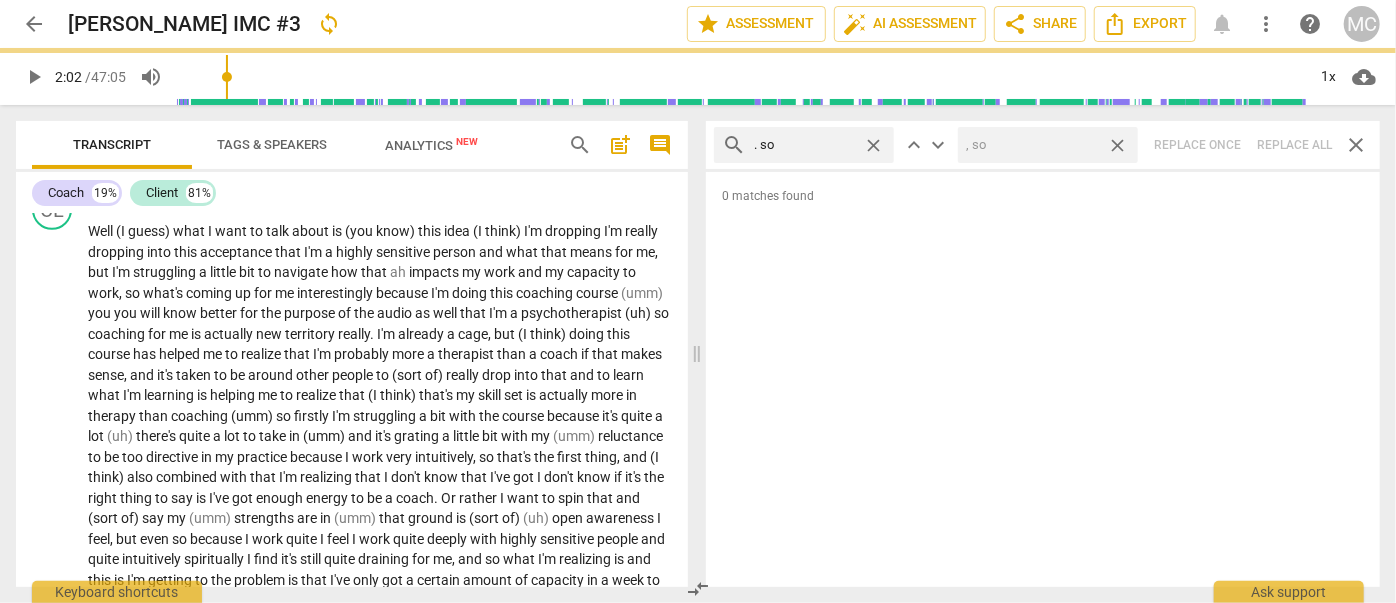 click on "close" at bounding box center (1117, 145) 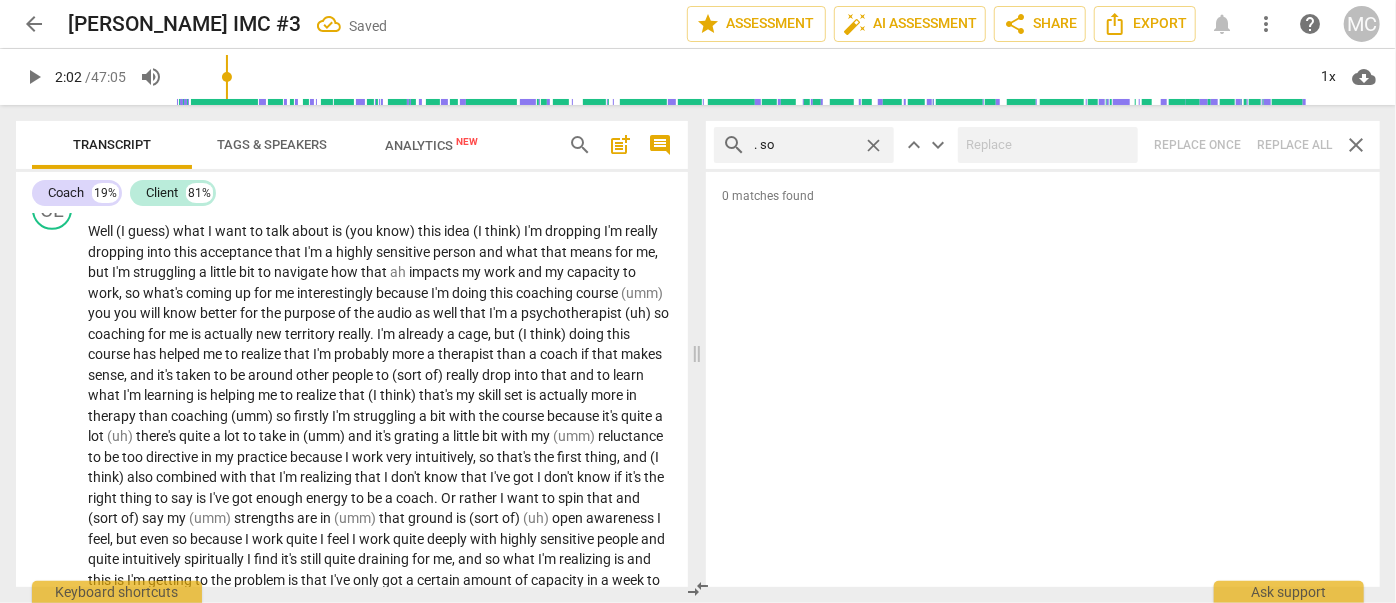 click on "close" at bounding box center (873, 145) 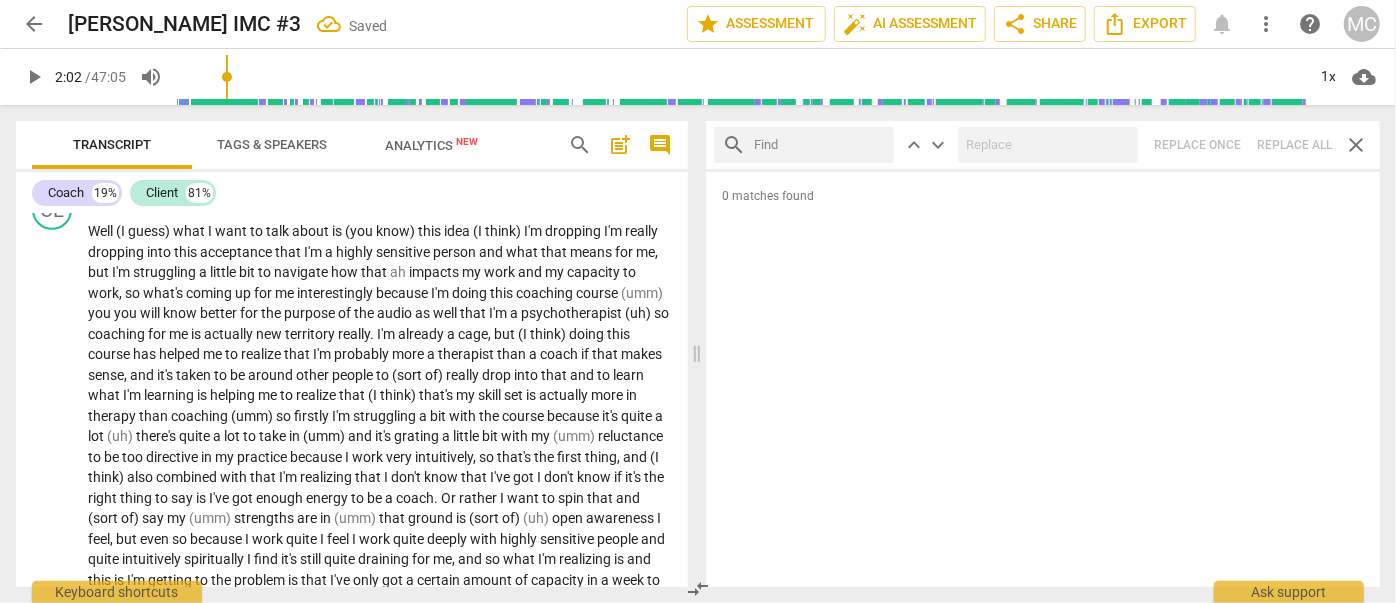 drag, startPoint x: 818, startPoint y: 145, endPoint x: 828, endPoint y: 124, distance: 23.259407 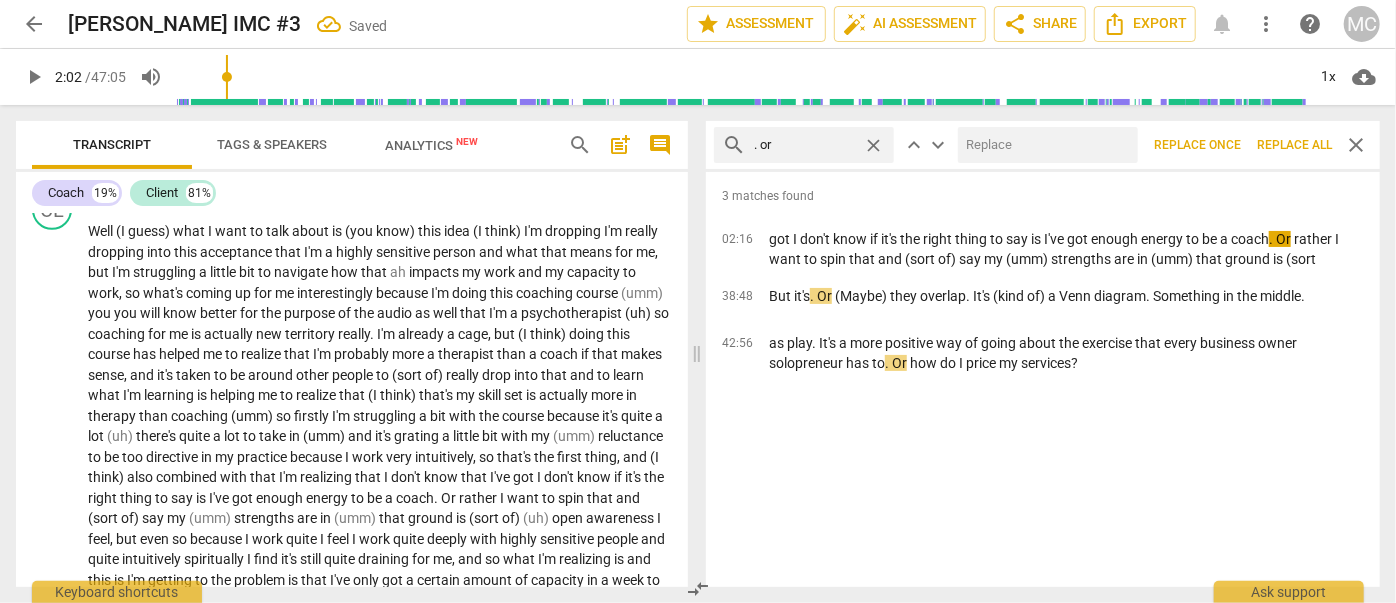 click at bounding box center [1044, 145] 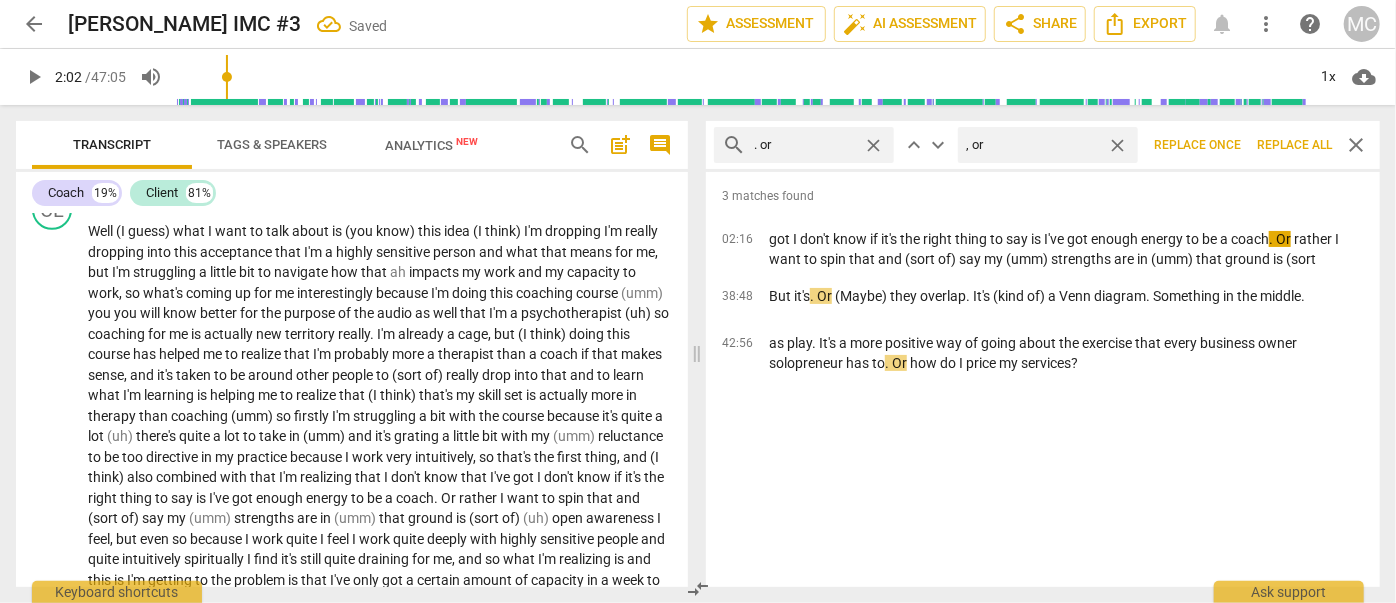 click on "Replace all" at bounding box center [1294, 145] 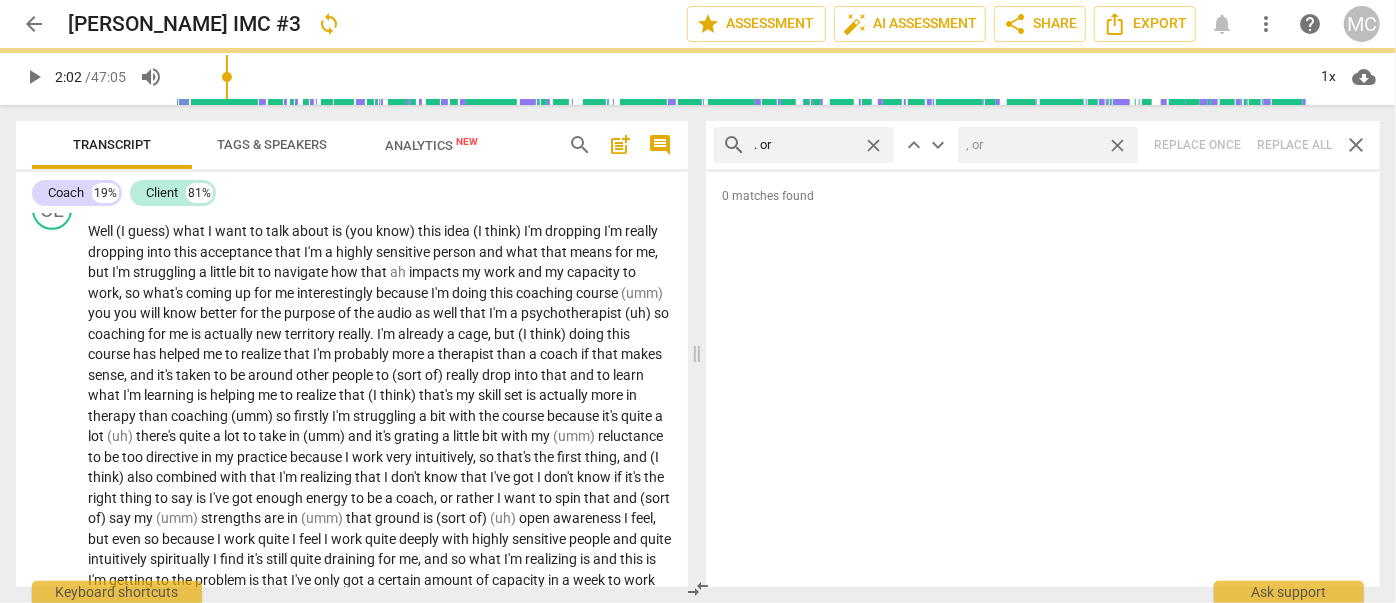 click on "close" at bounding box center (1117, 145) 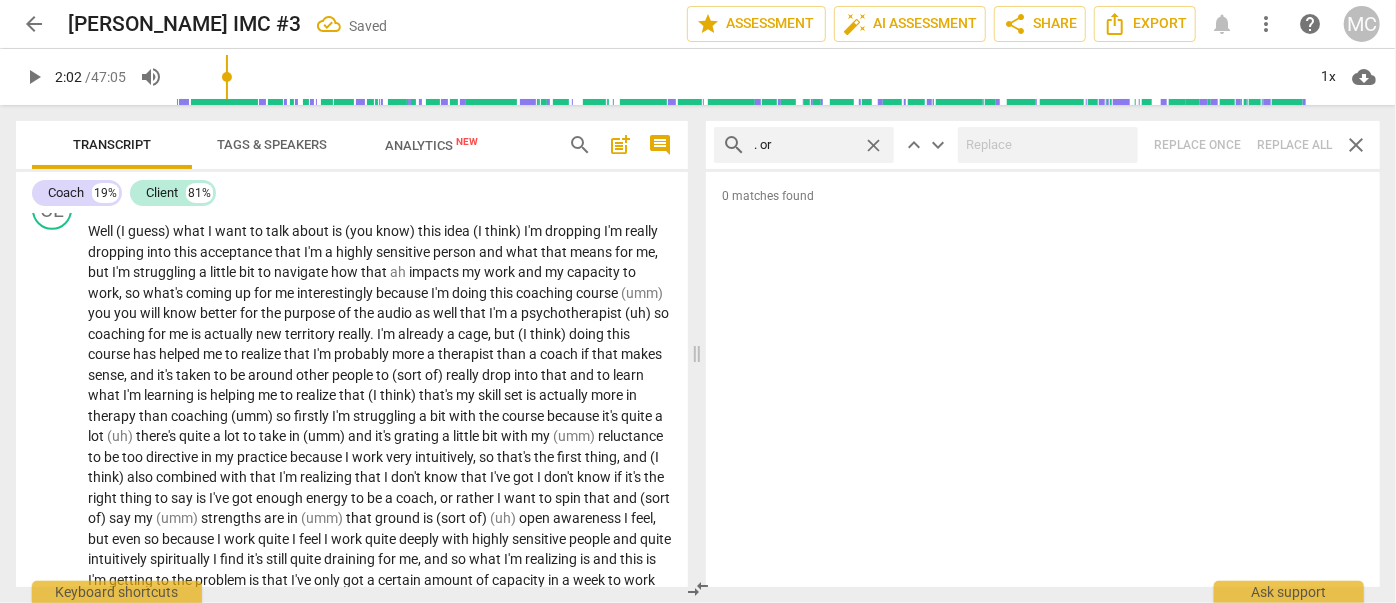 click on "close" at bounding box center [873, 145] 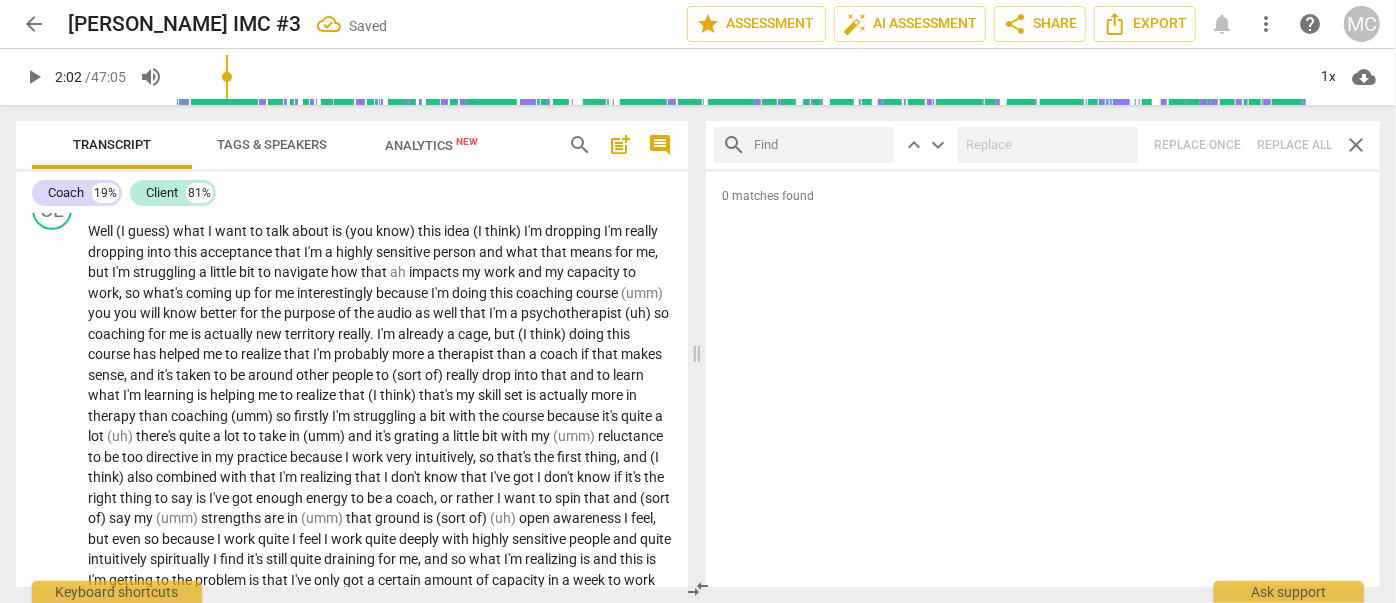 click at bounding box center (820, 145) 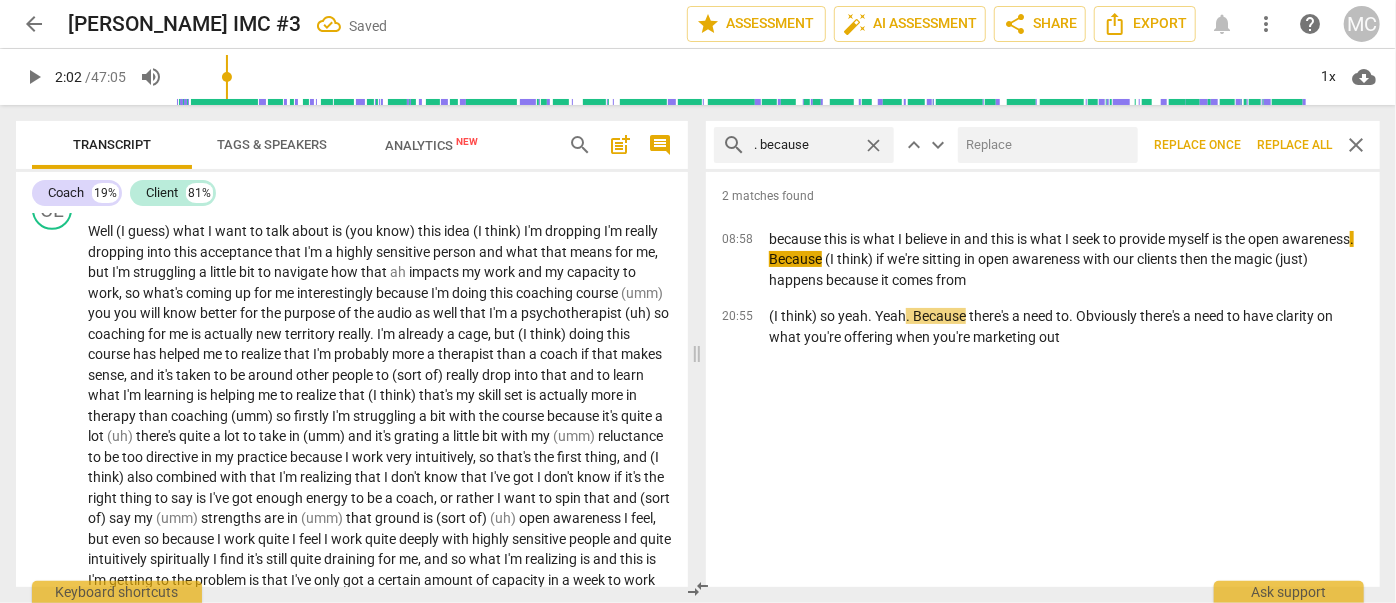 click at bounding box center (1044, 145) 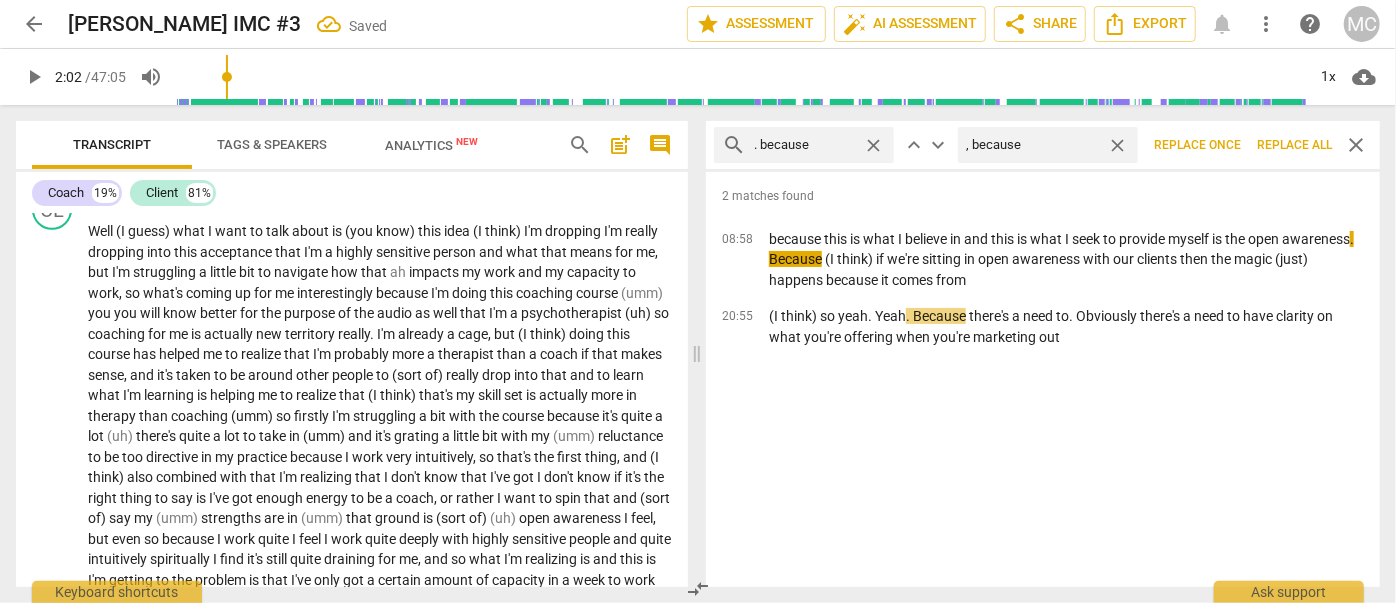 click on "Replace all" at bounding box center (1294, 145) 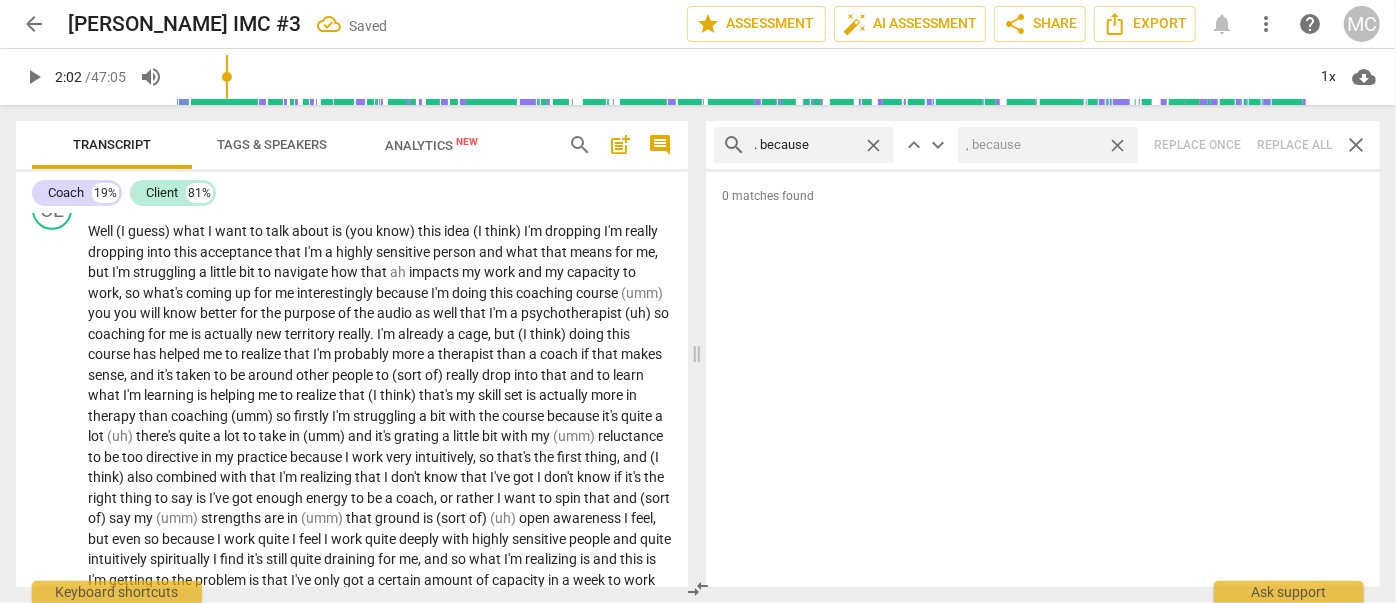 click on "close" at bounding box center [1117, 145] 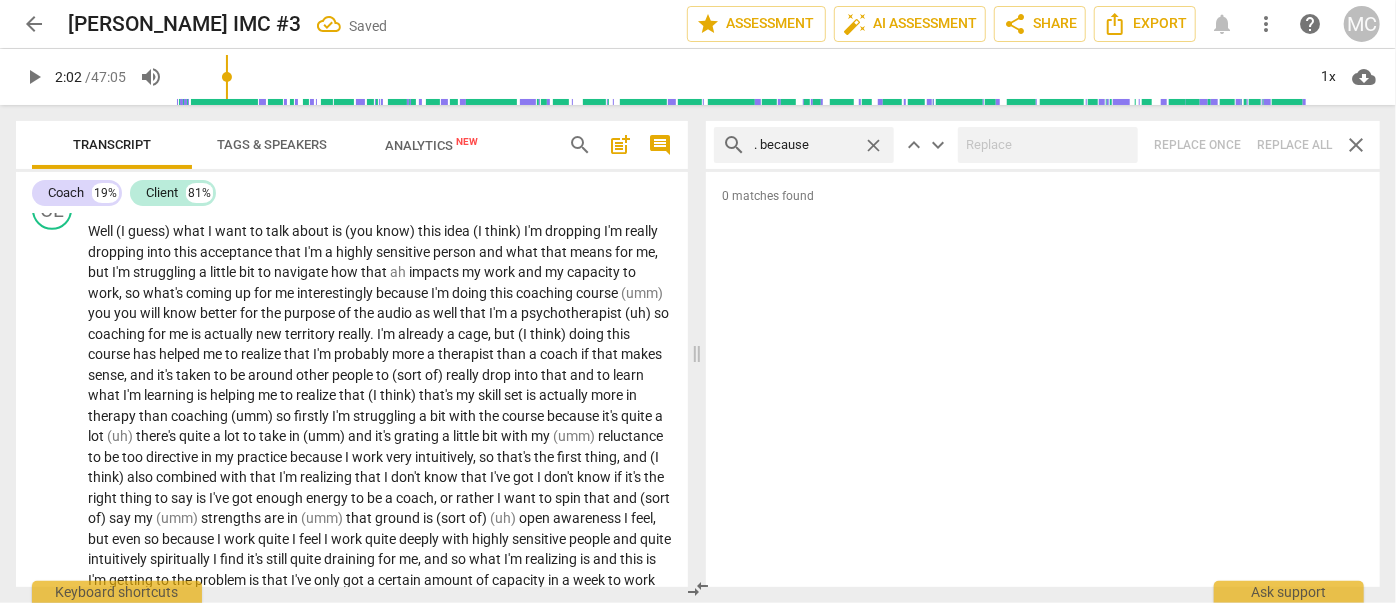 click on "close" at bounding box center (873, 145) 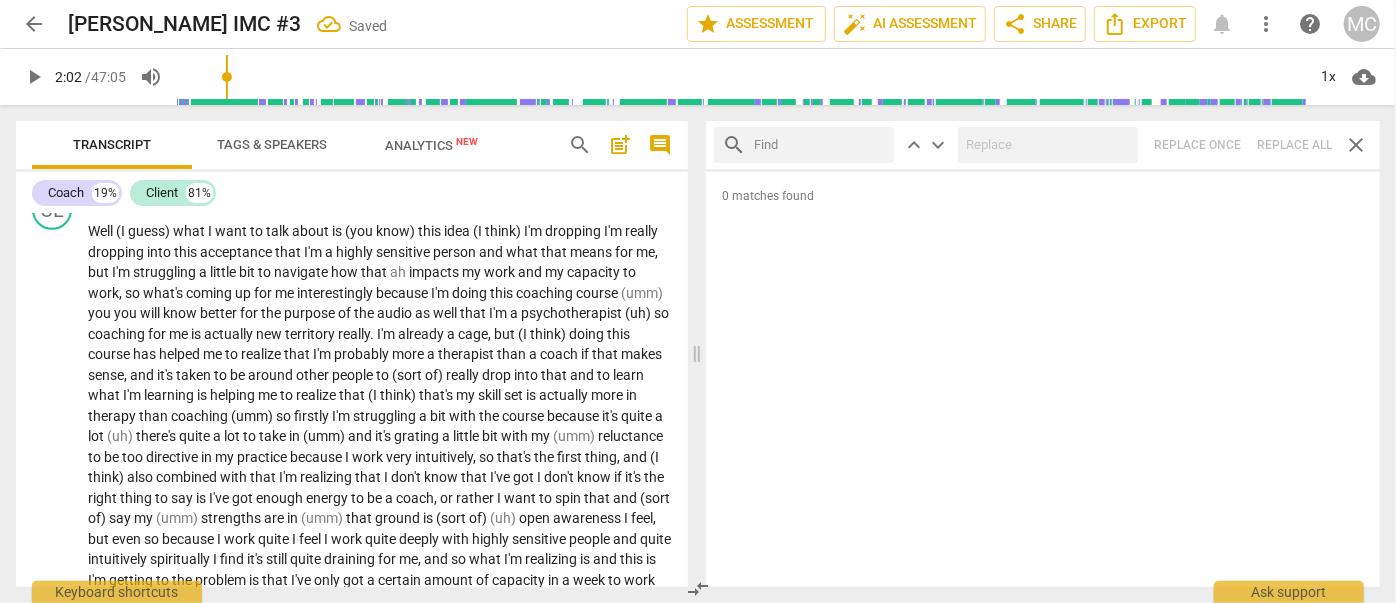 click at bounding box center [820, 145] 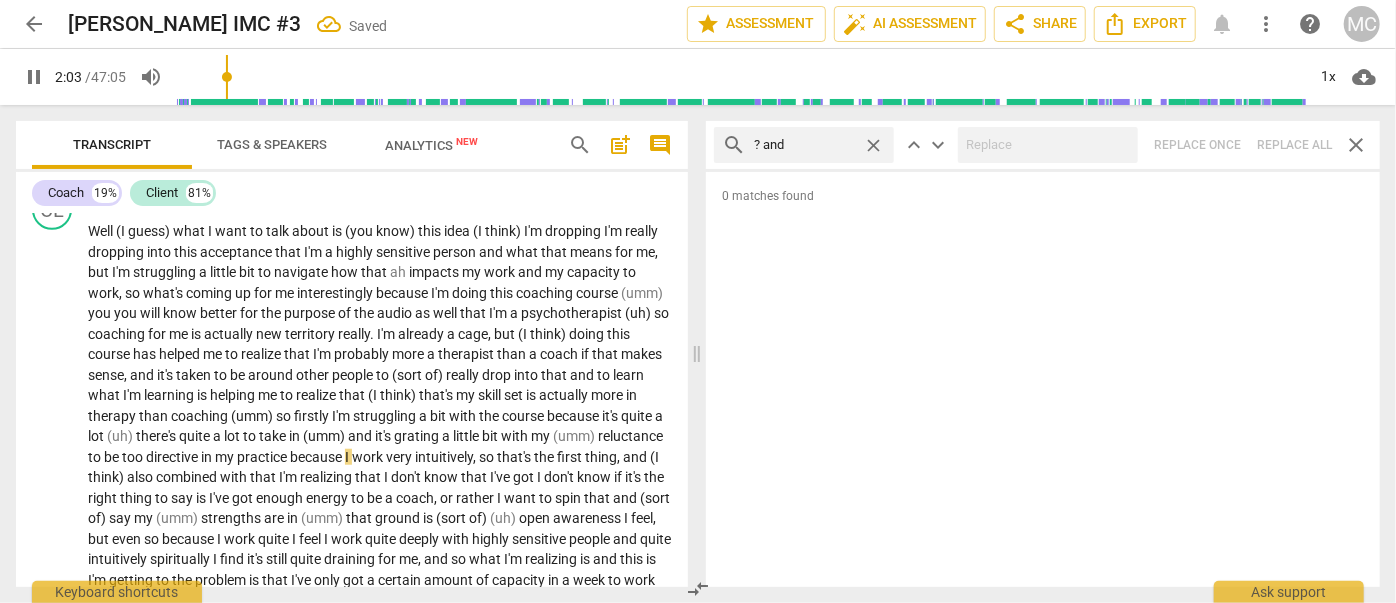 click on "search ? and close keyboard_arrow_up keyboard_arrow_down Replace once Replace all close" at bounding box center (1043, 145) 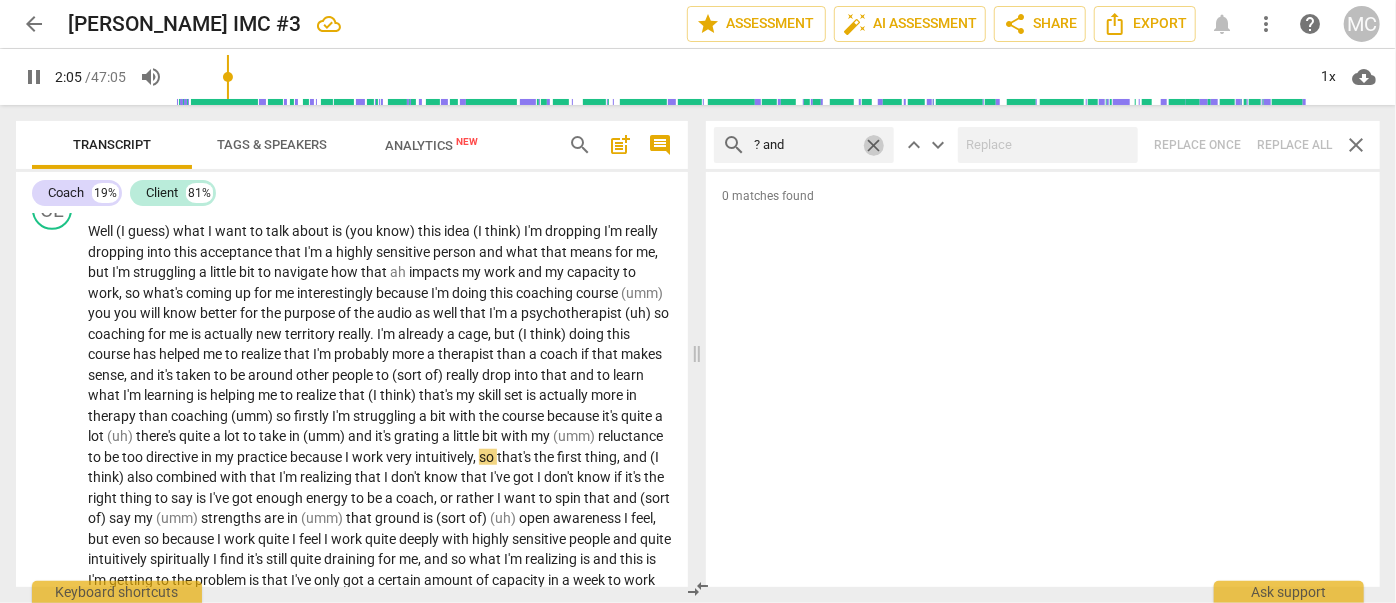 click on "close" at bounding box center (873, 145) 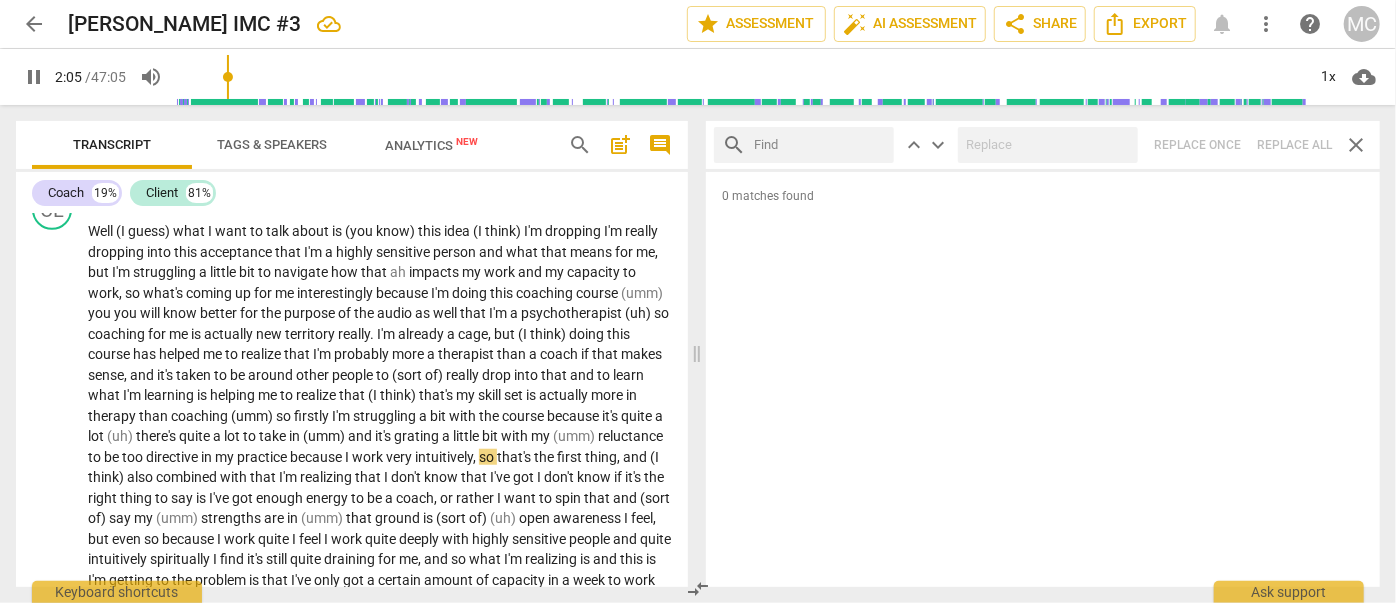 click at bounding box center [820, 145] 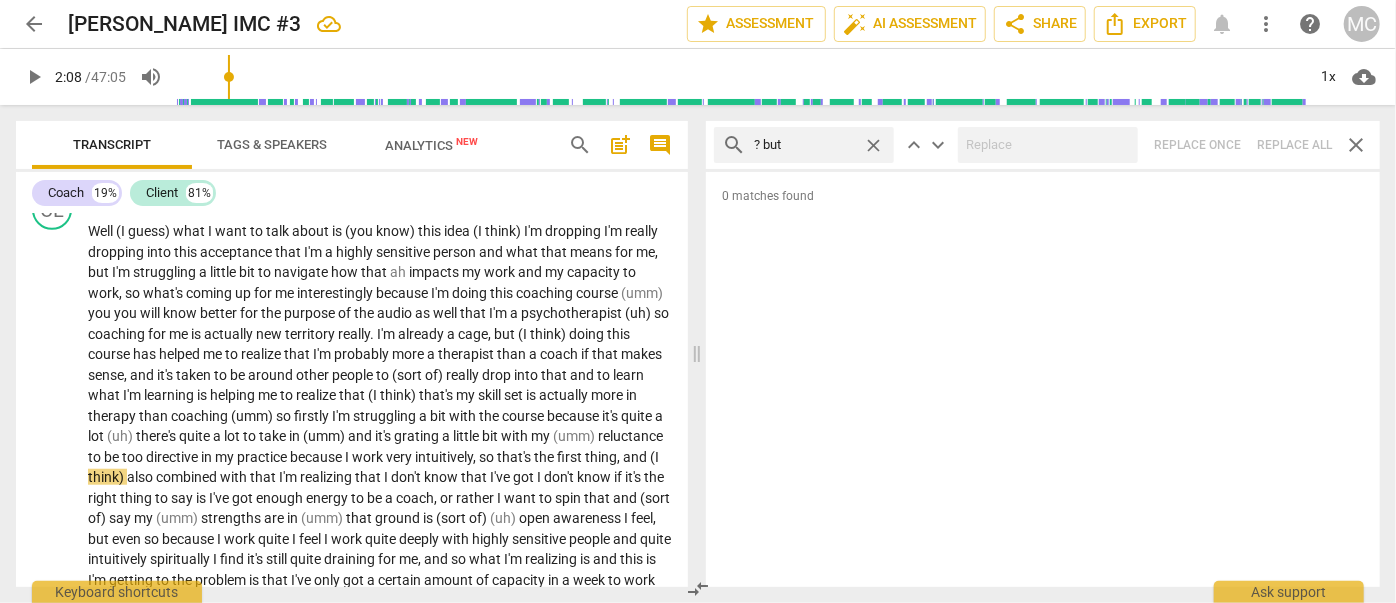 click on "search ? but close keyboard_arrow_up keyboard_arrow_down Replace once Replace all close" at bounding box center [1043, 145] 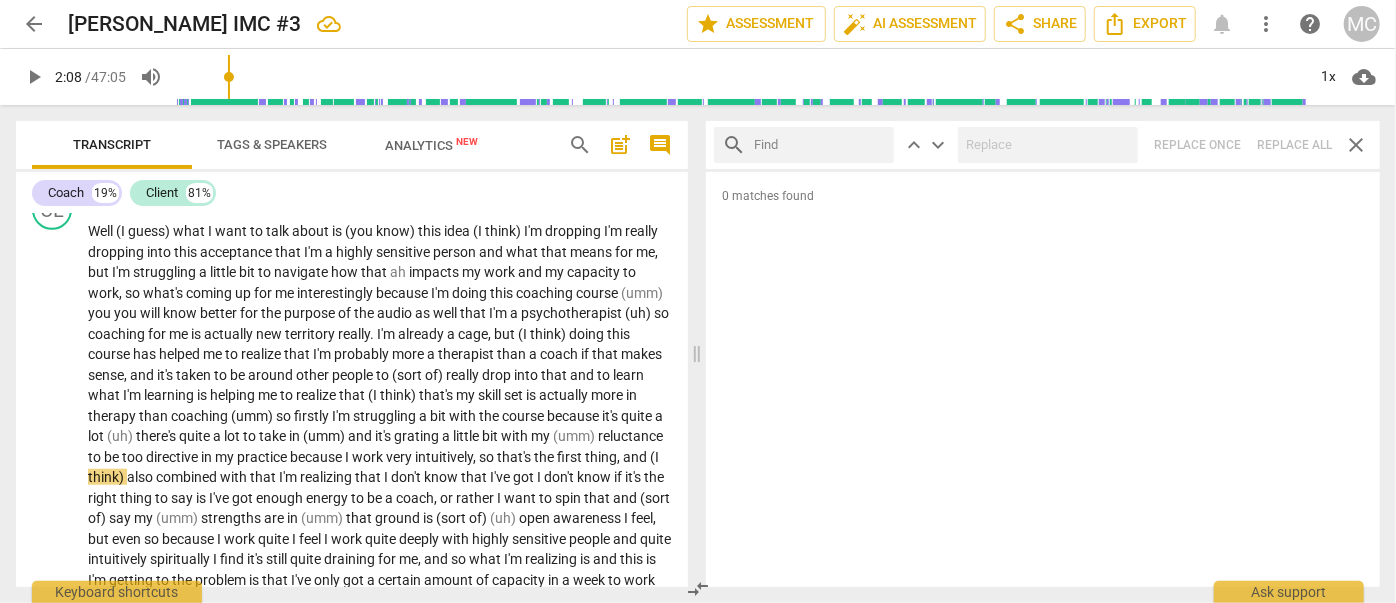 click at bounding box center [820, 145] 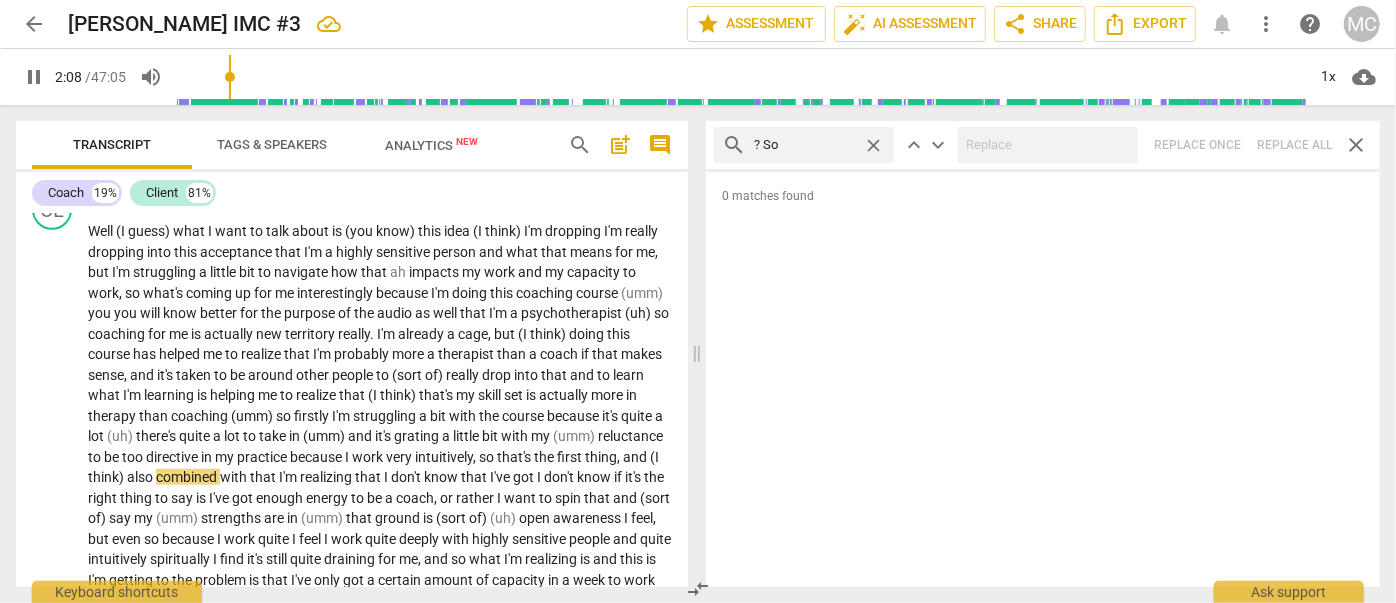 click on "search ? So close keyboard_arrow_up keyboard_arrow_down Replace once Replace all close" at bounding box center (1043, 145) 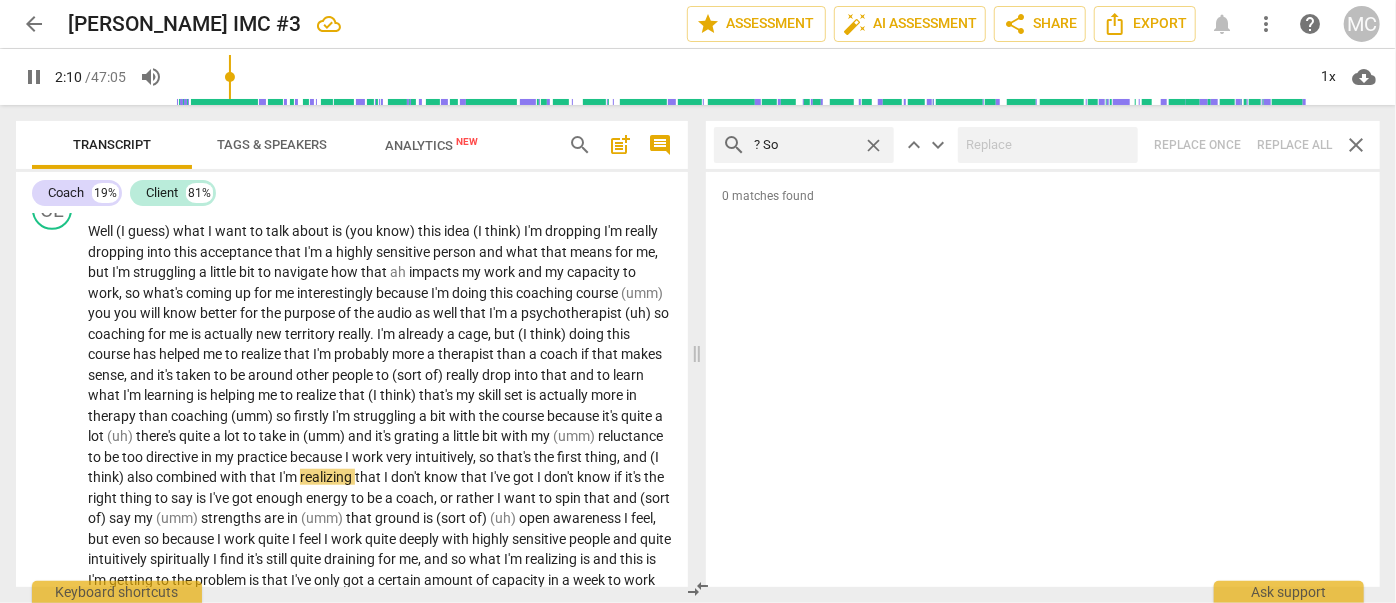 click on "close" at bounding box center [873, 145] 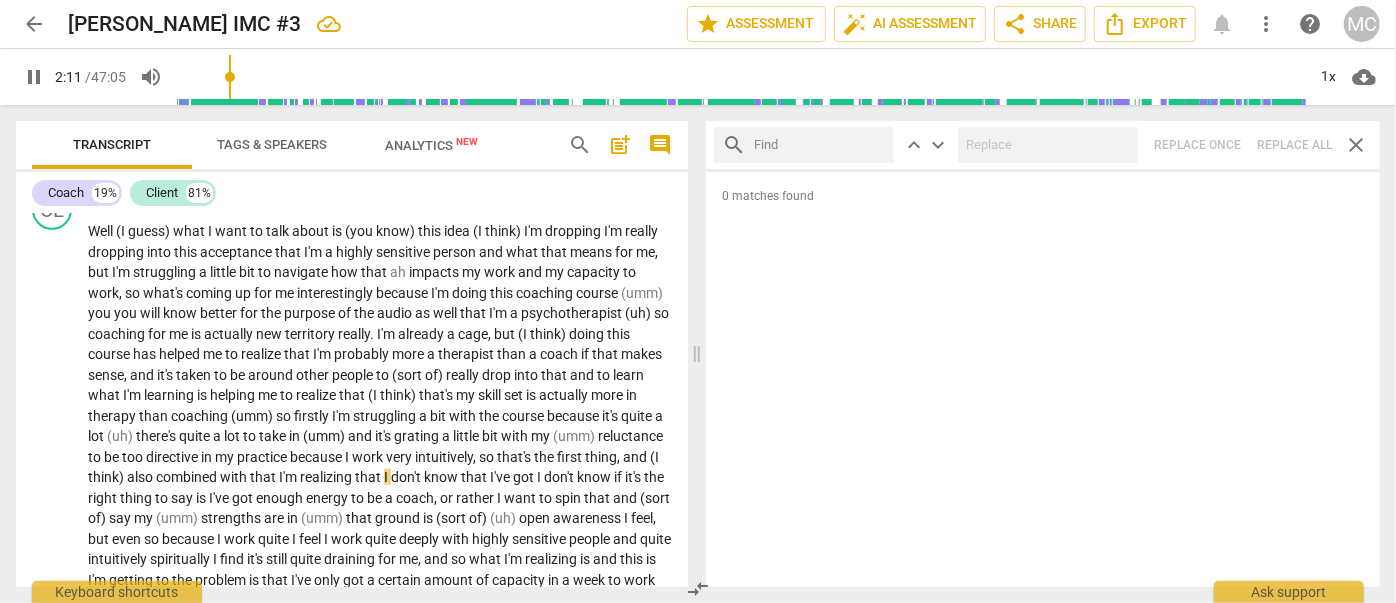 click at bounding box center [820, 145] 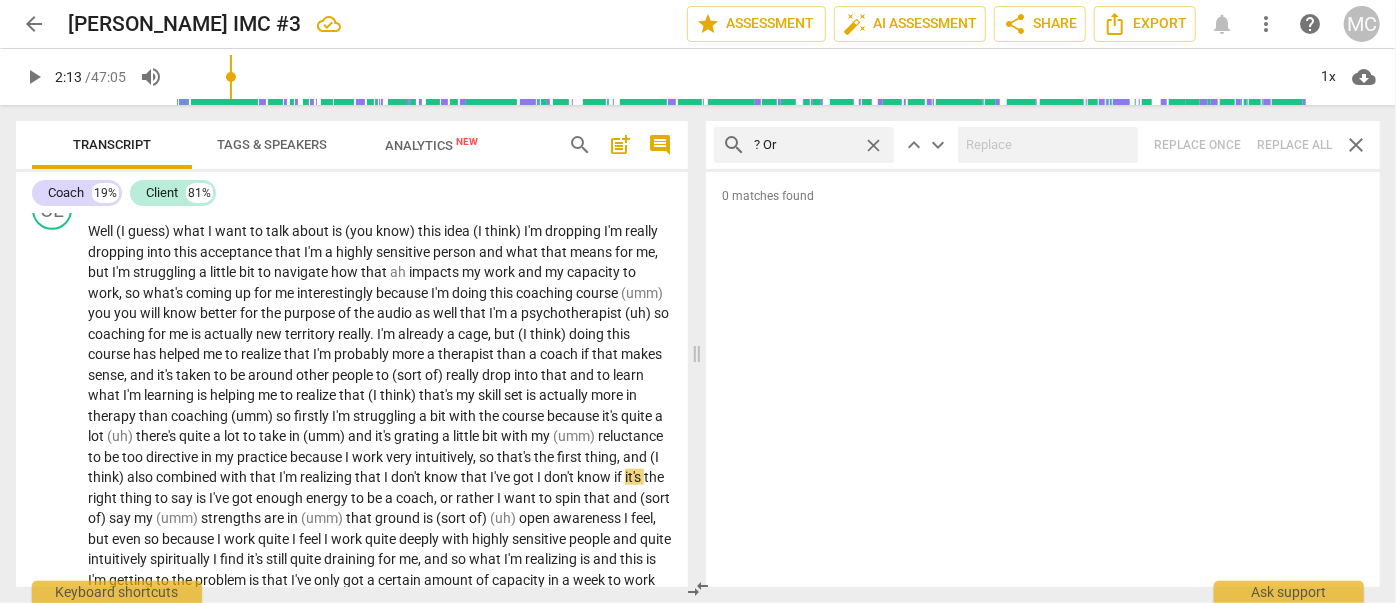 click on "search ? Or close keyboard_arrow_up keyboard_arrow_down Replace once Replace all close" at bounding box center (1043, 145) 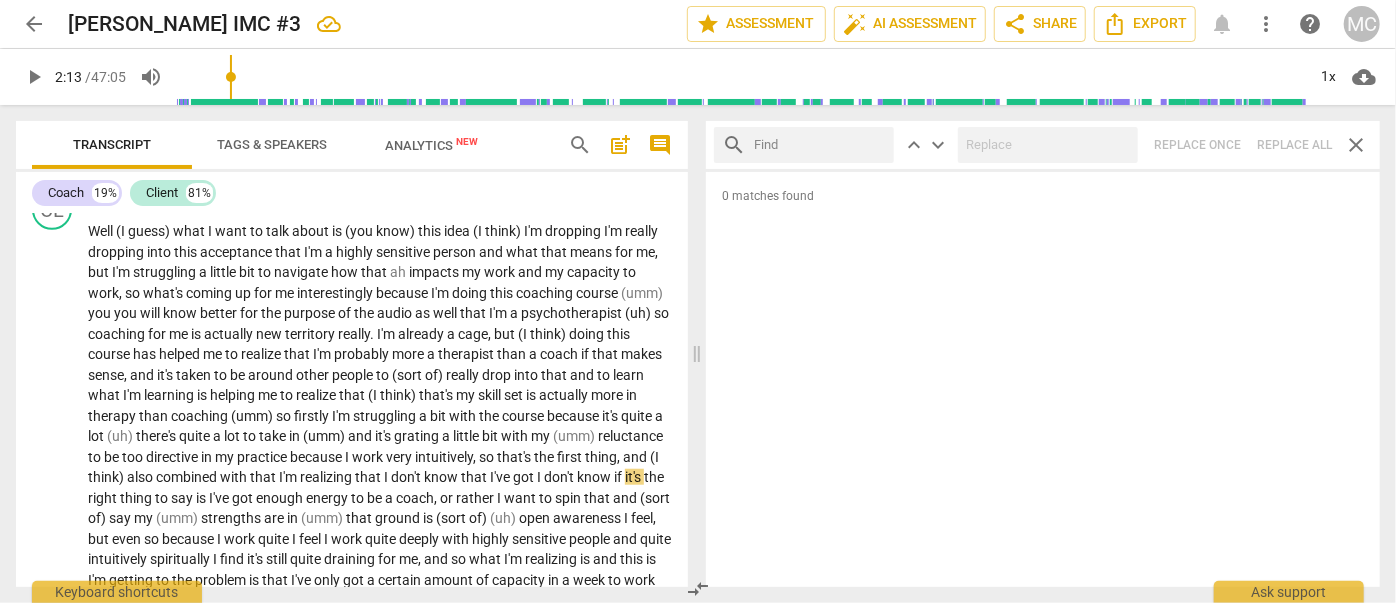 click at bounding box center (820, 145) 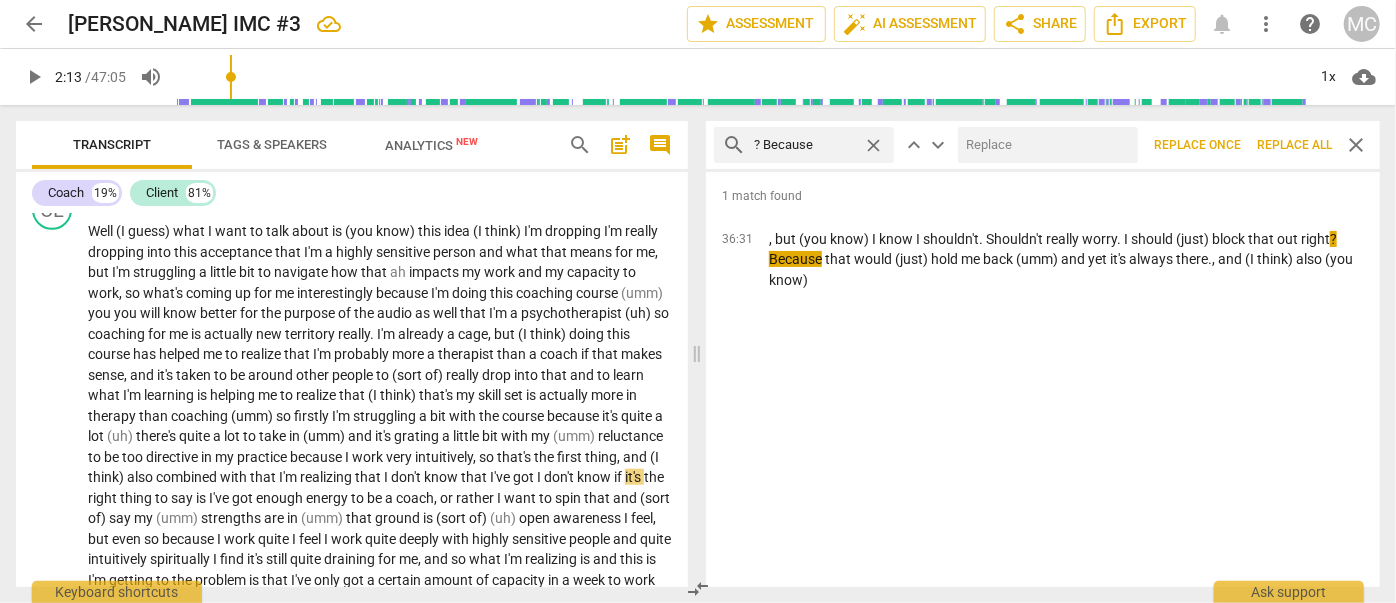 click at bounding box center [1044, 145] 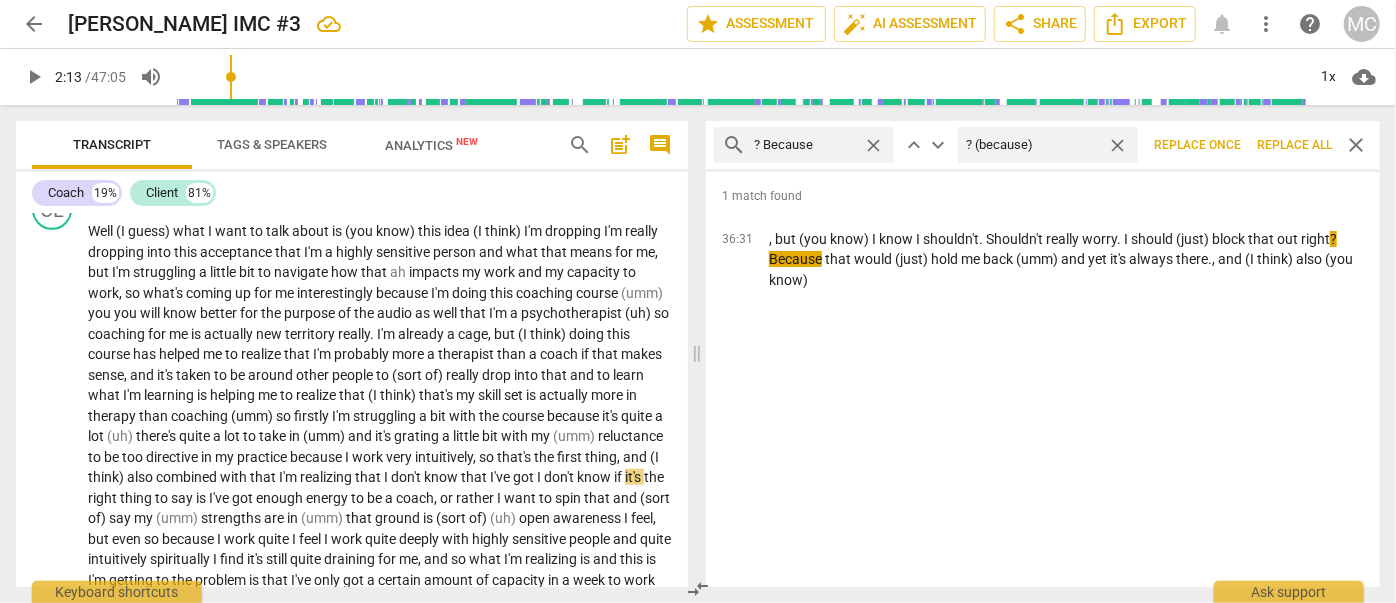 click on "Replace all" at bounding box center [1294, 145] 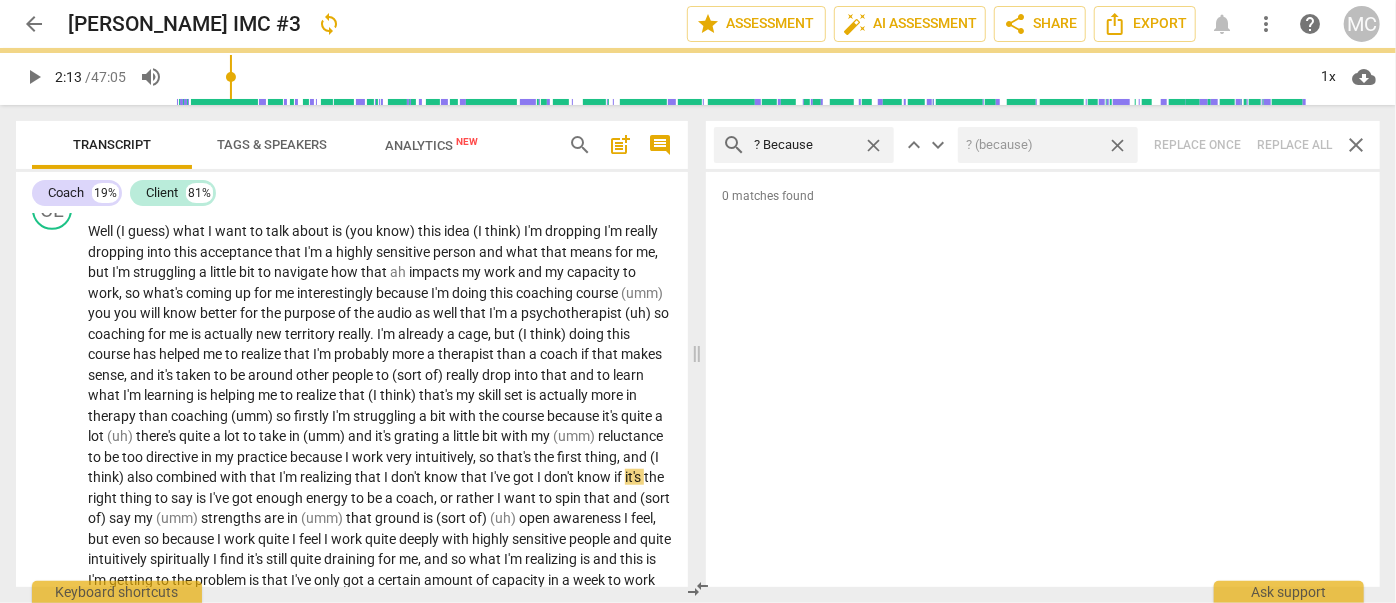 click on "close" at bounding box center [1117, 145] 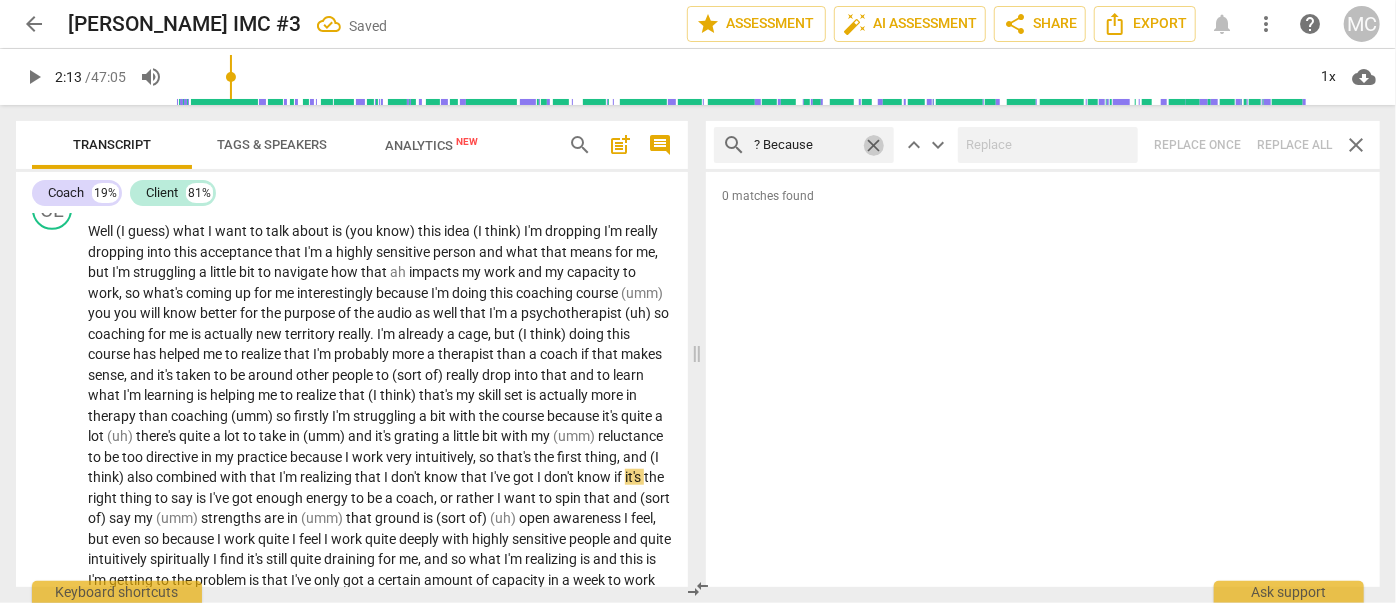 click on "close" at bounding box center (873, 145) 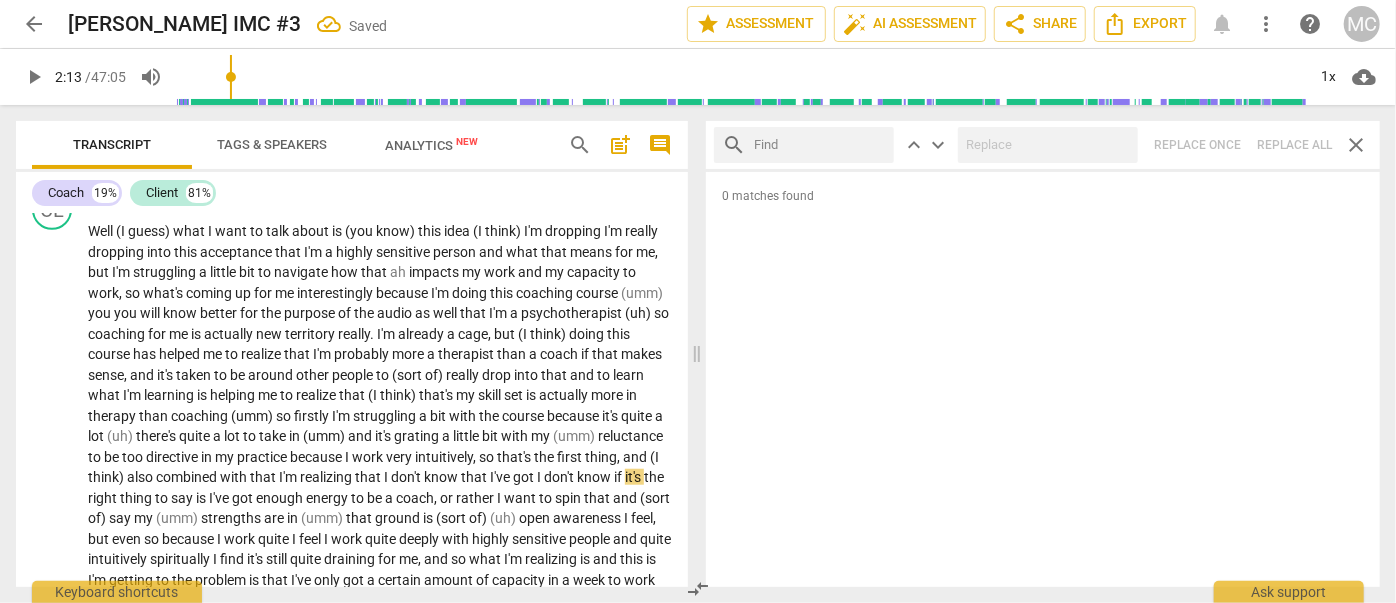 click at bounding box center [820, 145] 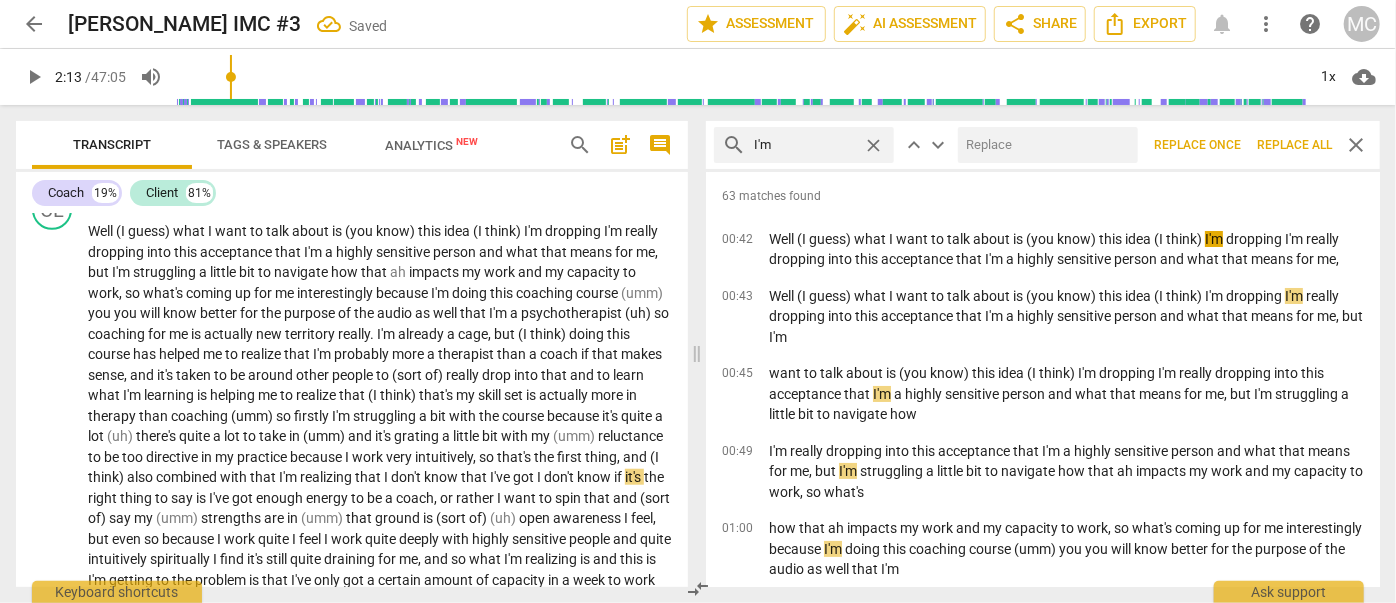 click at bounding box center [1044, 145] 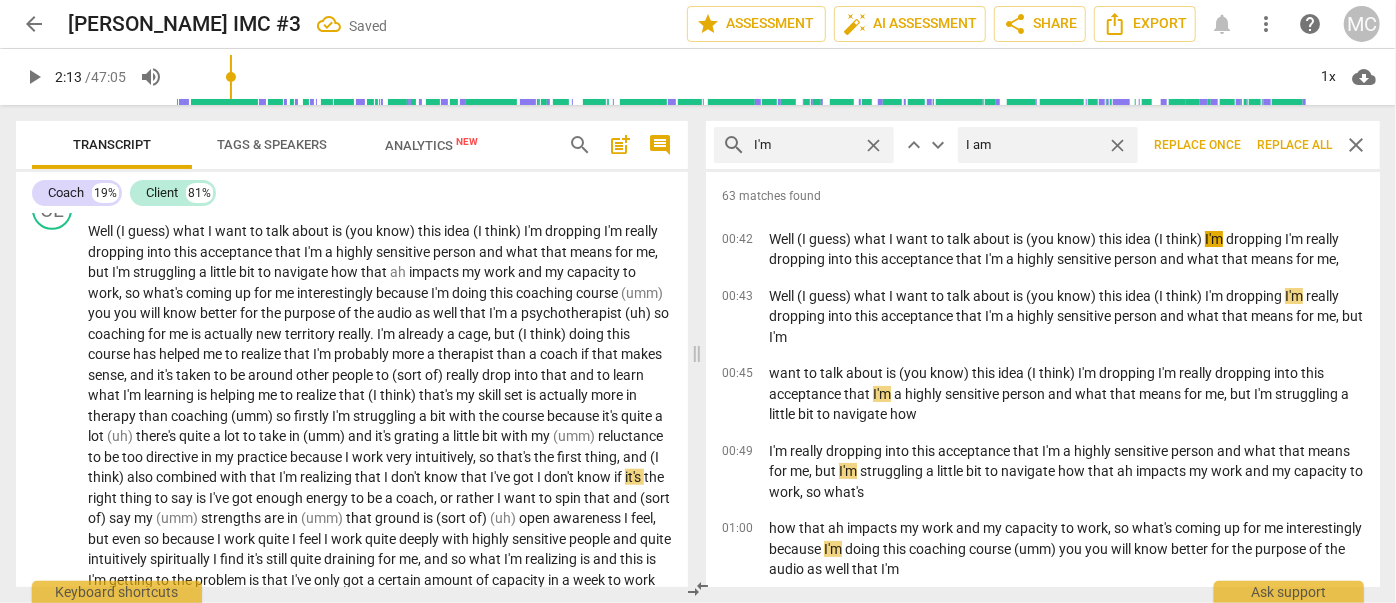 click on "Replace all" at bounding box center (1294, 145) 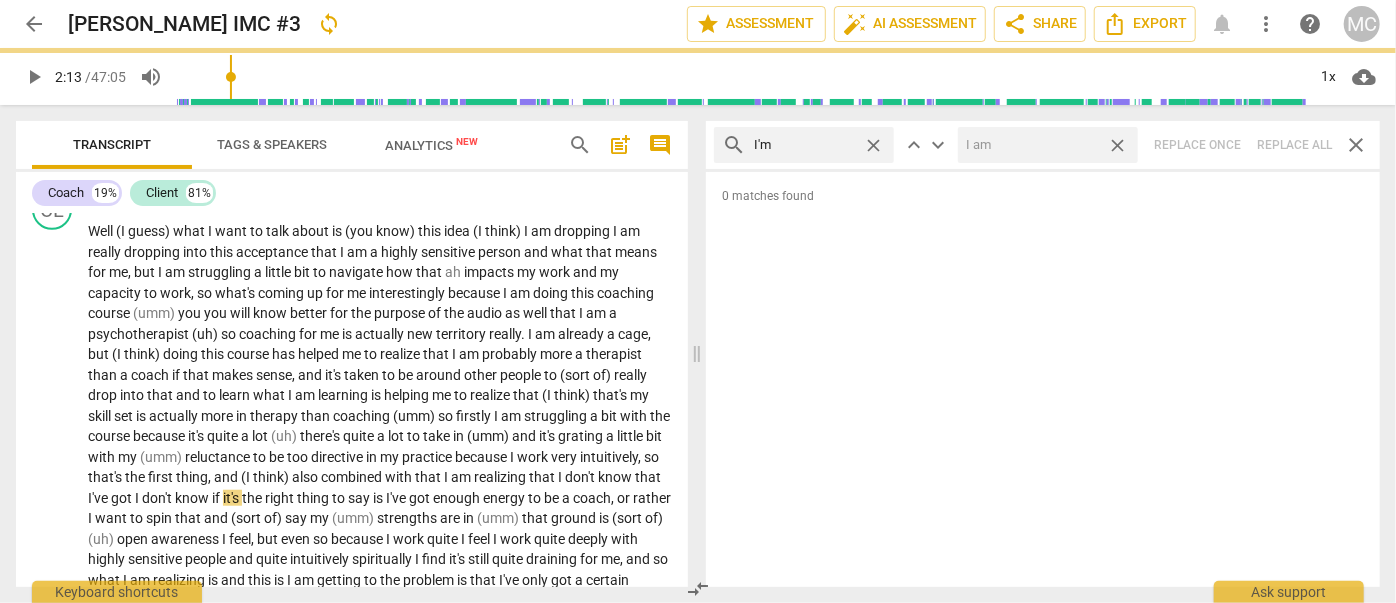 click on "close" at bounding box center (1117, 145) 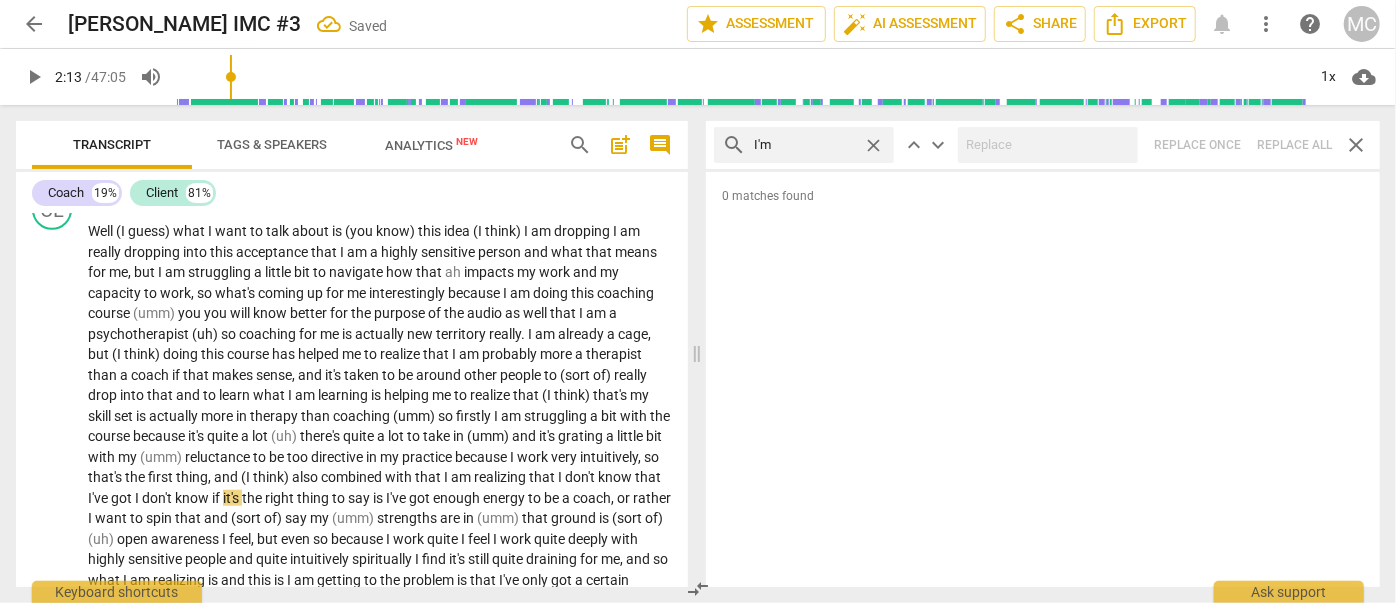 click on "close" at bounding box center (873, 145) 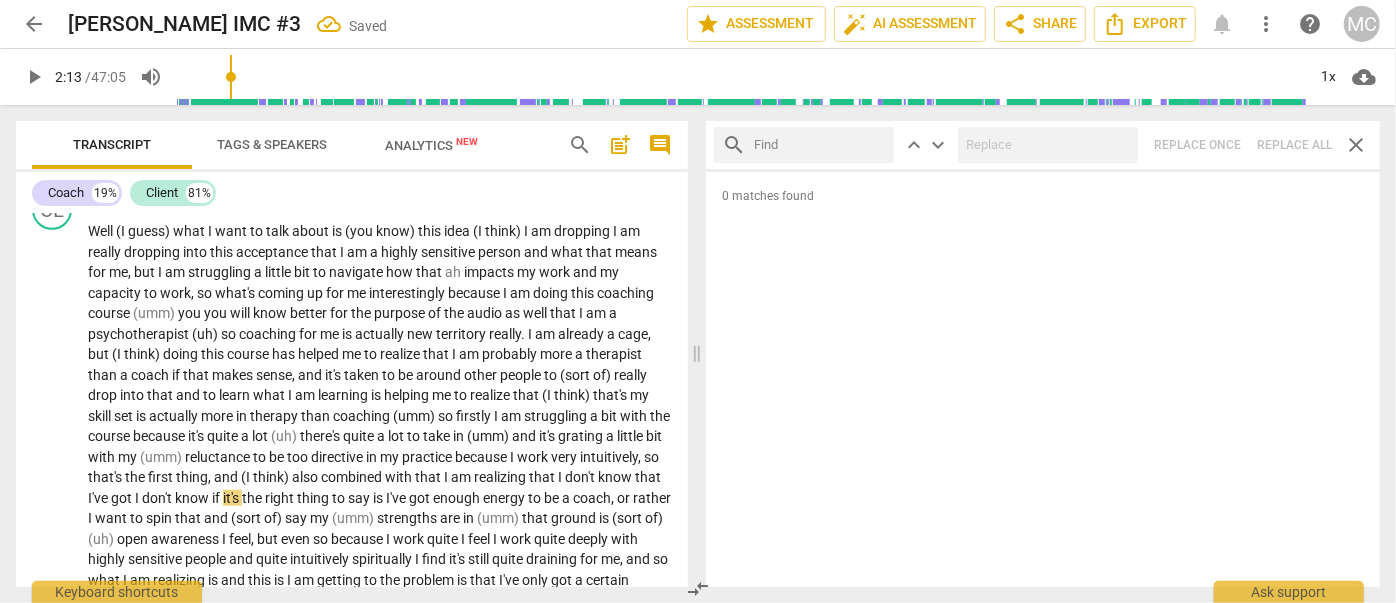 click at bounding box center [820, 145] 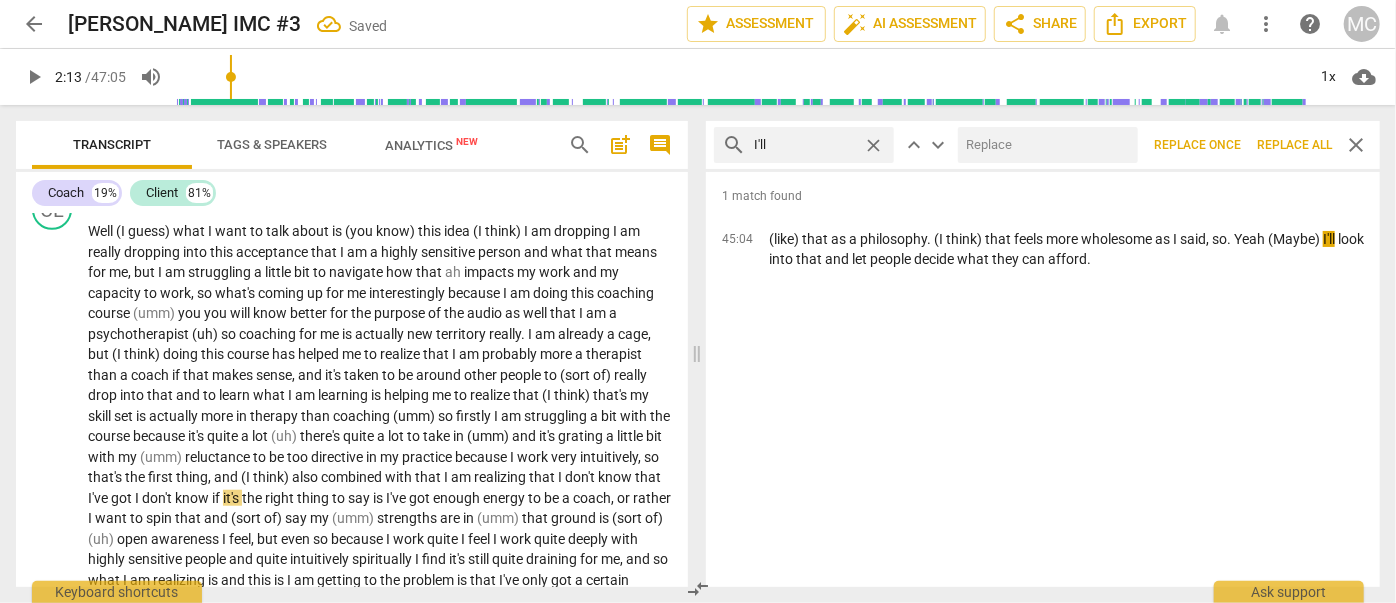 click at bounding box center (1044, 145) 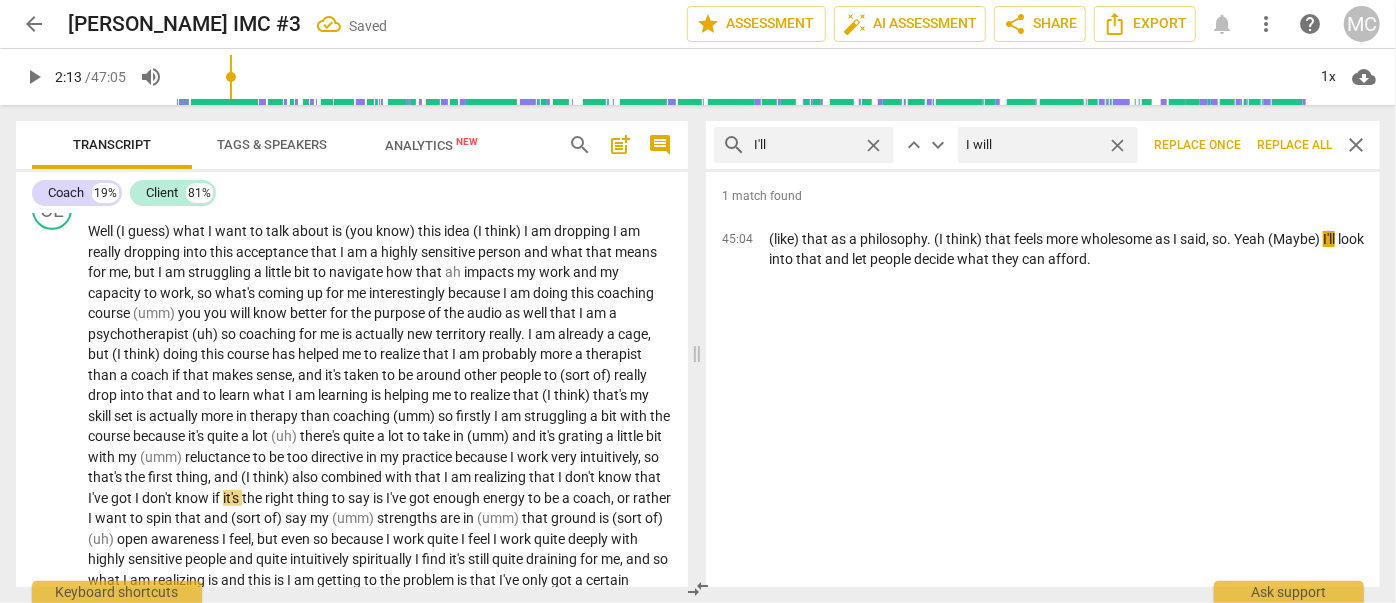 click on "Replace all" at bounding box center [1294, 145] 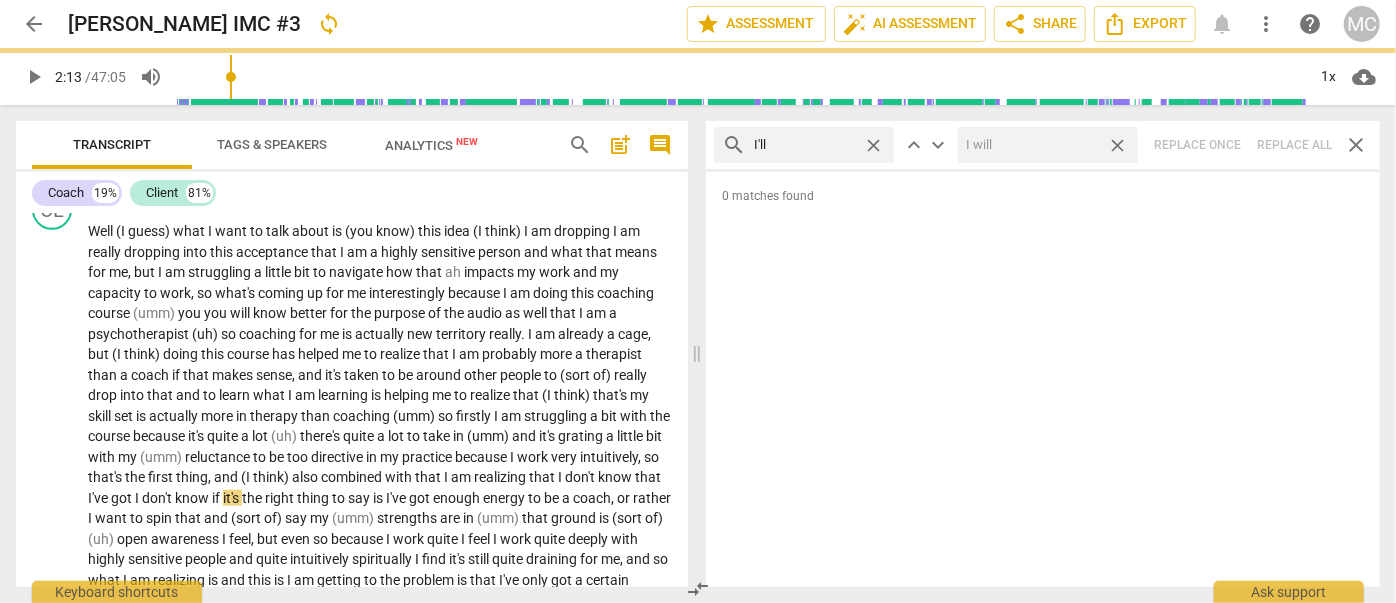 click on "close" at bounding box center (1117, 145) 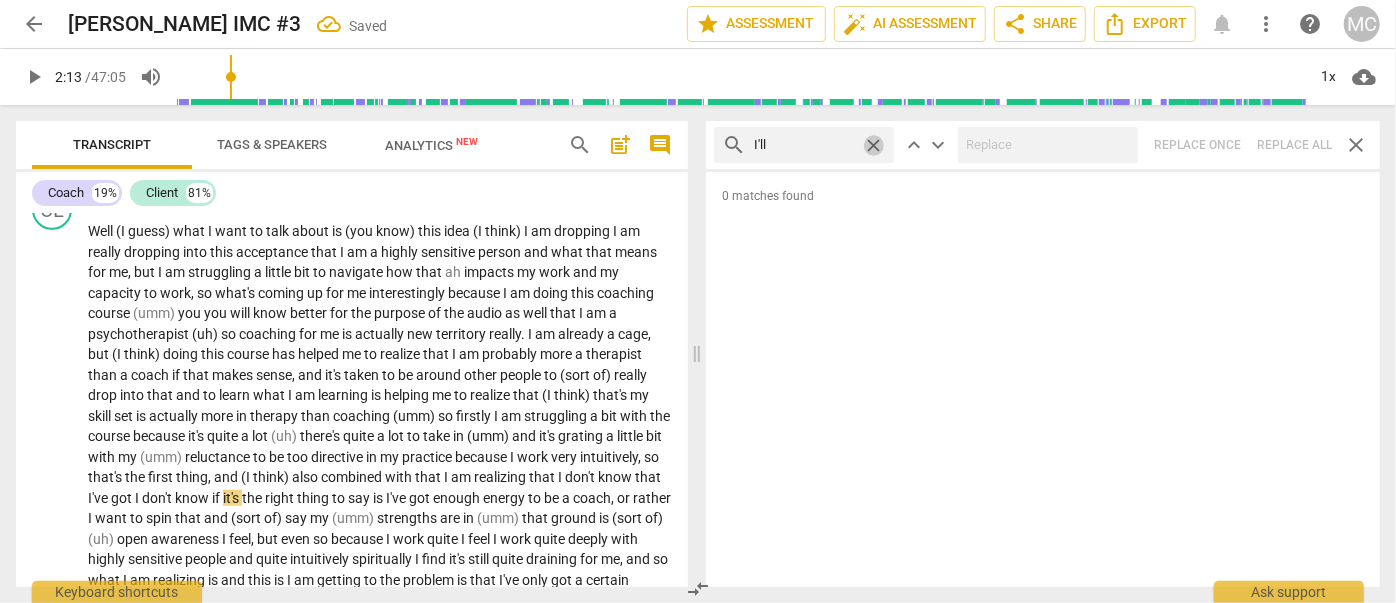 click on "close" at bounding box center [873, 145] 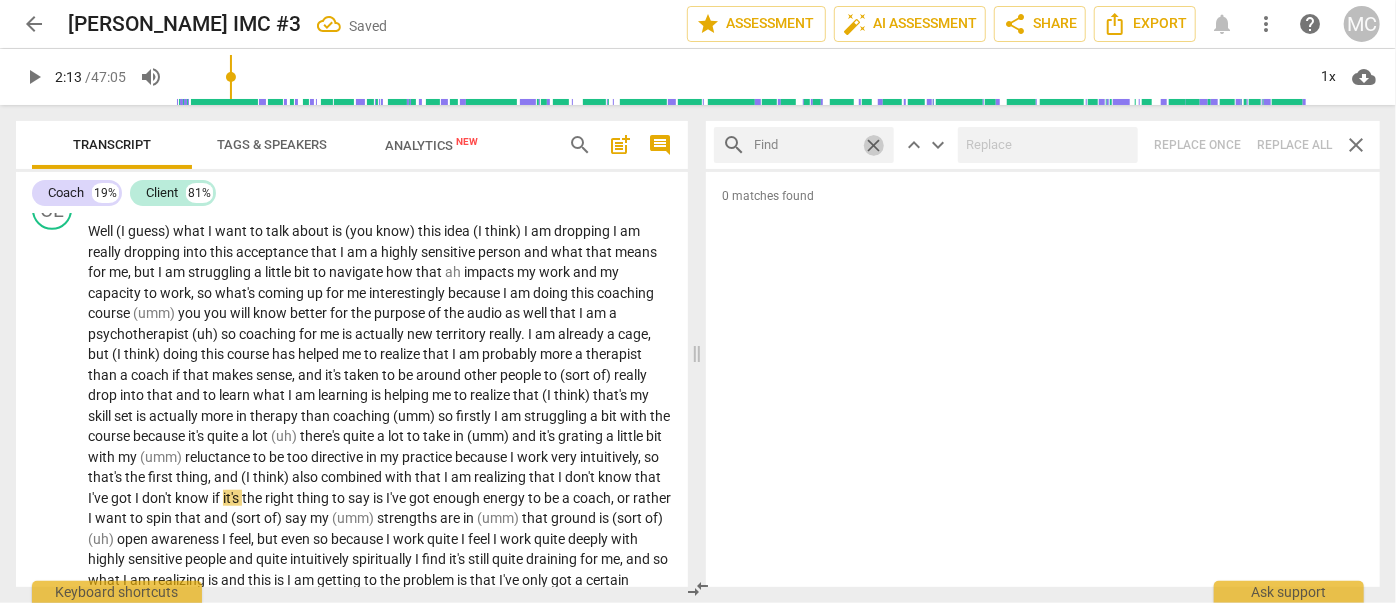 click at bounding box center [804, 145] 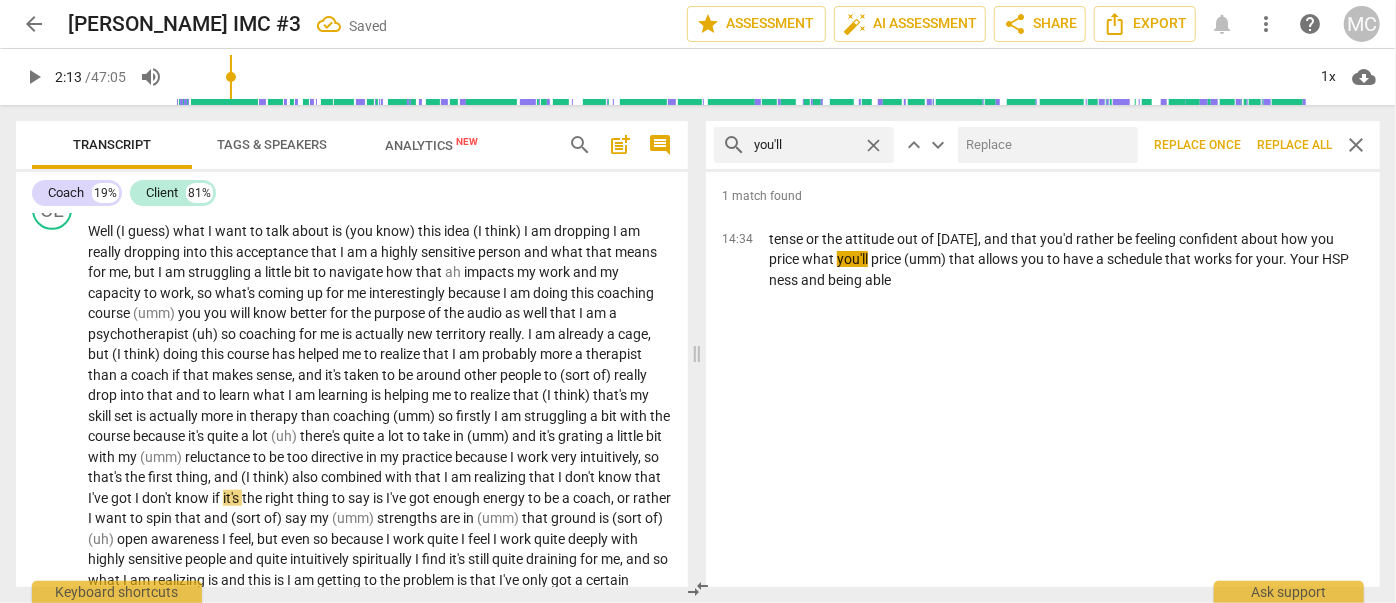 click at bounding box center (1044, 145) 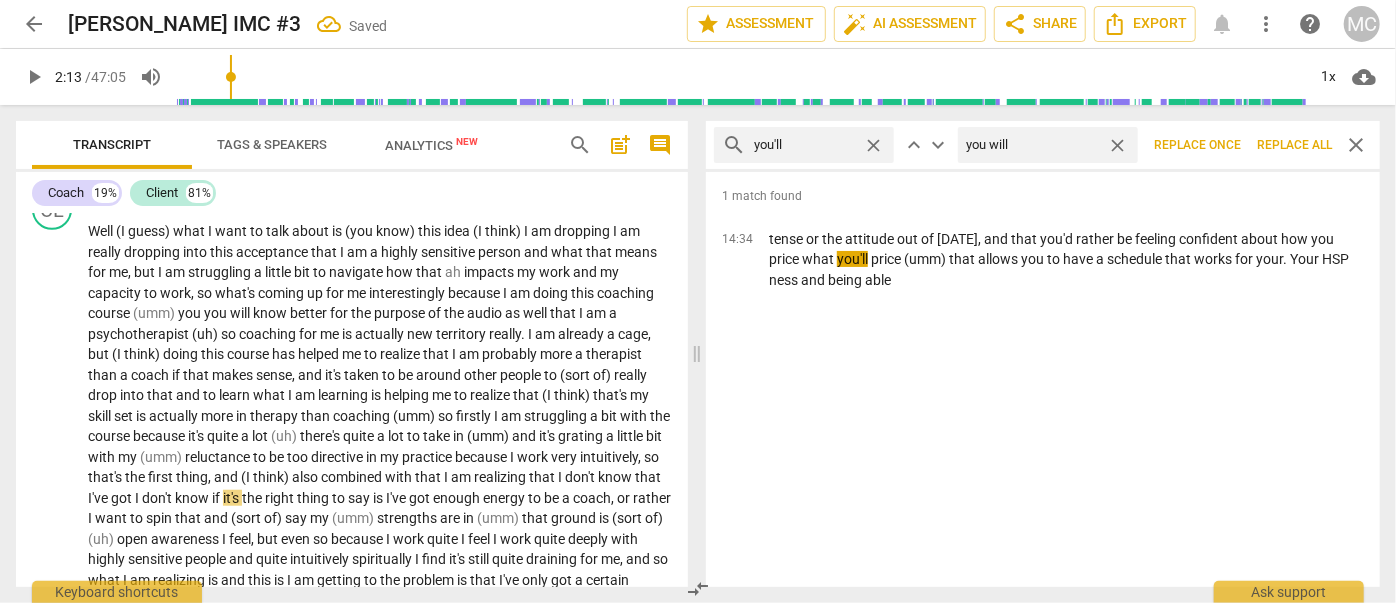 click on "Replace all" at bounding box center (1294, 145) 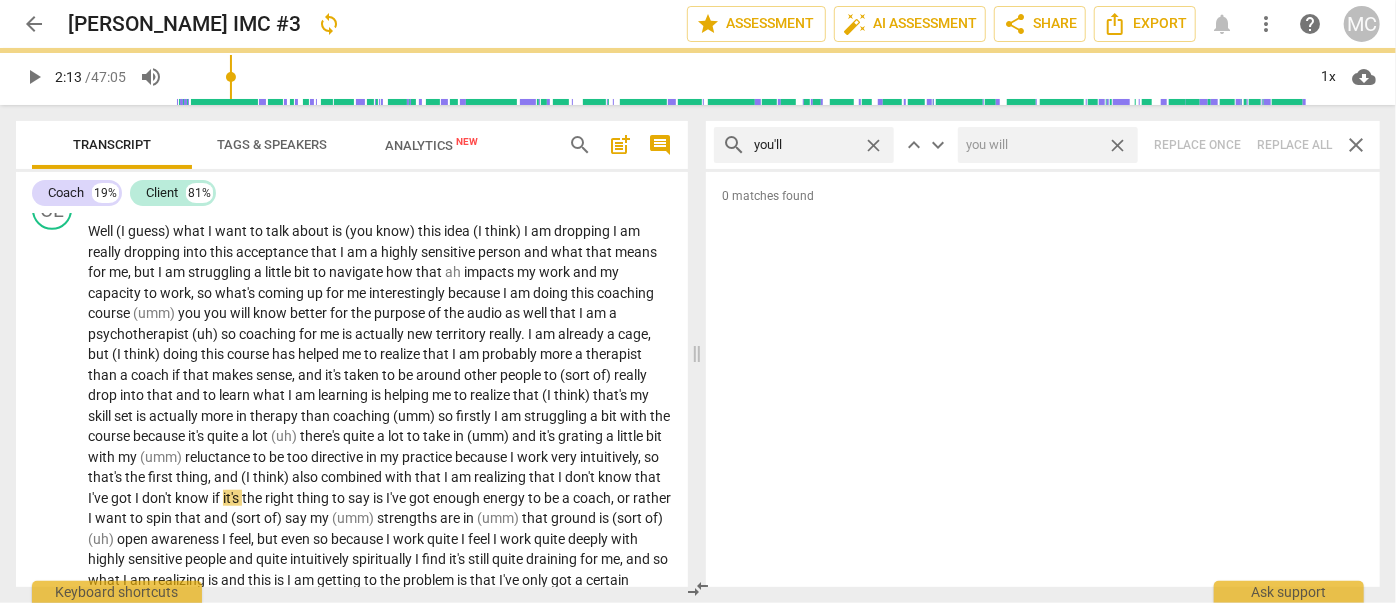 click on "close" at bounding box center [1117, 145] 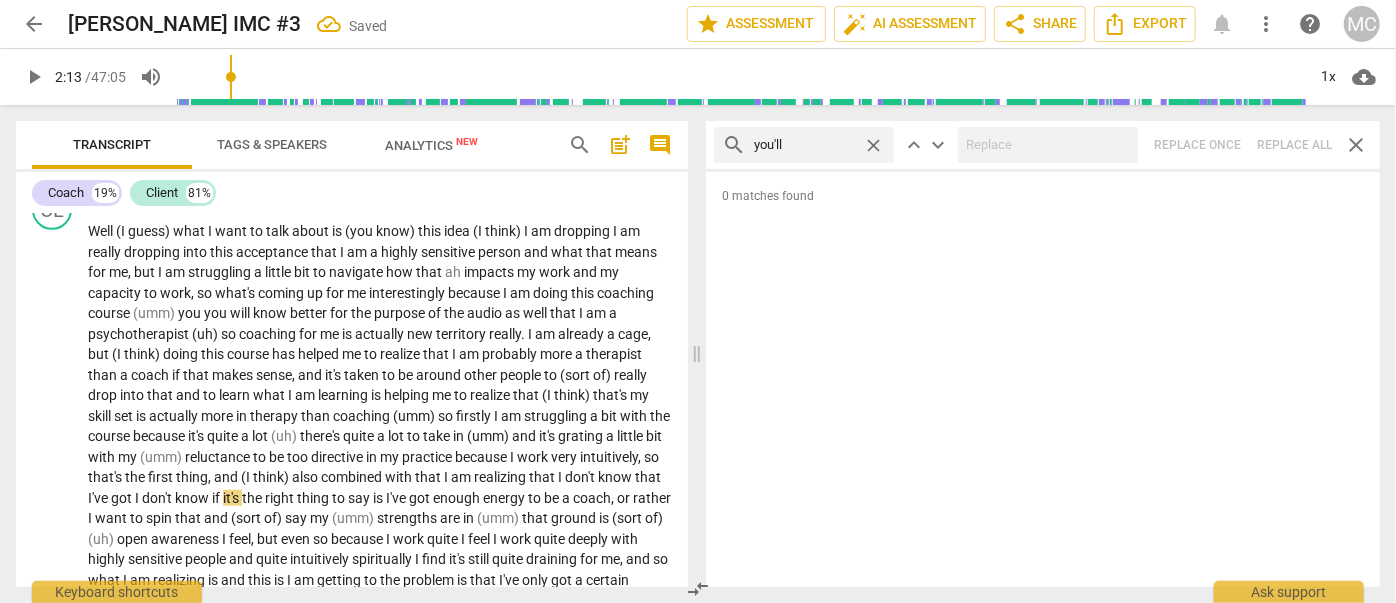 click on "close" at bounding box center [873, 145] 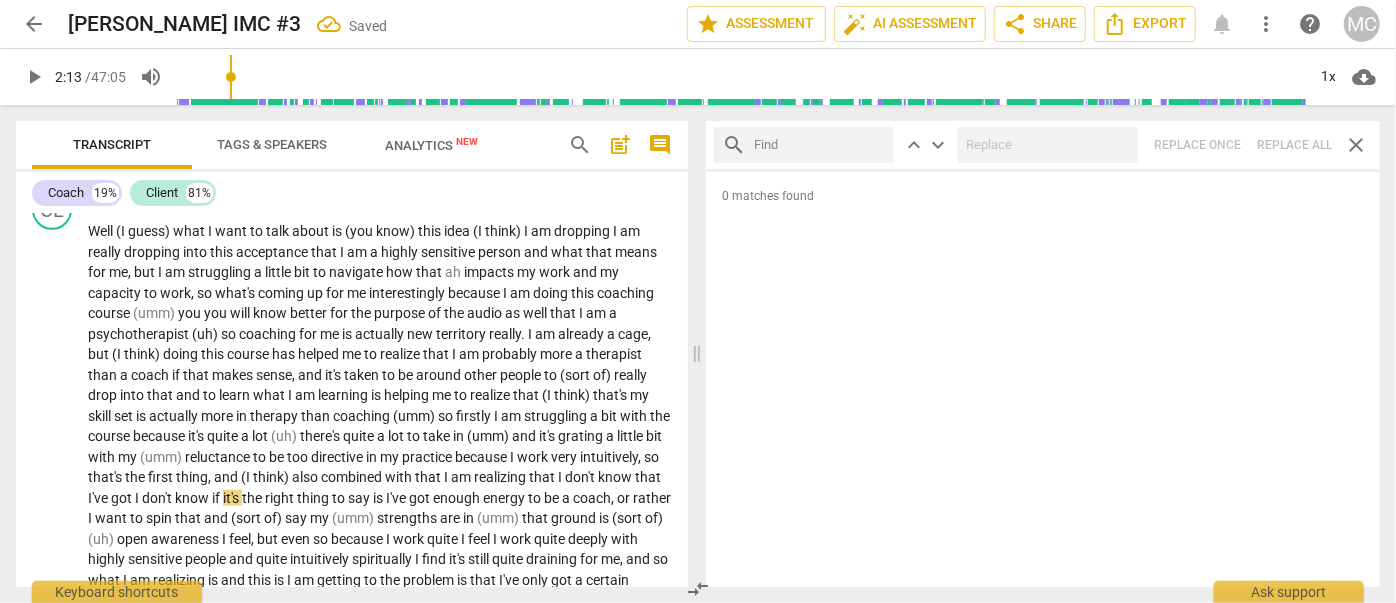 click at bounding box center [820, 145] 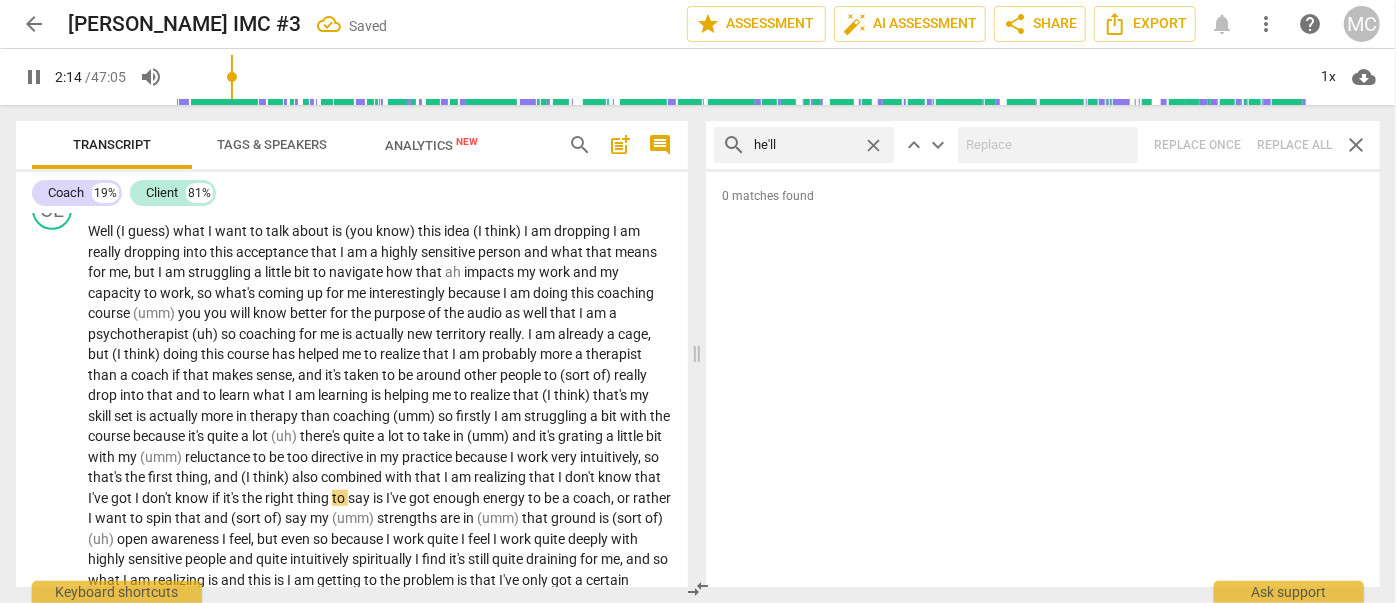 click on "search he'll close keyboard_arrow_up keyboard_arrow_down Replace once Replace all close" at bounding box center (1043, 145) 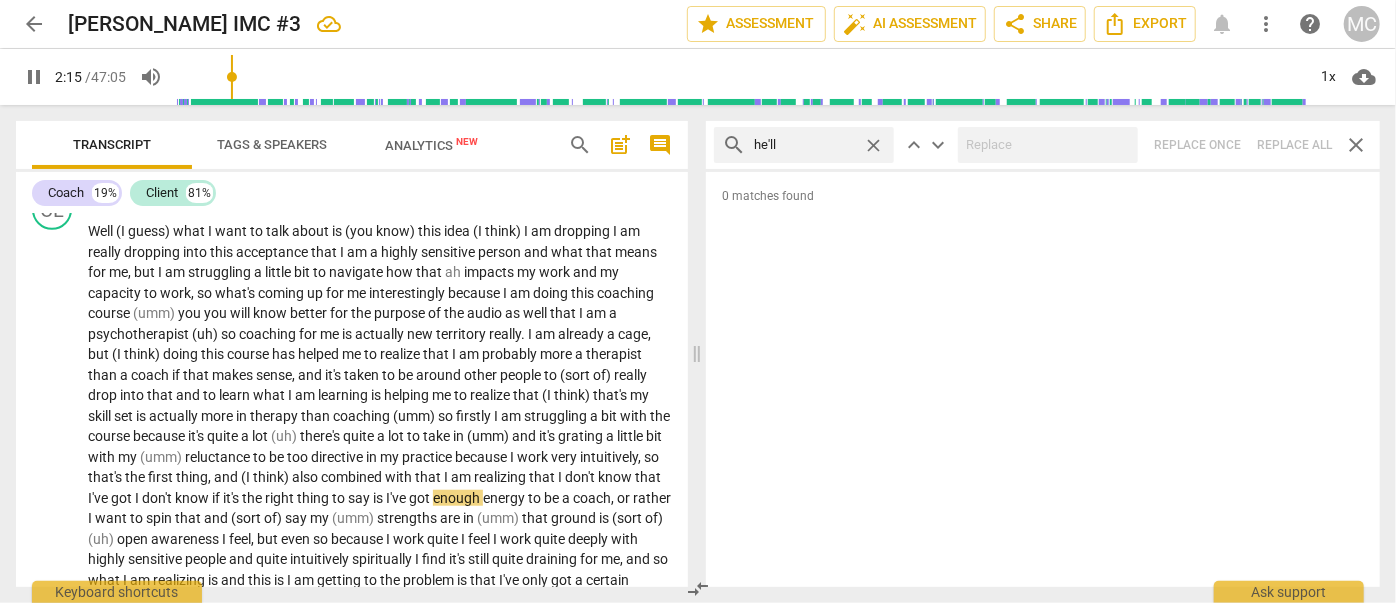 click on "close" at bounding box center (873, 145) 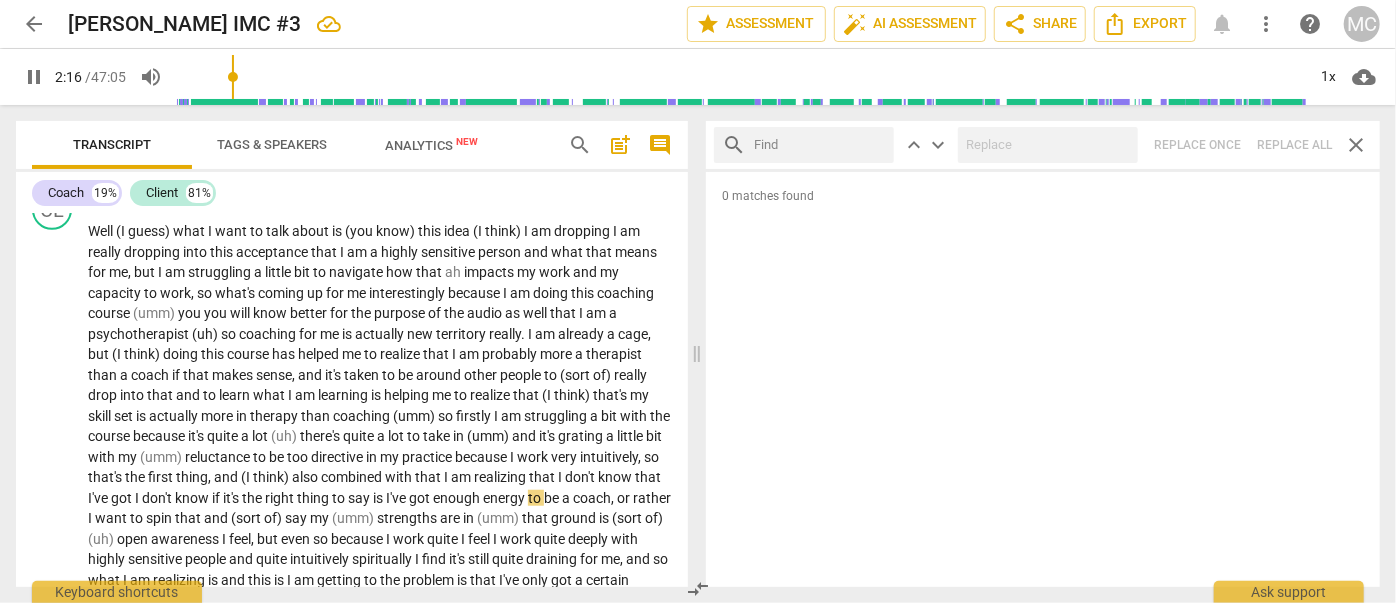 click at bounding box center [820, 145] 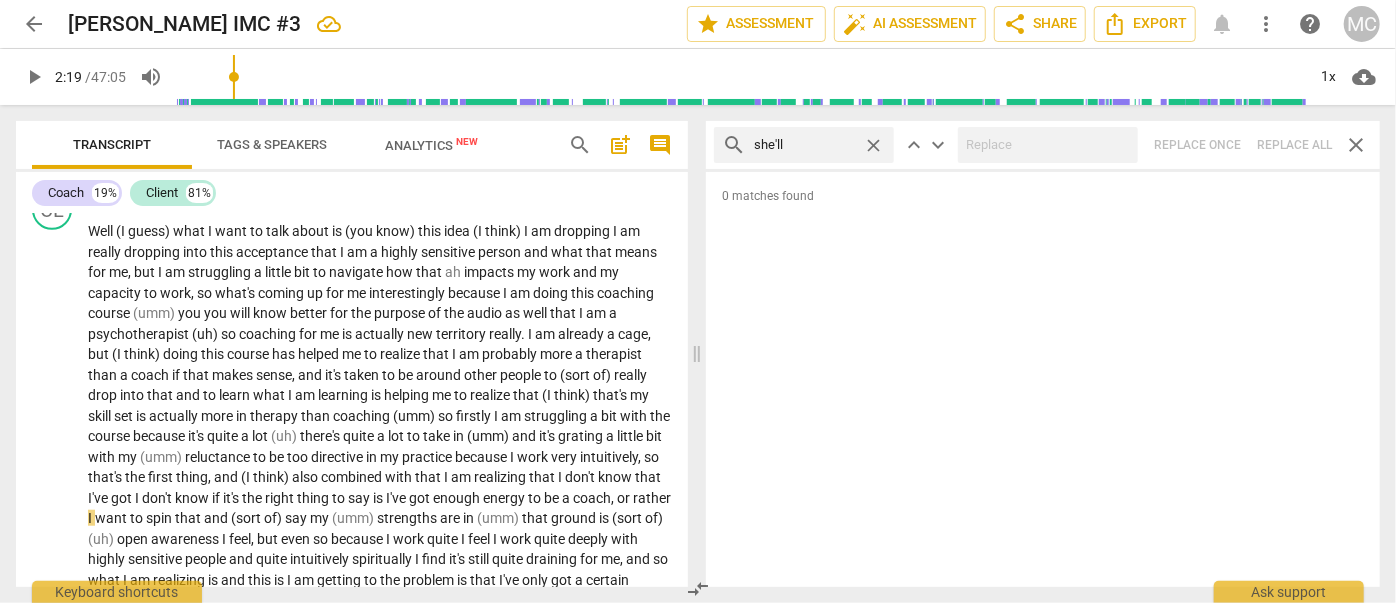 click on "search she'll close keyboard_arrow_up keyboard_arrow_down Replace once Replace all close" at bounding box center [1043, 145] 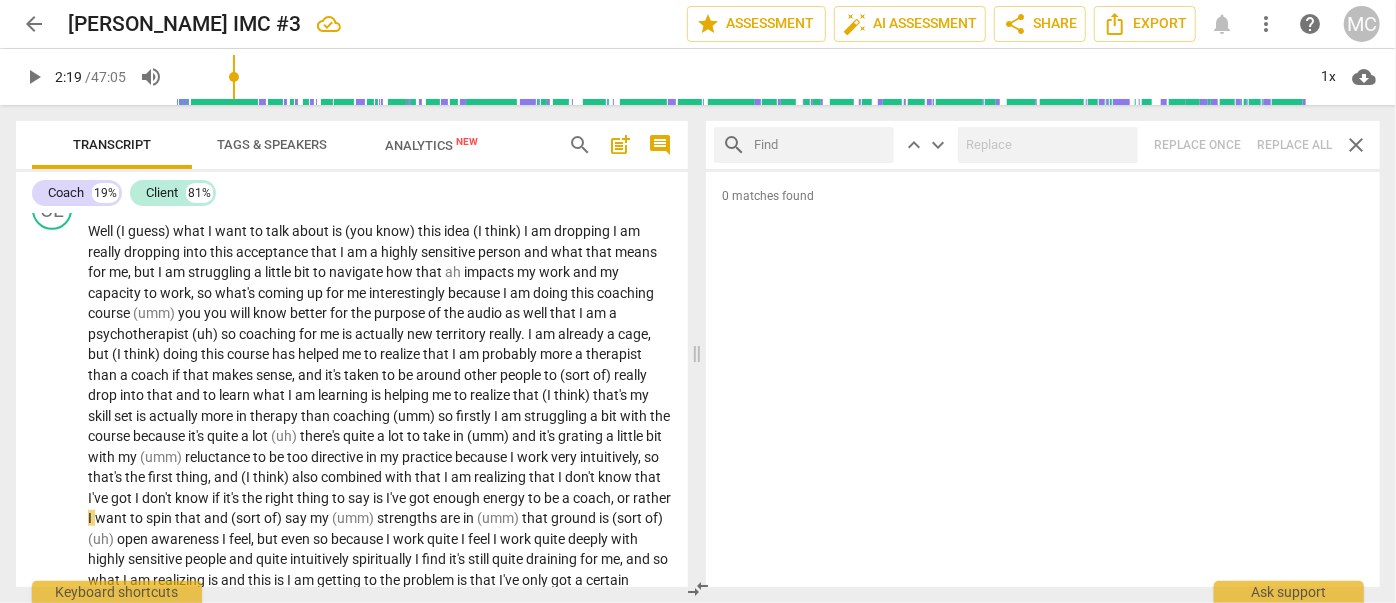 click at bounding box center (820, 145) 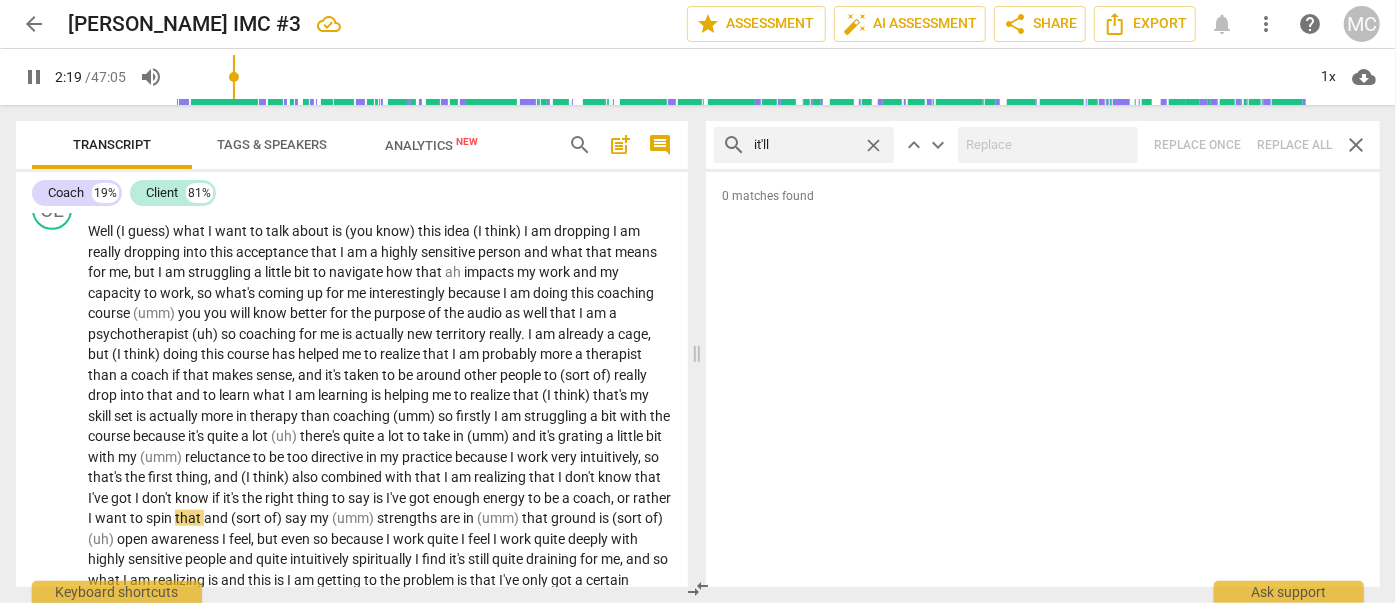 click on "search it'll close keyboard_arrow_up keyboard_arrow_down Replace once Replace all close" at bounding box center [1043, 145] 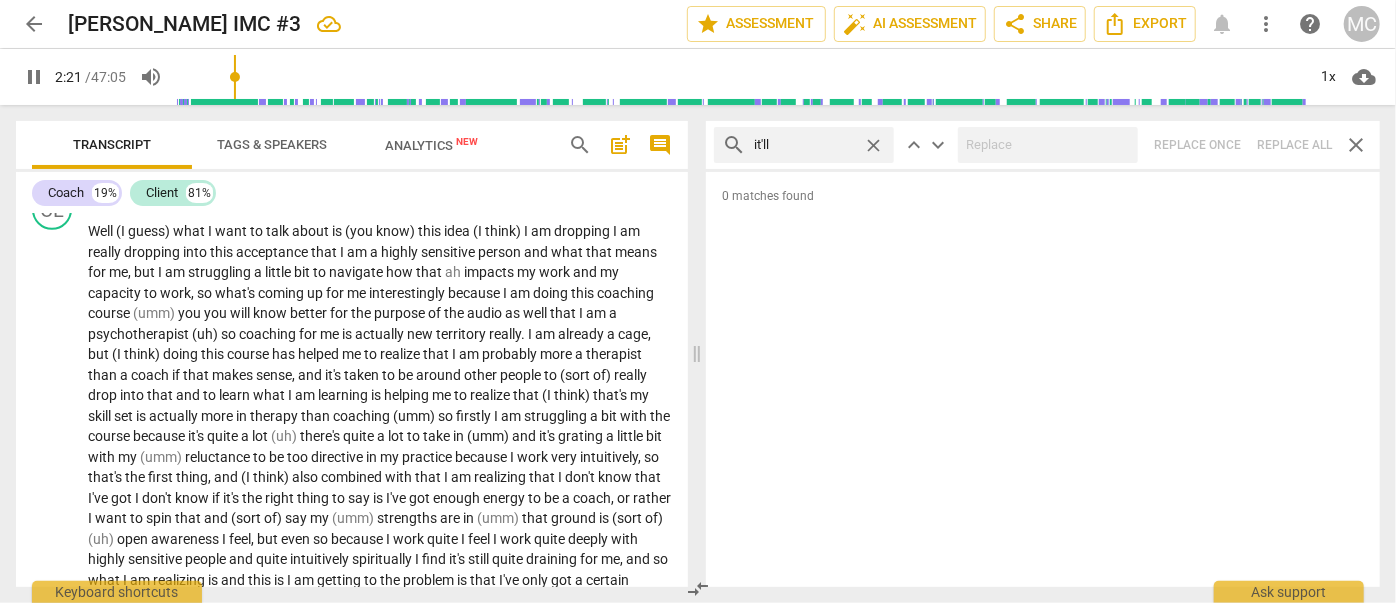 click on "close" at bounding box center [873, 145] 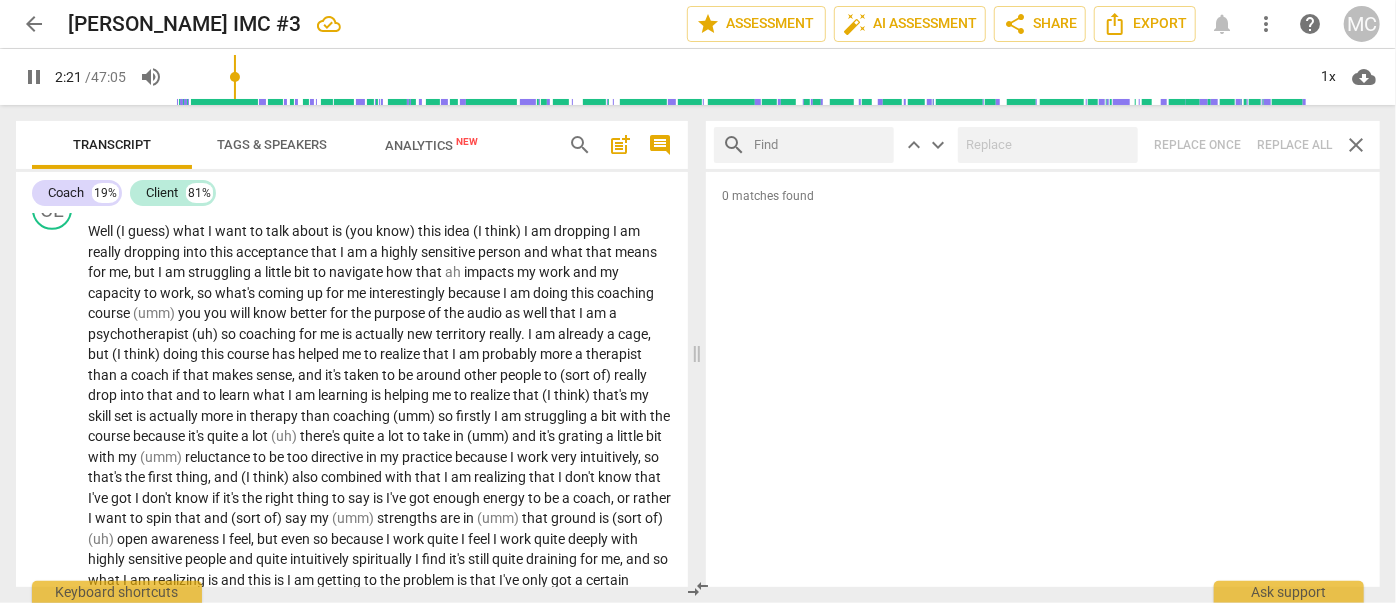 click at bounding box center [820, 145] 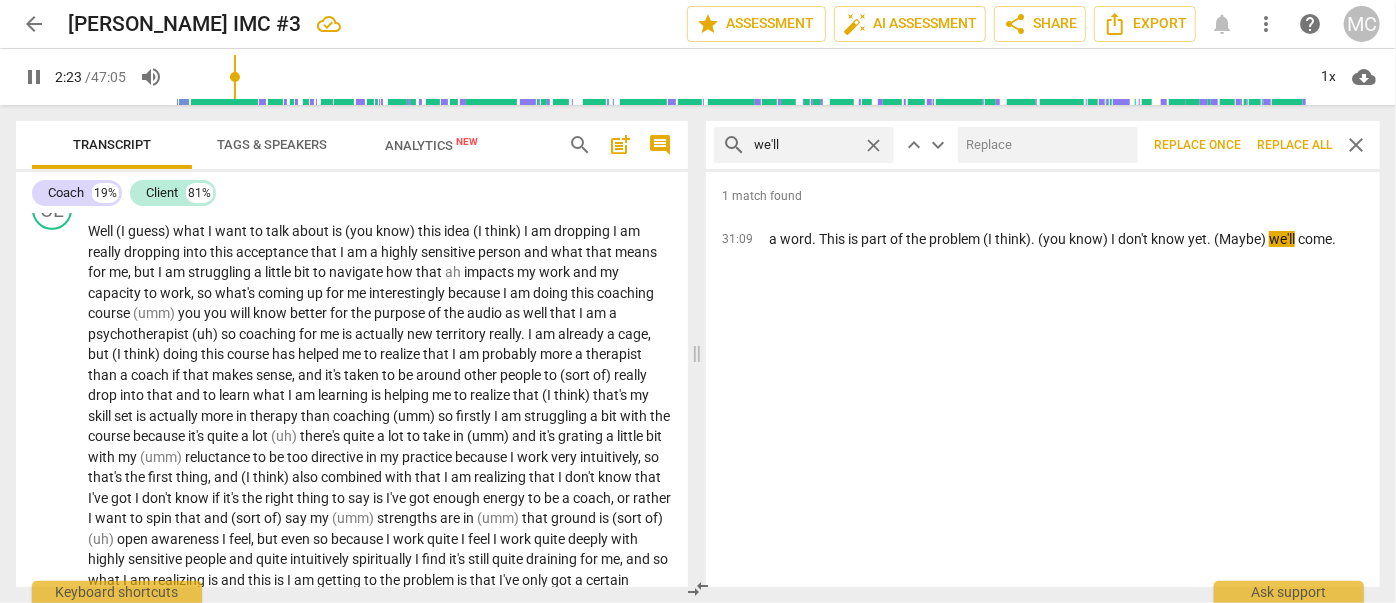 click at bounding box center (1044, 145) 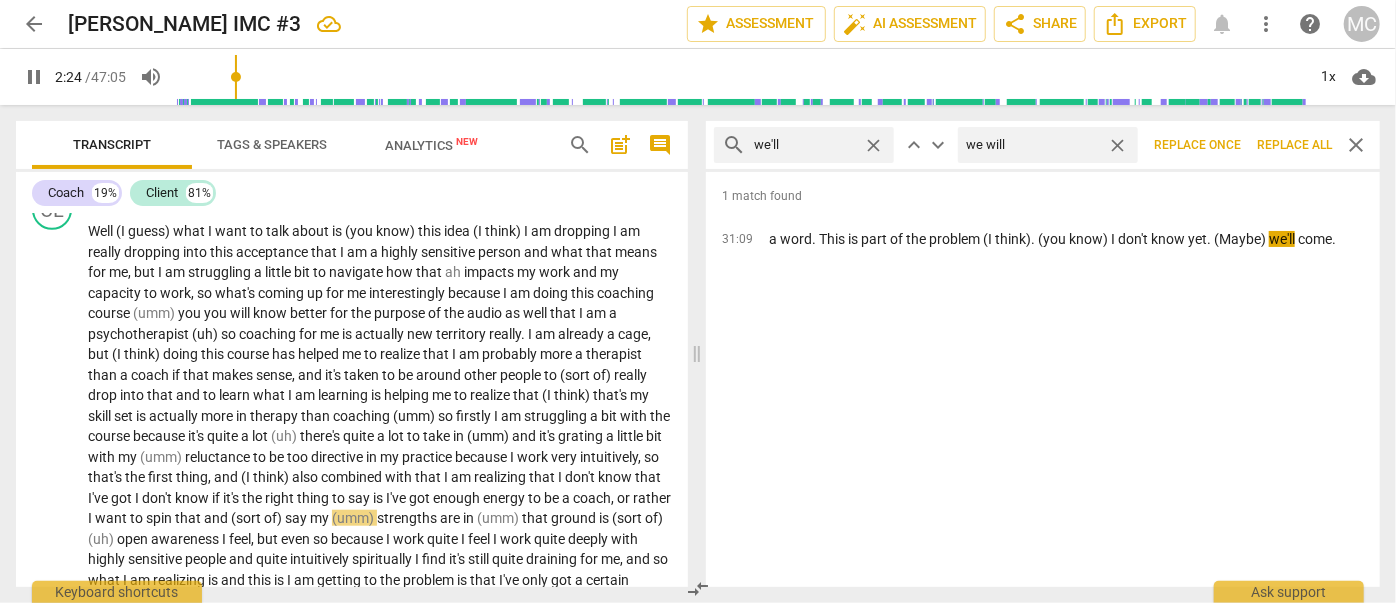 click on "Replace all" at bounding box center [1294, 145] 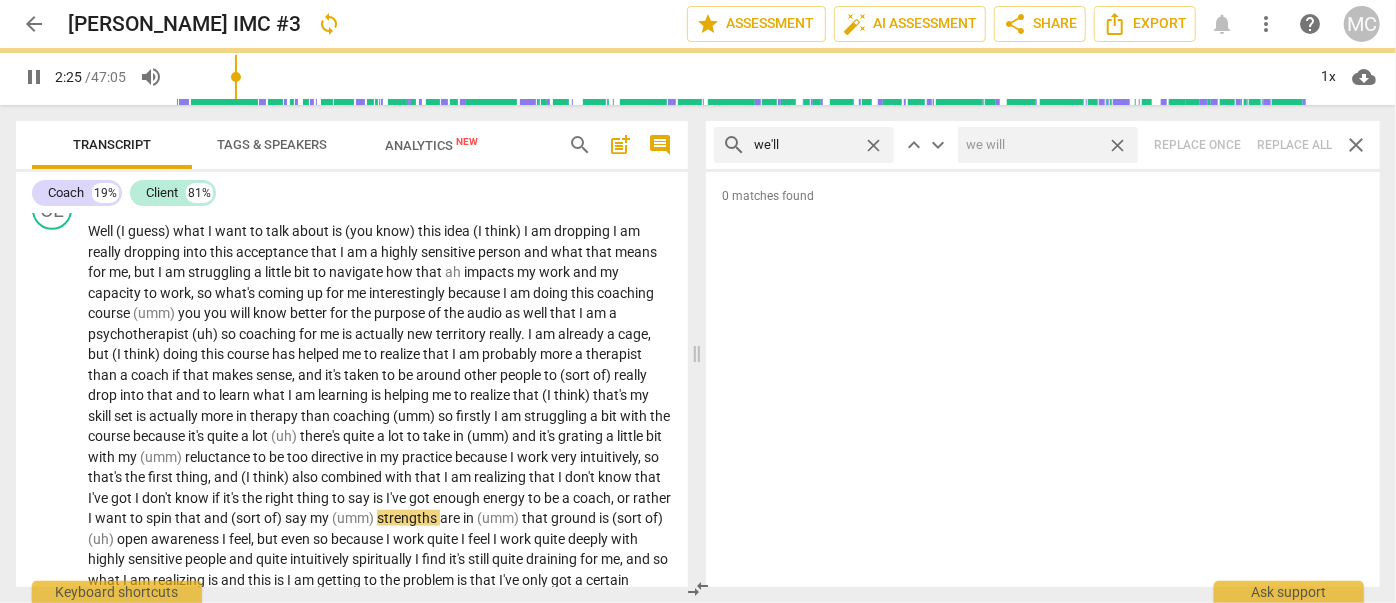 click on "close" at bounding box center (1117, 145) 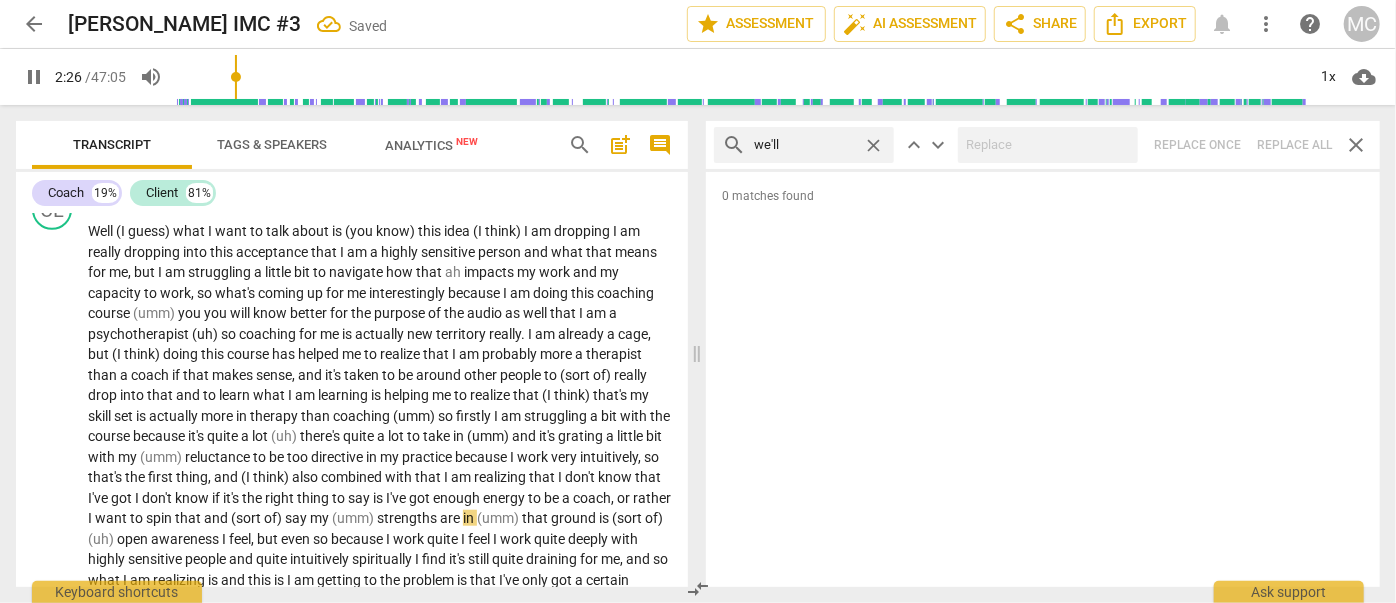 click on "close" at bounding box center [873, 145] 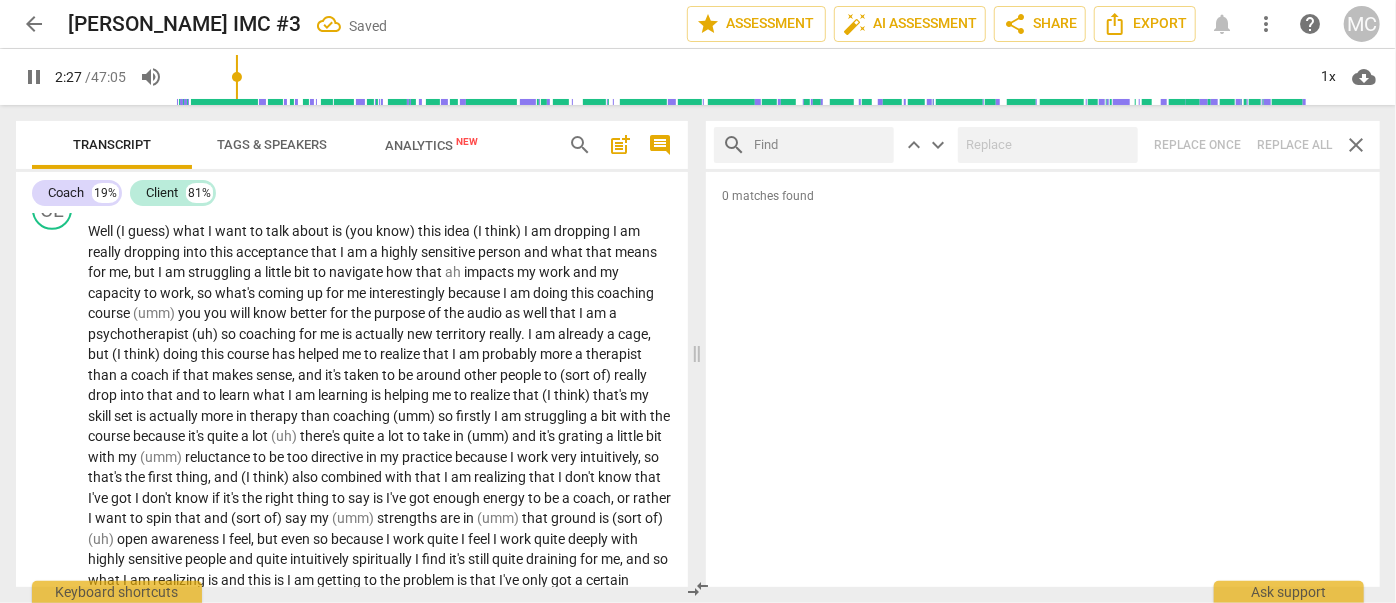 click at bounding box center [820, 145] 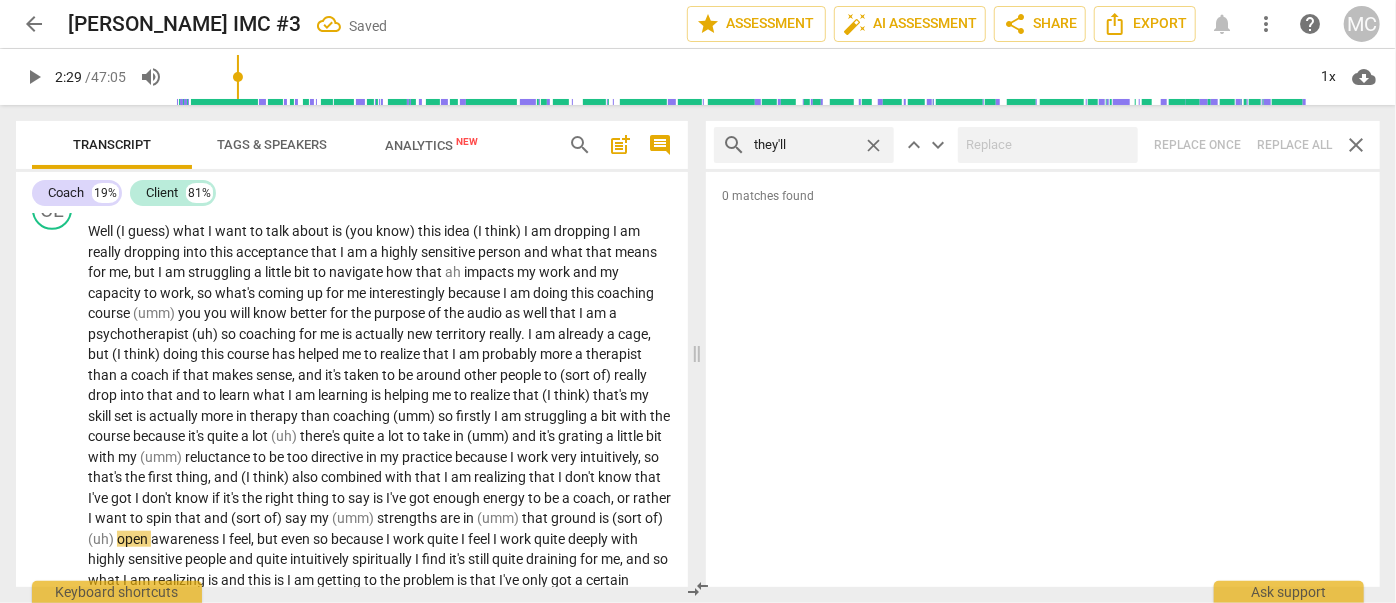 drag, startPoint x: 1299, startPoint y: 146, endPoint x: 1222, endPoint y: 154, distance: 77.41447 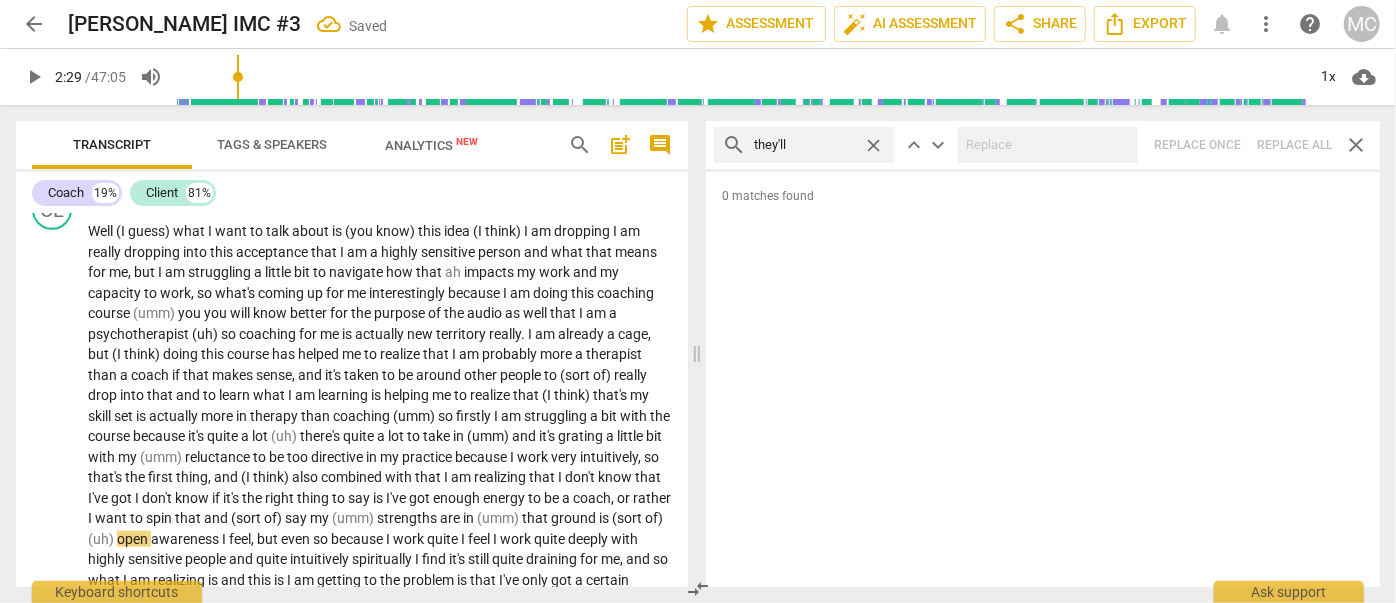 click on "search they'll close keyboard_arrow_up keyboard_arrow_down Replace once Replace all close" at bounding box center (1043, 145) 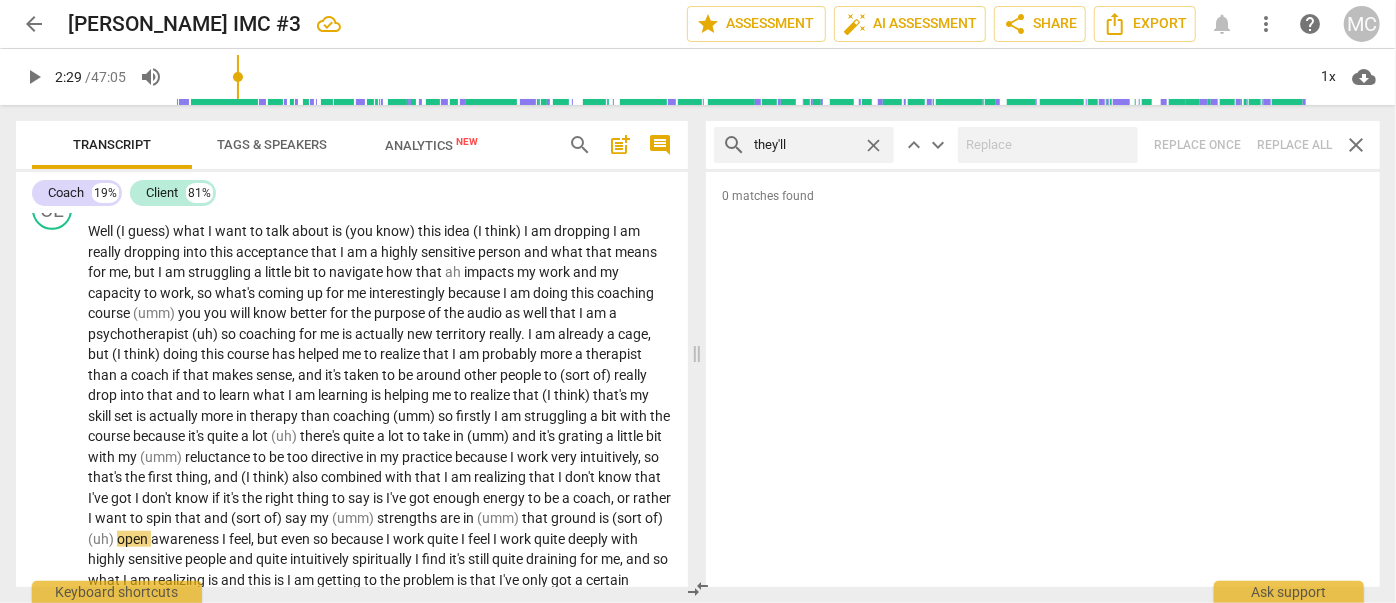 click on "close" at bounding box center [873, 145] 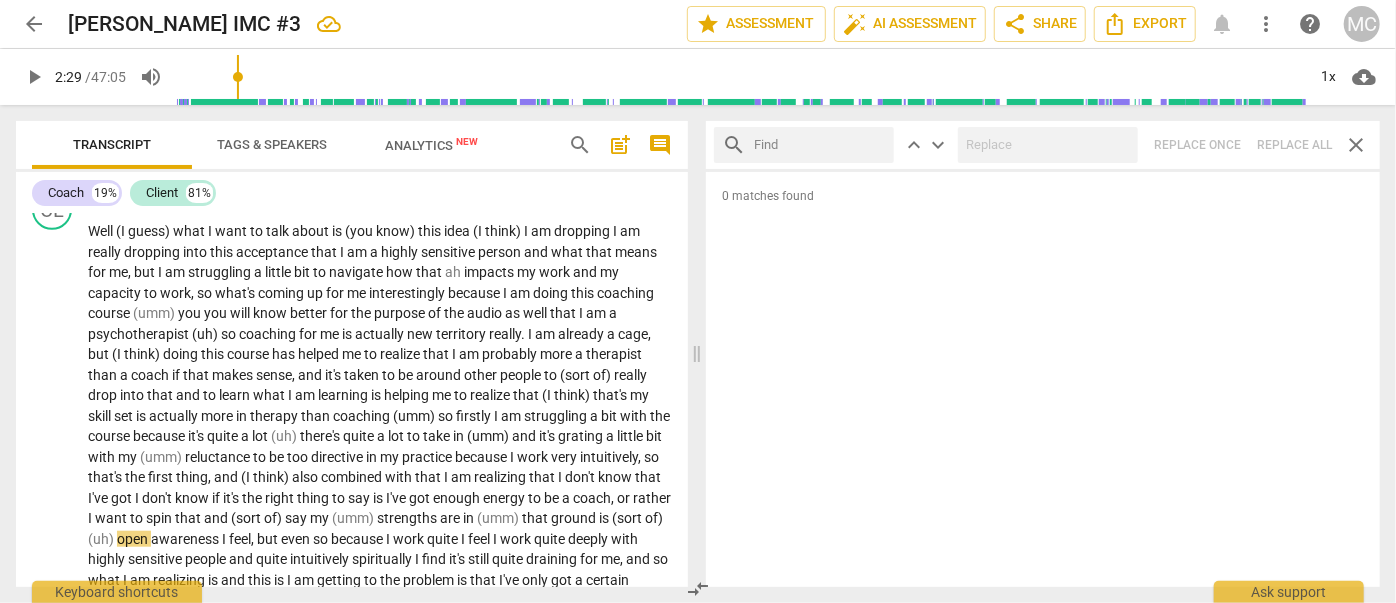 click at bounding box center (820, 145) 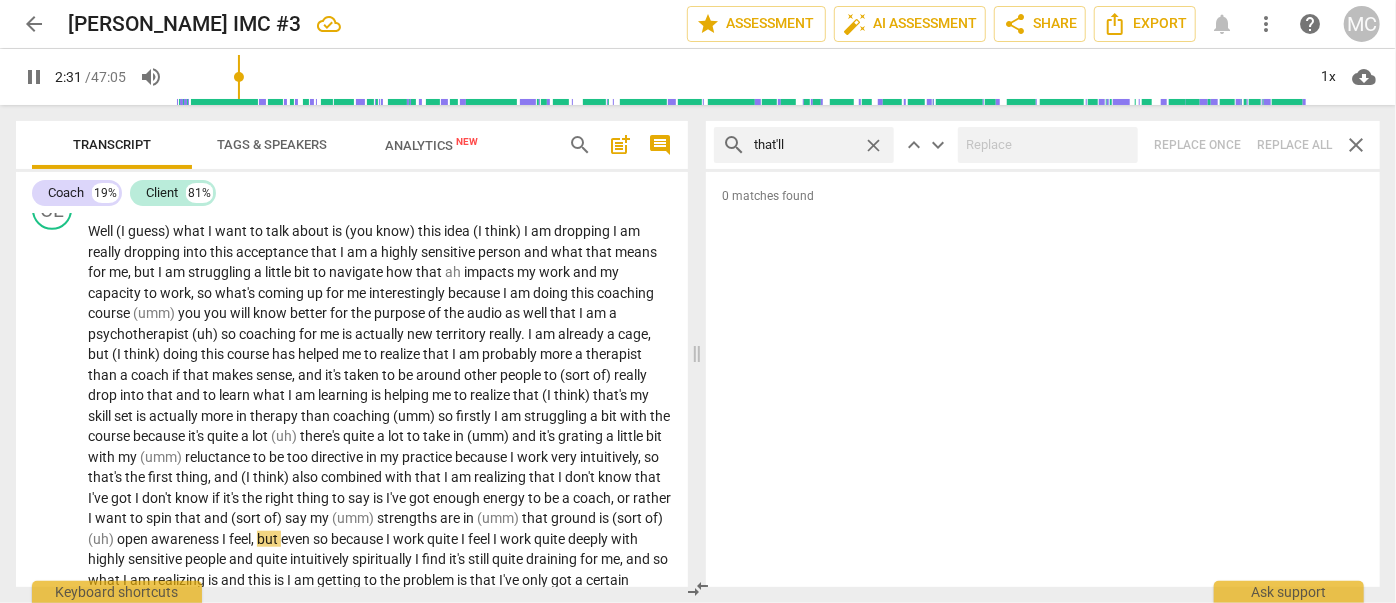 click on "search that'll close keyboard_arrow_up keyboard_arrow_down Replace once Replace all close" at bounding box center (1043, 145) 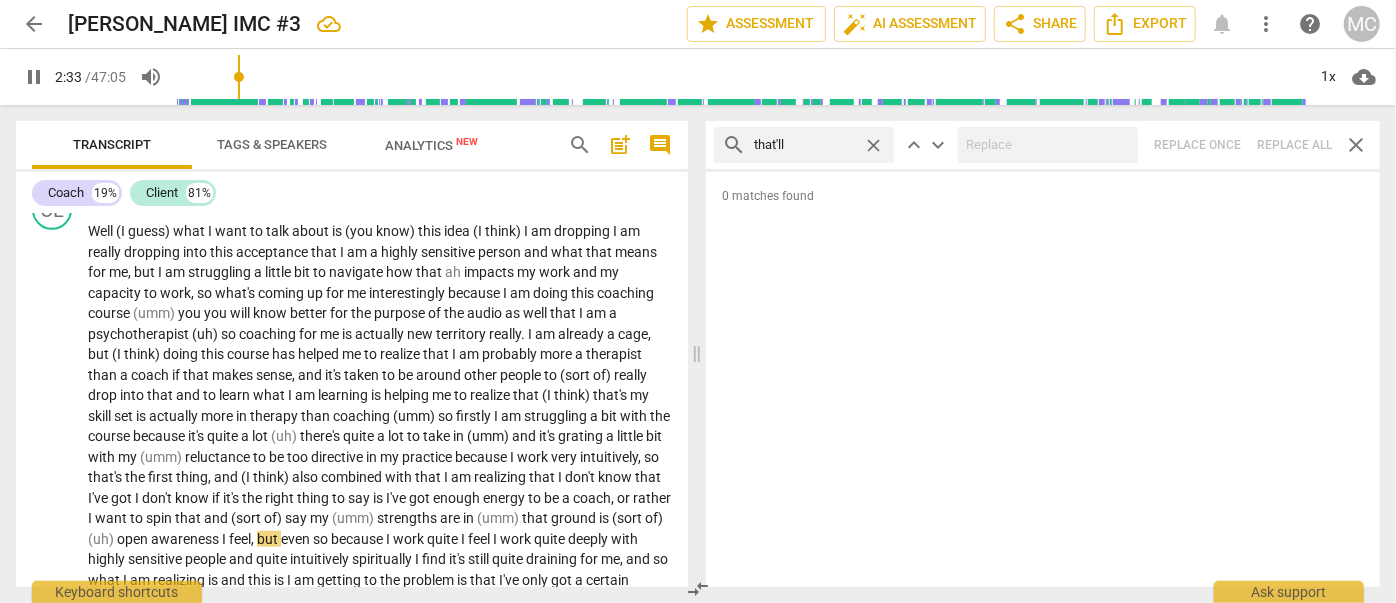 click on "close" at bounding box center (873, 145) 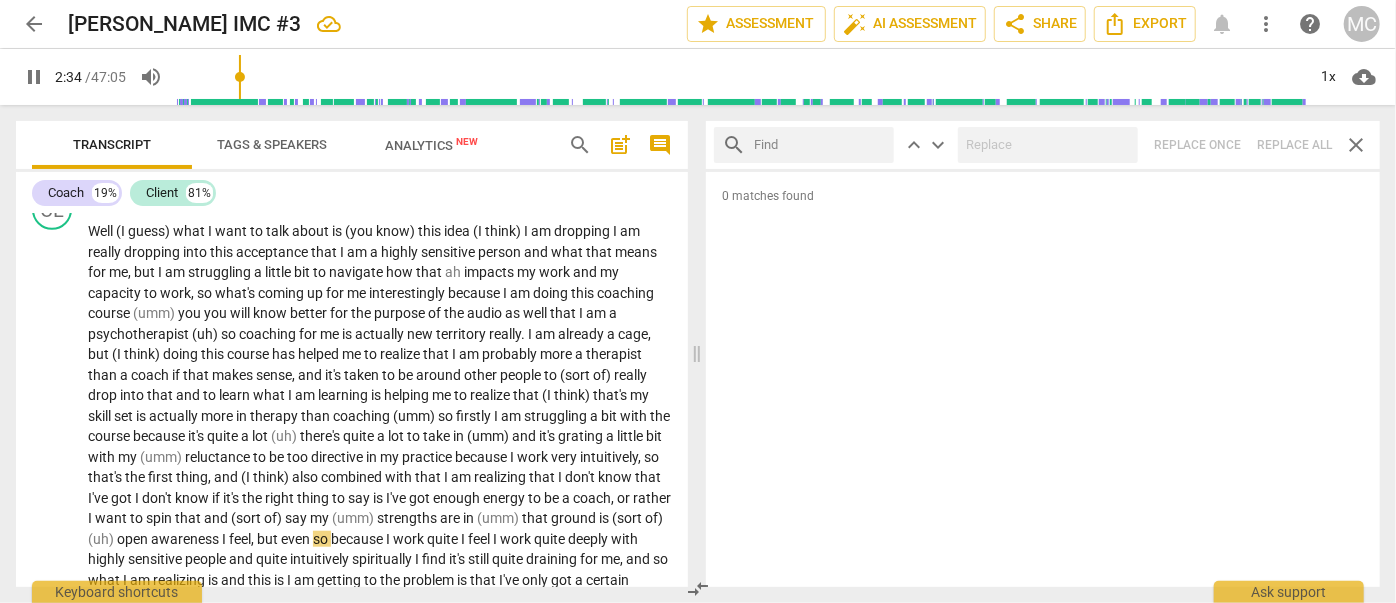 click at bounding box center [820, 145] 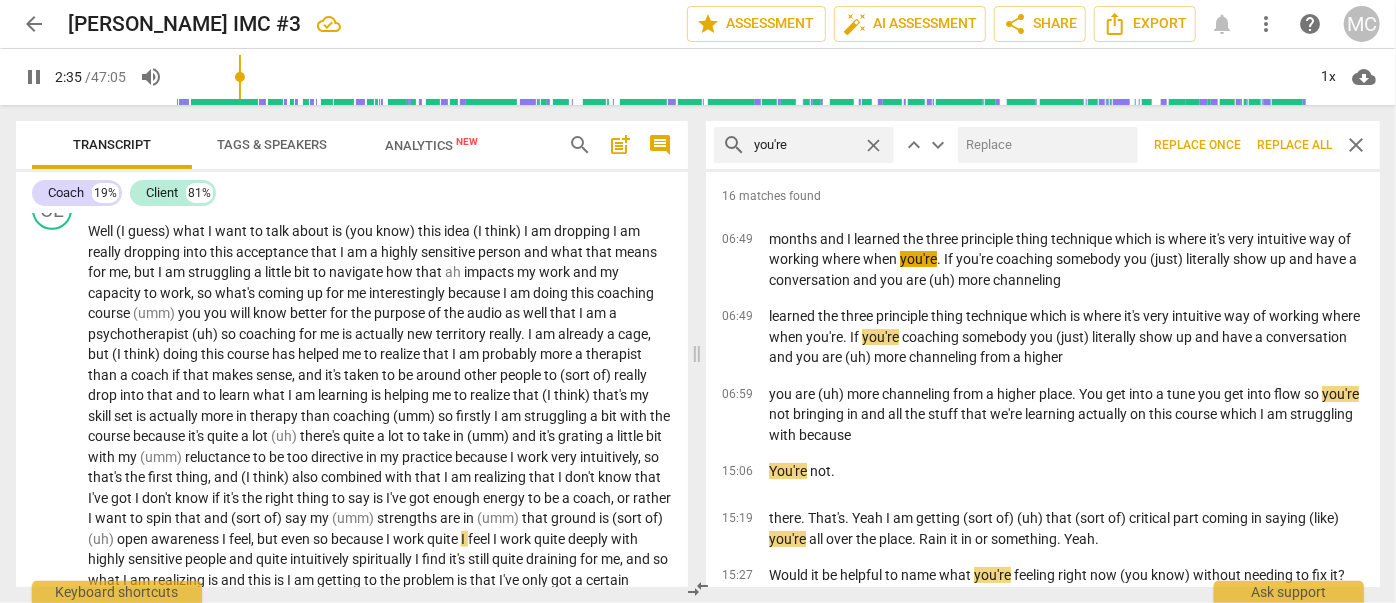 click at bounding box center [1044, 145] 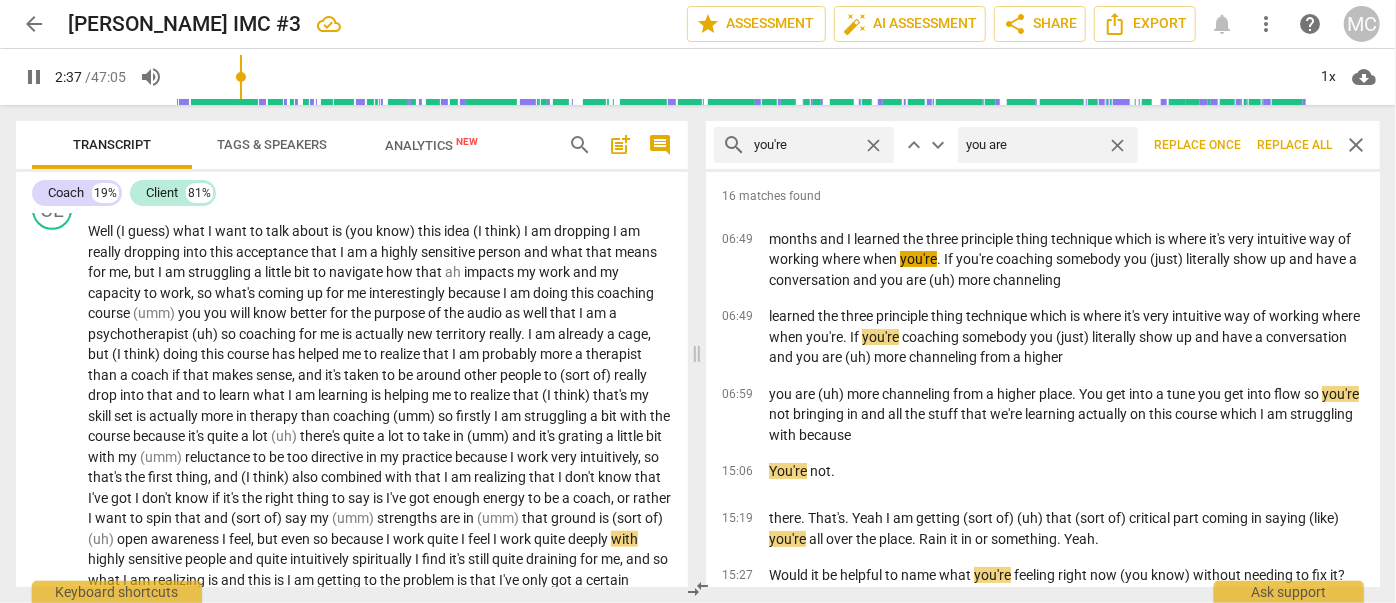 click on "Replace all" at bounding box center (1294, 145) 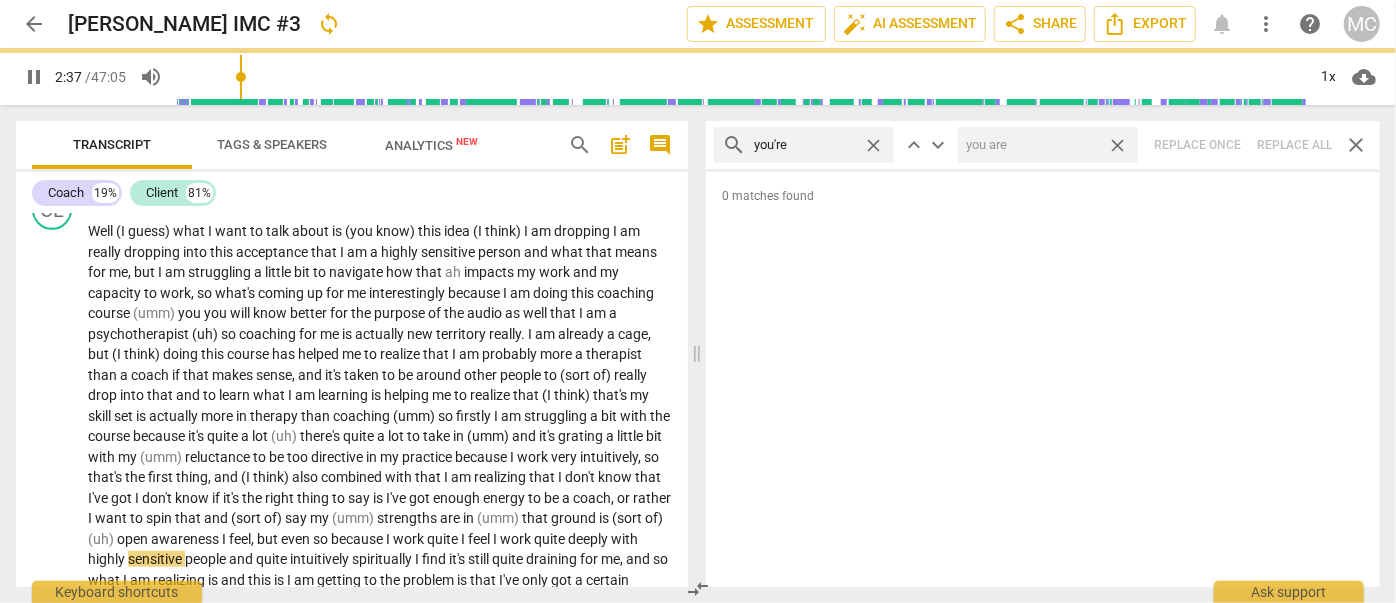 click on "close" at bounding box center [1117, 145] 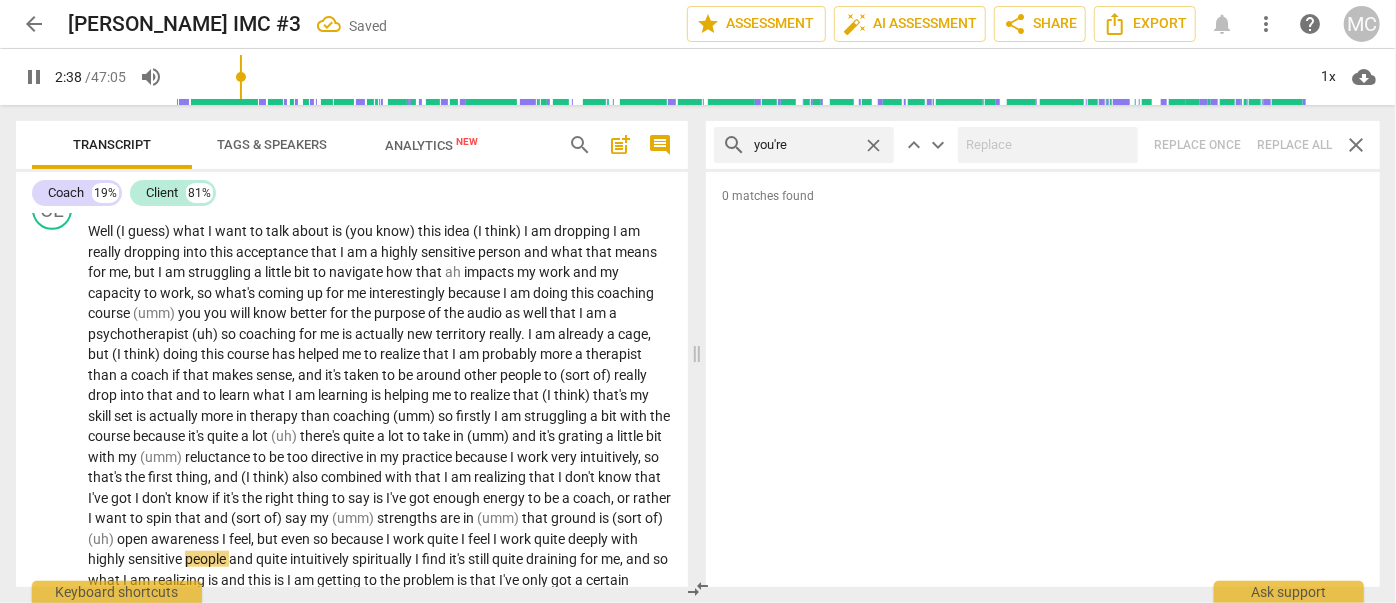 click on "close" at bounding box center [873, 145] 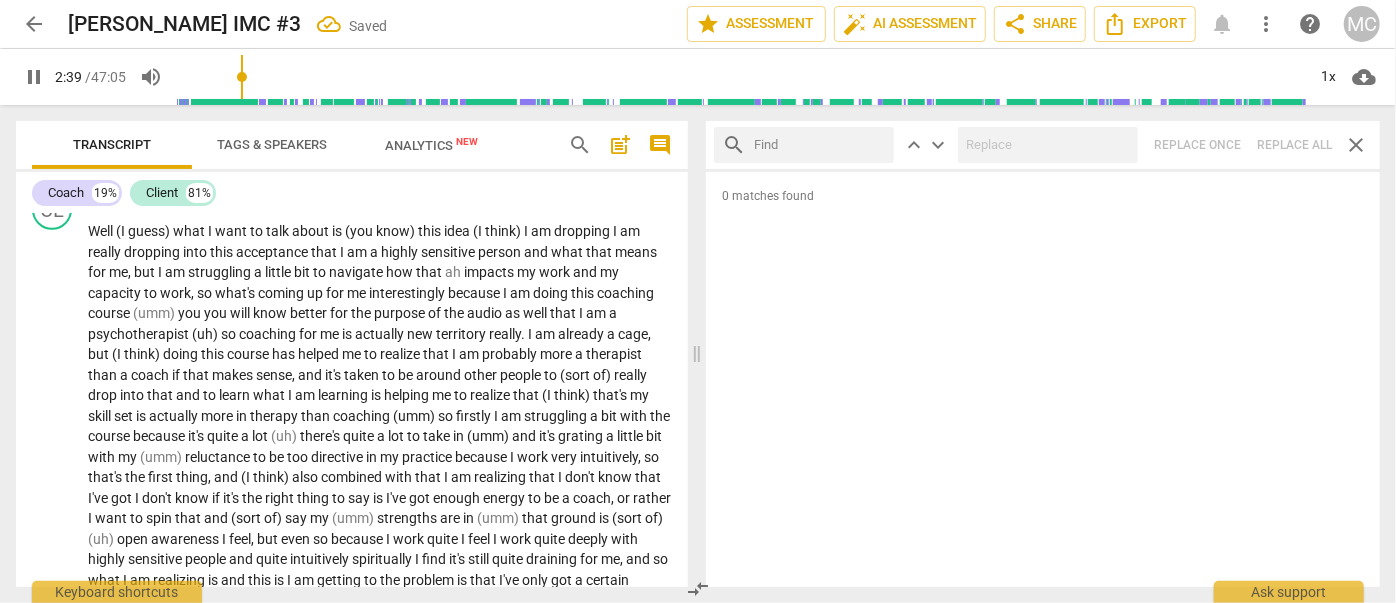 click at bounding box center [820, 145] 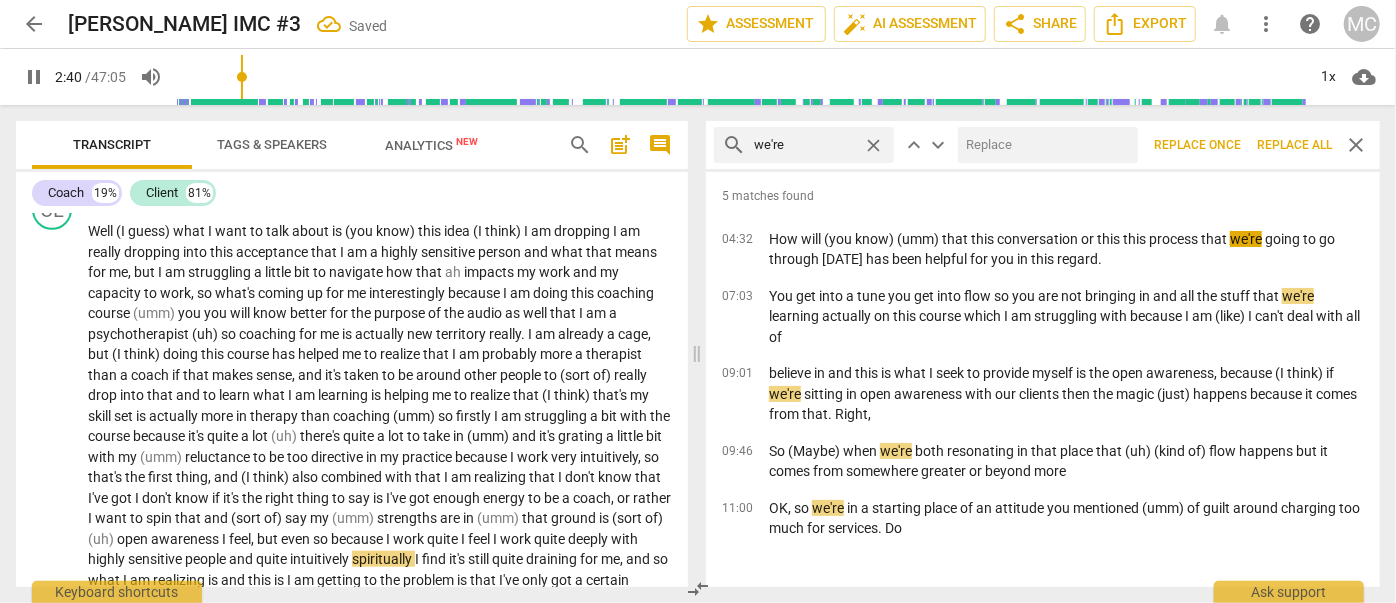 click at bounding box center (1044, 145) 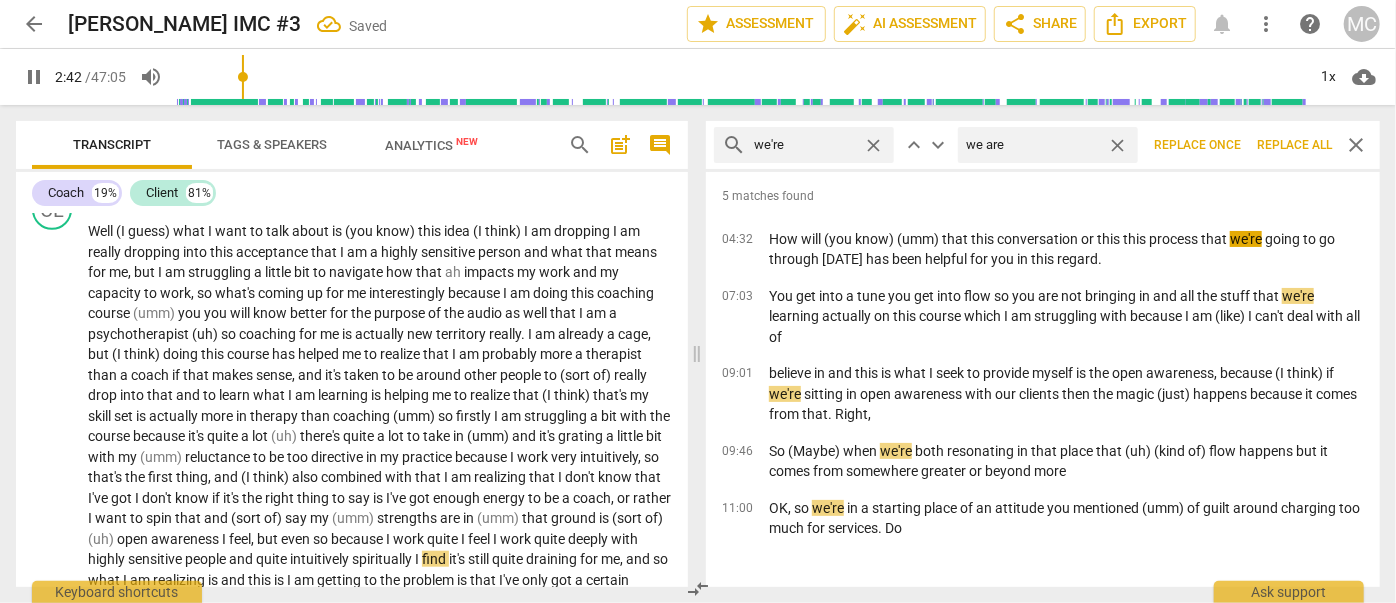 click on "Replace all" at bounding box center [1294, 145] 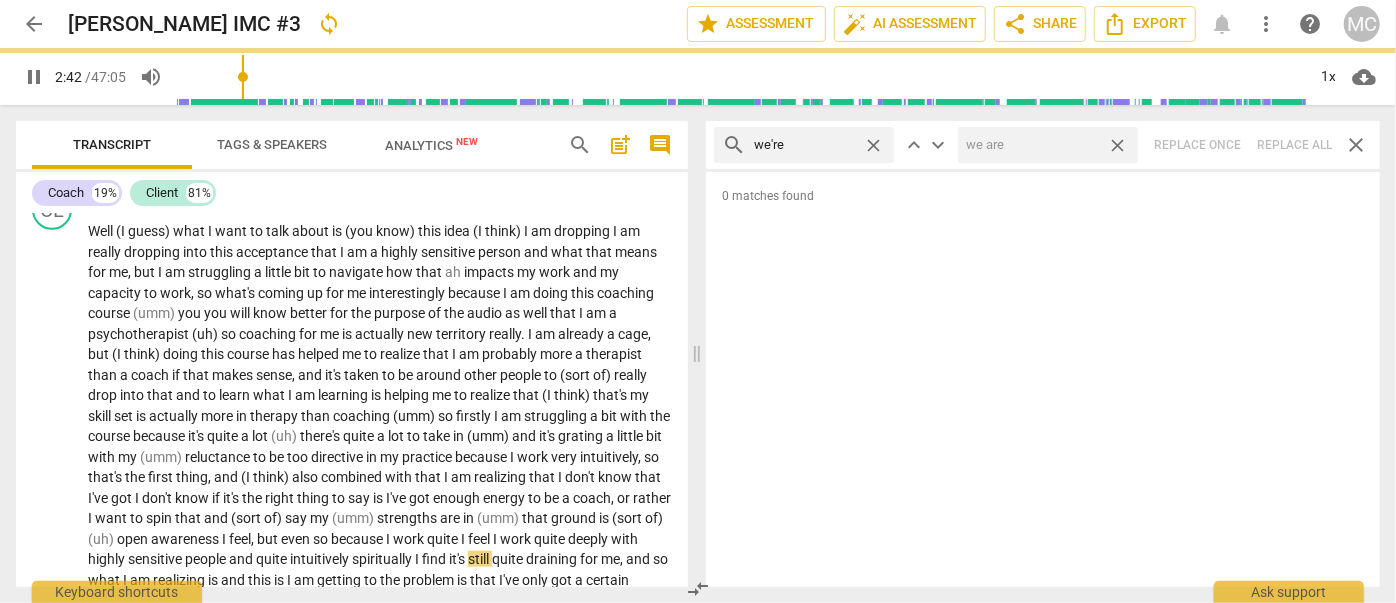 click on "close" at bounding box center [1117, 145] 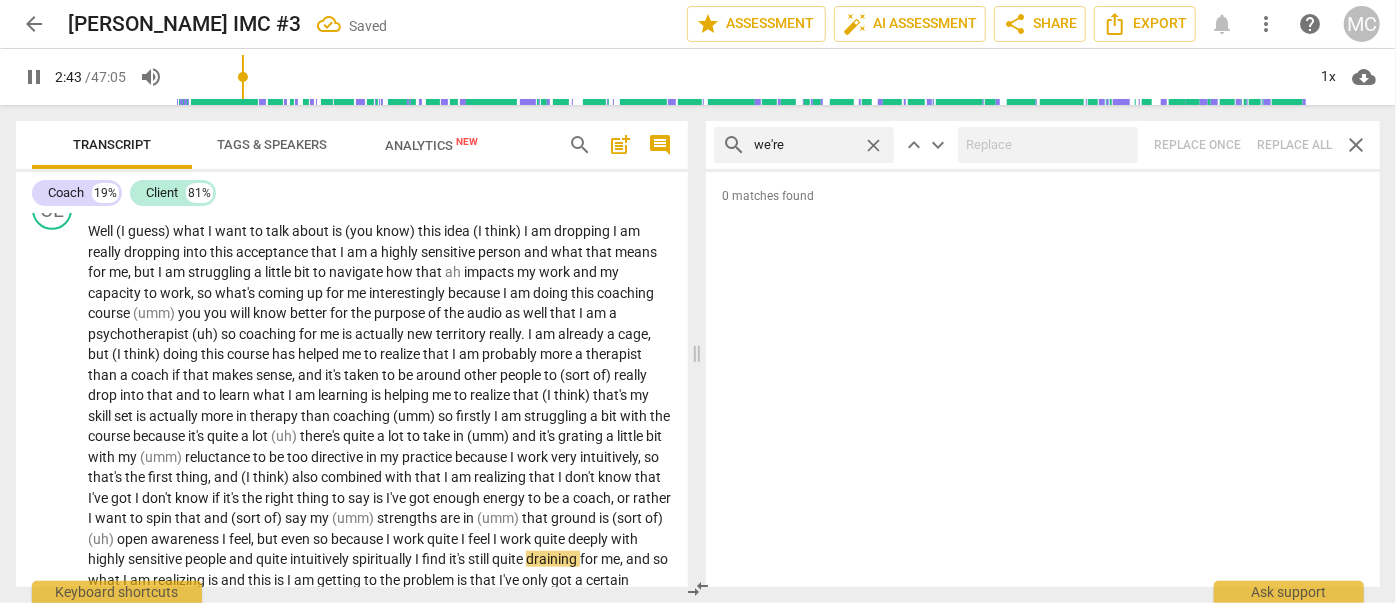 click on "close" at bounding box center (873, 145) 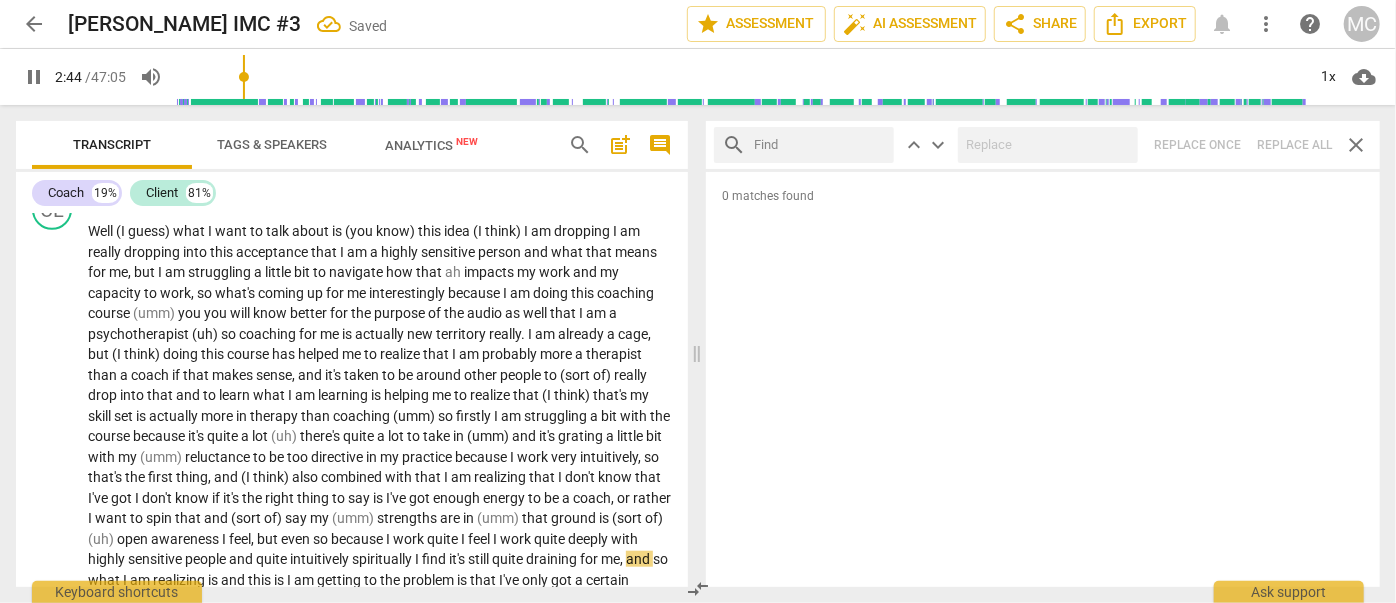 click at bounding box center (820, 145) 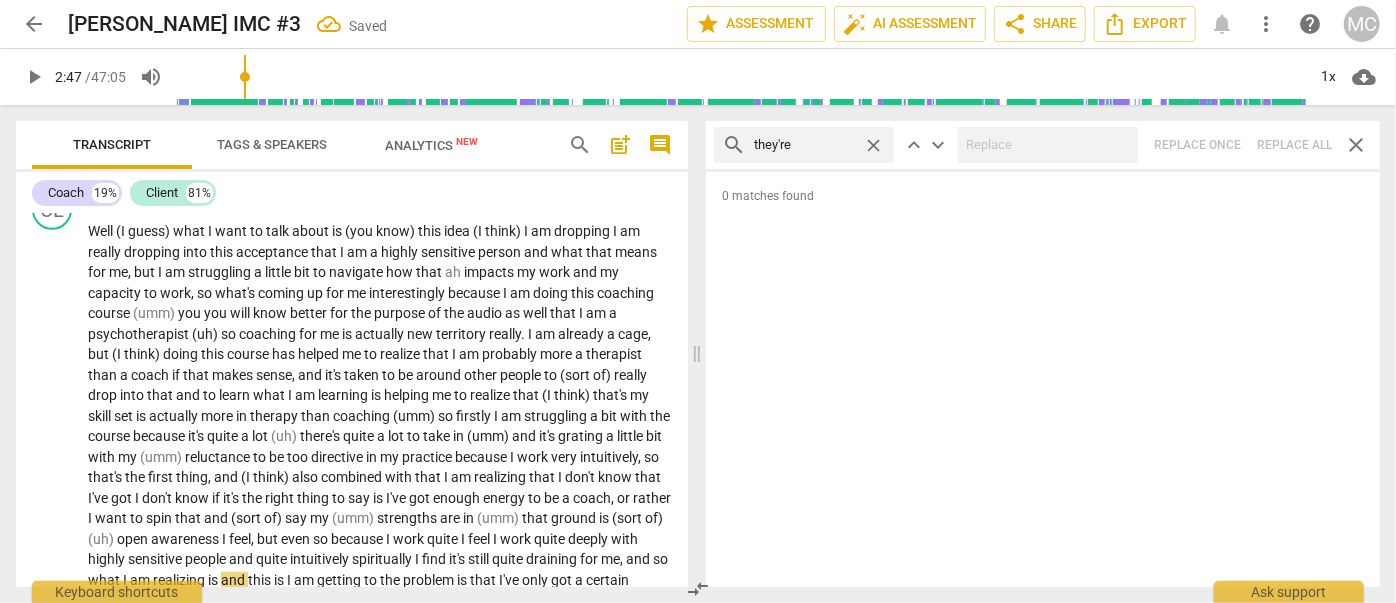 click on "search they're close keyboard_arrow_up keyboard_arrow_down Replace once Replace all close" at bounding box center [1043, 145] 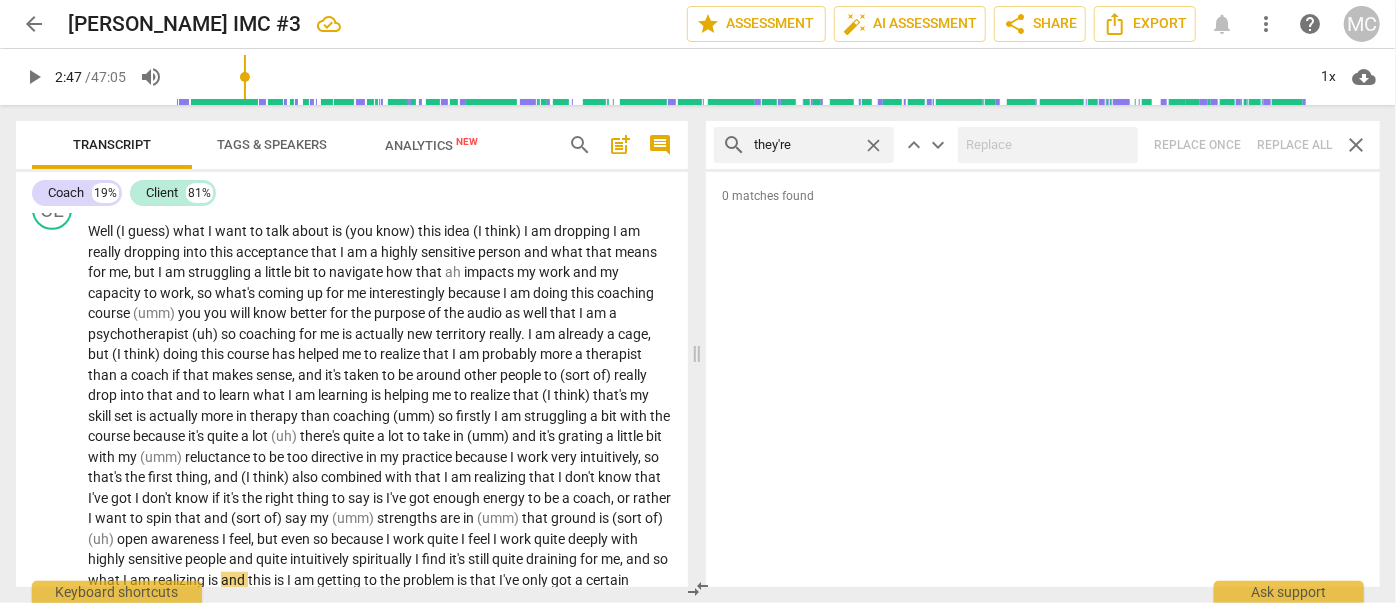 click on "close" at bounding box center (873, 145) 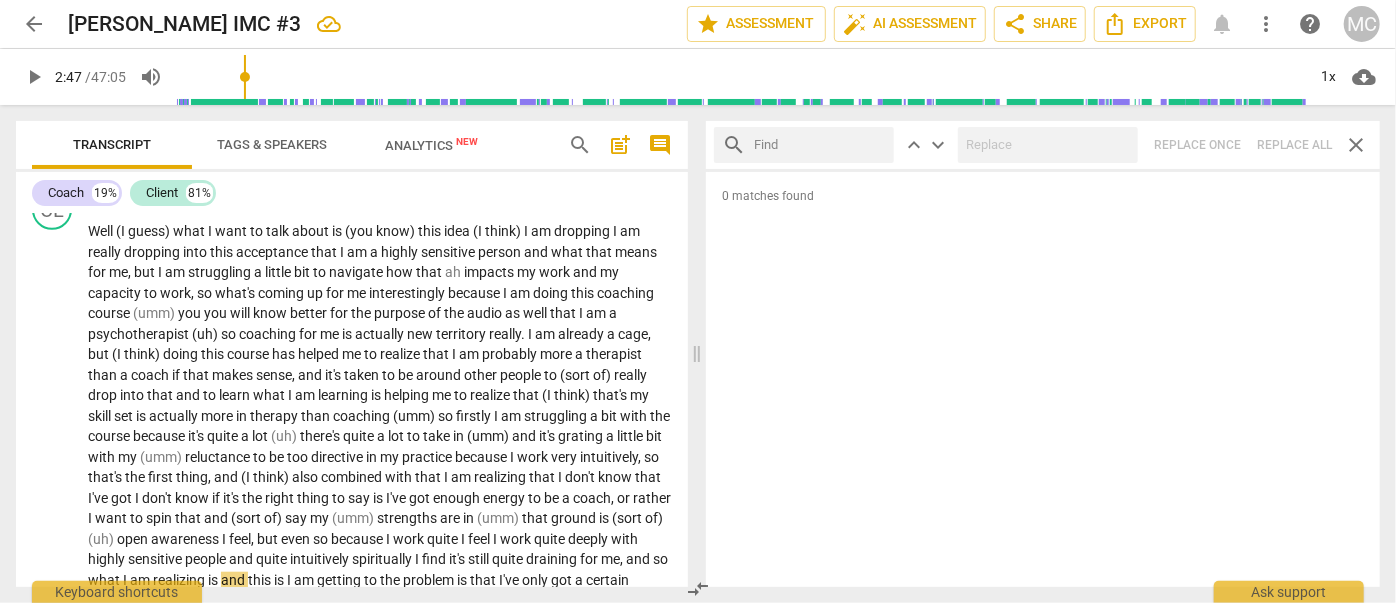 click at bounding box center [820, 145] 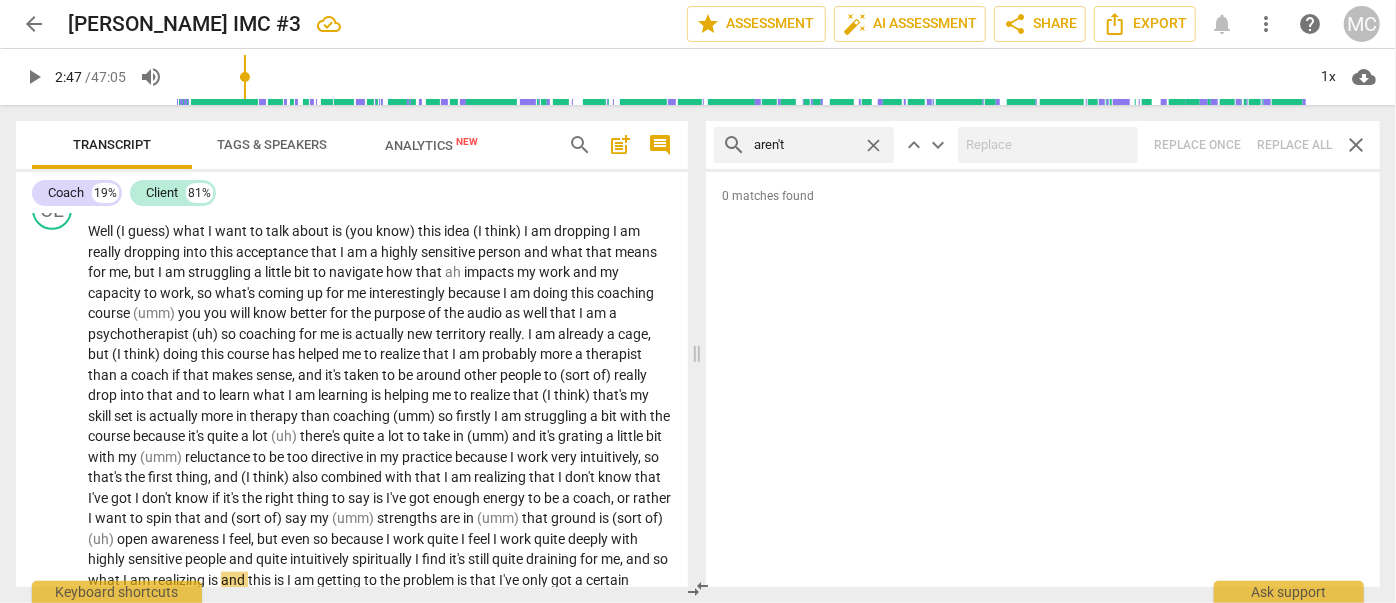 click on "search aren't close keyboard_arrow_up keyboard_arrow_down Replace once Replace all close" at bounding box center (1043, 145) 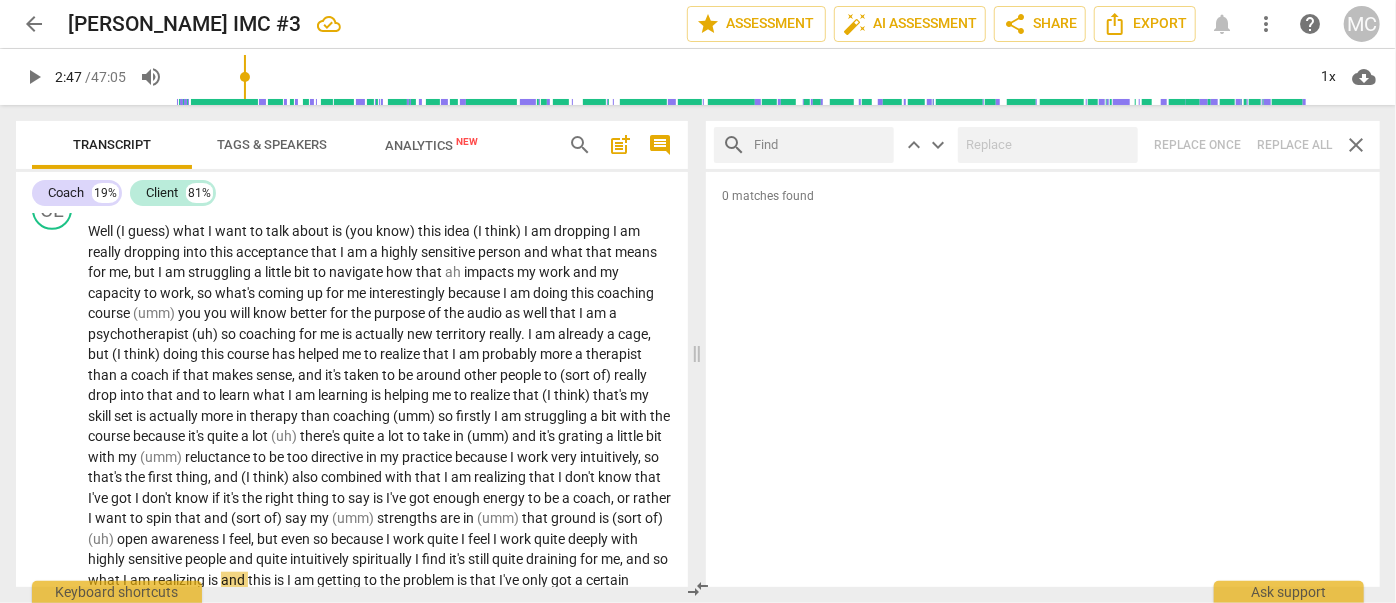 click at bounding box center [820, 145] 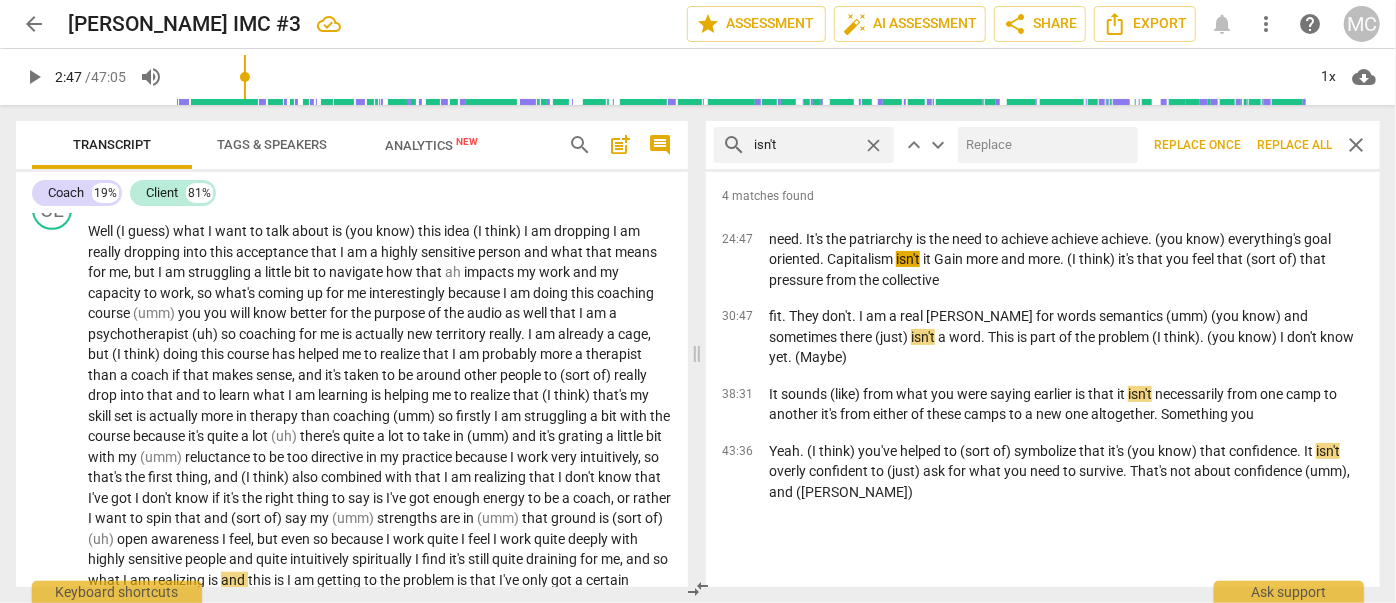 click at bounding box center (1044, 145) 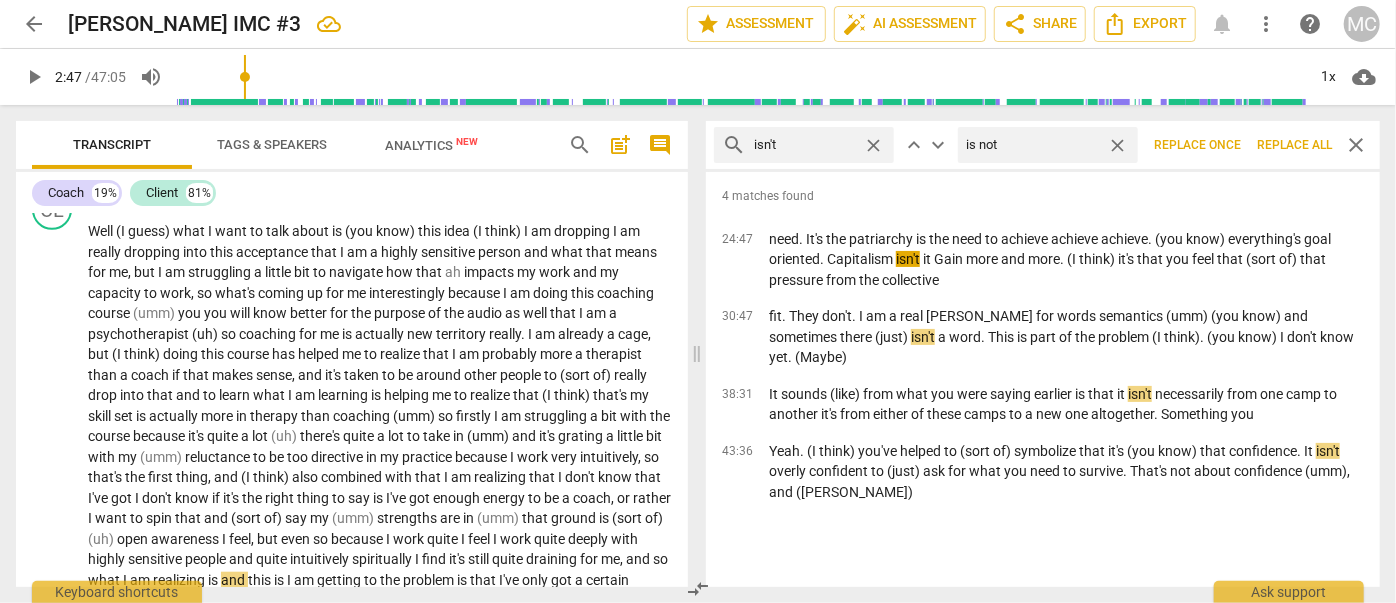 click on "Replace all" at bounding box center [1294, 145] 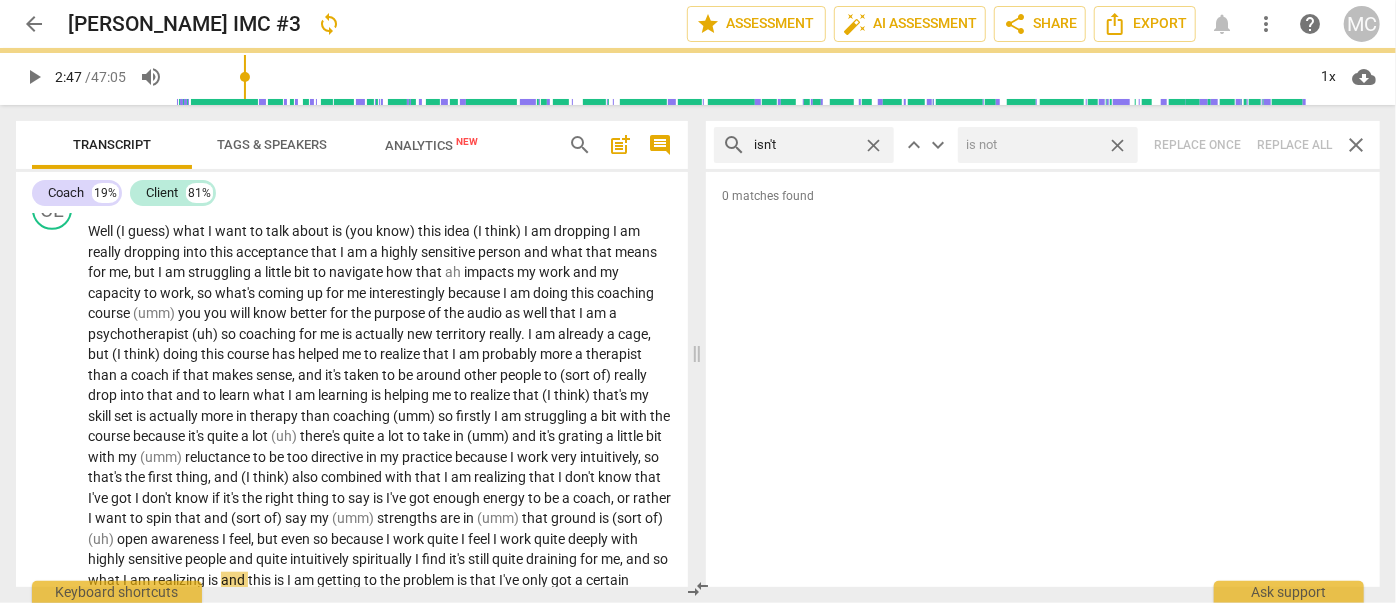 click on "close" at bounding box center [1117, 145] 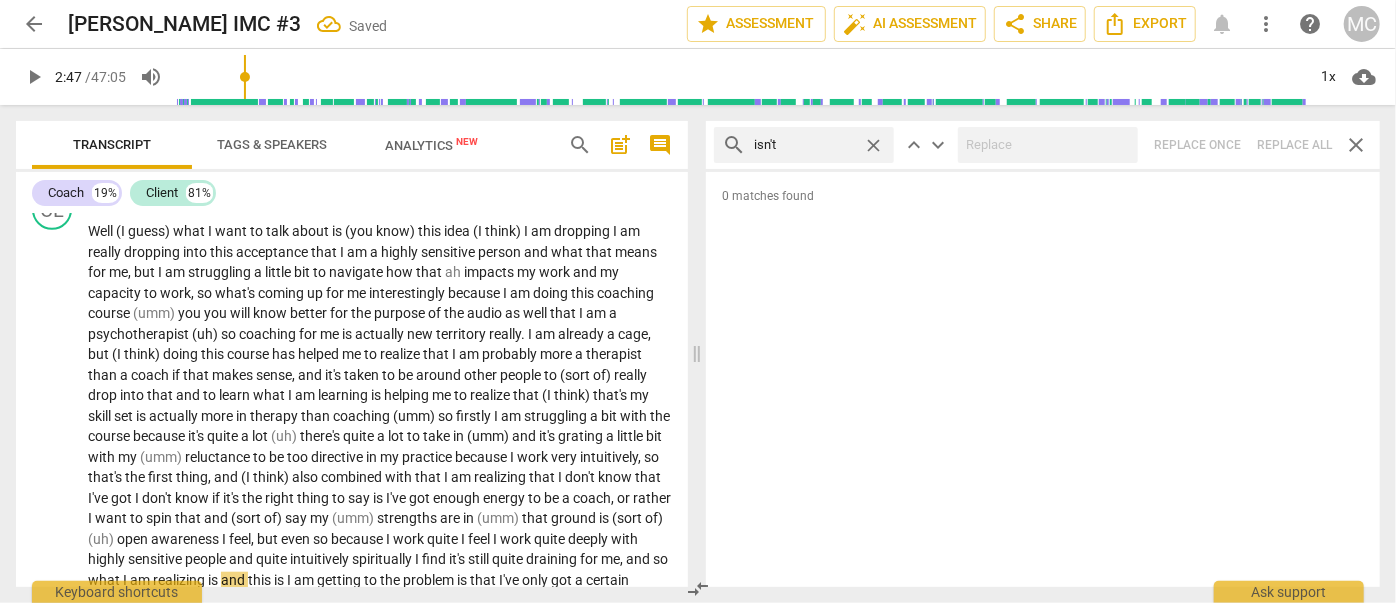 click on "close" at bounding box center (873, 145) 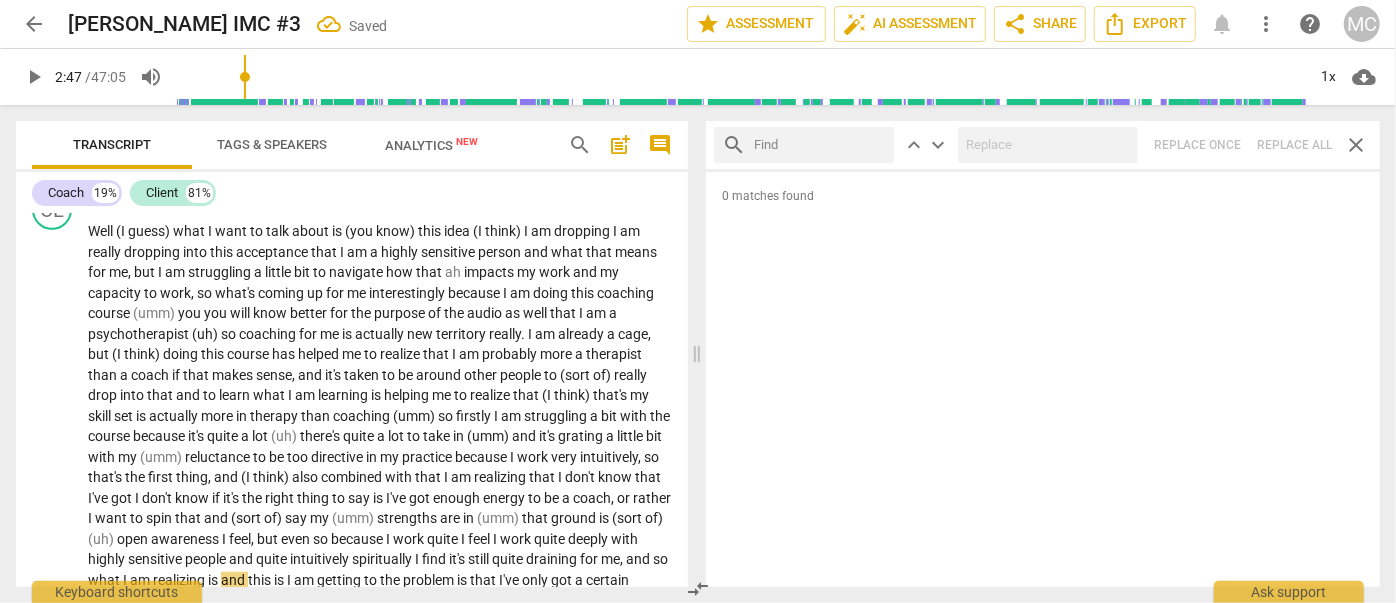 click at bounding box center (820, 145) 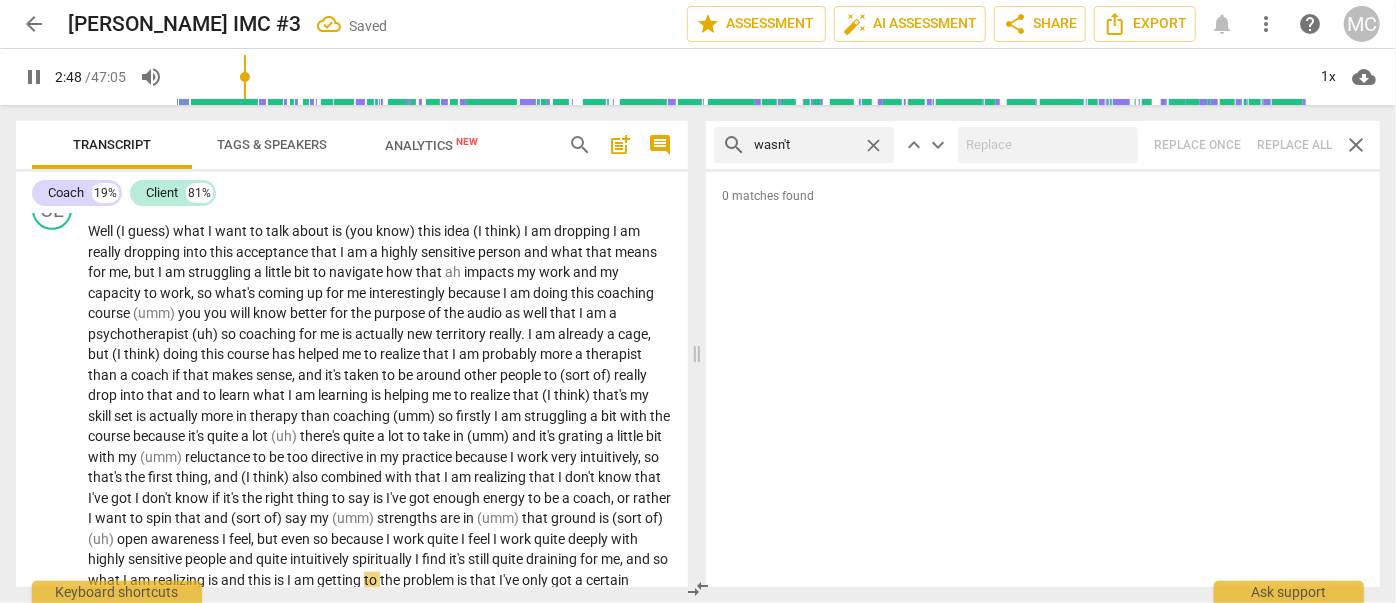 click on "search wasn't close keyboard_arrow_up keyboard_arrow_down Replace once Replace all close" at bounding box center (1043, 145) 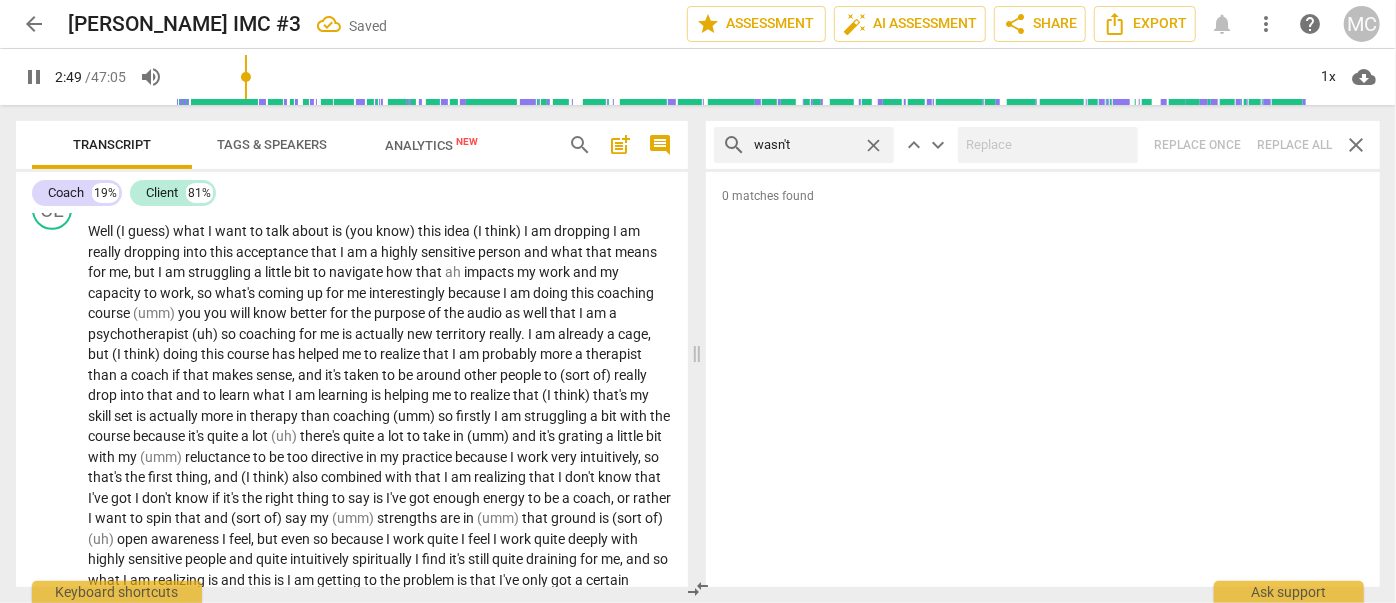 click on "close" at bounding box center [873, 145] 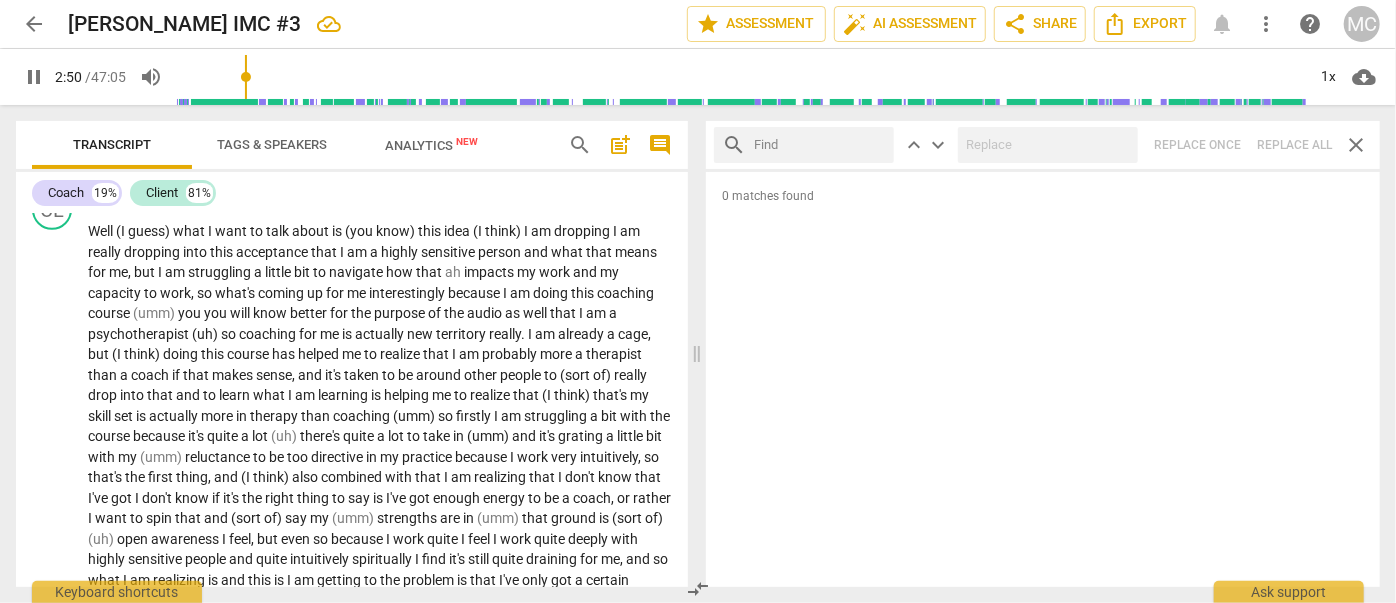 click at bounding box center (820, 145) 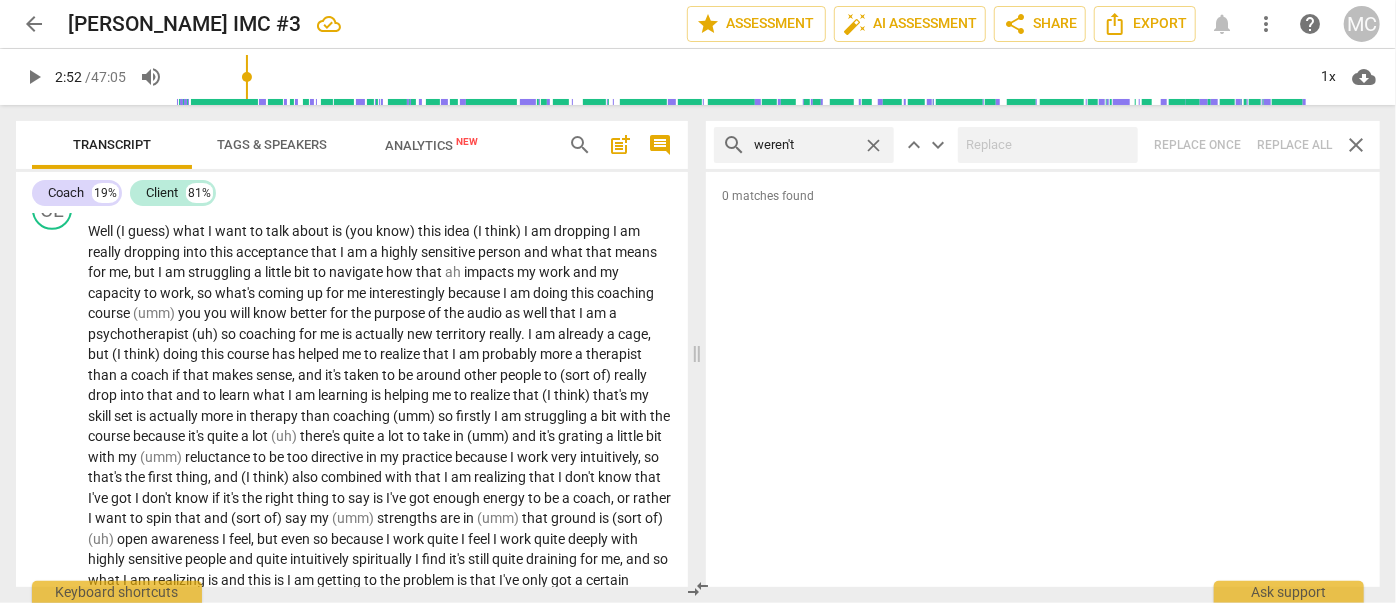 click on "search weren't close keyboard_arrow_up keyboard_arrow_down Replace once Replace all close" at bounding box center [1043, 145] 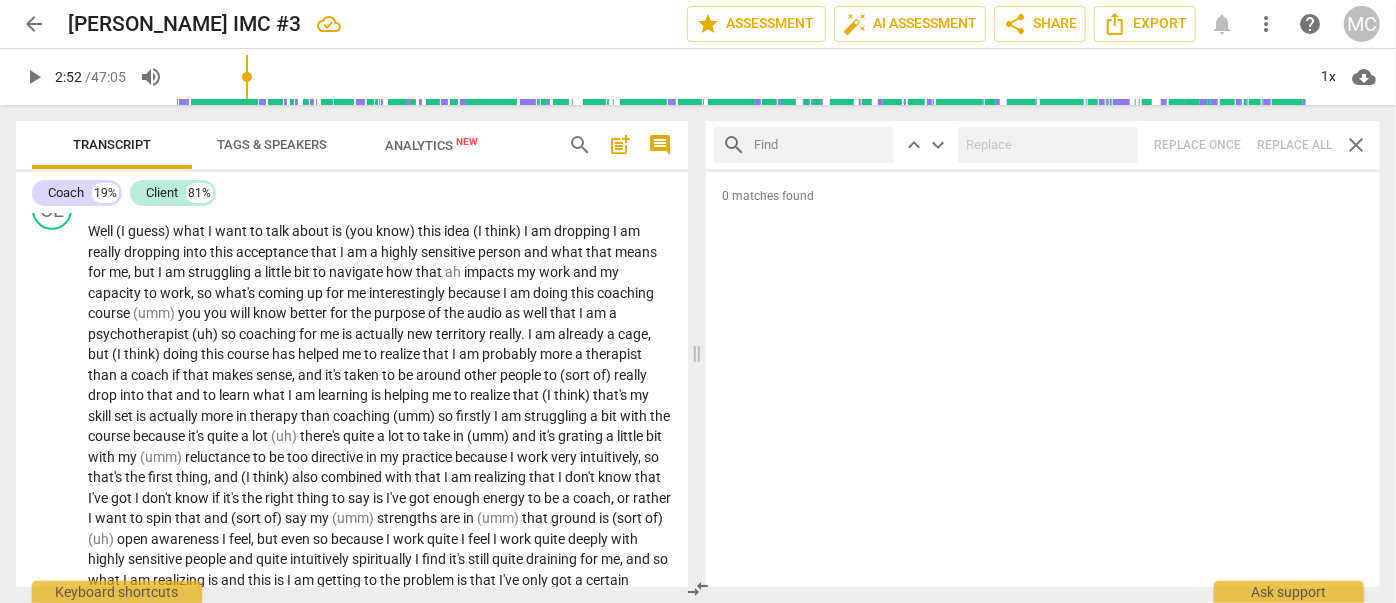 click at bounding box center (820, 145) 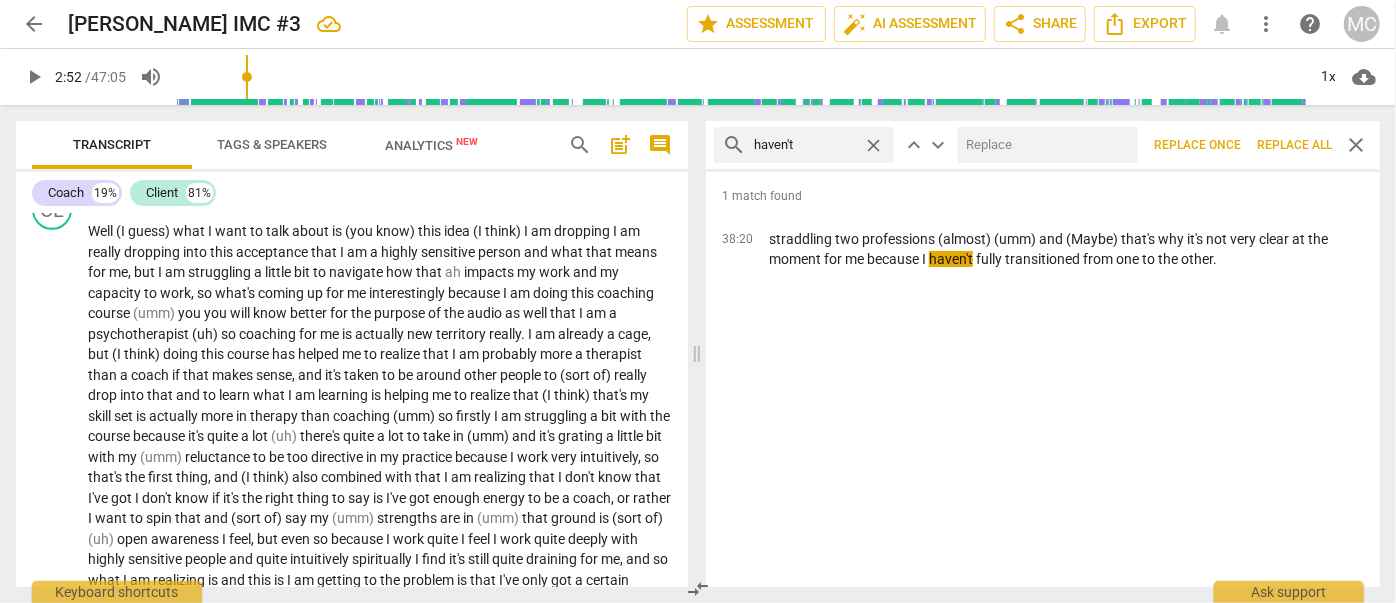 click at bounding box center [1044, 145] 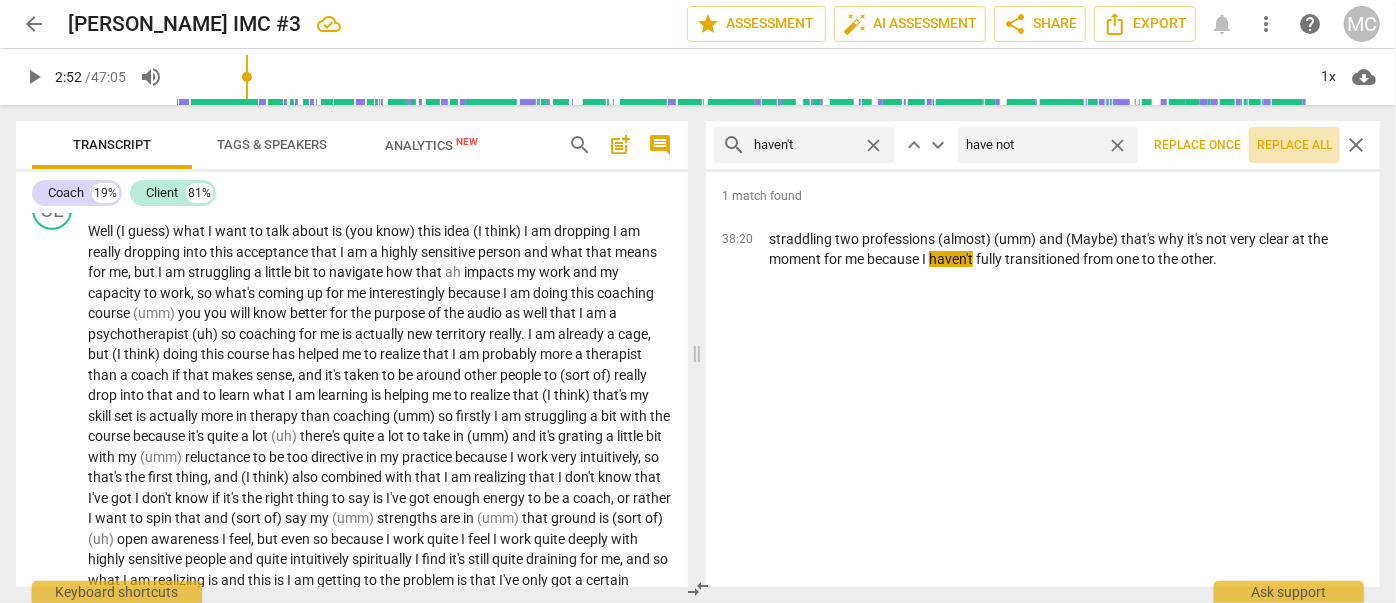 drag, startPoint x: 1303, startPoint y: 140, endPoint x: 1213, endPoint y: 170, distance: 94.86833 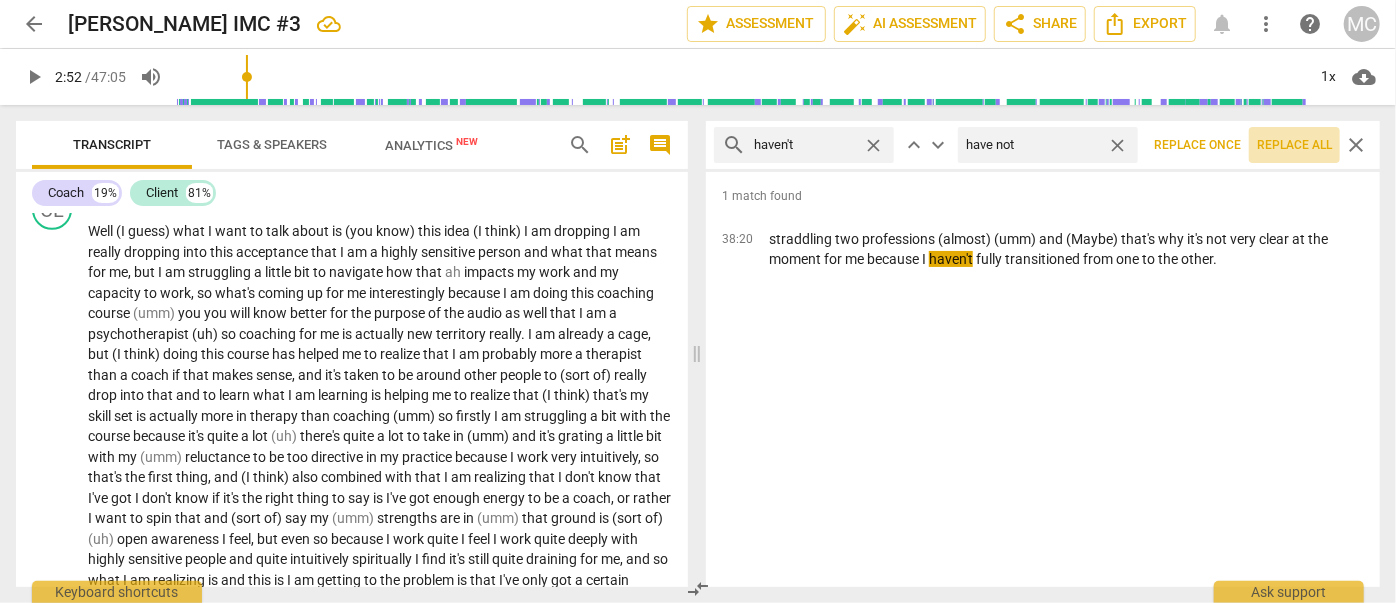 click on "Replace all" at bounding box center [1294, 145] 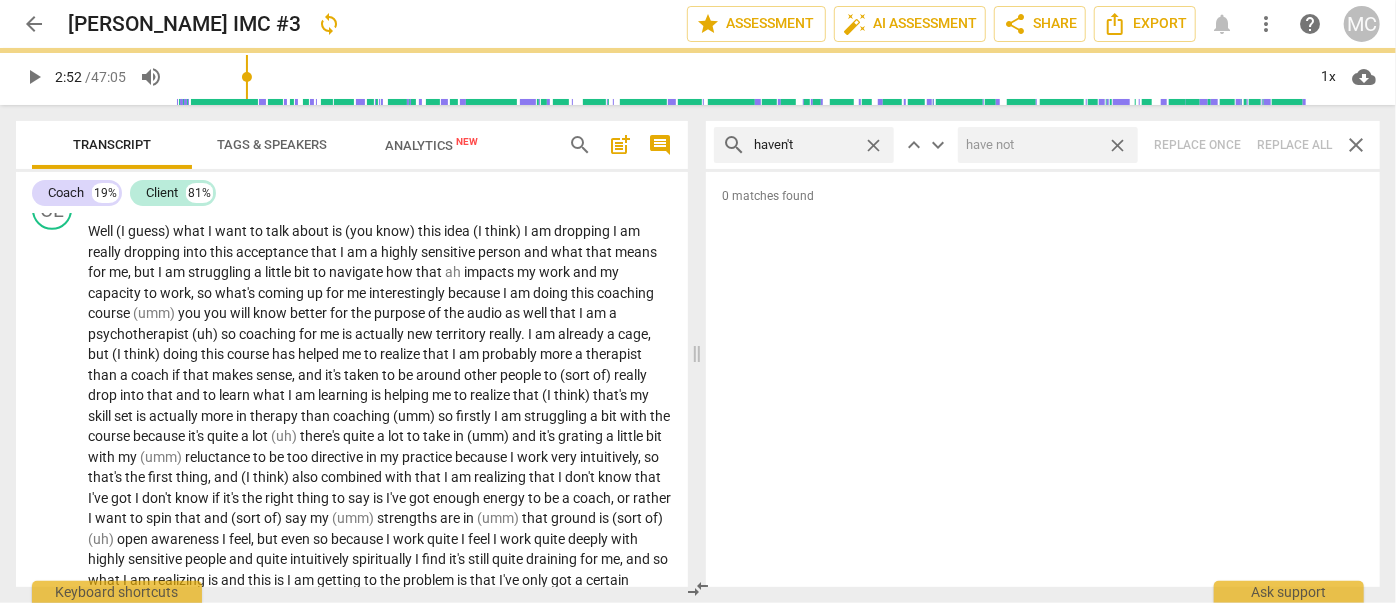 click on "close" at bounding box center (1117, 145) 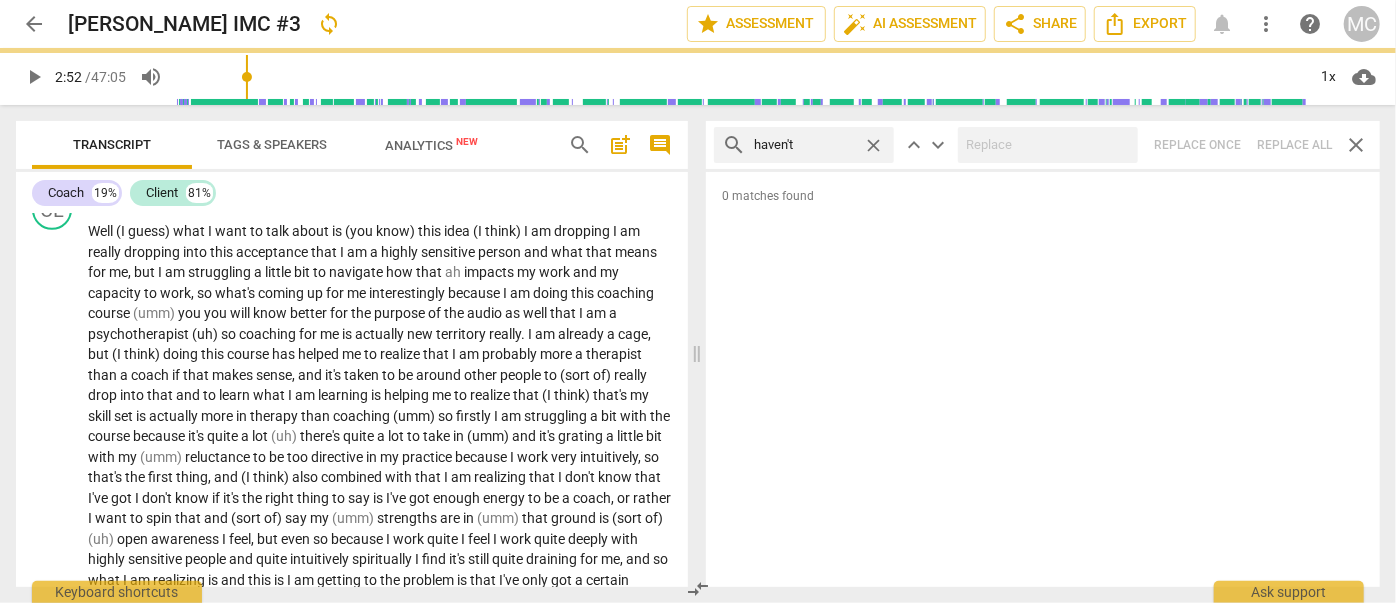 drag, startPoint x: 870, startPoint y: 140, endPoint x: 852, endPoint y: 143, distance: 18.248287 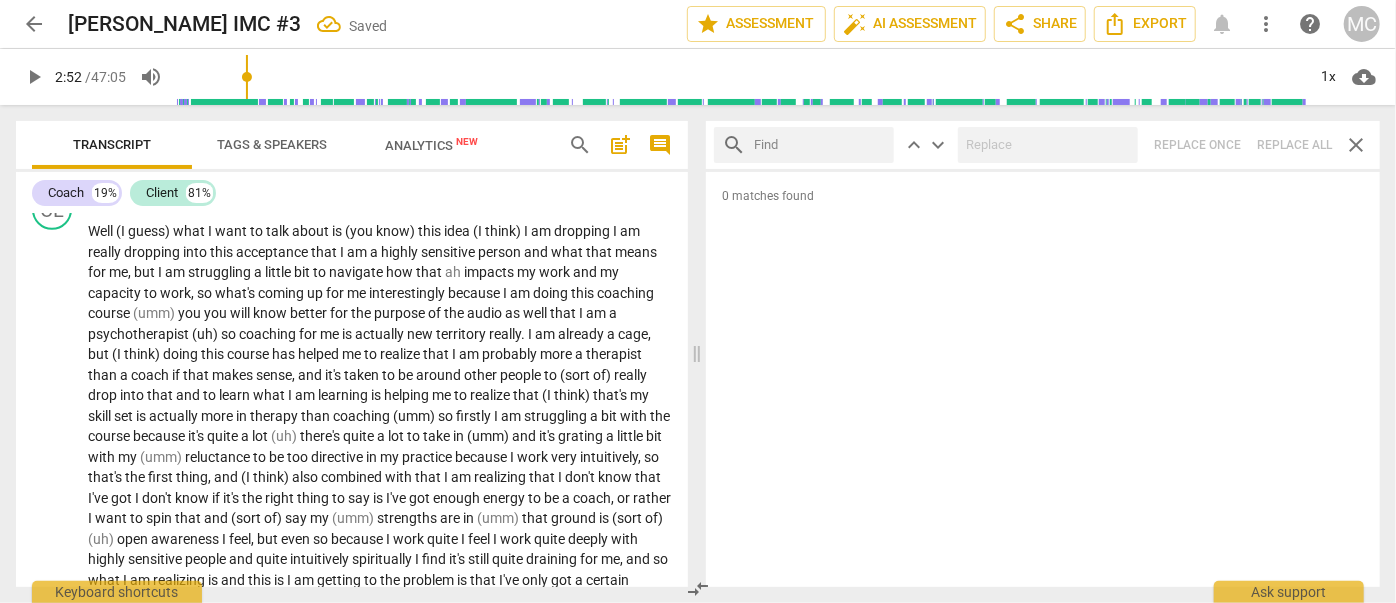 click at bounding box center [820, 145] 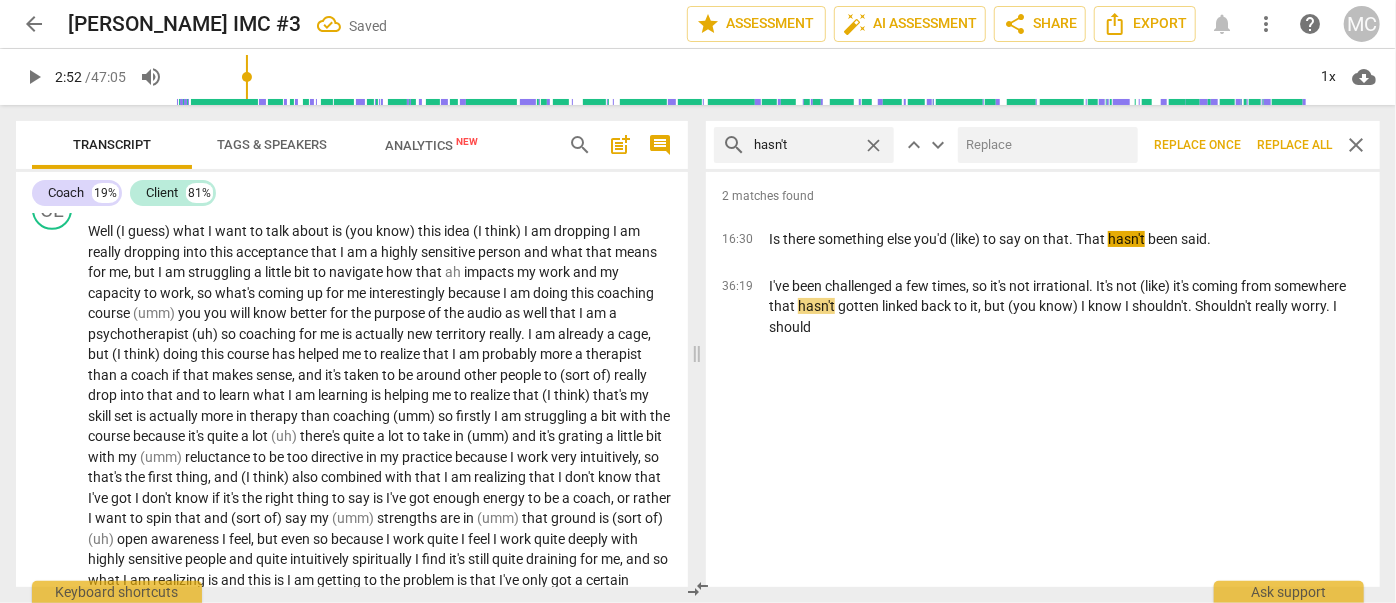 drag, startPoint x: 1033, startPoint y: 163, endPoint x: 1024, endPoint y: 154, distance: 12.727922 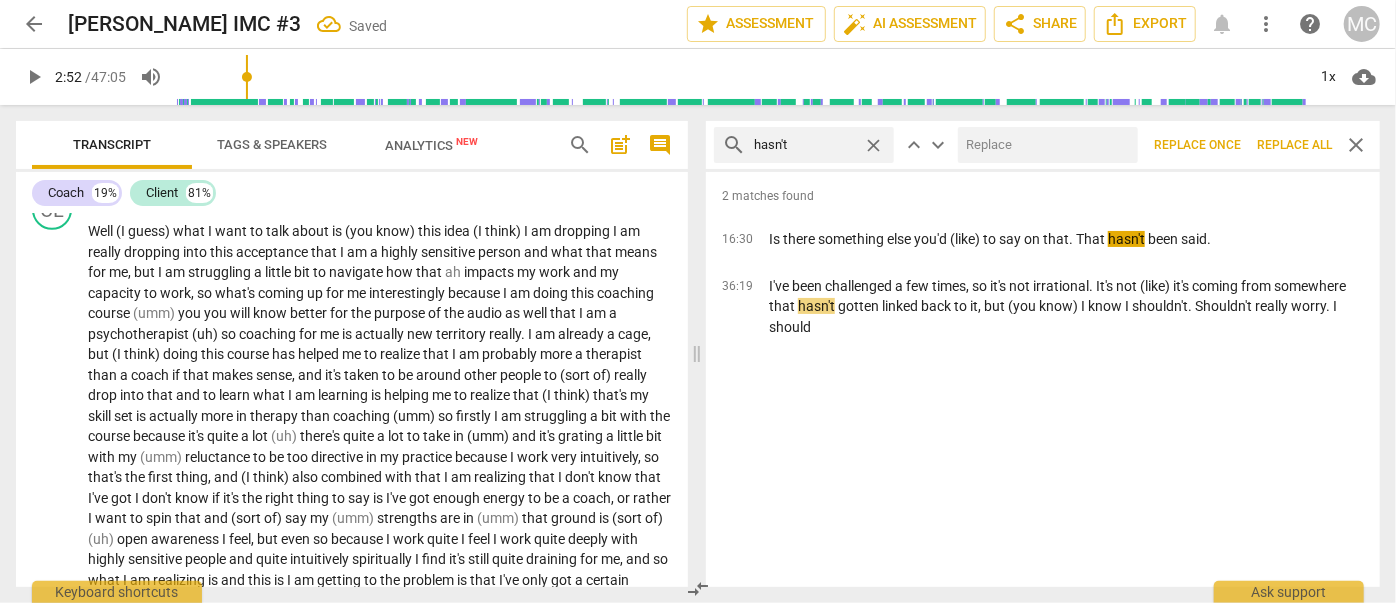 click at bounding box center (1048, 145) 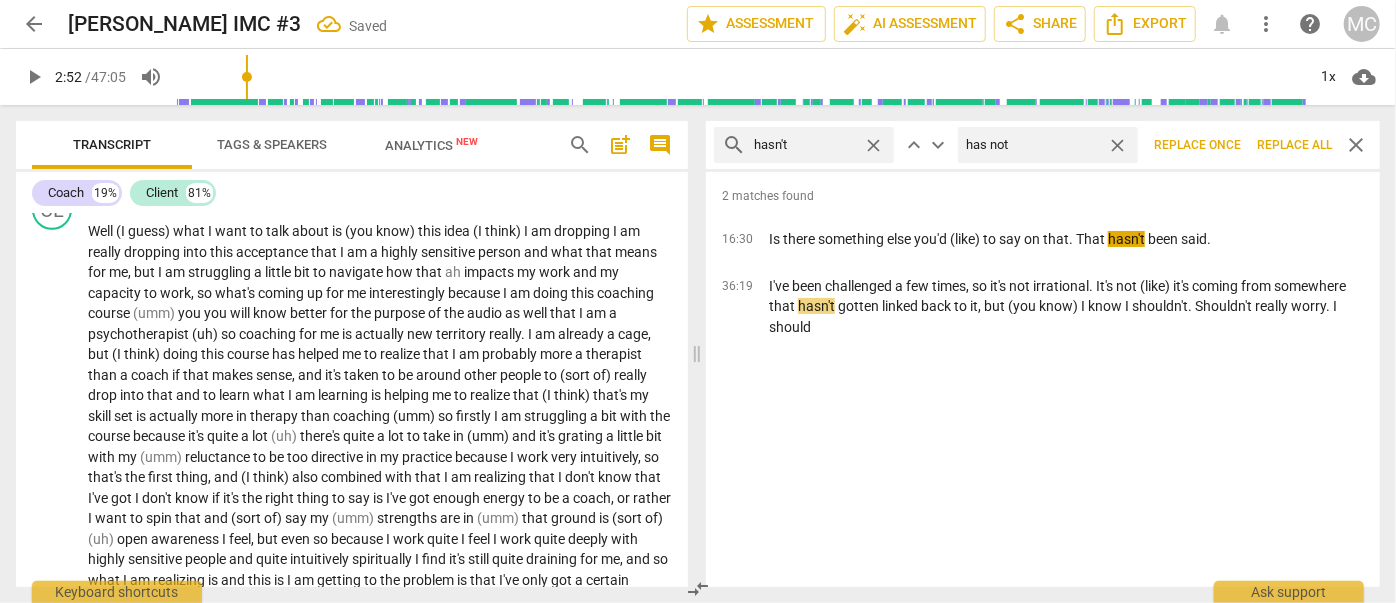 click on "Replace all" at bounding box center (1294, 145) 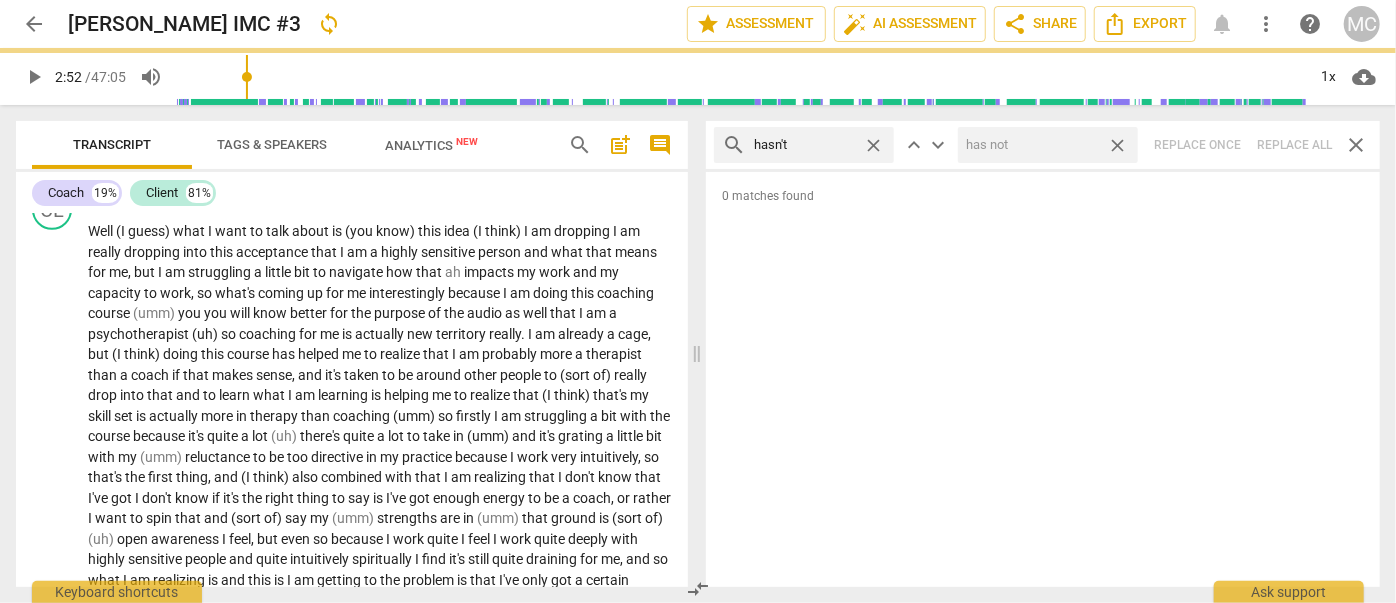 drag, startPoint x: 1115, startPoint y: 146, endPoint x: 933, endPoint y: 148, distance: 182.01099 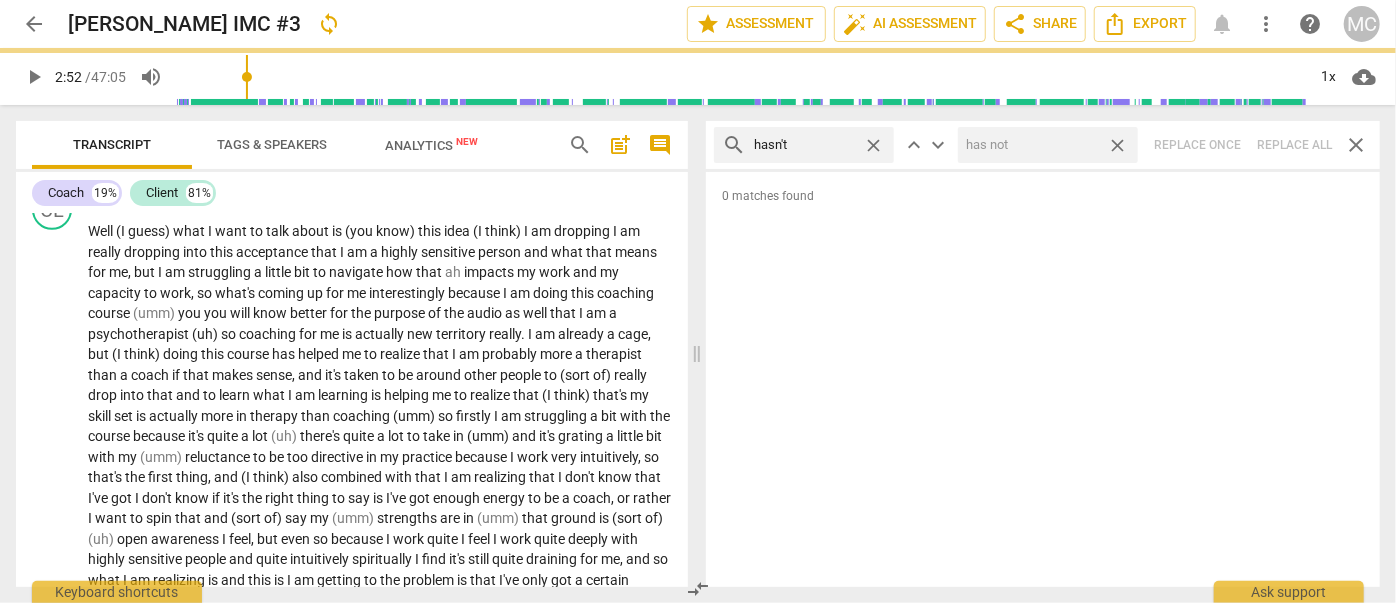 click on "close" at bounding box center (1117, 145) 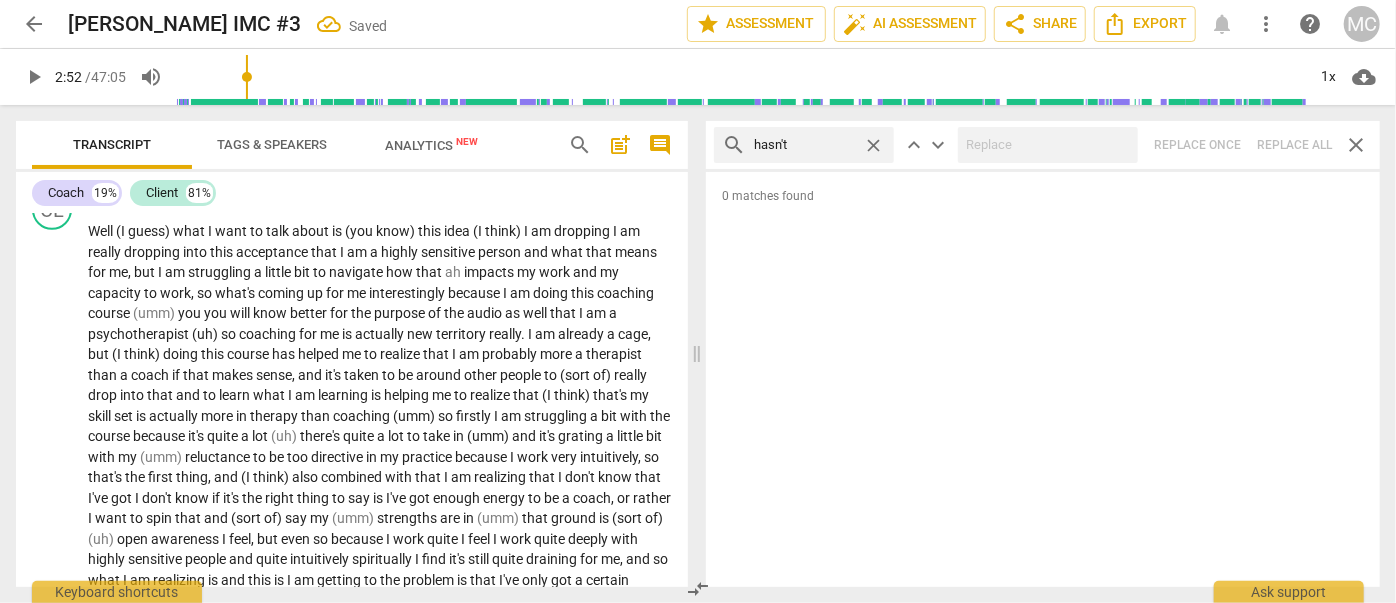click on "close" at bounding box center (873, 145) 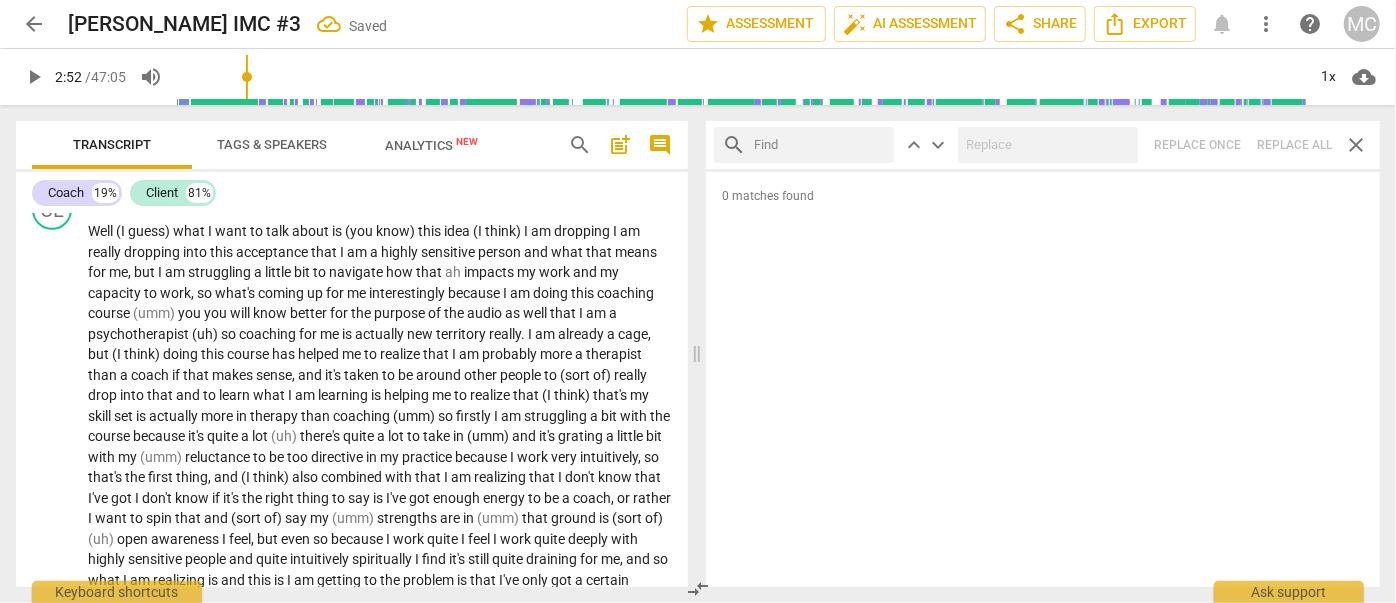 click at bounding box center (820, 145) 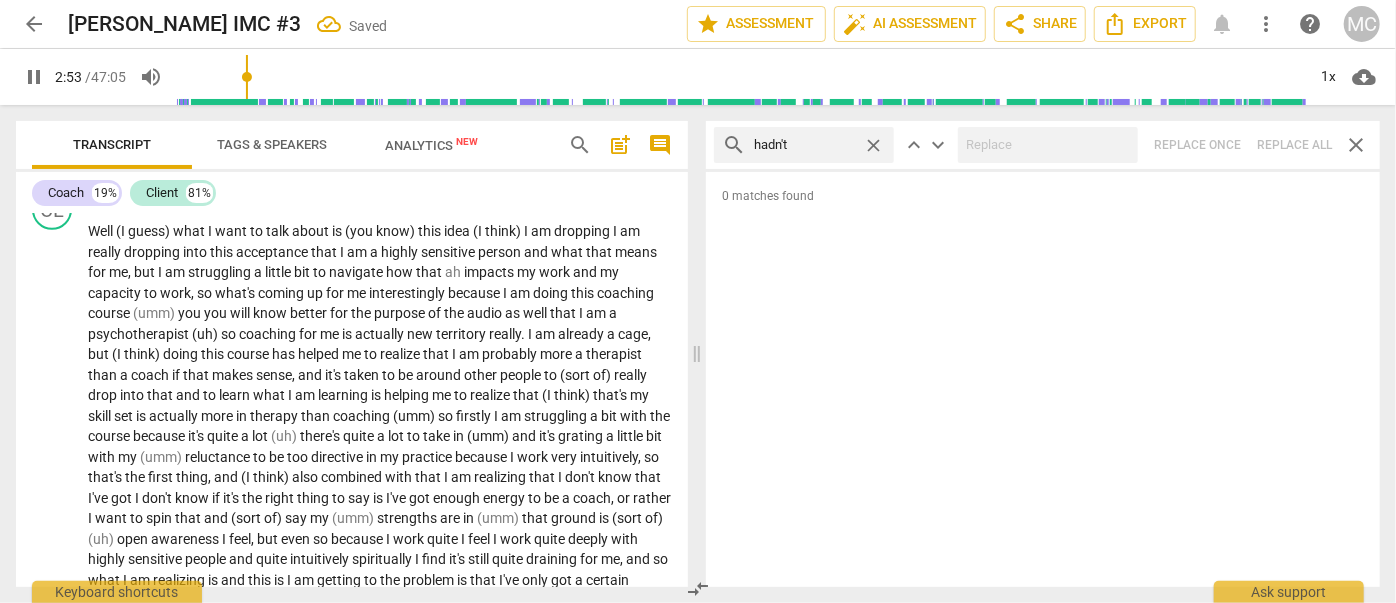 click on "search hadn't close keyboard_arrow_up keyboard_arrow_down Replace once Replace all close" at bounding box center [1043, 145] 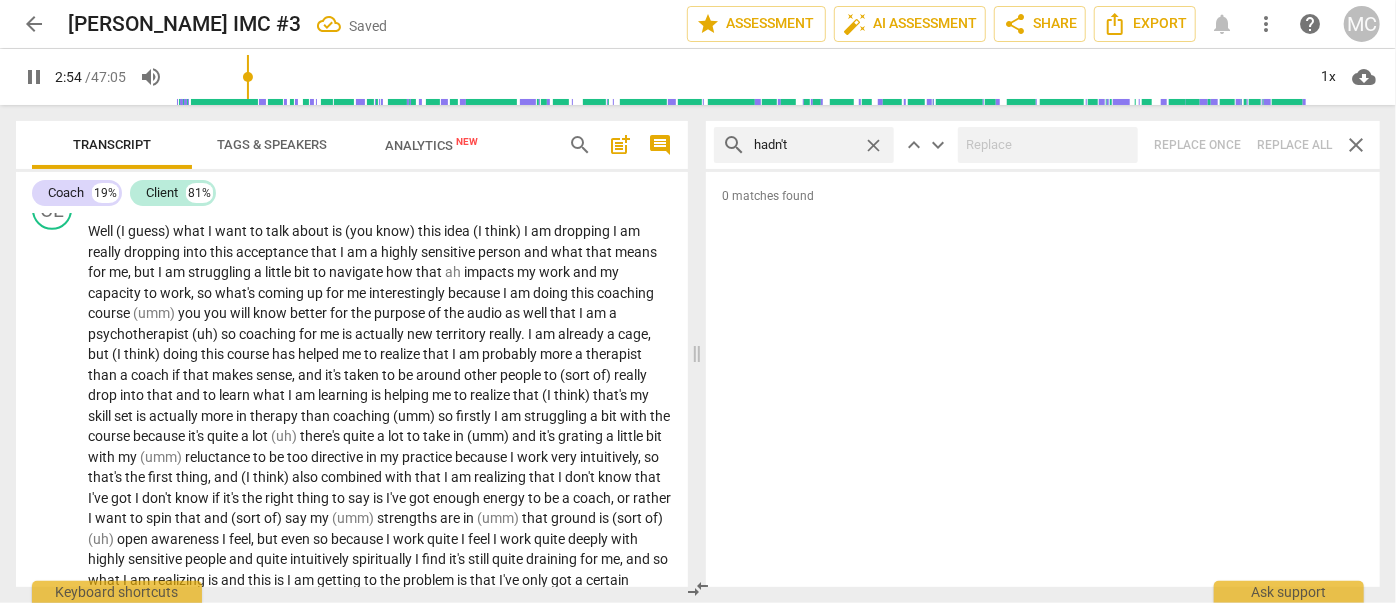 click on "close" at bounding box center [873, 145] 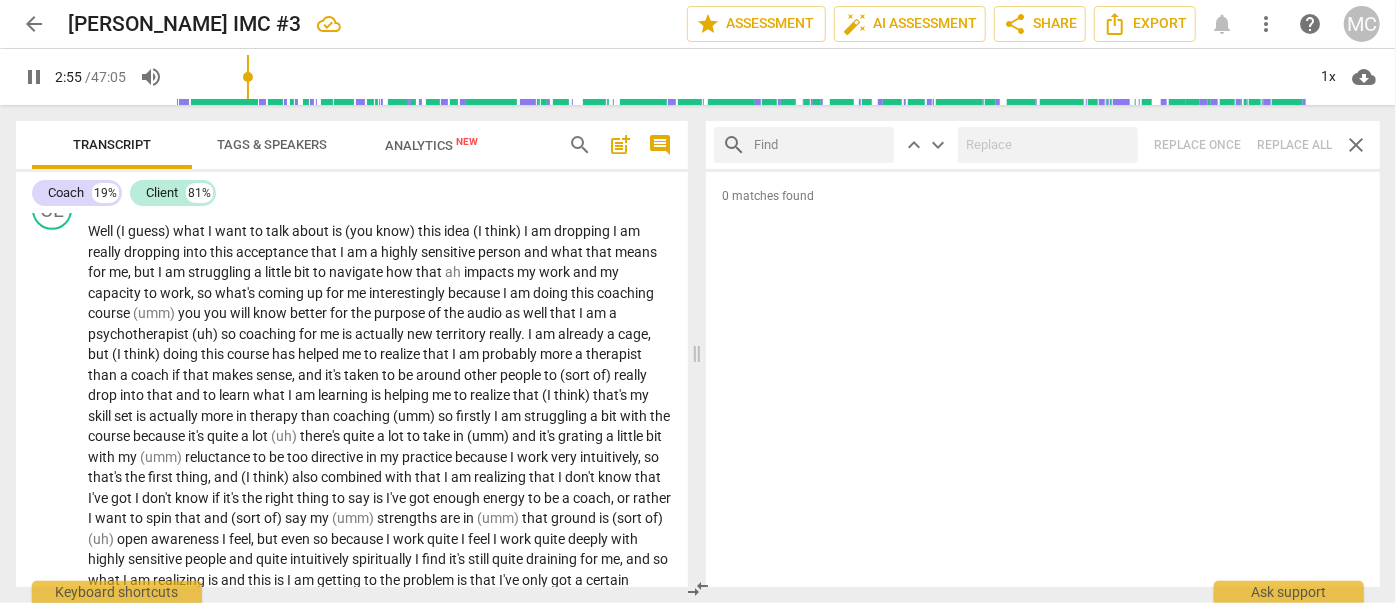 click at bounding box center (820, 145) 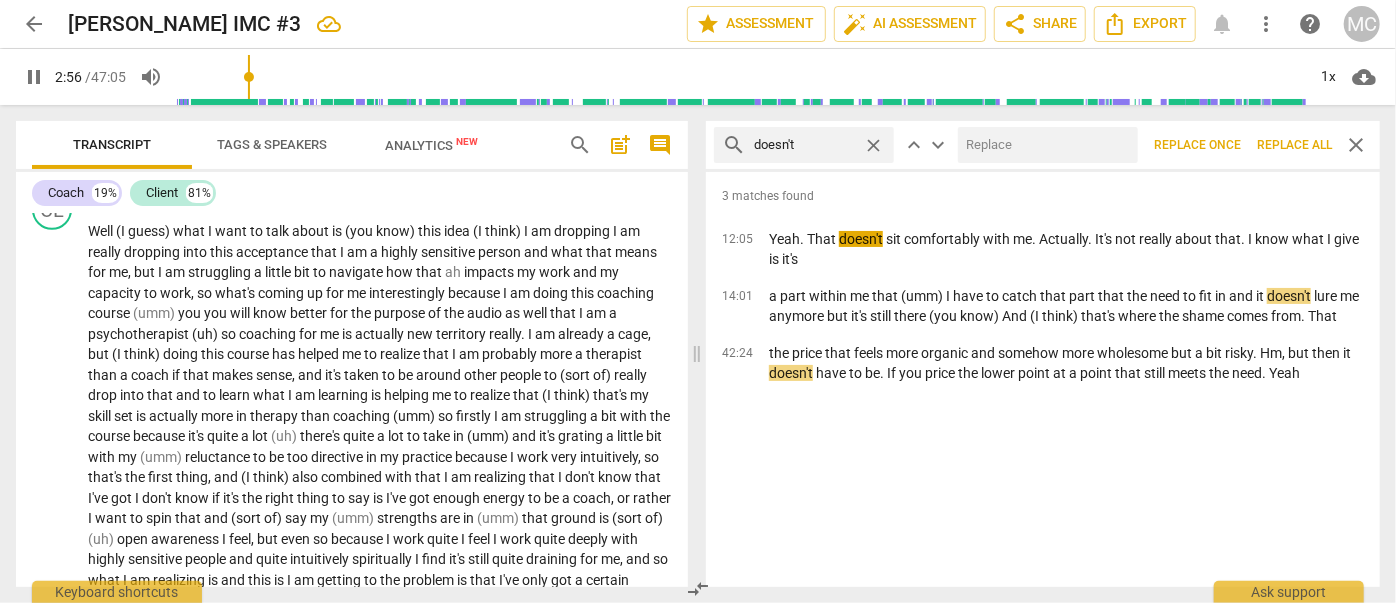 click at bounding box center [1044, 145] 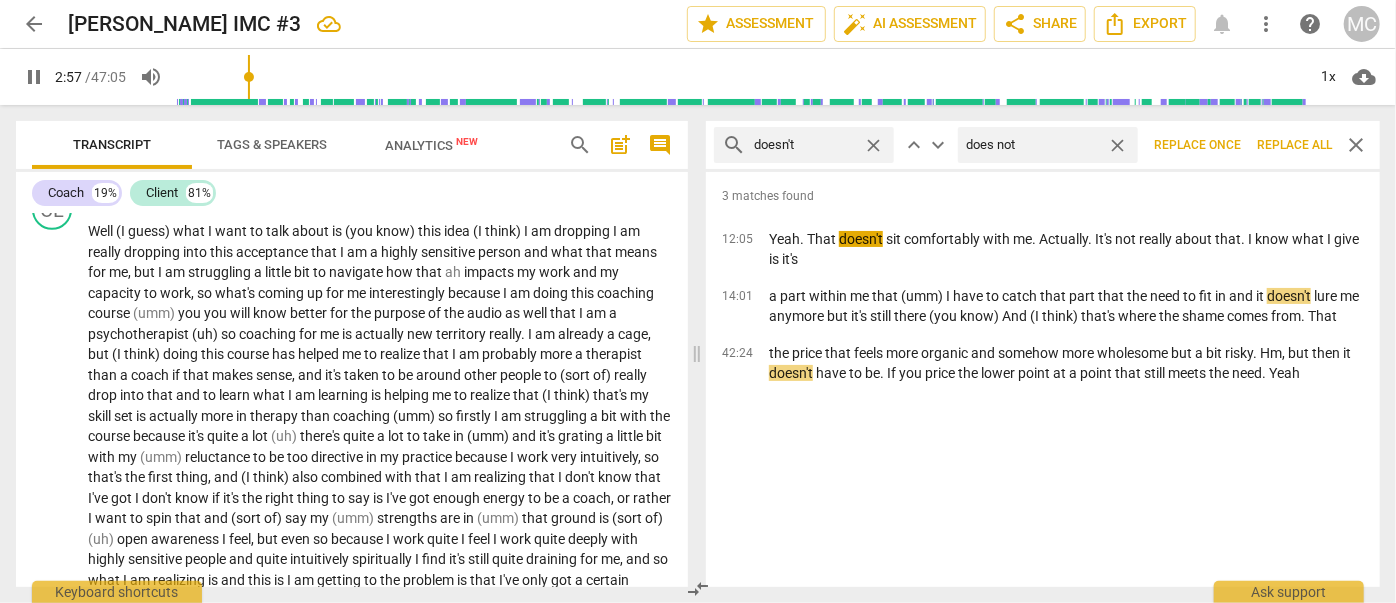 scroll, scrollTop: 1214, scrollLeft: 0, axis: vertical 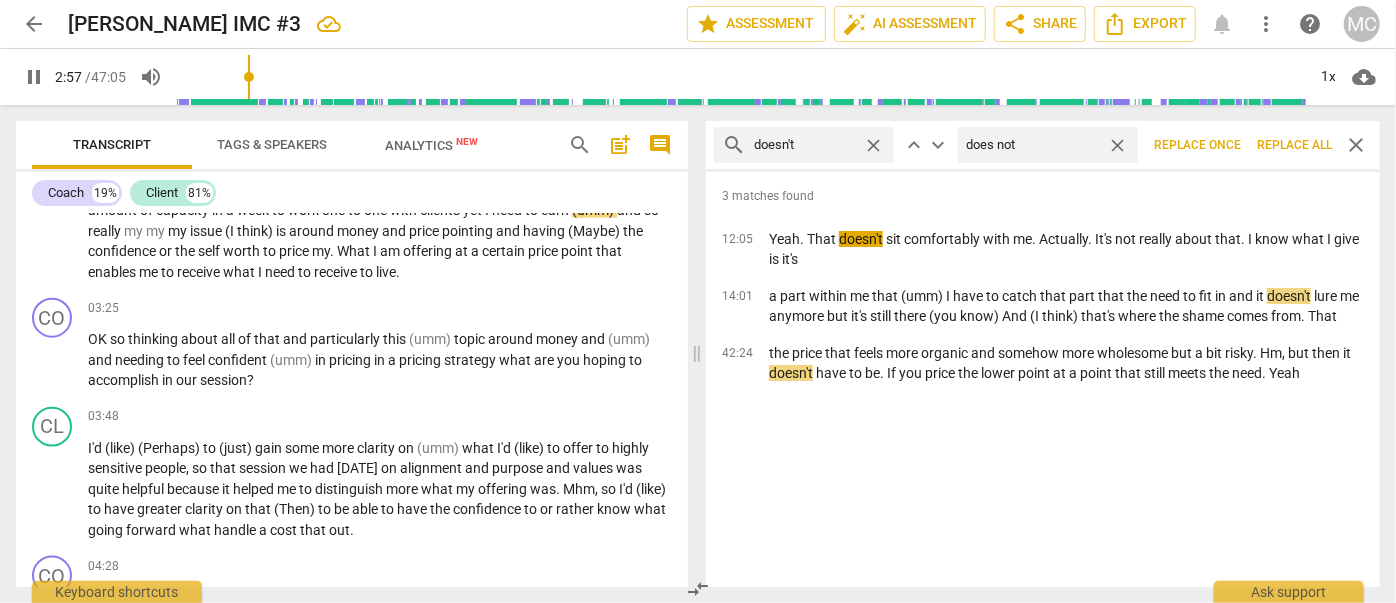 click on "Replace all" at bounding box center [1294, 145] 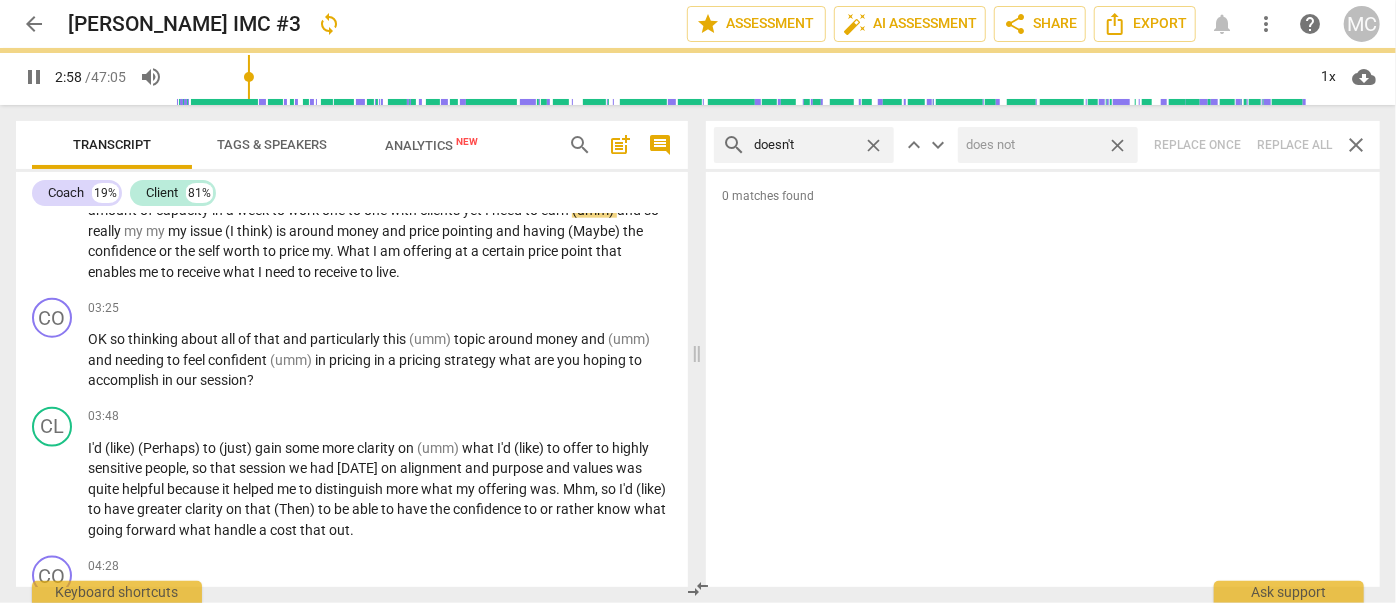 click on "close" at bounding box center [1117, 145] 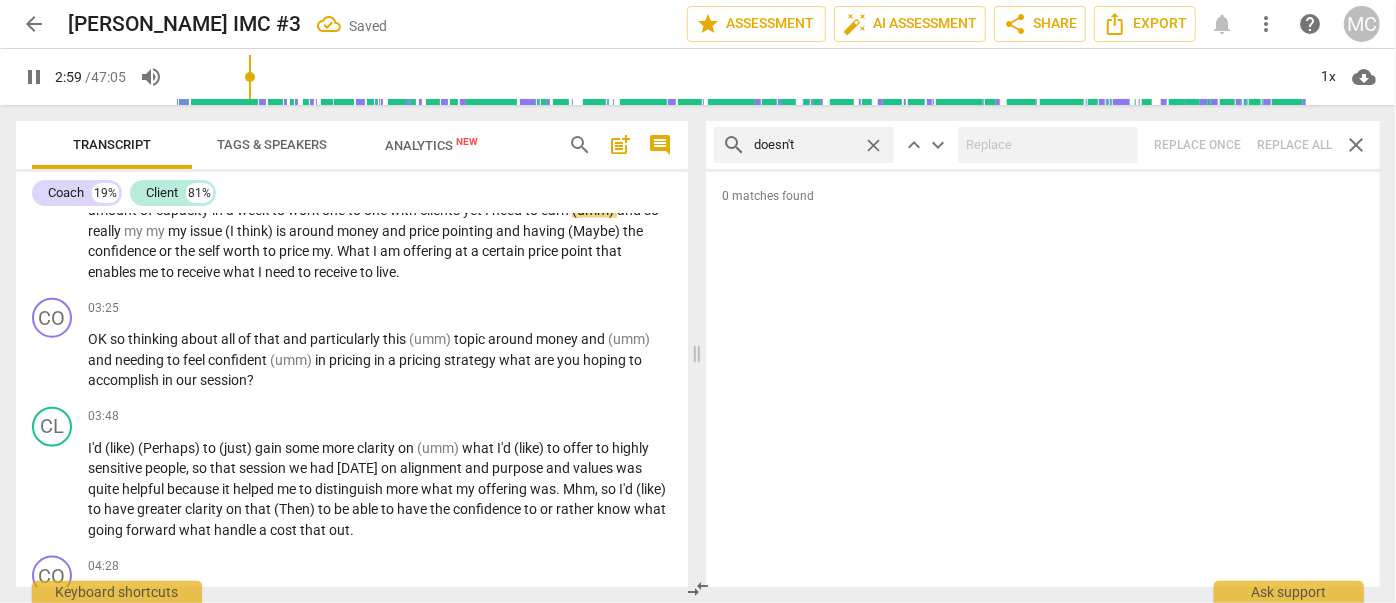 click on "close" at bounding box center (873, 145) 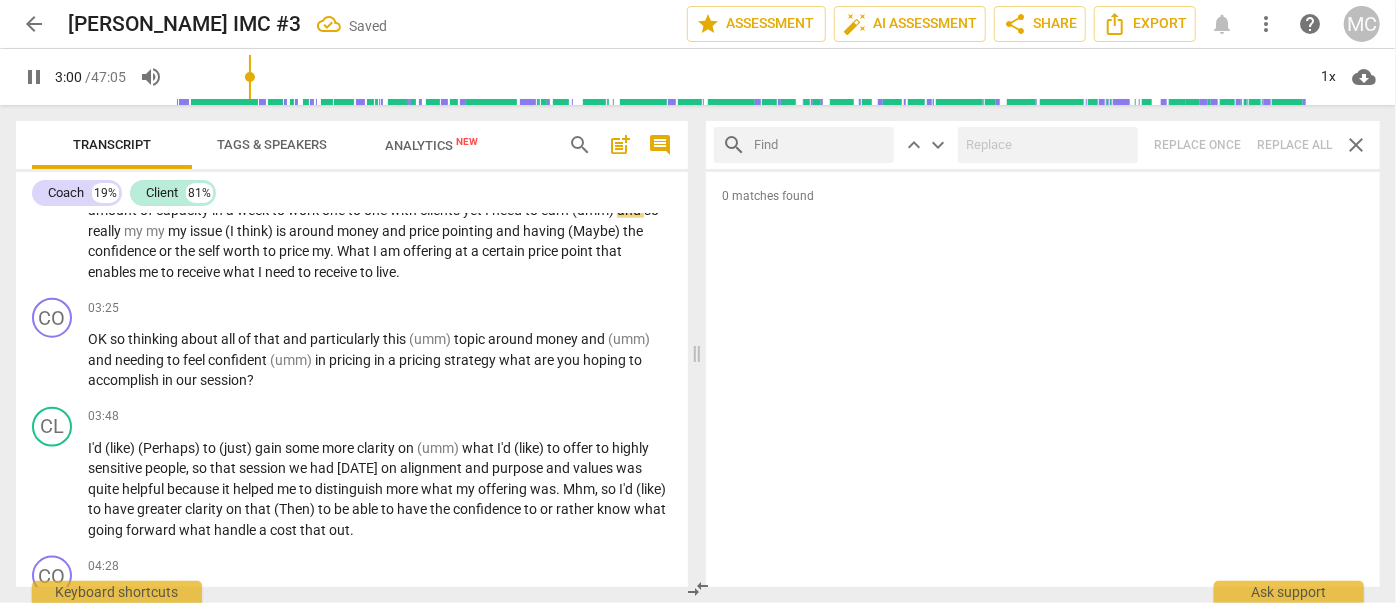 click at bounding box center (820, 145) 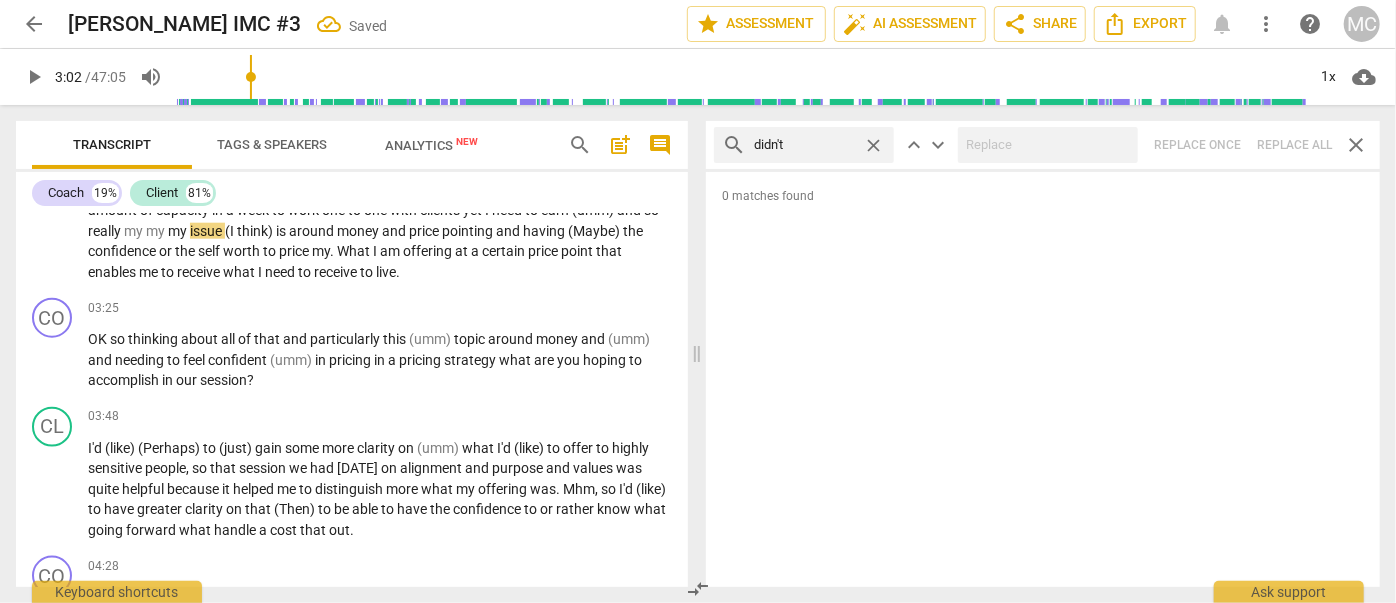 click on "search didn't close keyboard_arrow_up keyboard_arrow_down Replace once Replace all close" at bounding box center [1043, 145] 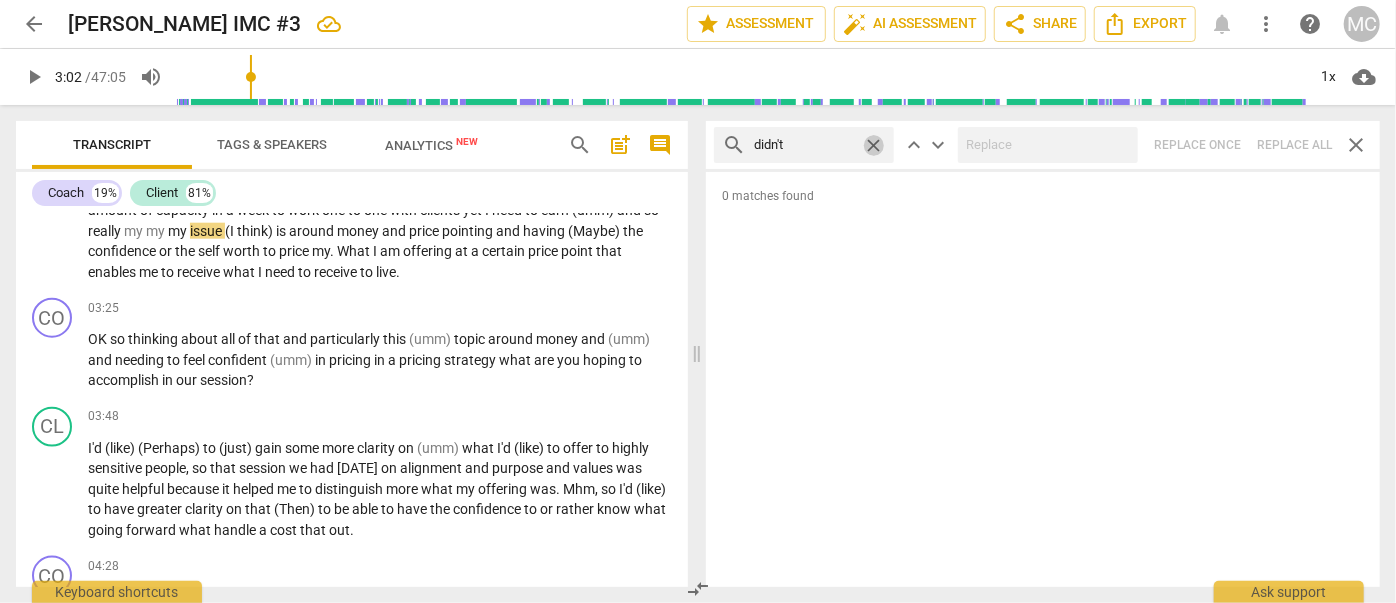 click on "close" at bounding box center (873, 145) 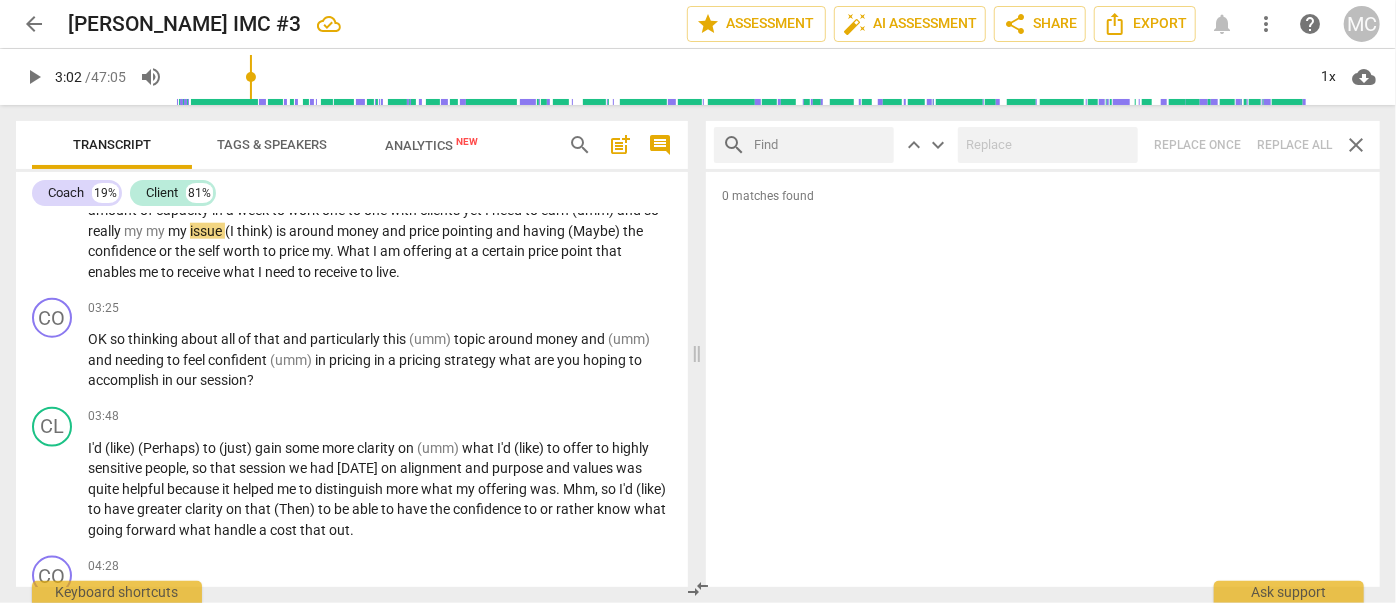click at bounding box center [820, 145] 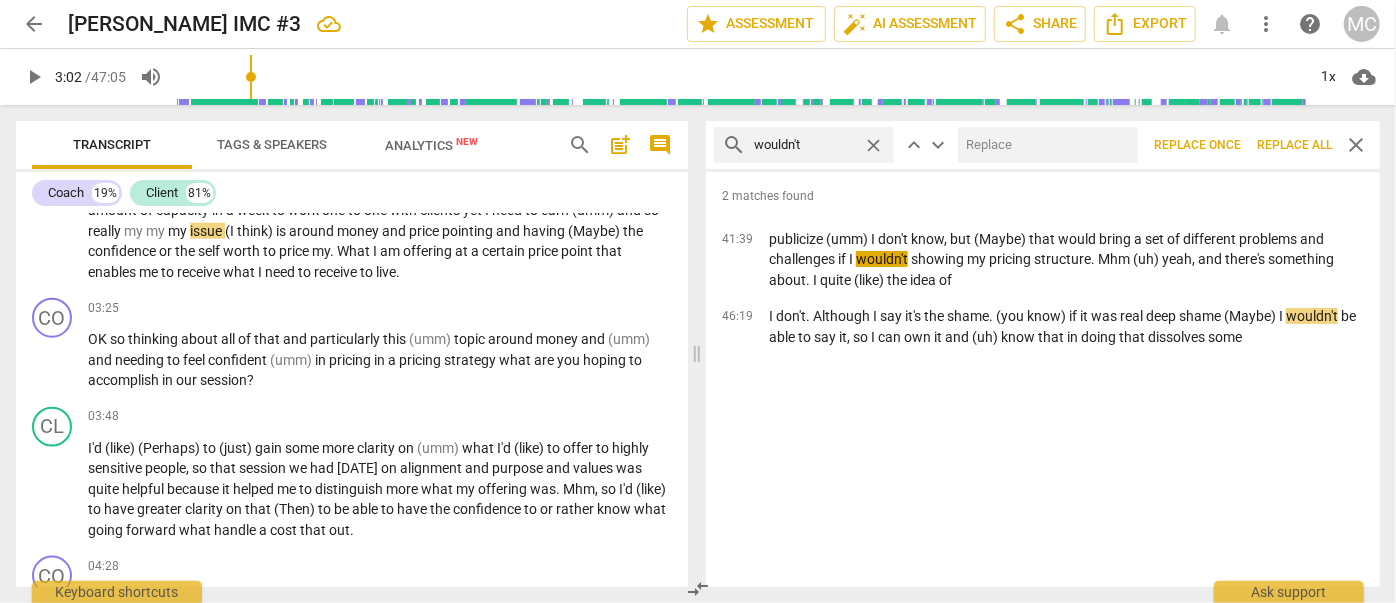 click at bounding box center [1044, 145] 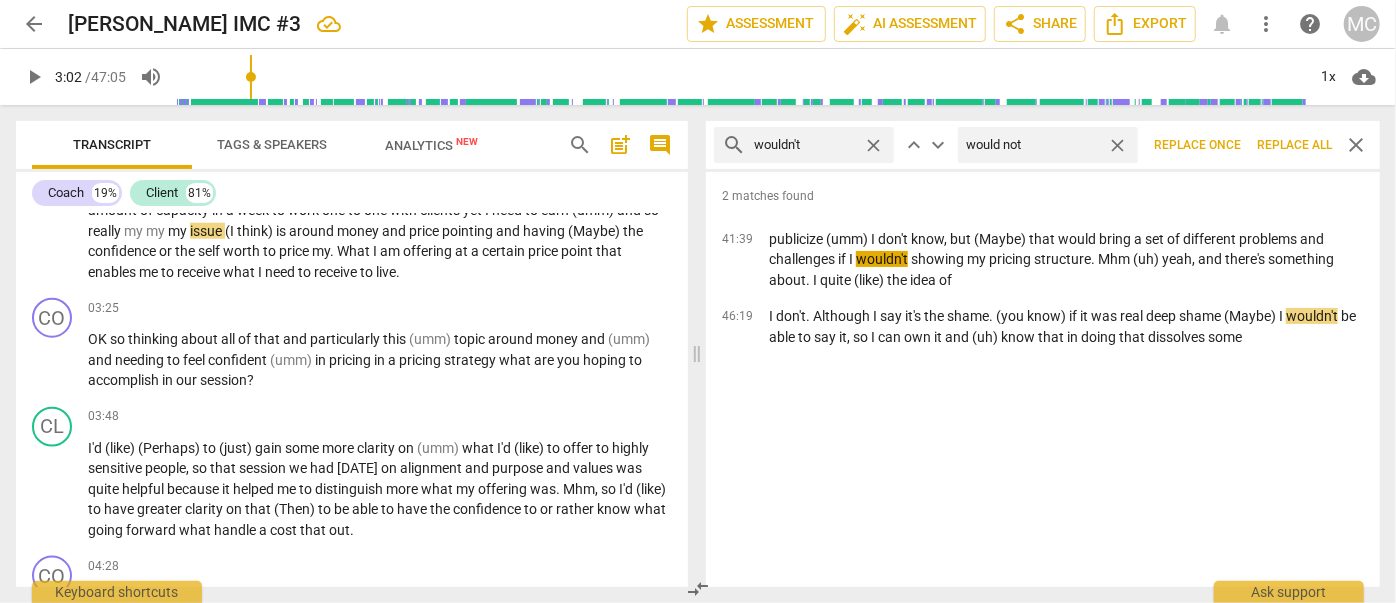 click on "Replace all" at bounding box center (1294, 145) 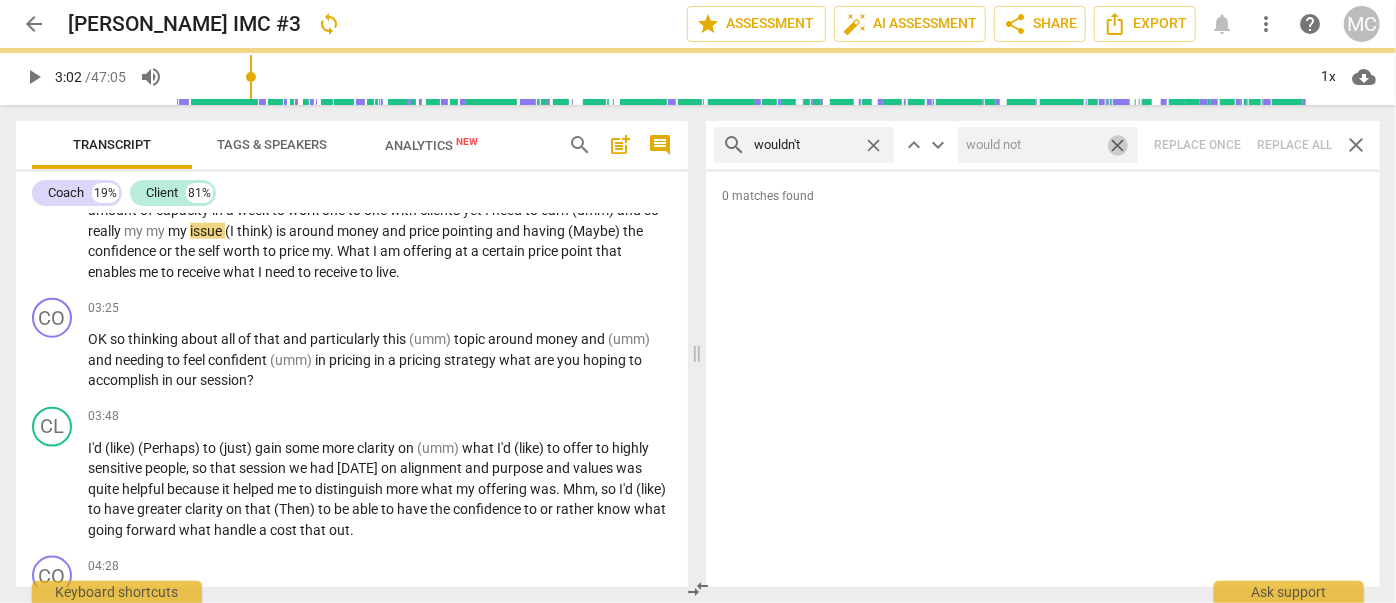drag, startPoint x: 1123, startPoint y: 147, endPoint x: 912, endPoint y: 167, distance: 211.94576 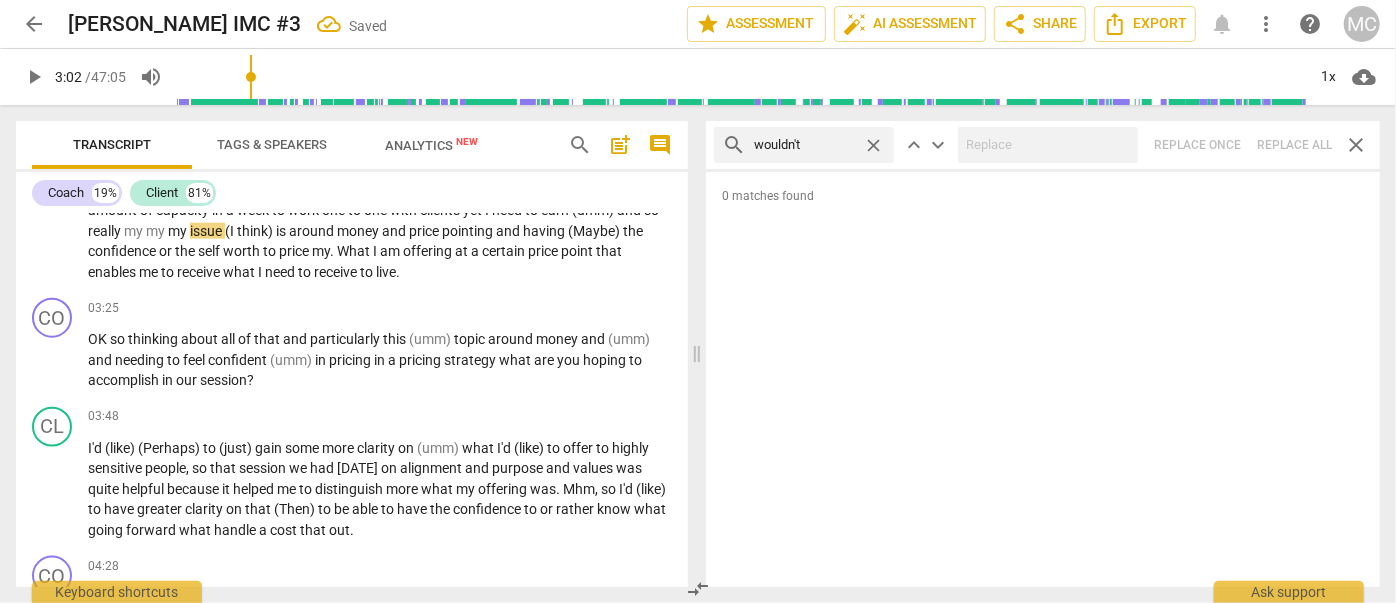 click on "close" at bounding box center (873, 145) 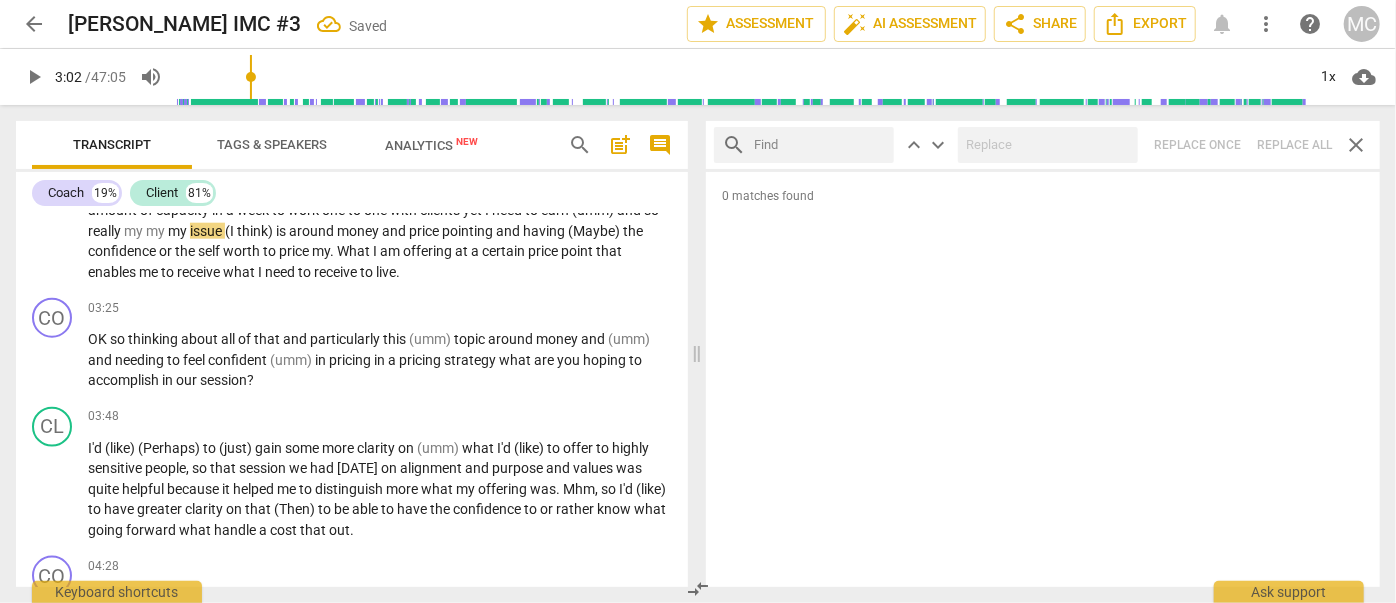click at bounding box center (820, 145) 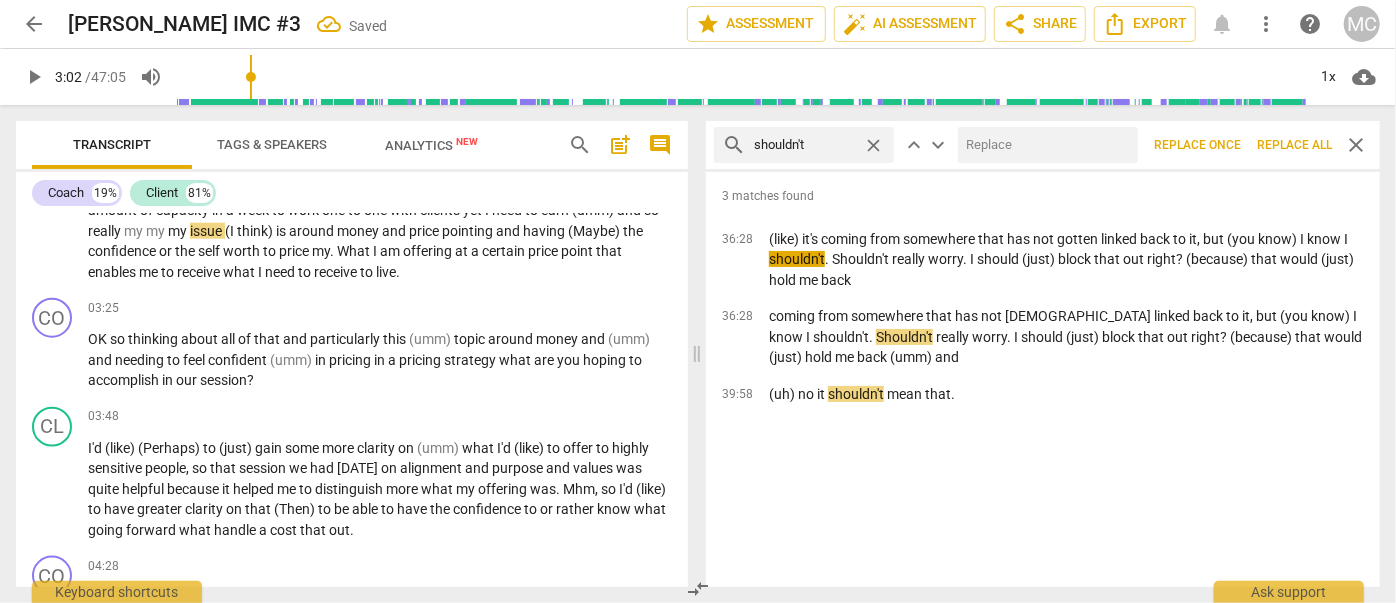 click at bounding box center (1044, 145) 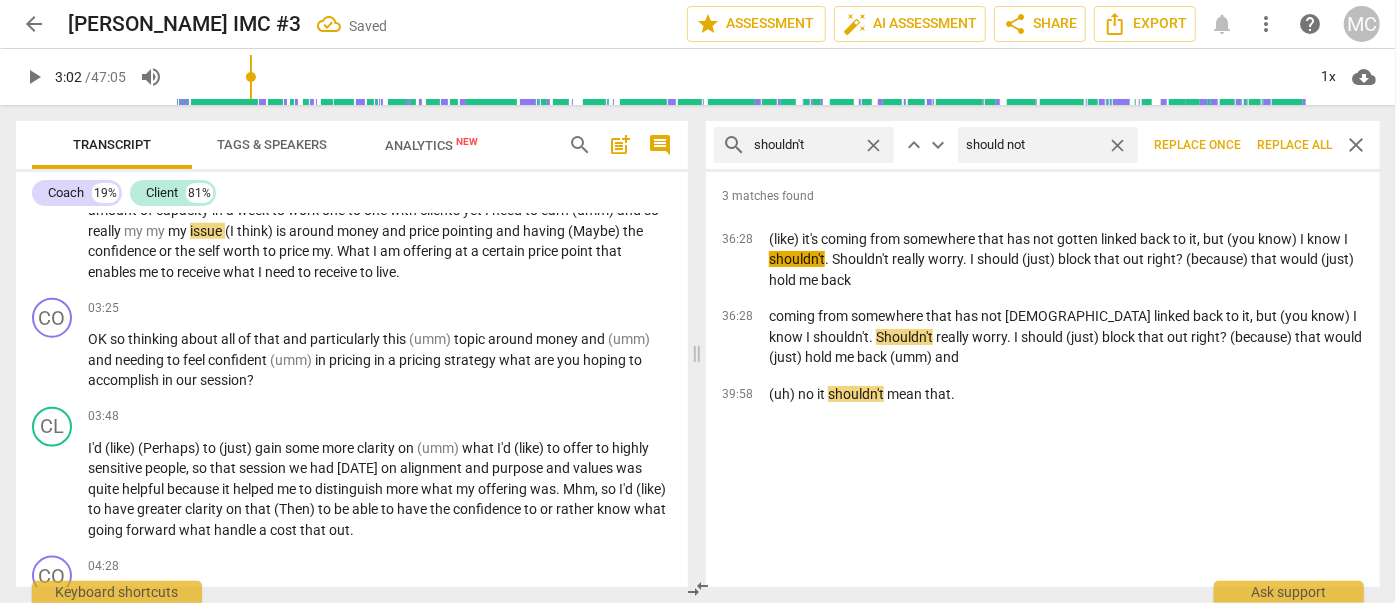 click on "Replace all" at bounding box center (1294, 145) 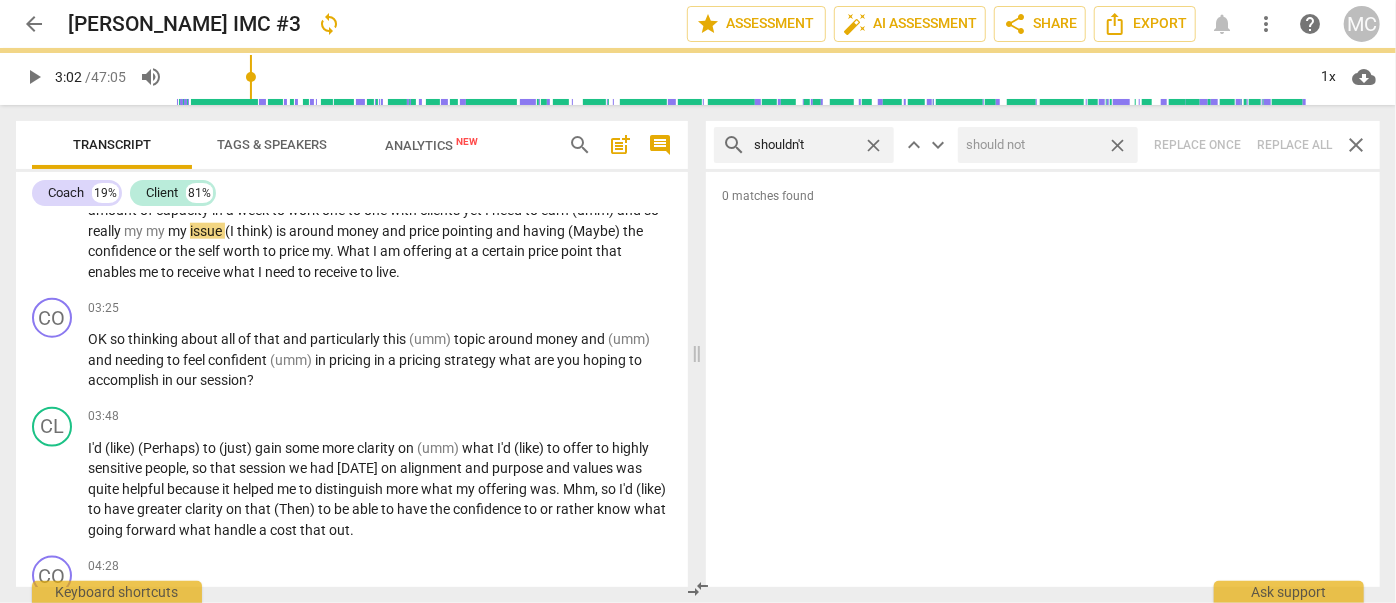click on "close" at bounding box center (1117, 145) 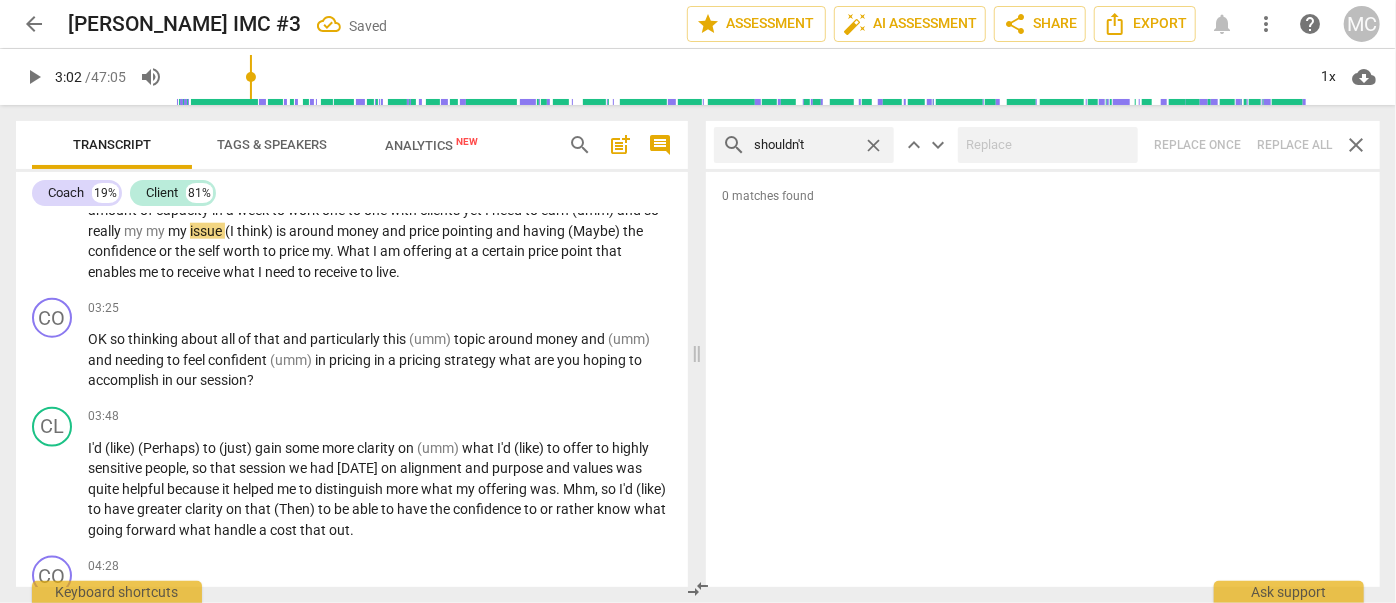 click on "close" at bounding box center (873, 145) 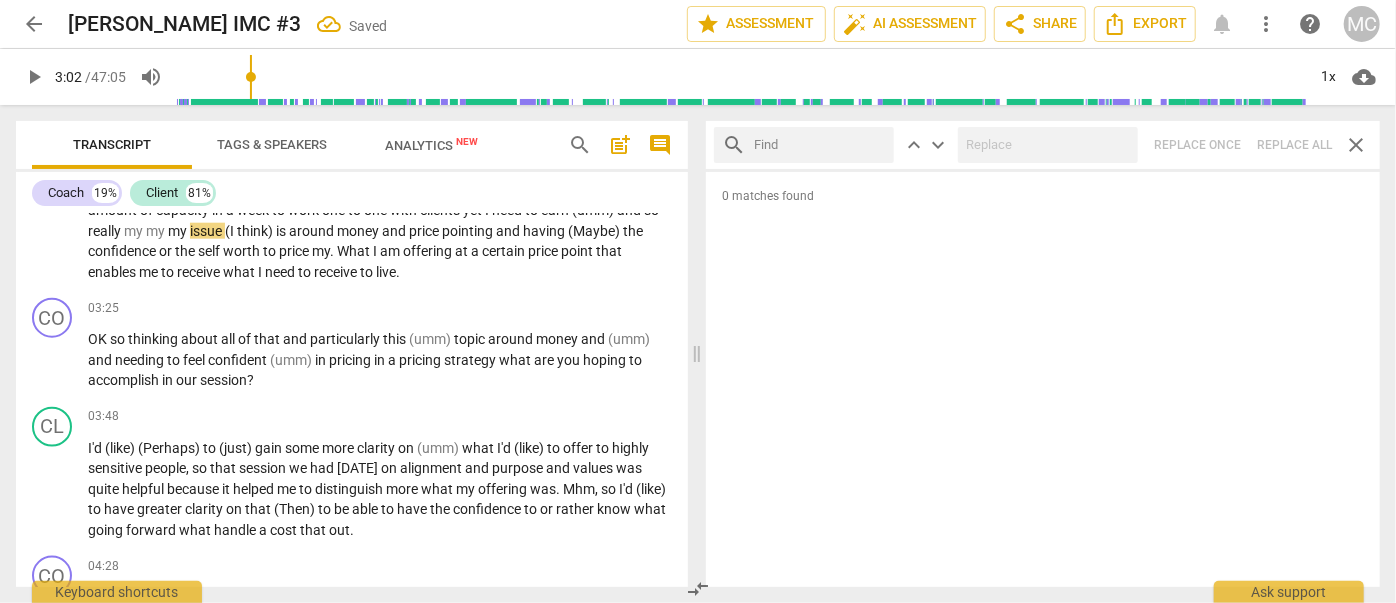 click at bounding box center [820, 145] 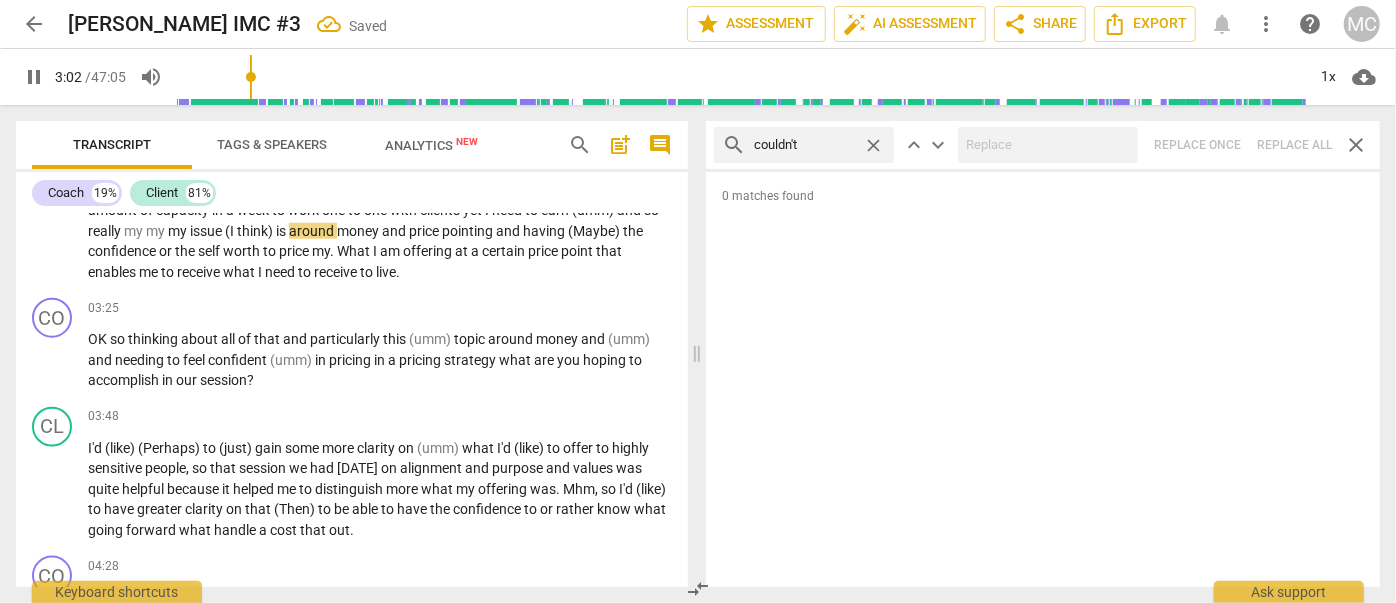 click on "search couldn't close keyboard_arrow_up keyboard_arrow_down Replace once Replace all close" at bounding box center (1043, 145) 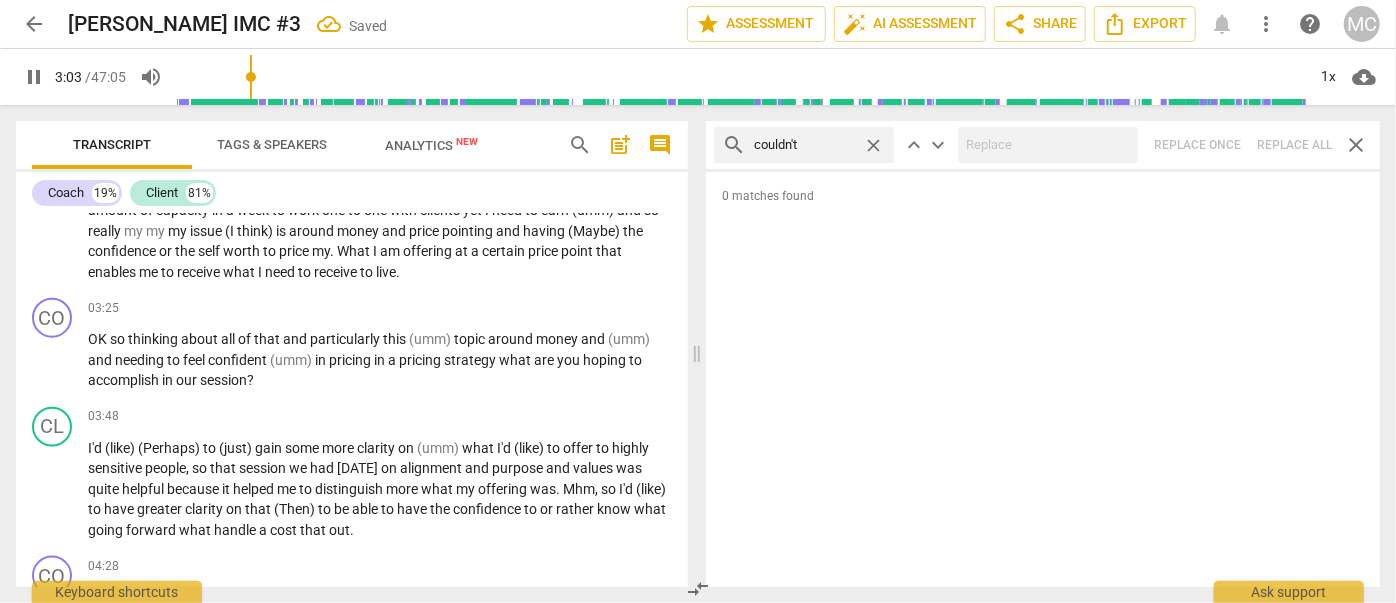 click on "close" at bounding box center [873, 145] 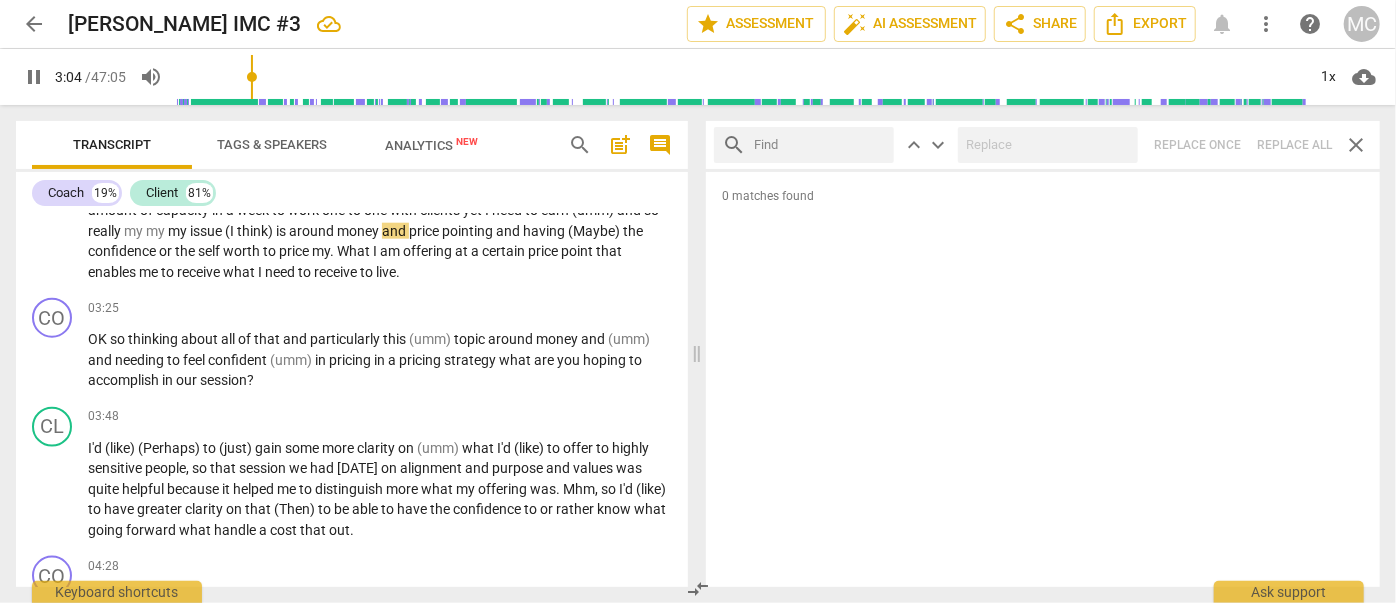 click at bounding box center (820, 145) 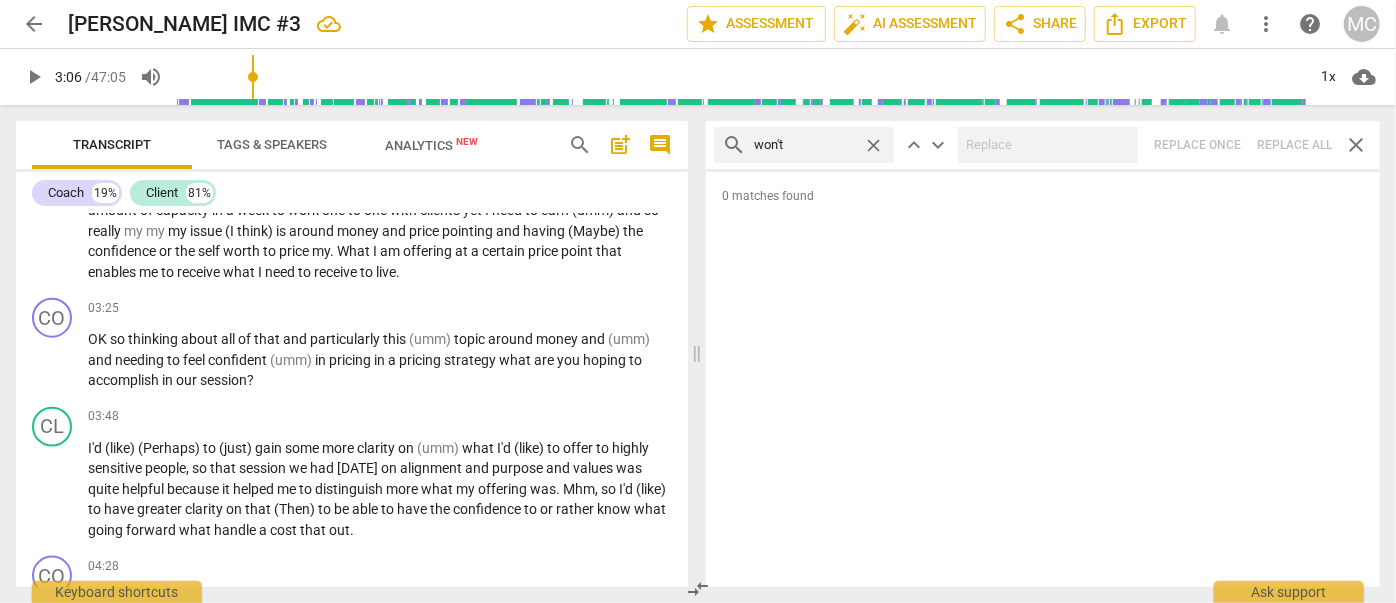 click on "search won't close keyboard_arrow_up keyboard_arrow_down Replace once Replace all close" at bounding box center (1043, 145) 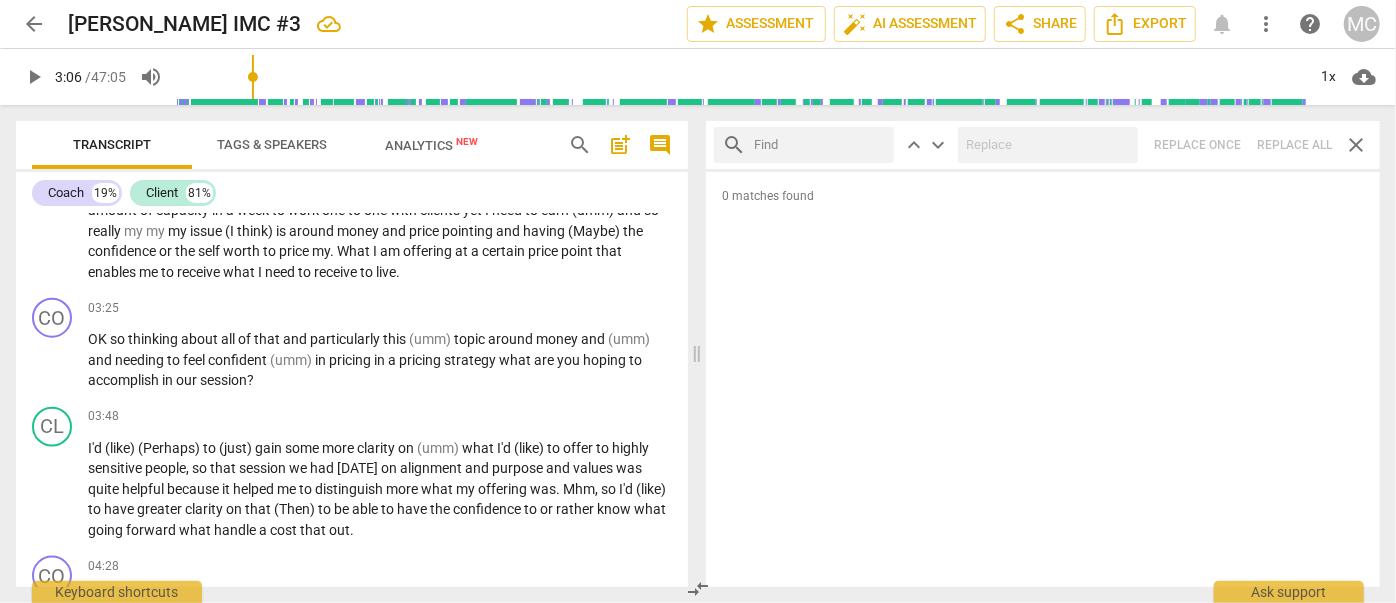 click at bounding box center [820, 145] 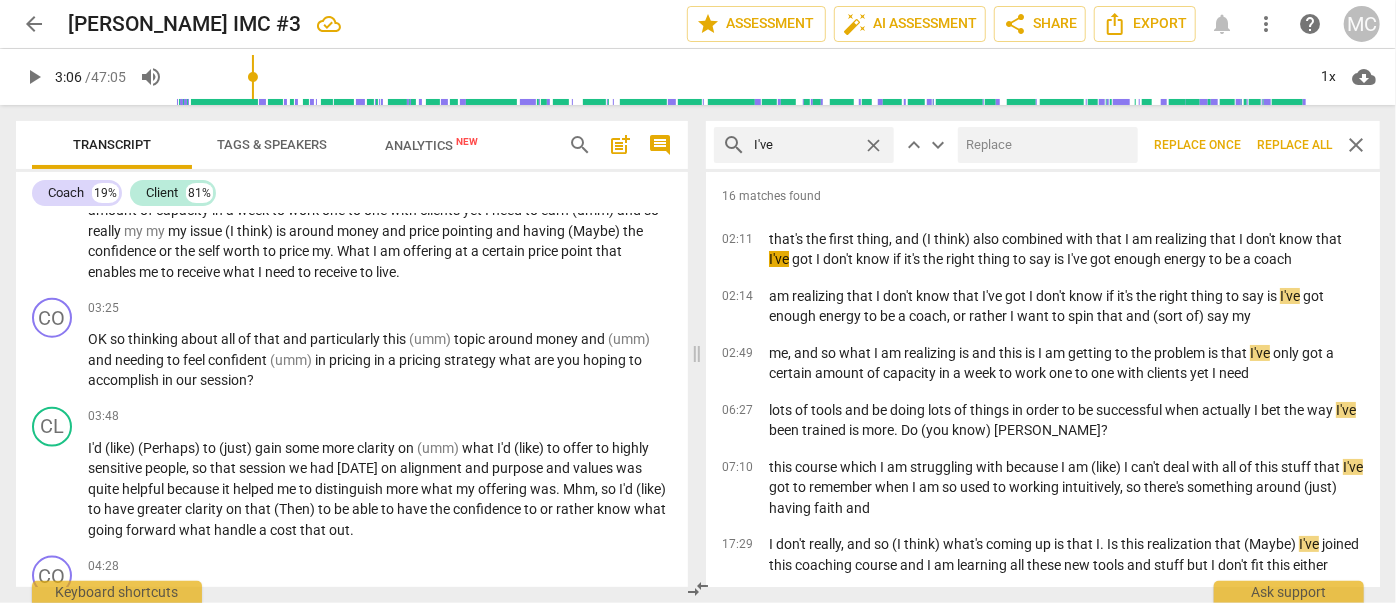 click at bounding box center [1044, 145] 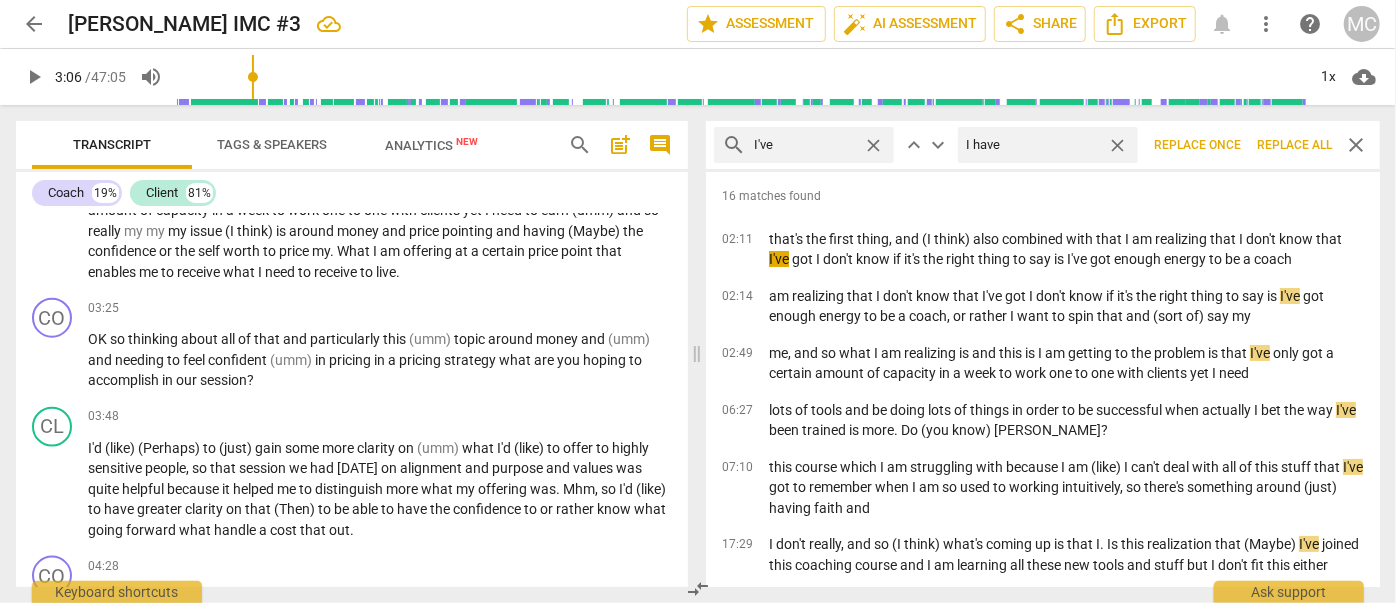 click on "Replace all" at bounding box center (1294, 145) 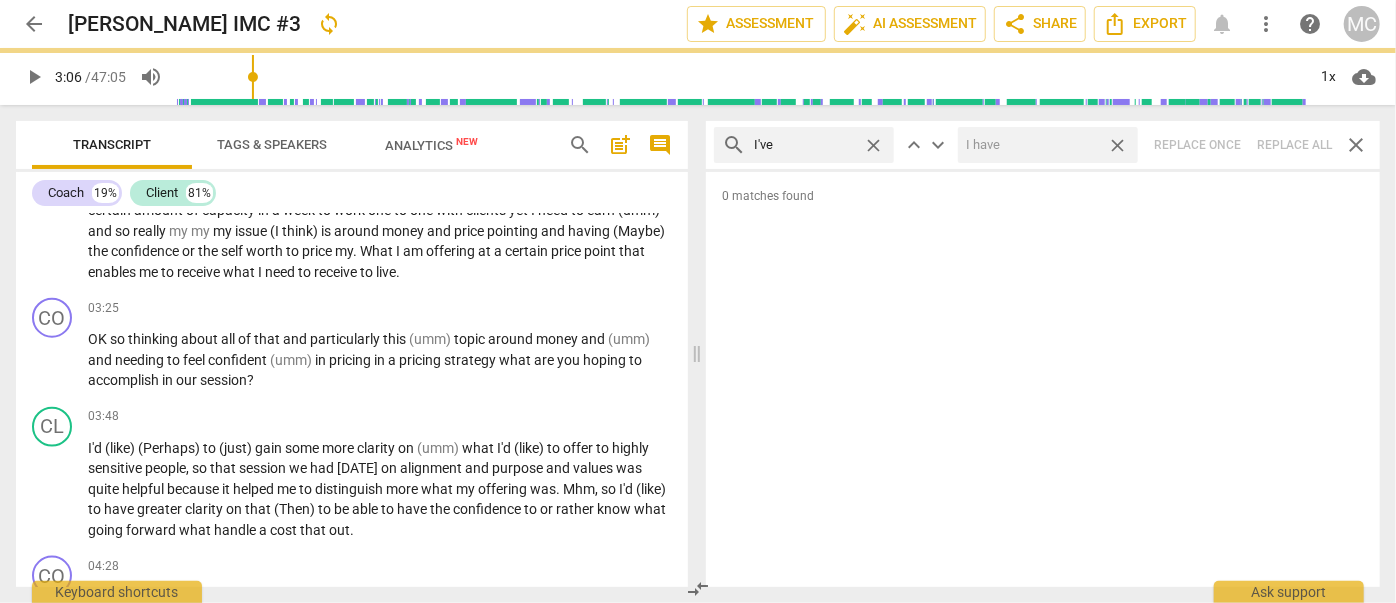click on "close" at bounding box center [1117, 145] 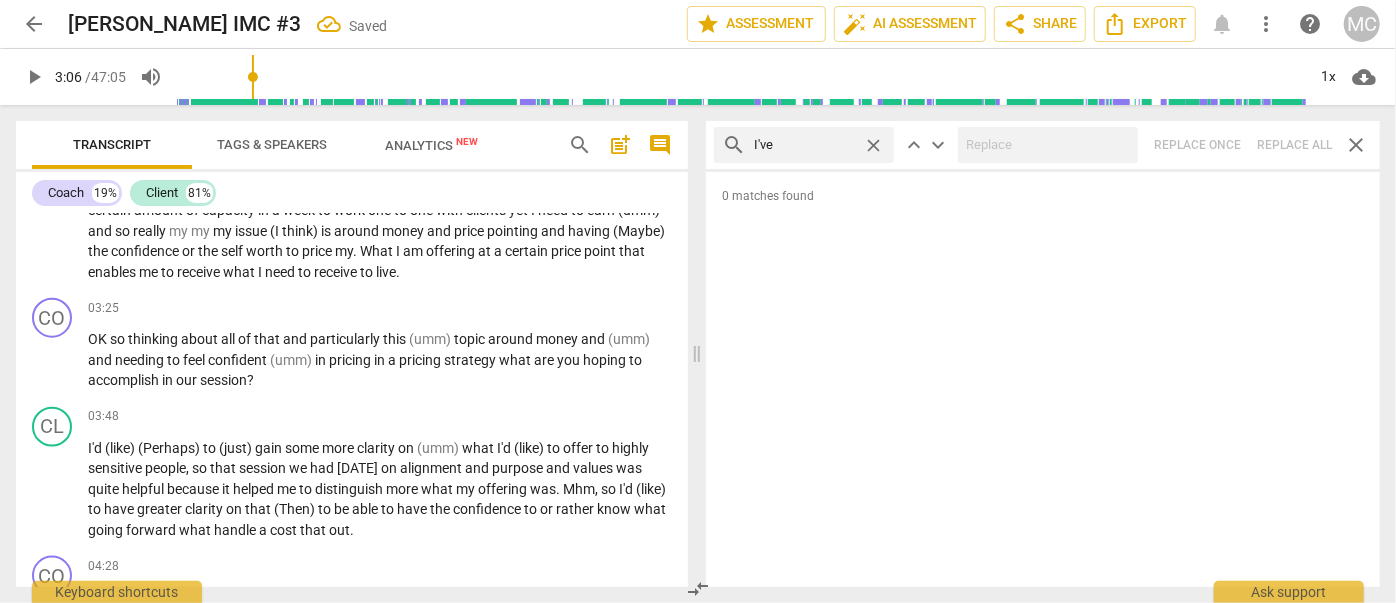 click on "close" at bounding box center (873, 145) 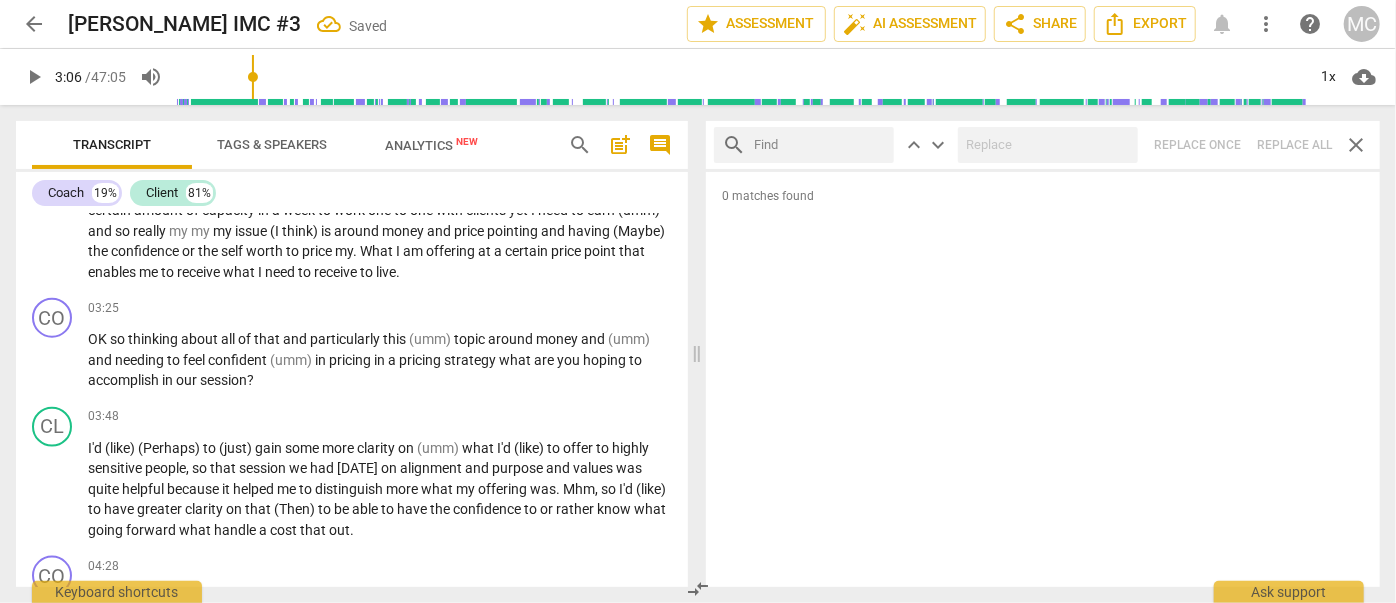 click at bounding box center (820, 145) 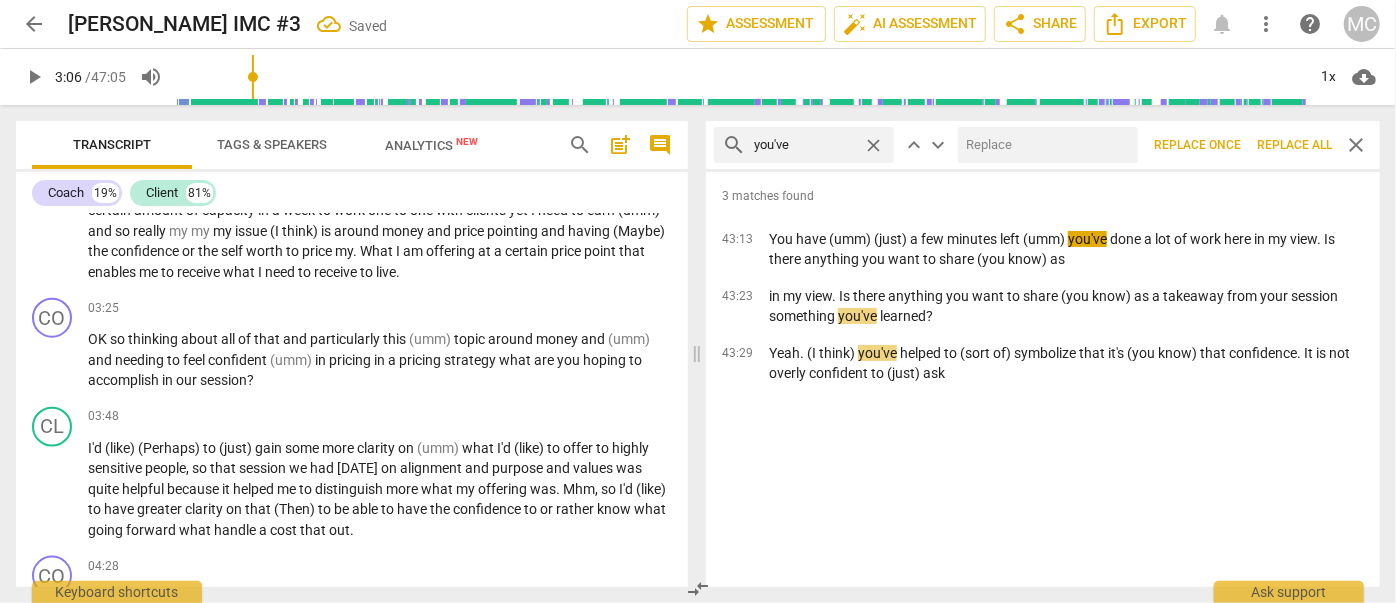 click at bounding box center (1044, 145) 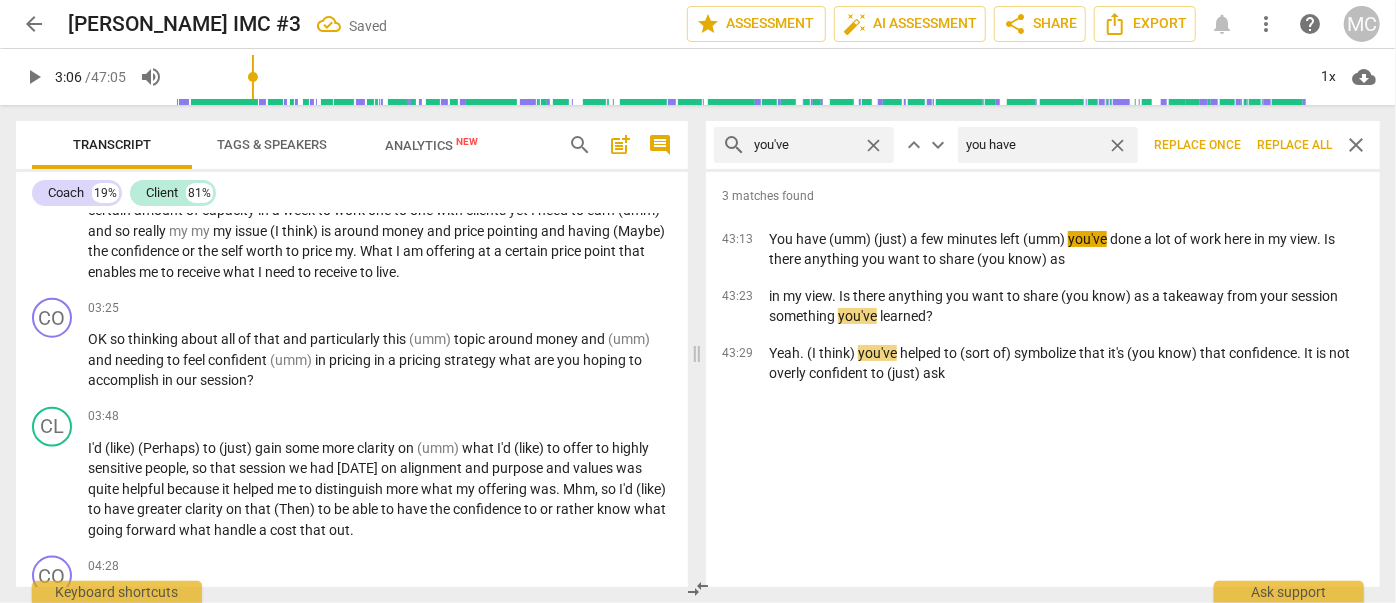 click on "Replace all" at bounding box center (1294, 145) 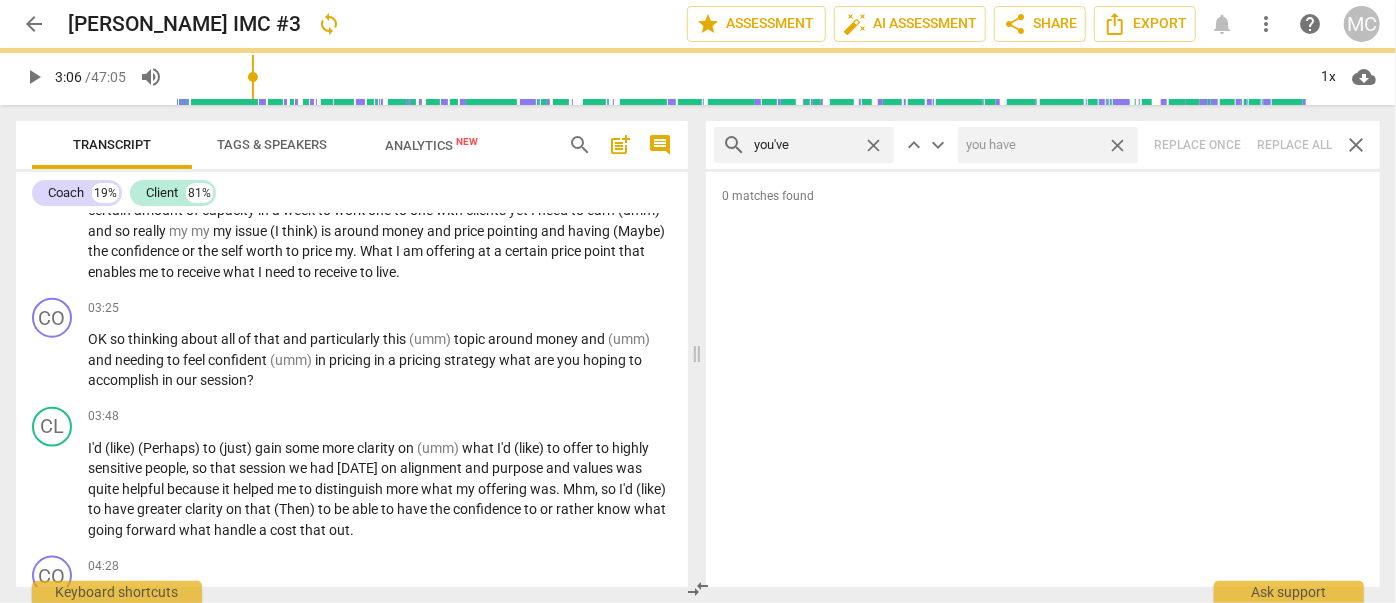 click on "close" at bounding box center [1117, 145] 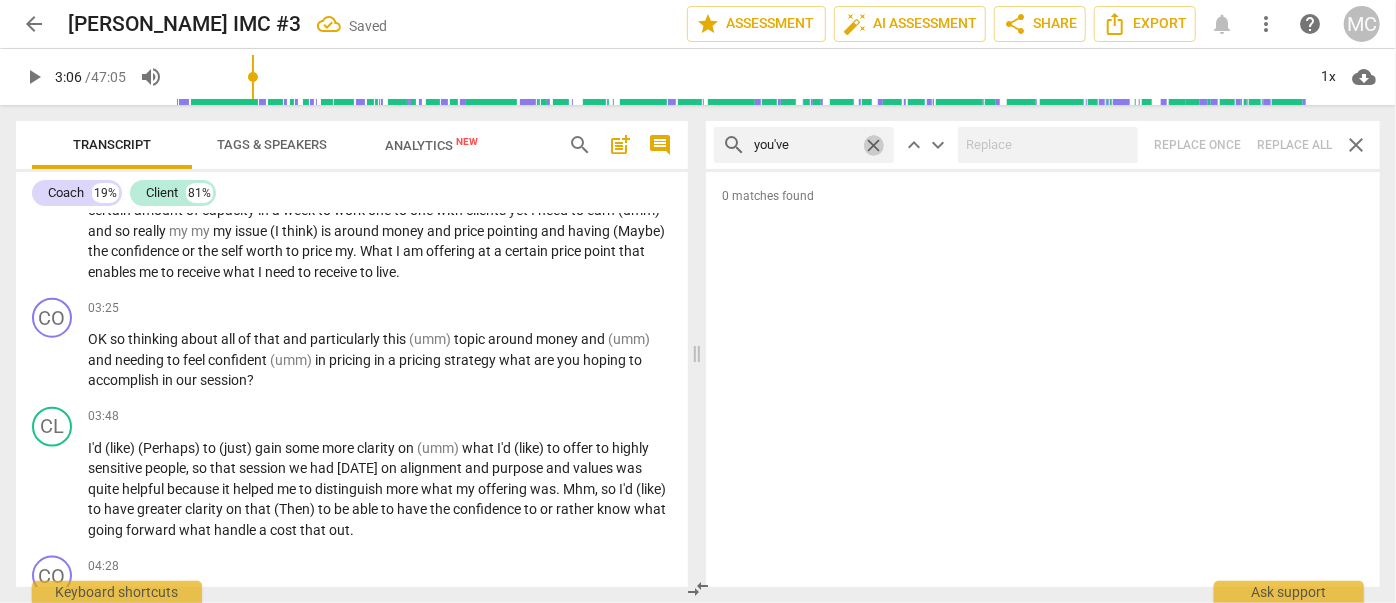 click on "close" at bounding box center [873, 145] 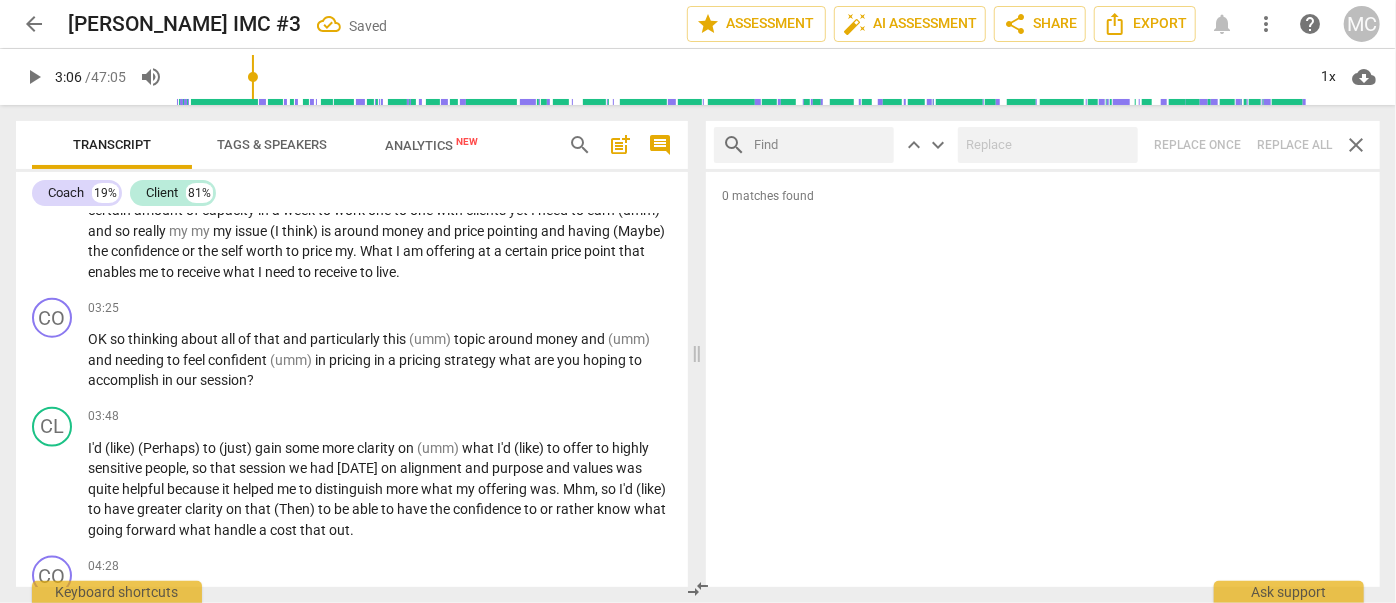 click at bounding box center (820, 145) 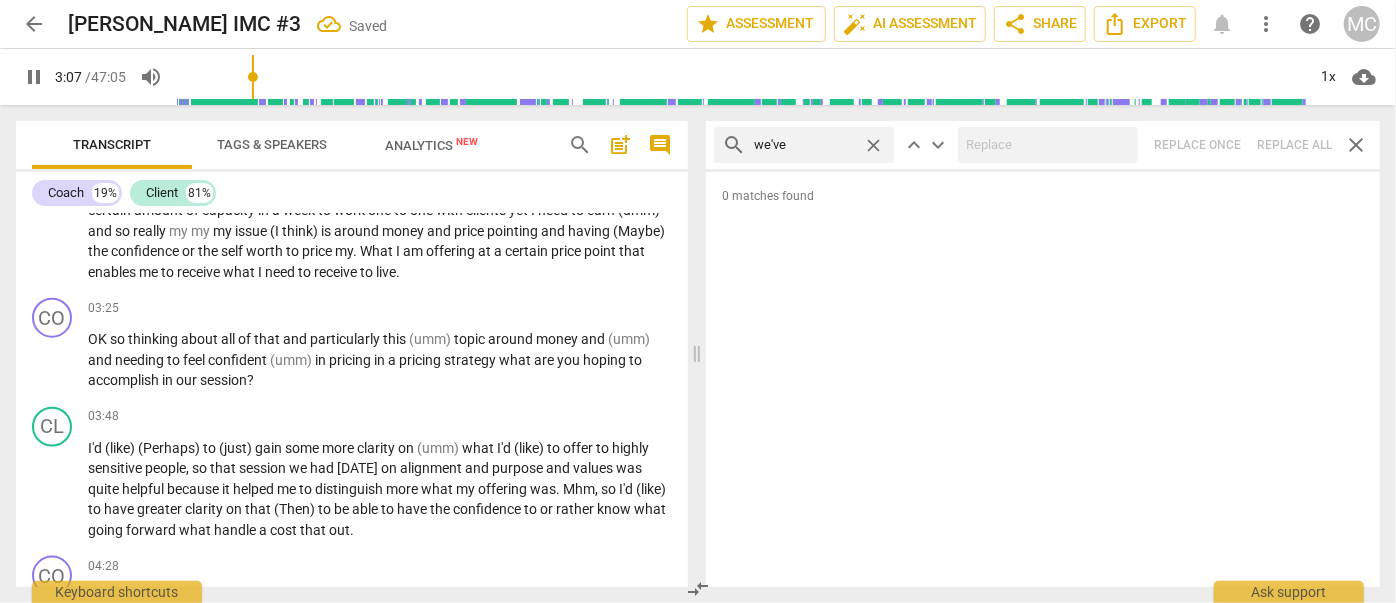 click on "search we've close keyboard_arrow_up keyboard_arrow_down Replace once Replace all close" at bounding box center [1043, 145] 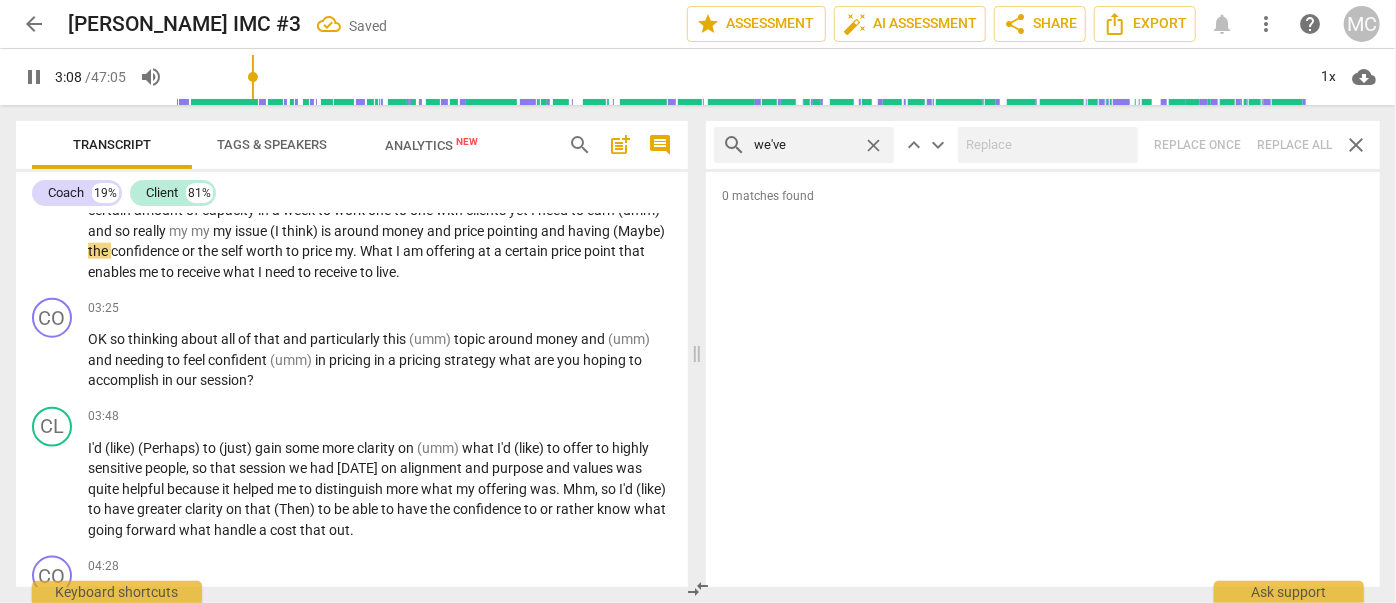 click on "close" at bounding box center (873, 145) 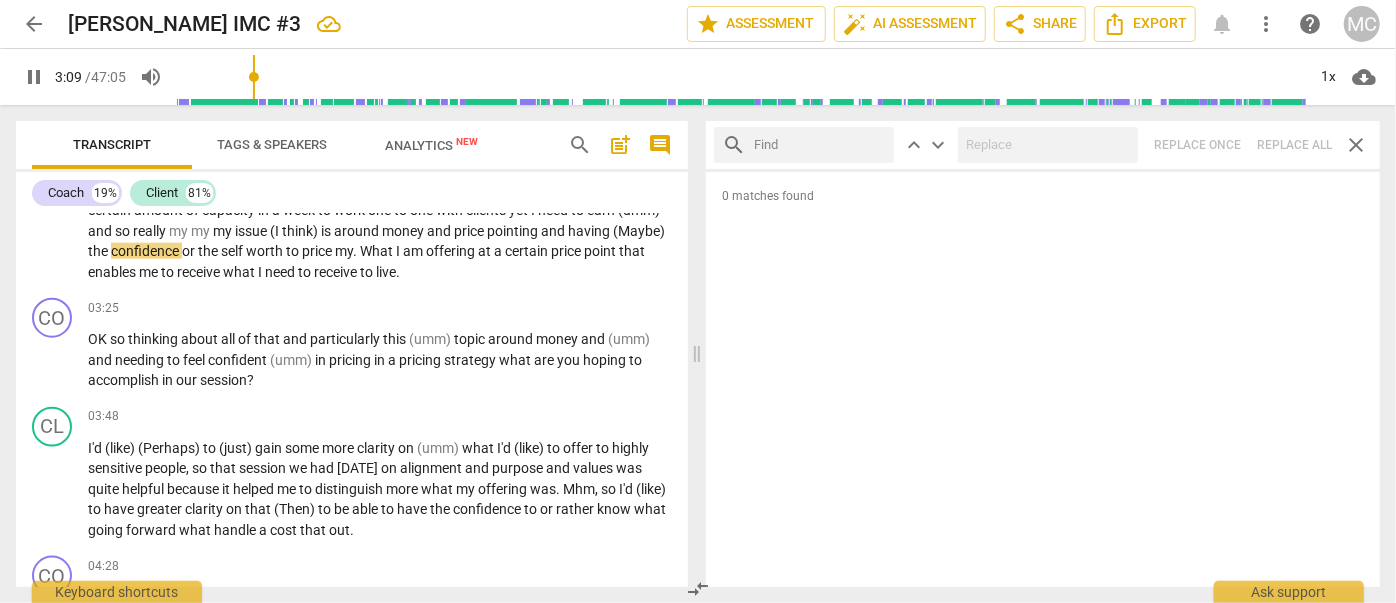 click at bounding box center (820, 145) 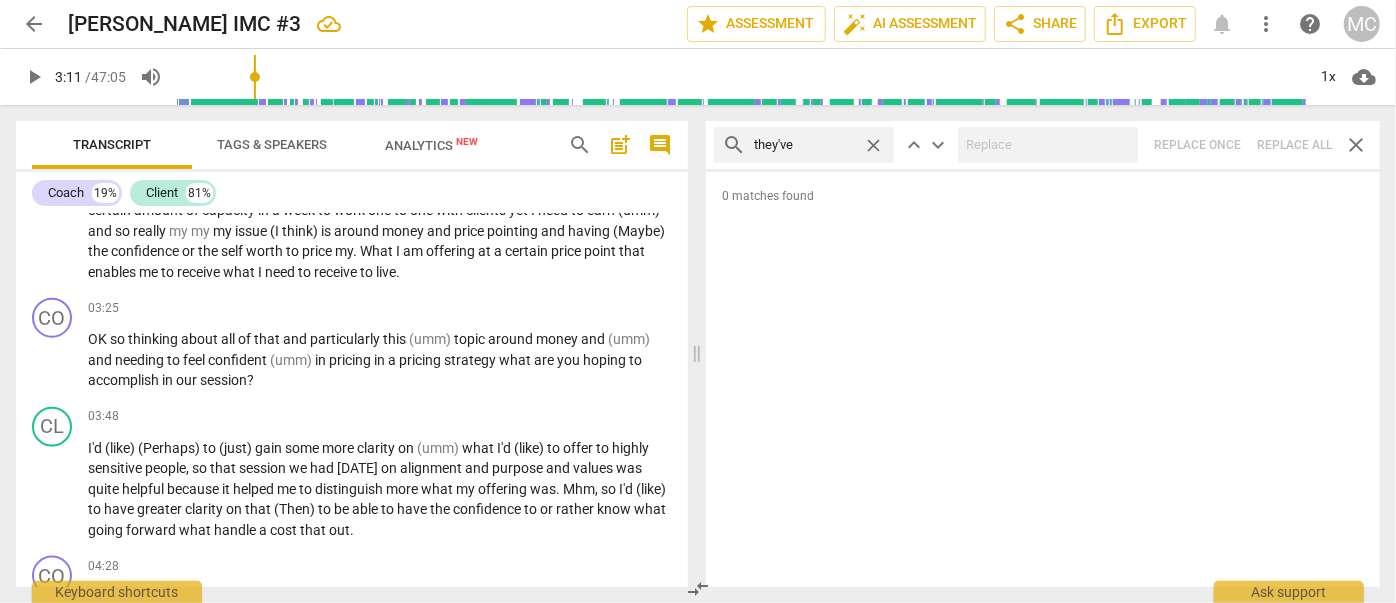 click on "search they've close keyboard_arrow_up keyboard_arrow_down Replace once Replace all close" at bounding box center [1043, 145] 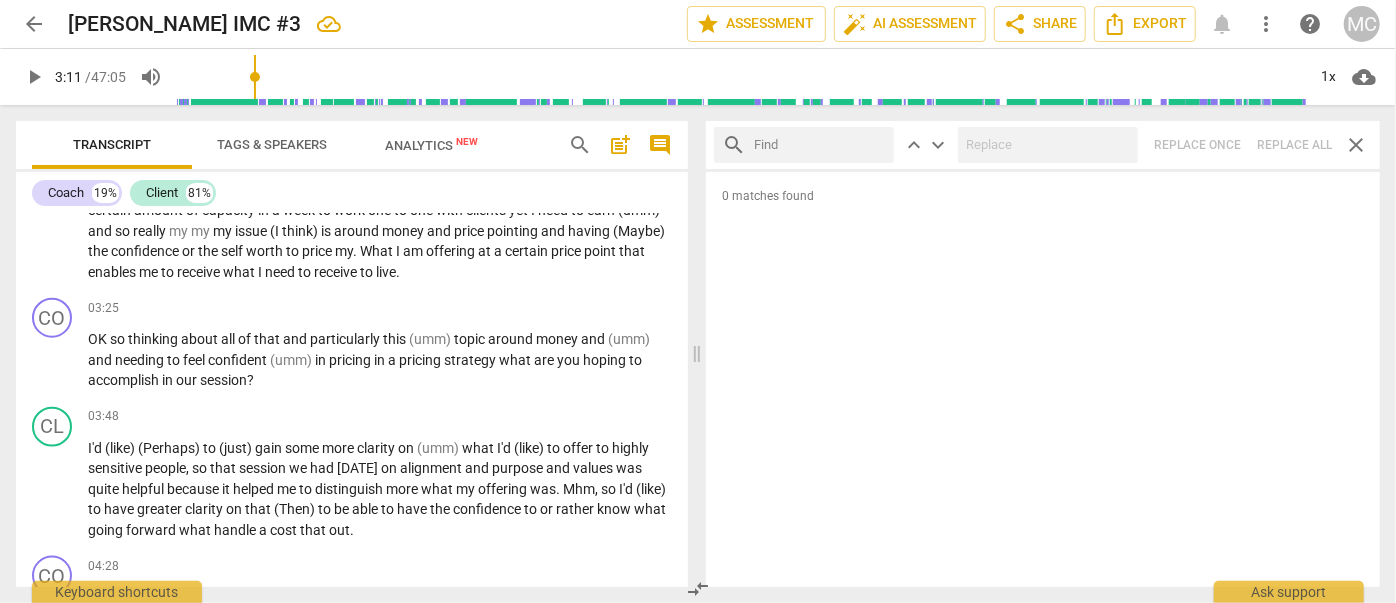 click at bounding box center [820, 145] 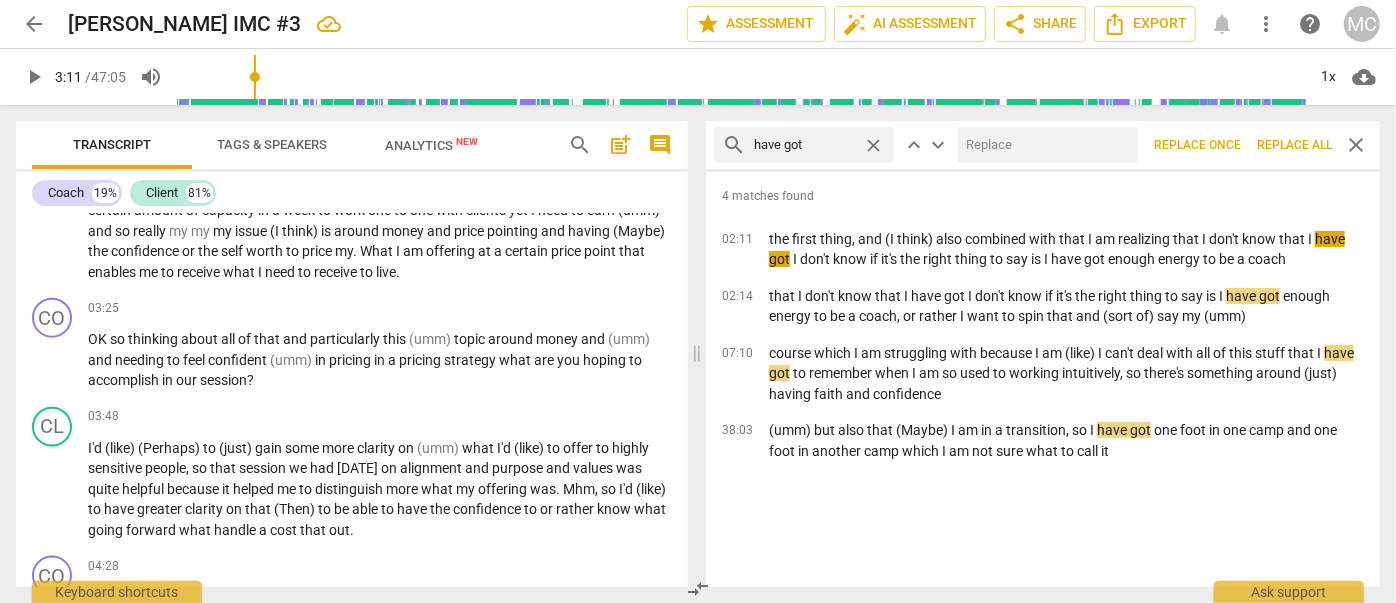 click at bounding box center (1044, 145) 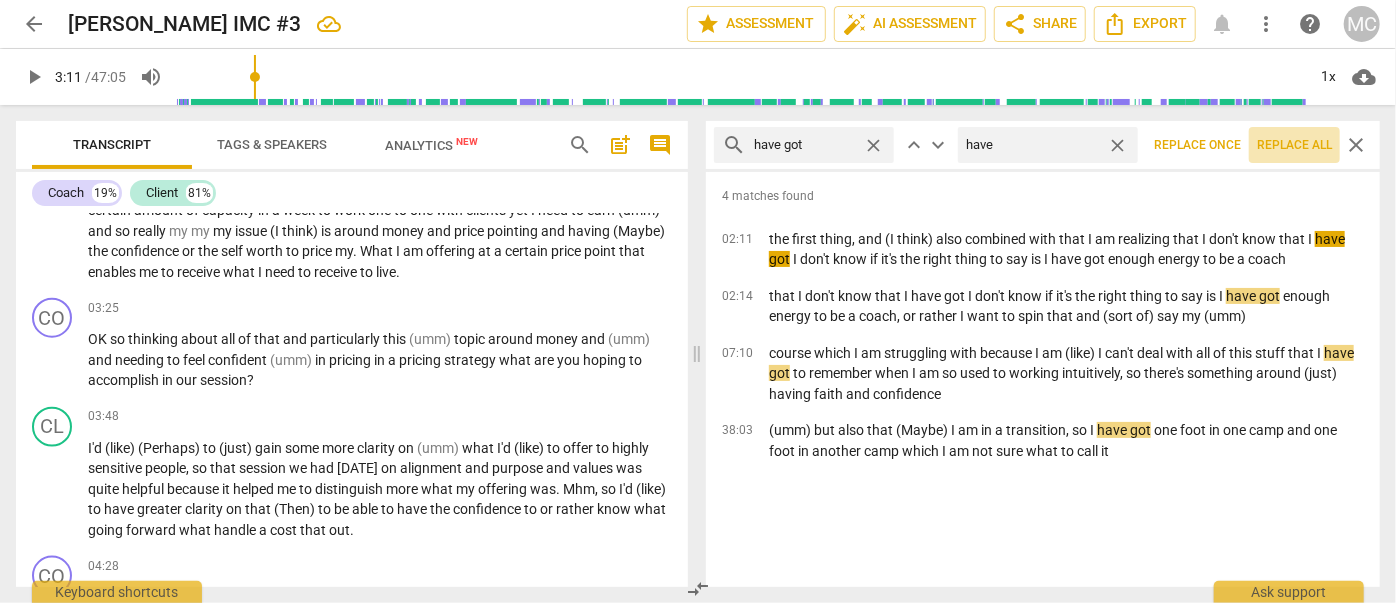 click on "Replace all" at bounding box center [1294, 145] 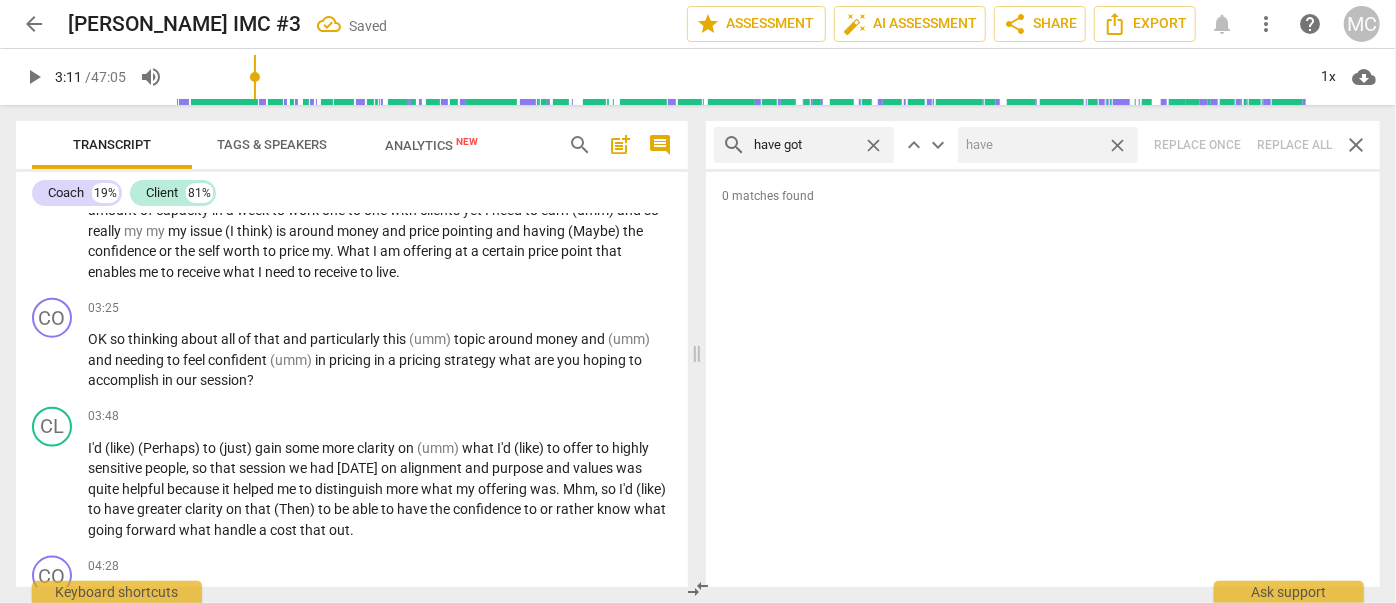 click on "close" at bounding box center [1117, 145] 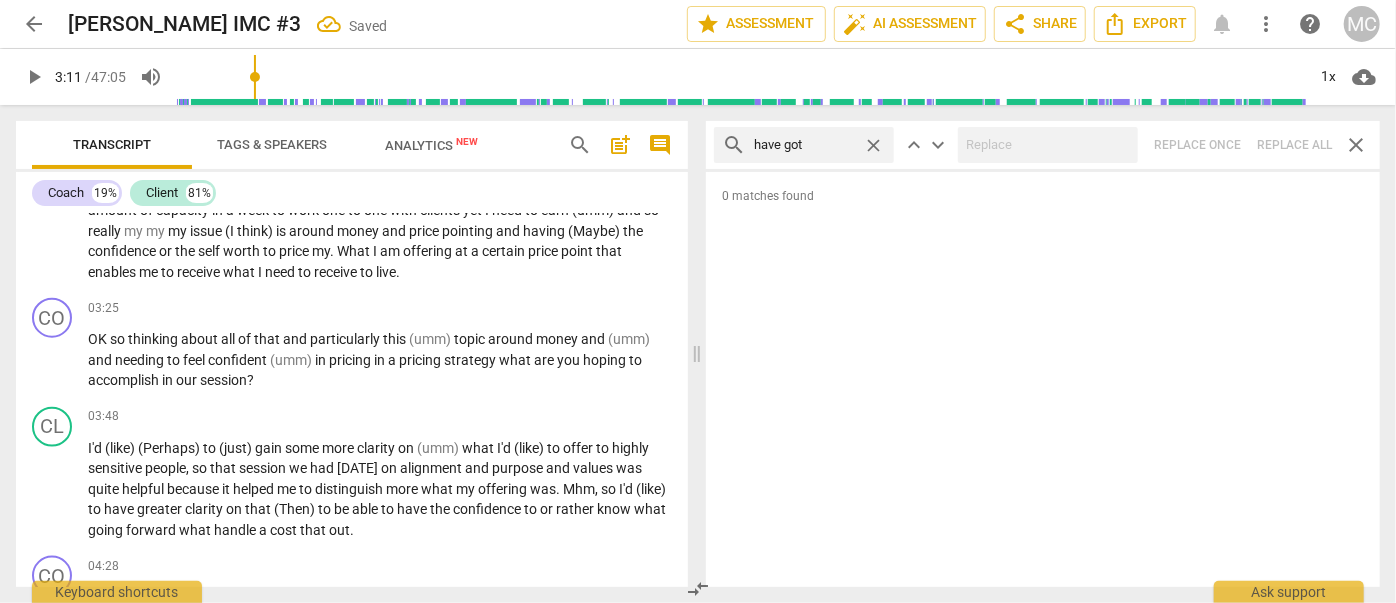 click on "close" at bounding box center (873, 145) 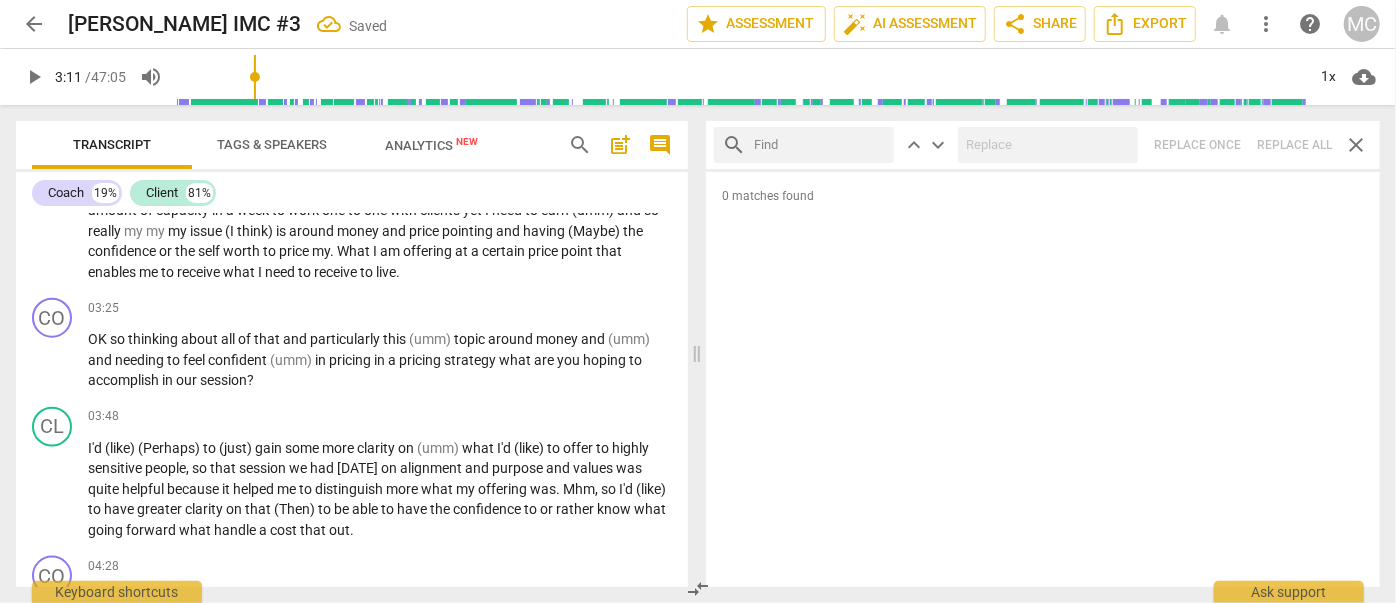 click at bounding box center (820, 145) 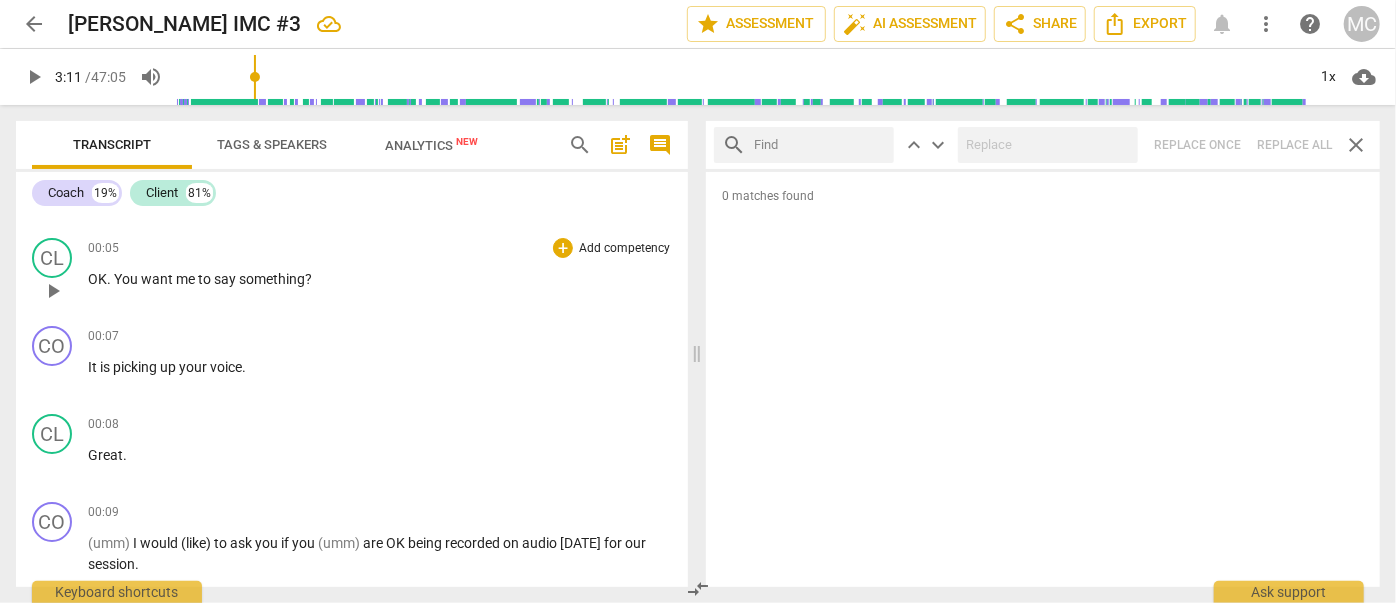 scroll, scrollTop: 0, scrollLeft: 0, axis: both 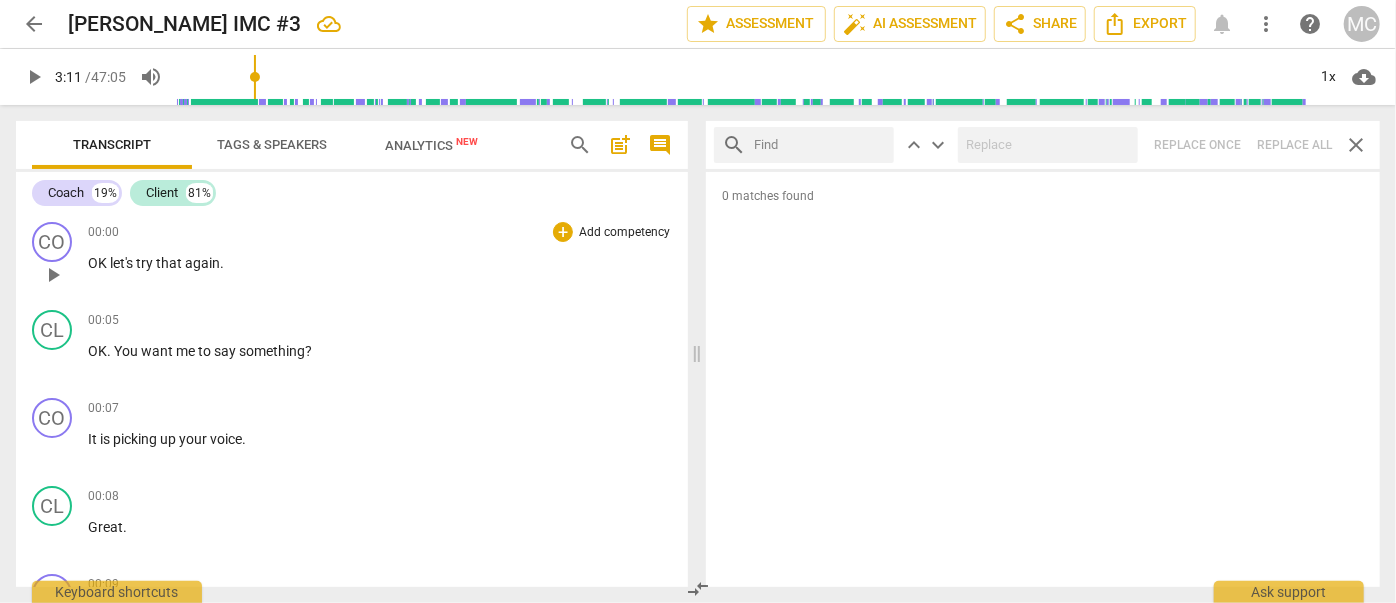 click on "again" at bounding box center (202, 263) 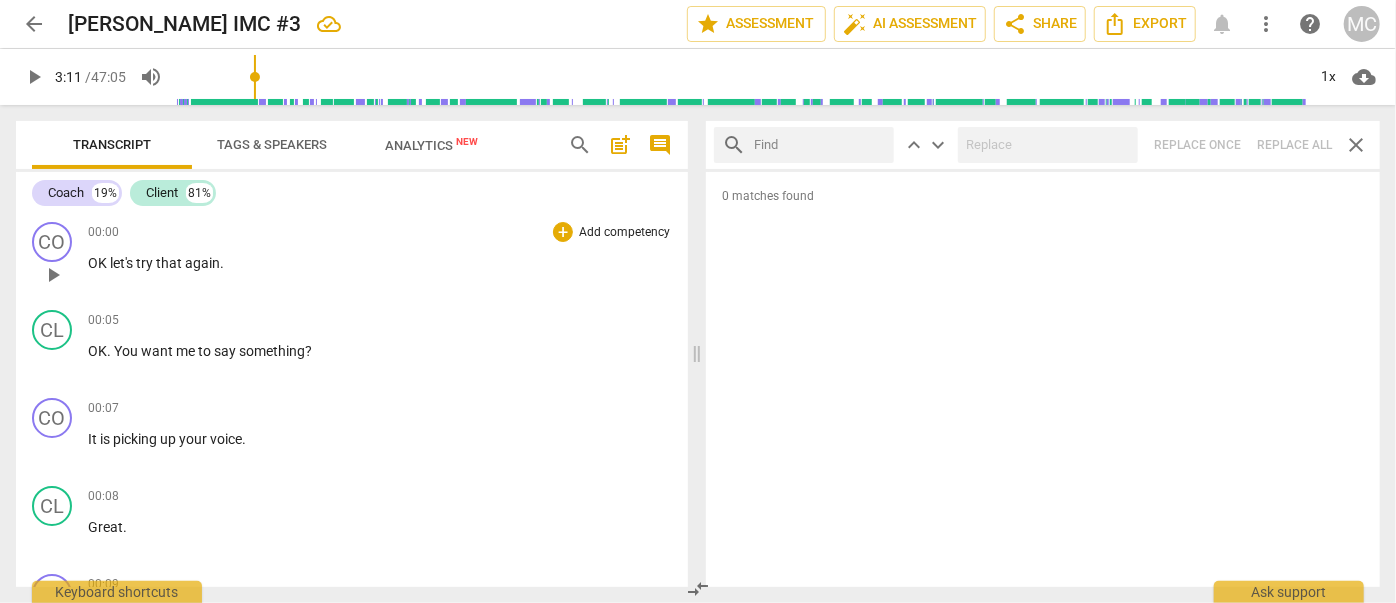scroll, scrollTop: 209, scrollLeft: 0, axis: vertical 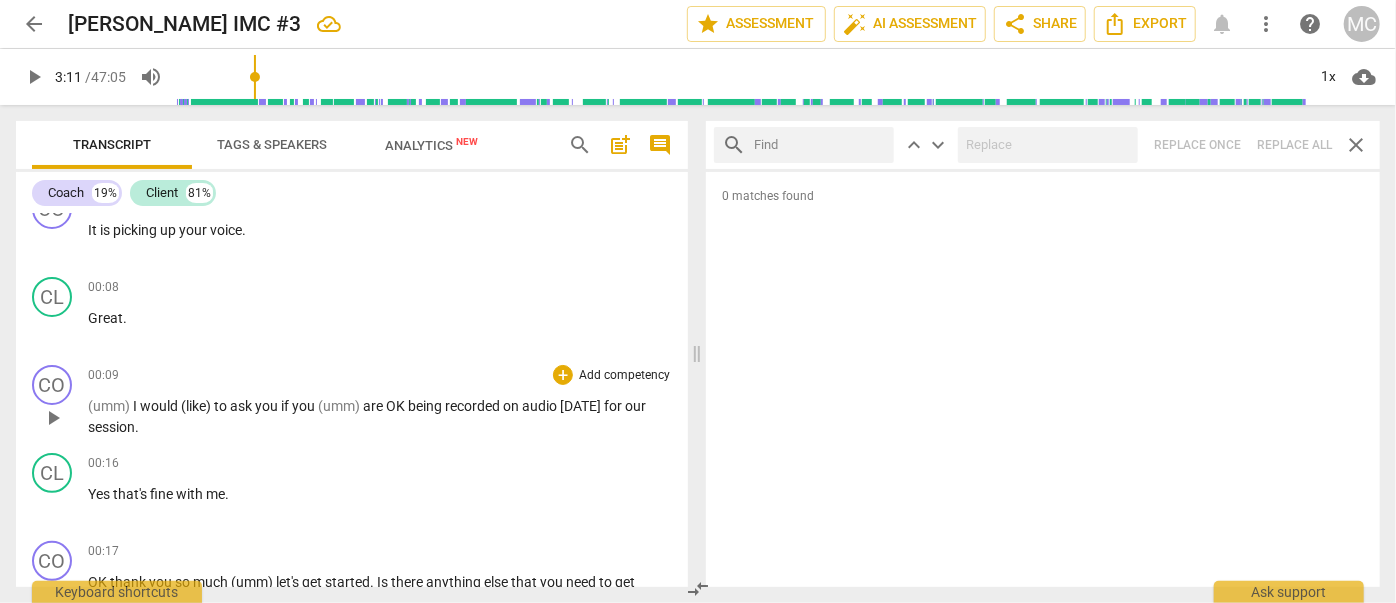 click on "would" at bounding box center (160, 406) 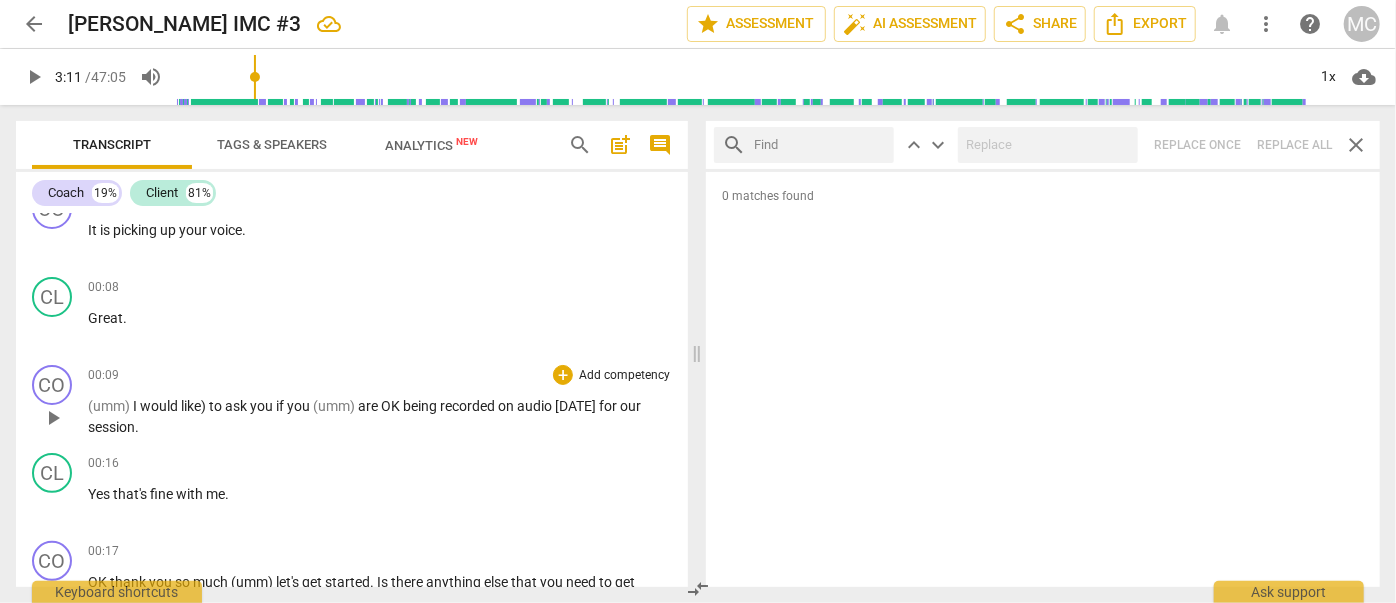 click on "like)" at bounding box center (195, 406) 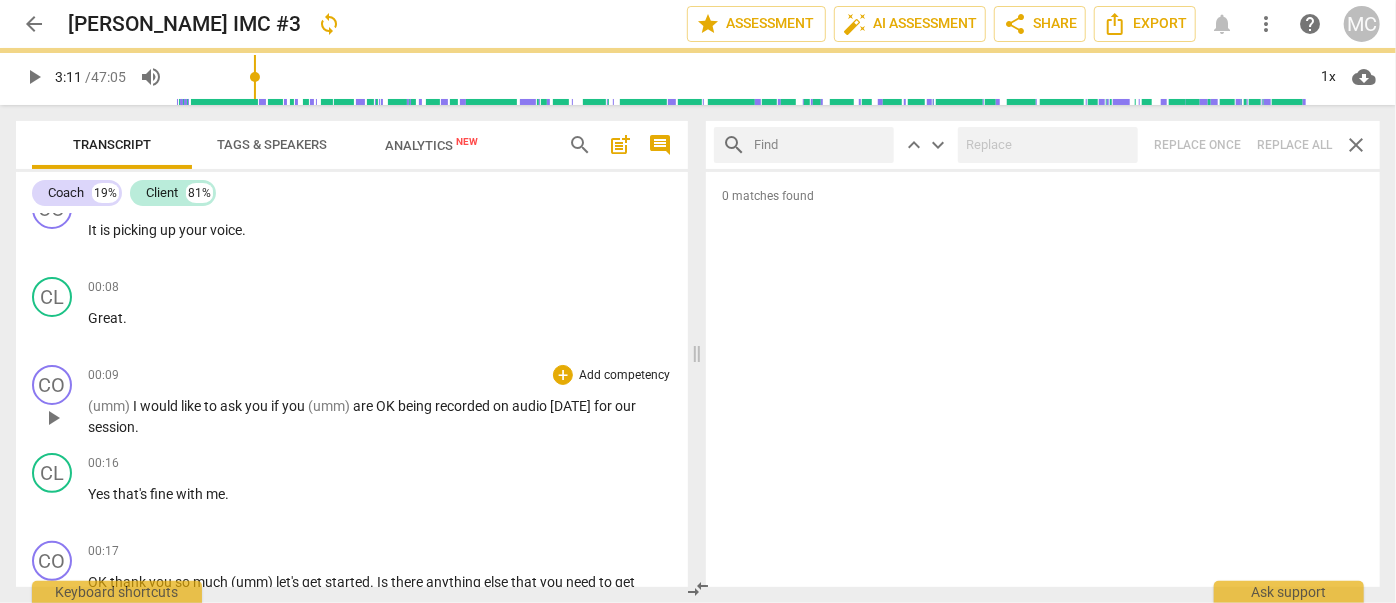 scroll, scrollTop: 1253, scrollLeft: 0, axis: vertical 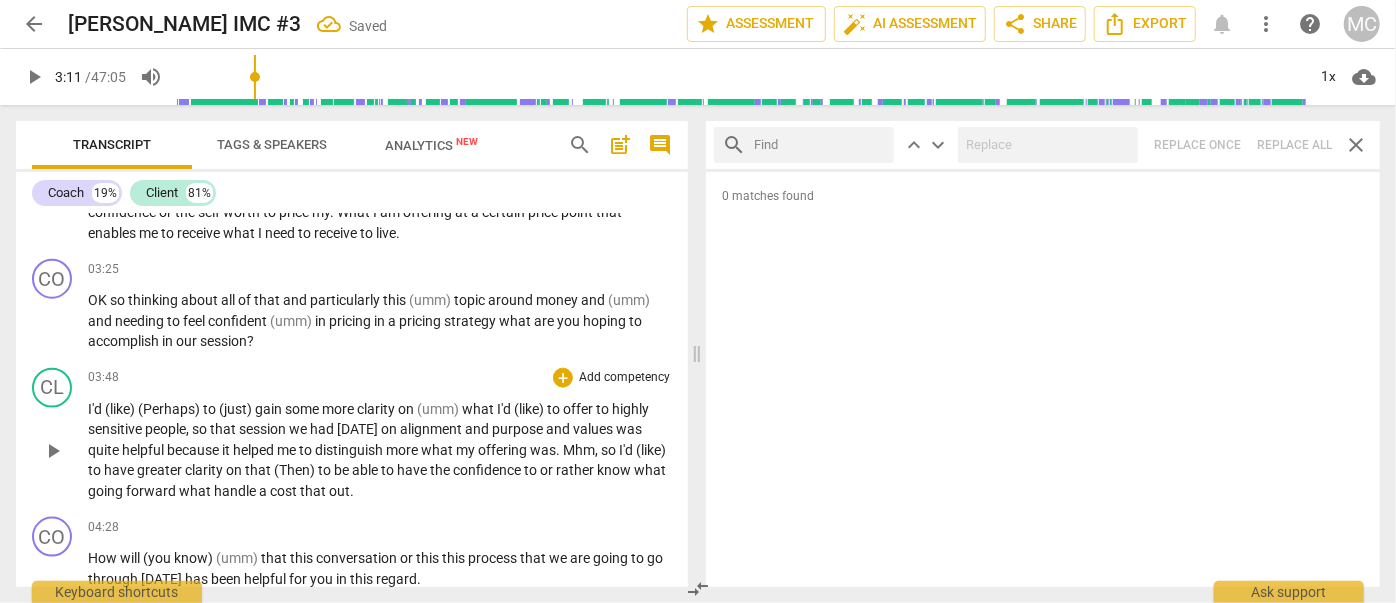click on "I'd" at bounding box center [96, 409] 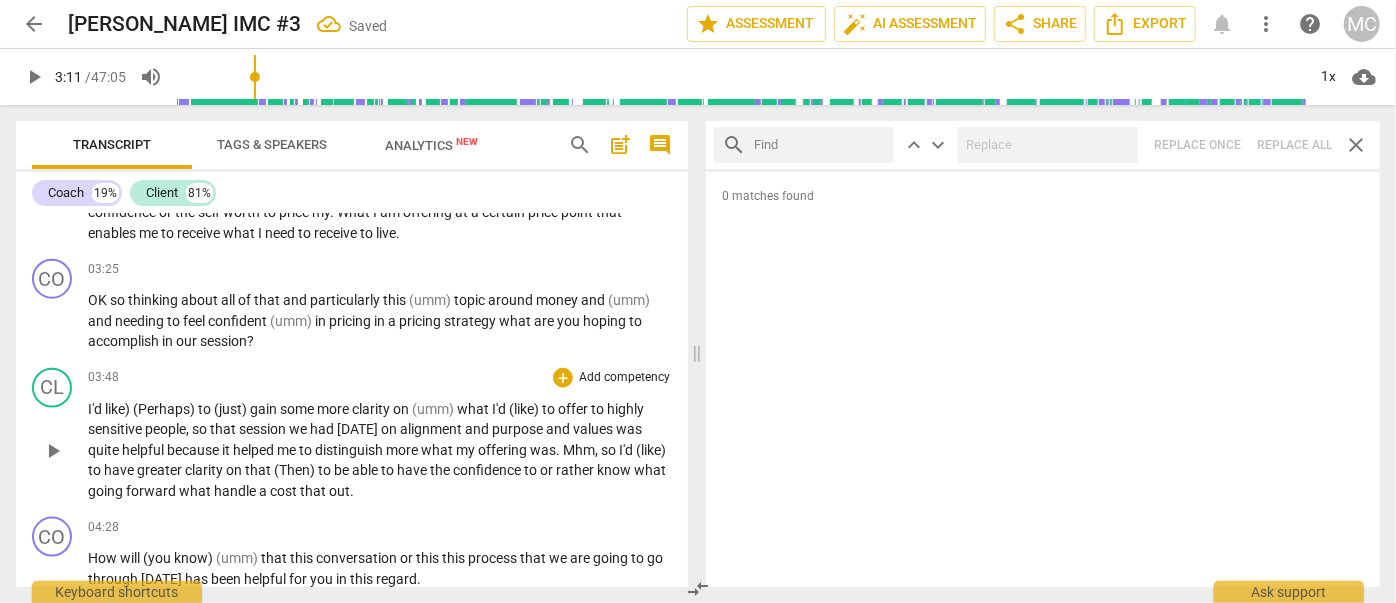 click on "like)" at bounding box center [119, 409] 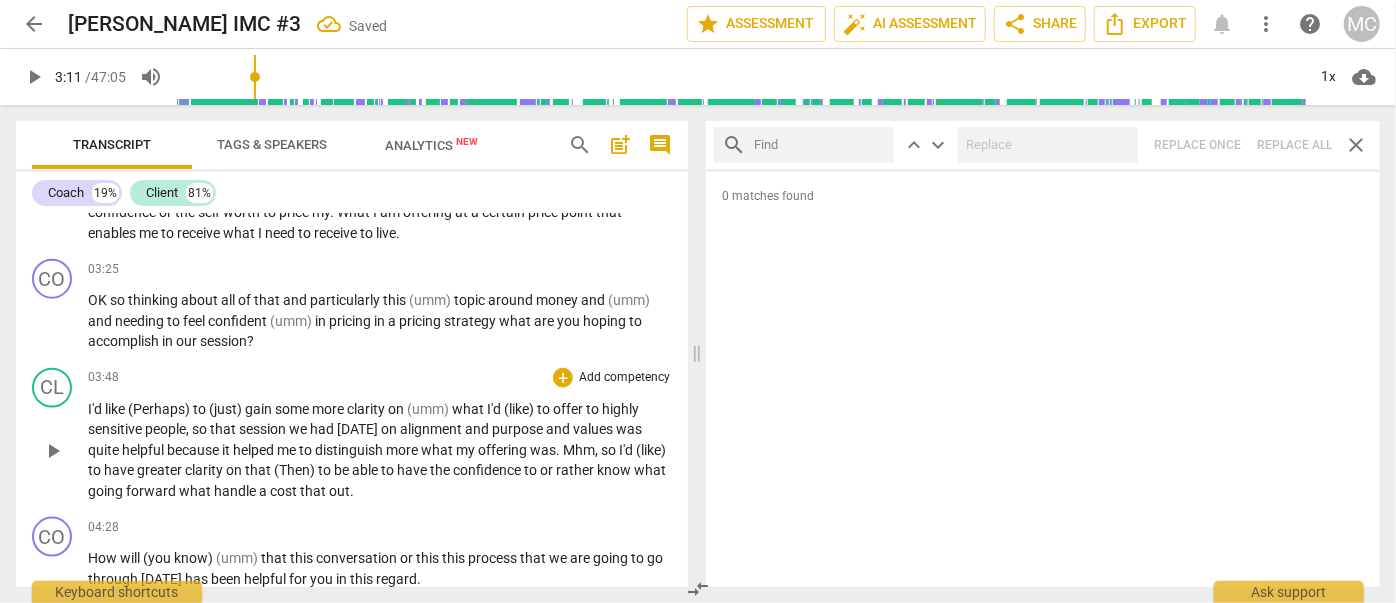 click on "I'd" at bounding box center [495, 409] 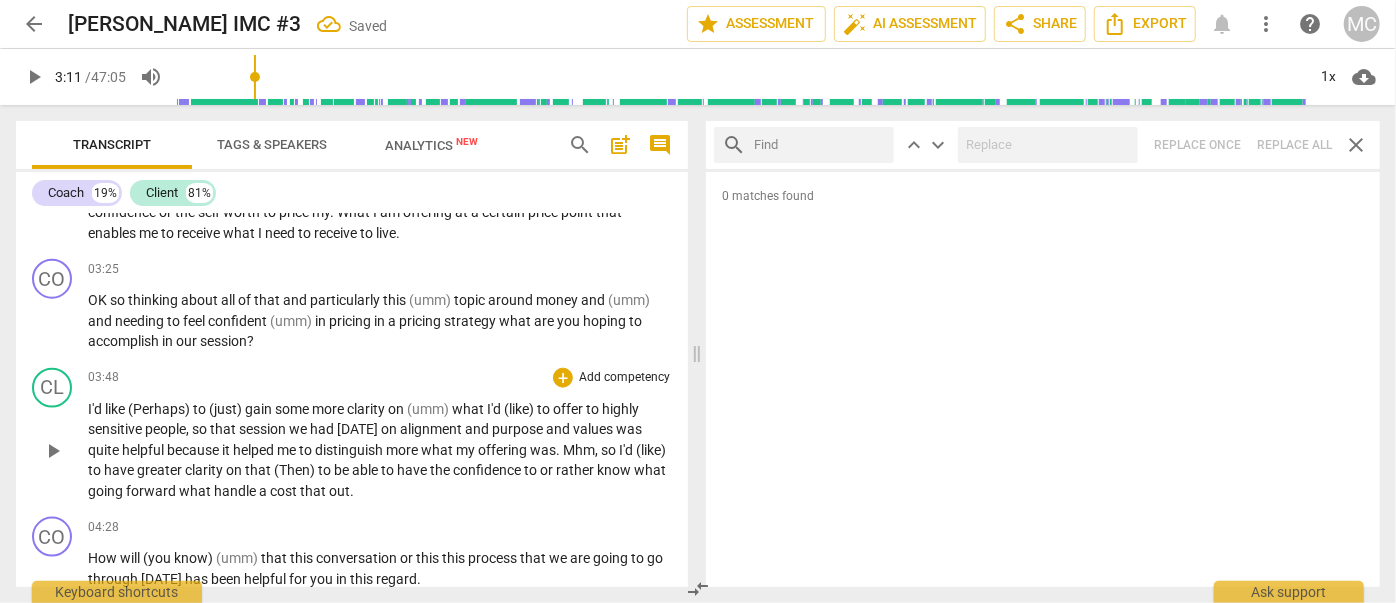 click on "(like)" at bounding box center [520, 409] 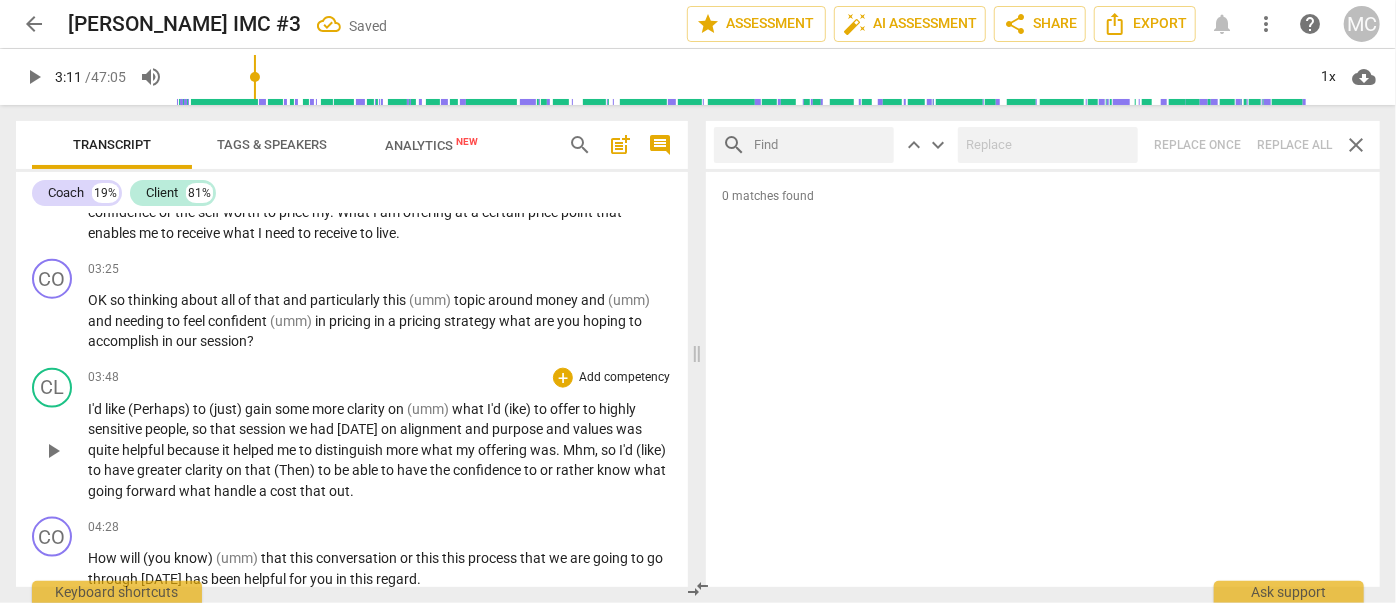 click on "(ike)" at bounding box center [519, 409] 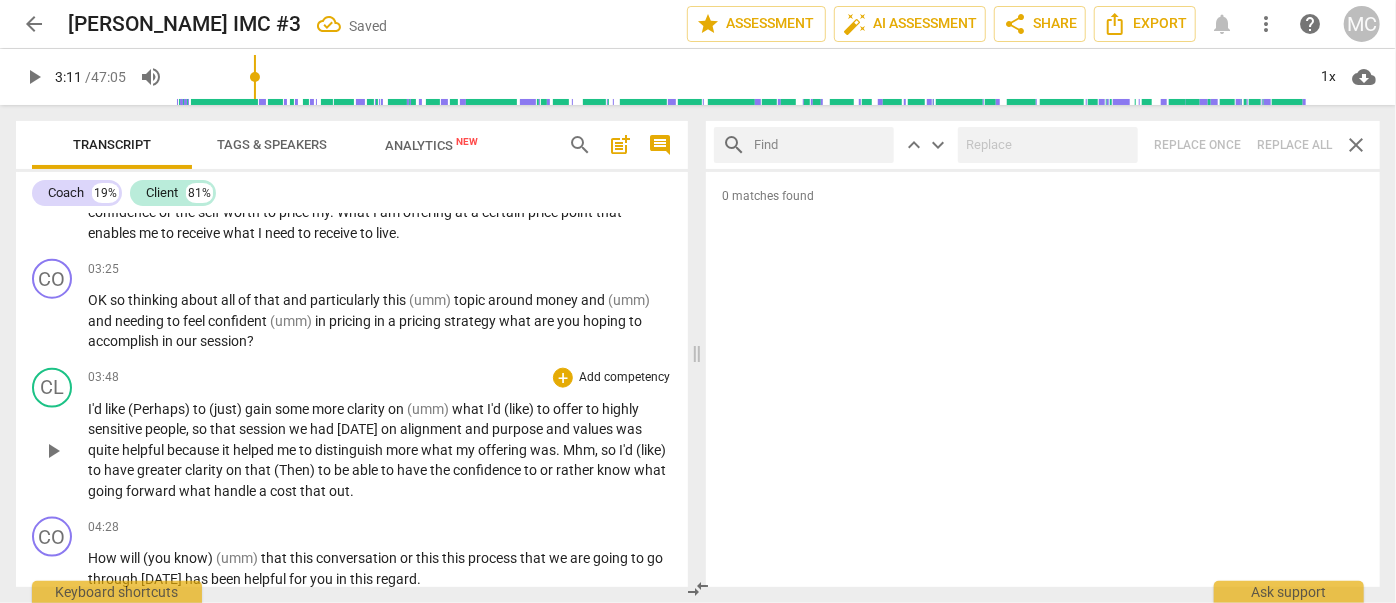 click on "(like)" at bounding box center (520, 409) 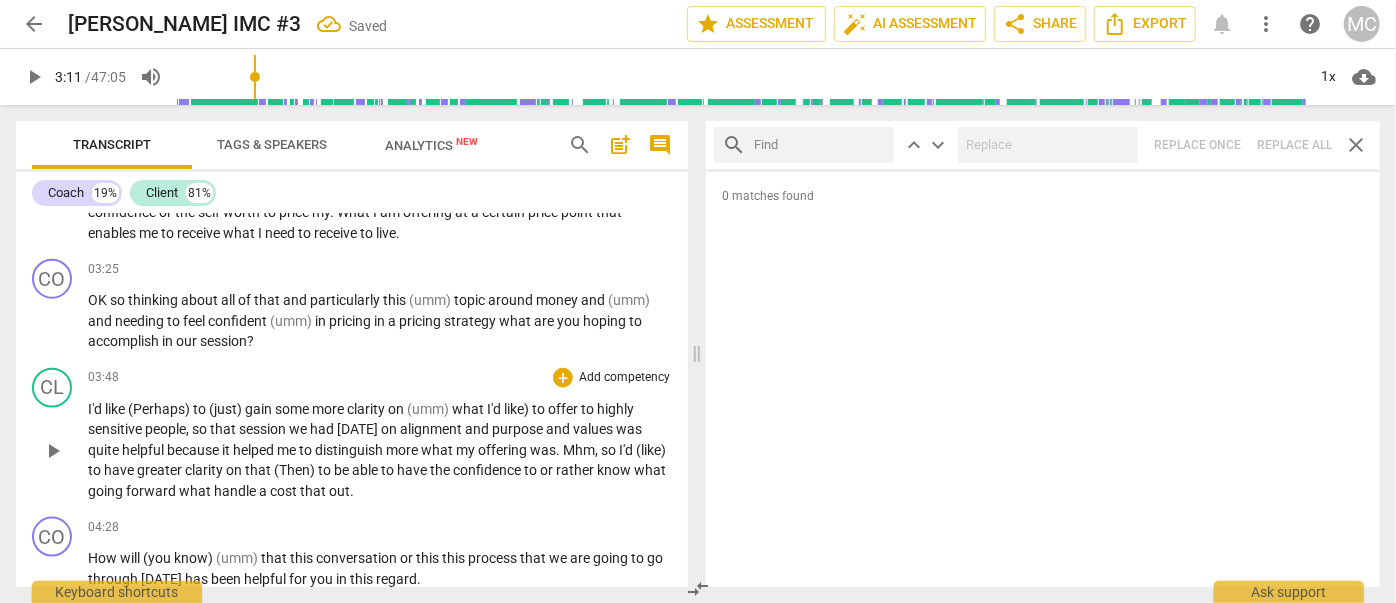 click on "like)" at bounding box center (518, 409) 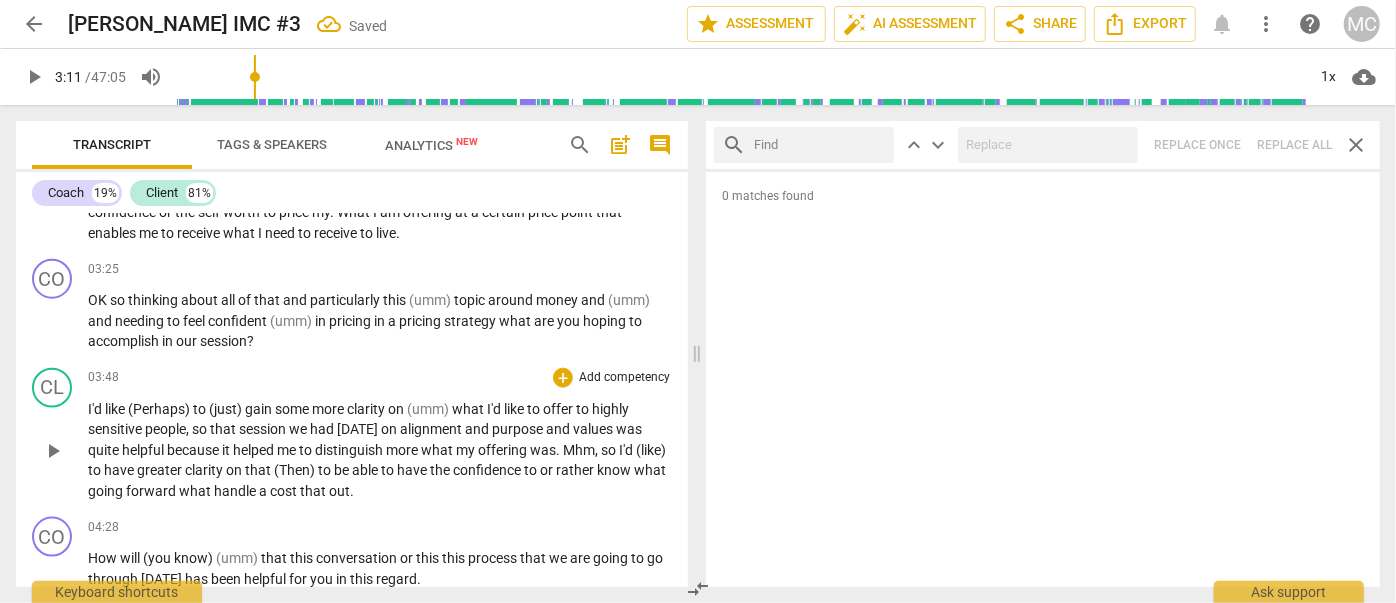 click on "(like)" at bounding box center [651, 450] 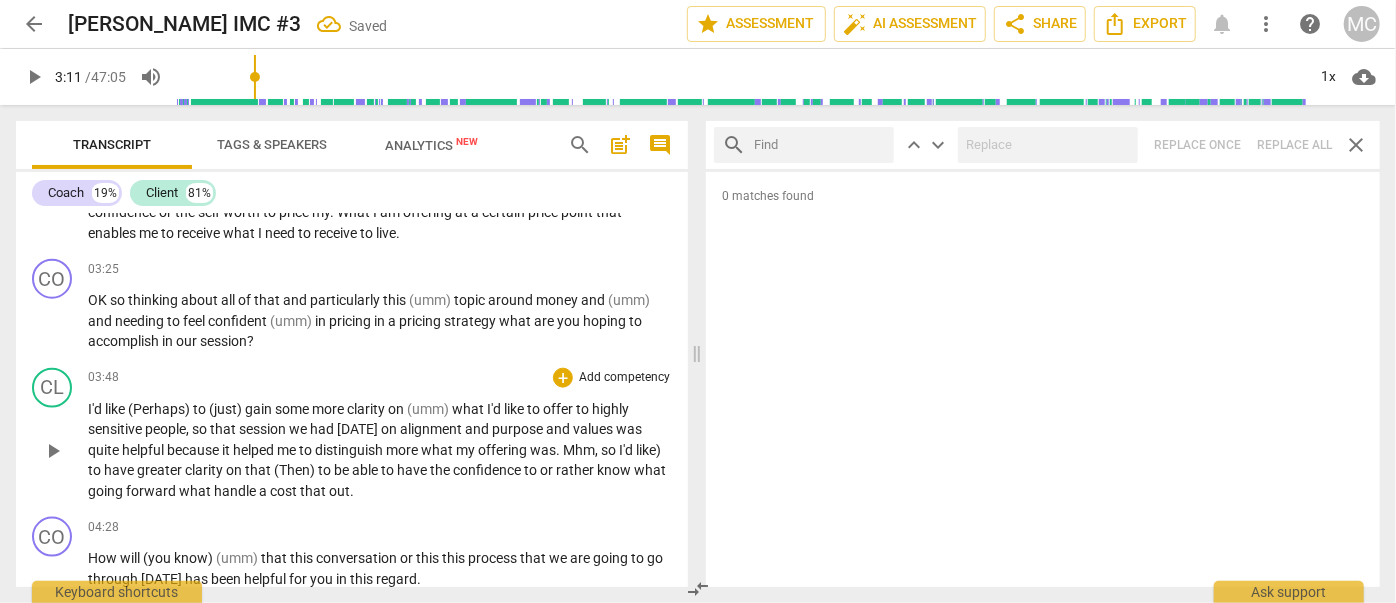 click on "like)" at bounding box center [648, 450] 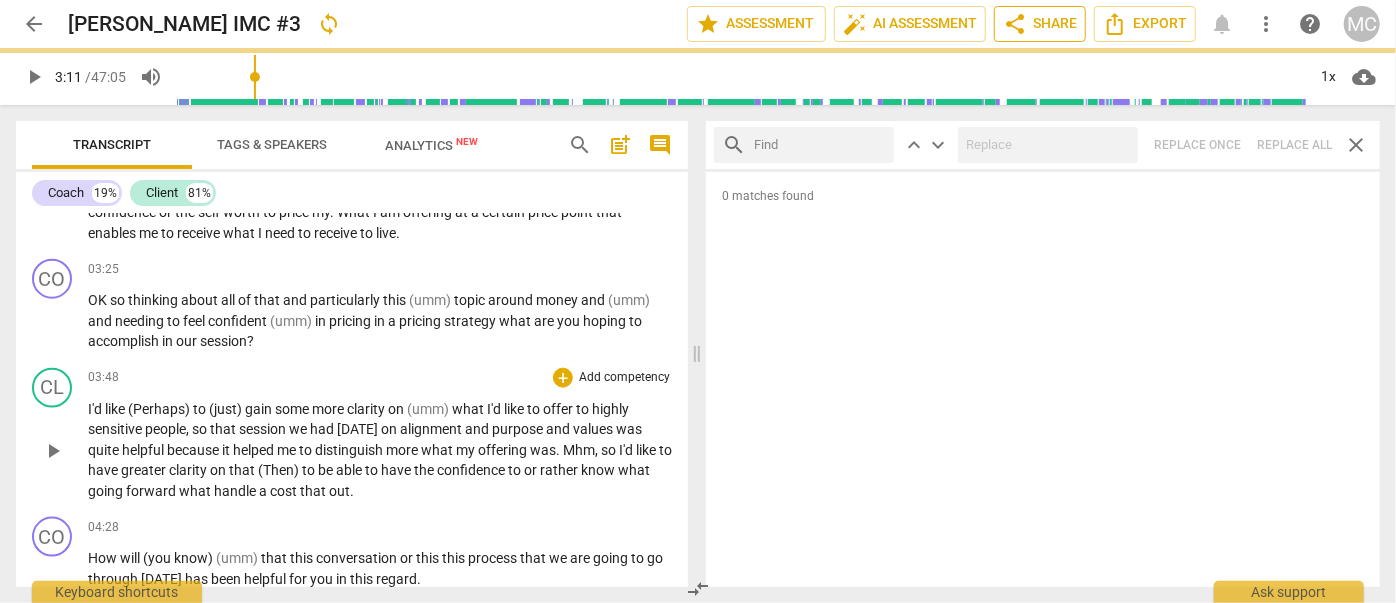scroll, scrollTop: 2354, scrollLeft: 0, axis: vertical 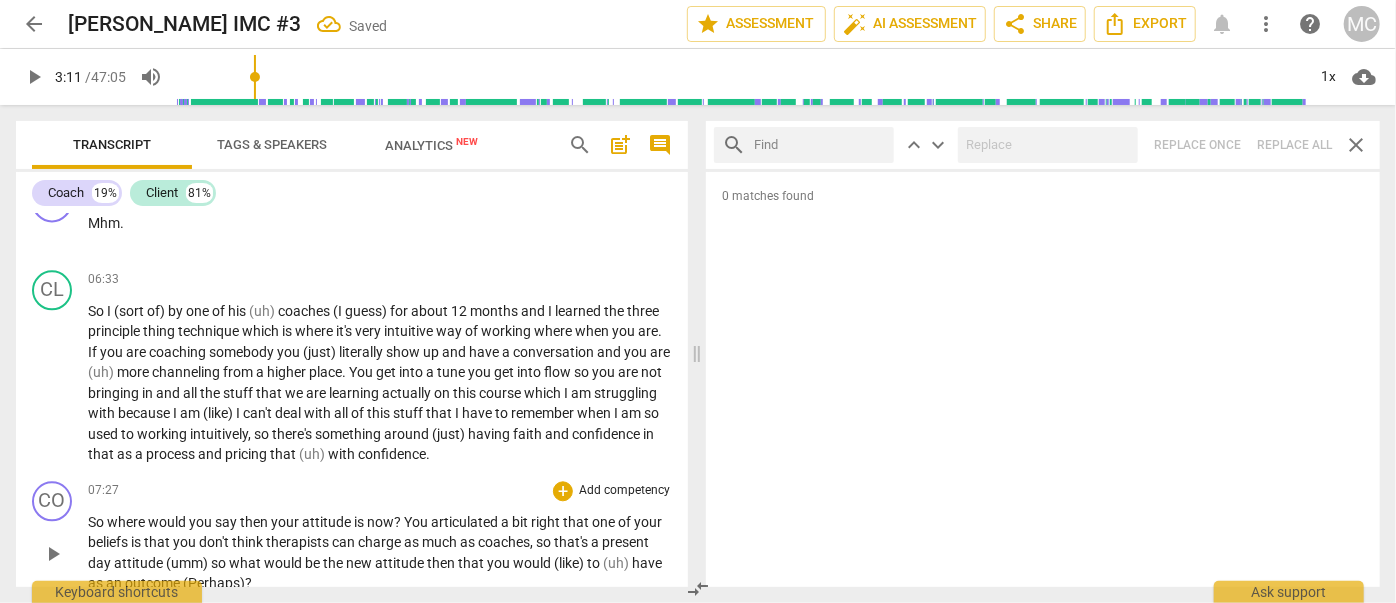 click on "would" at bounding box center (533, 563) 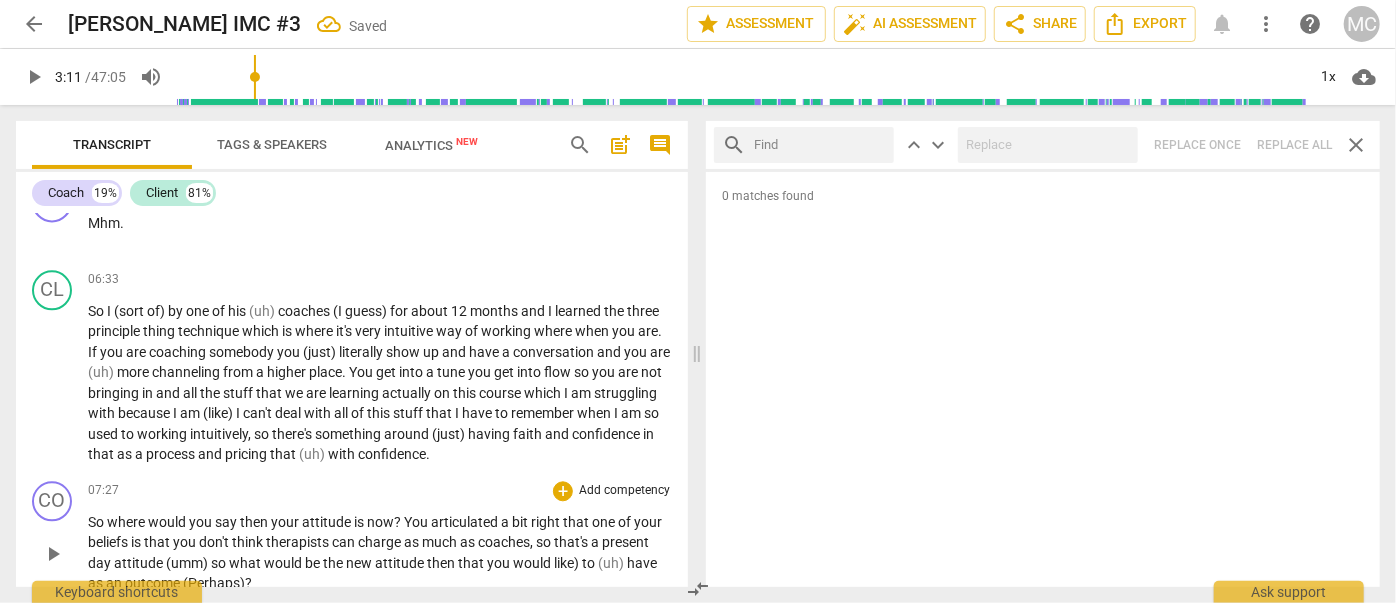 click on "like)" at bounding box center [568, 563] 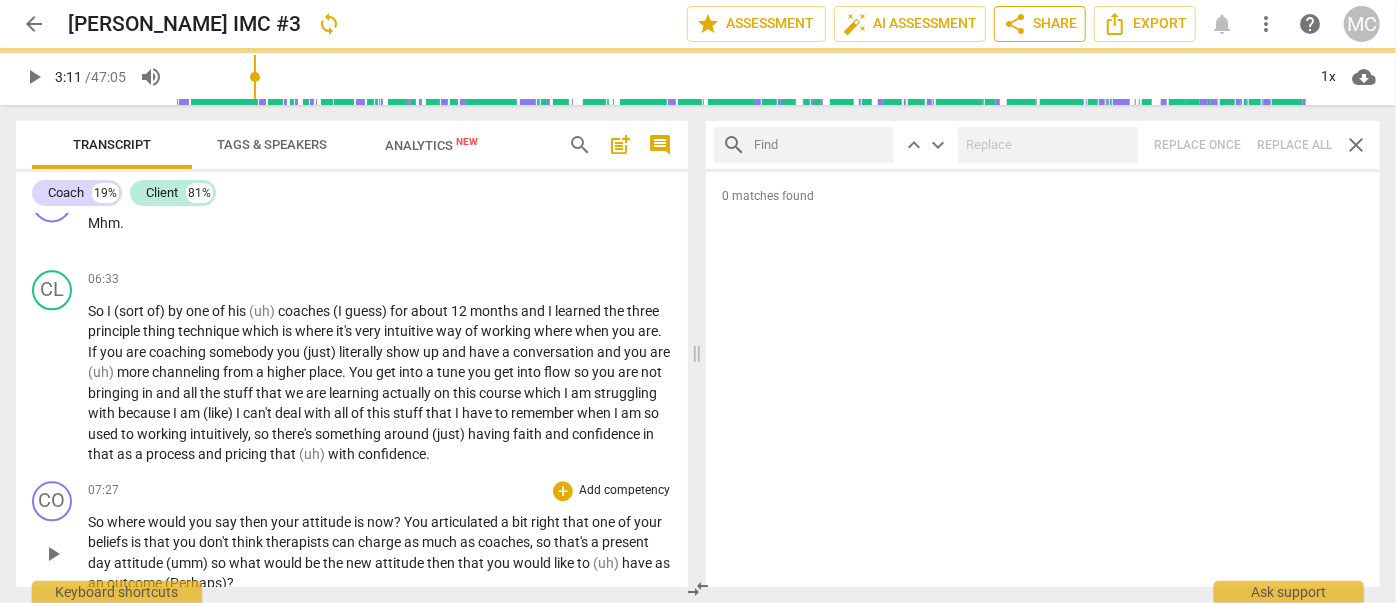 scroll, scrollTop: 3048, scrollLeft: 0, axis: vertical 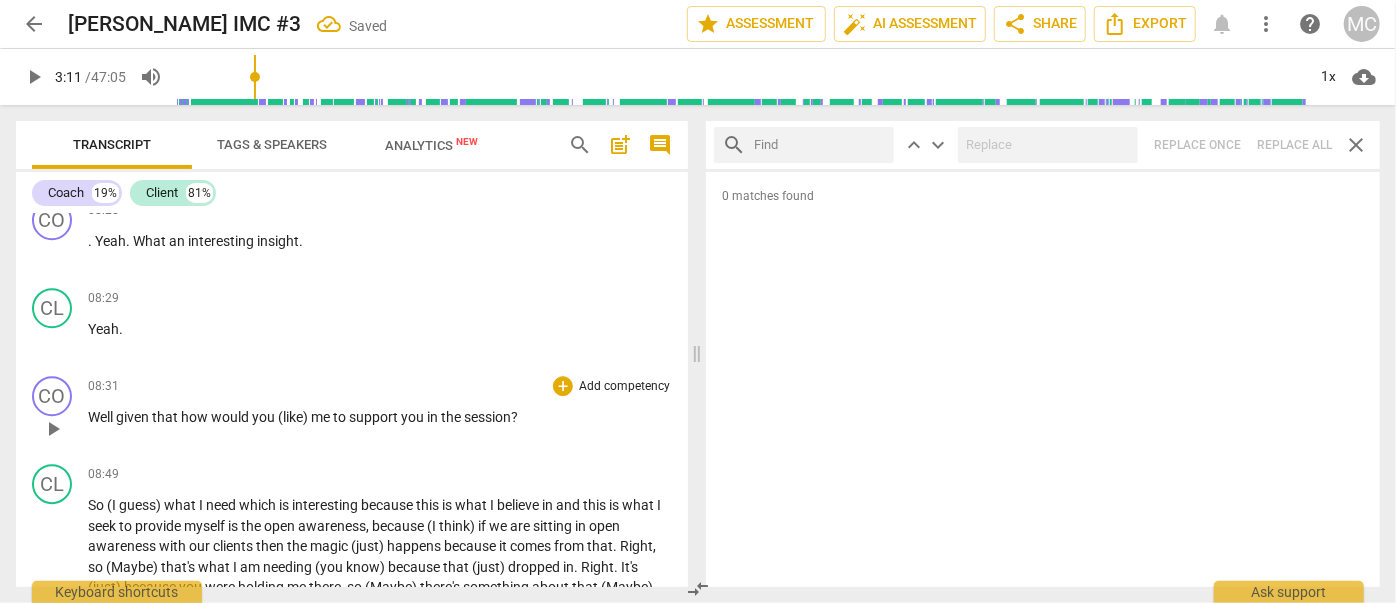 click on "(like)" at bounding box center [294, 417] 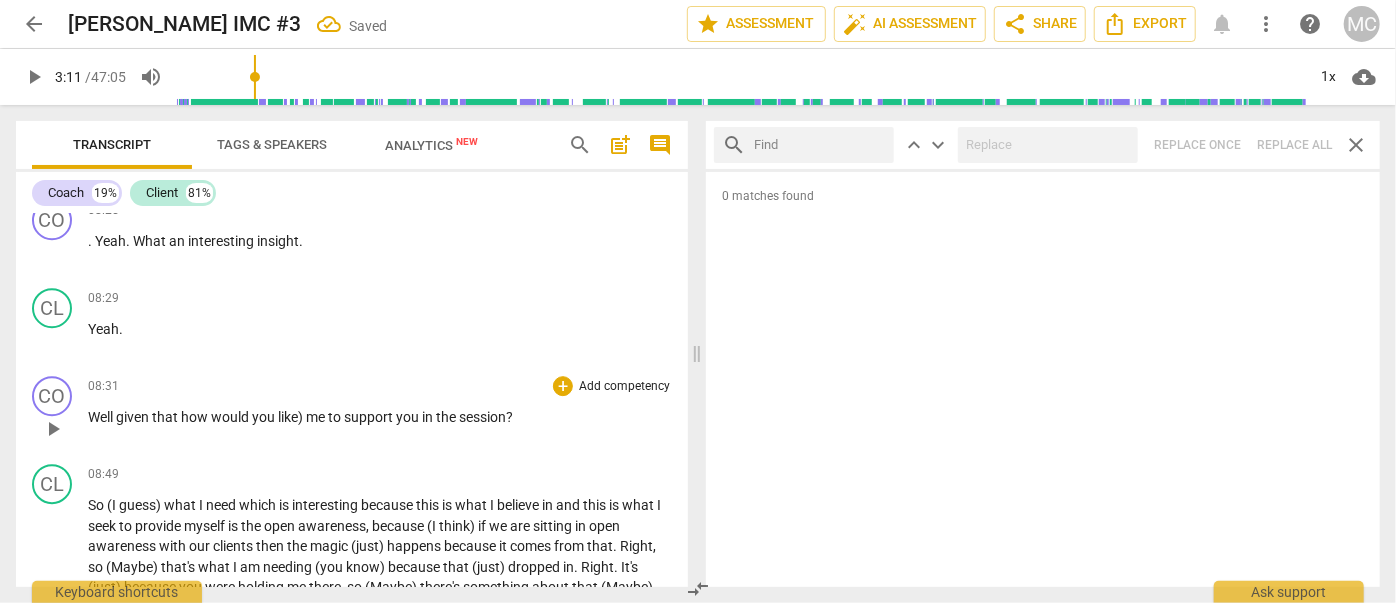 click on "like)" at bounding box center [292, 417] 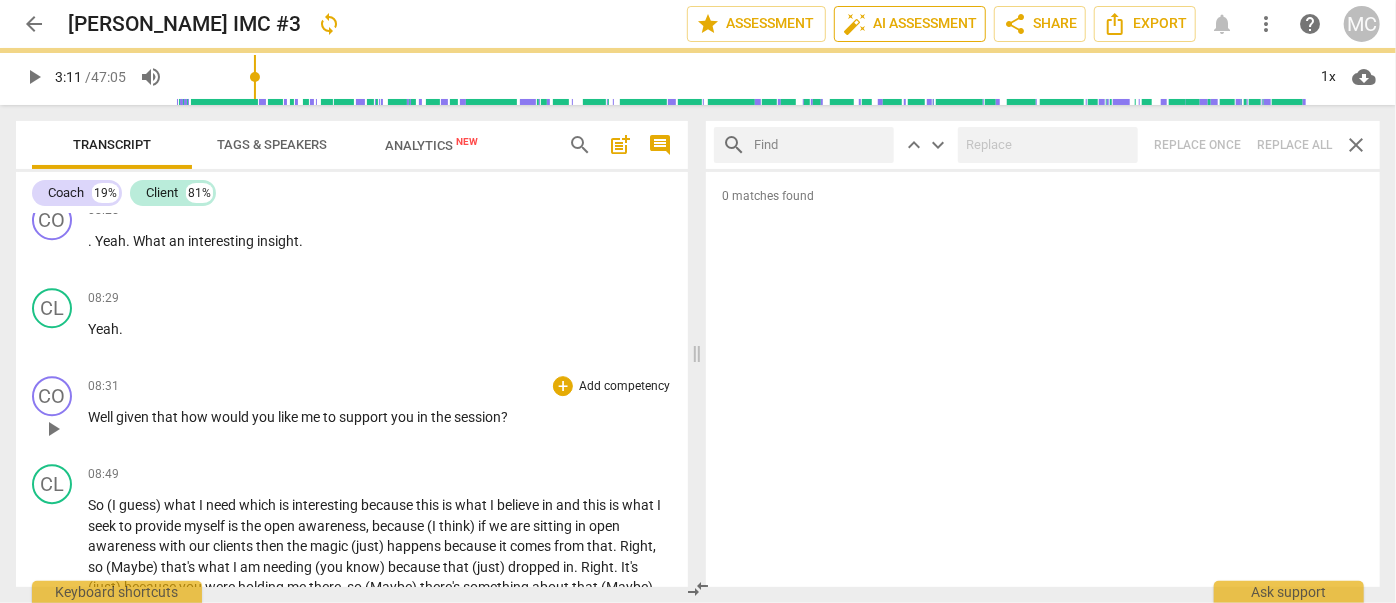 scroll, scrollTop: 3695, scrollLeft: 0, axis: vertical 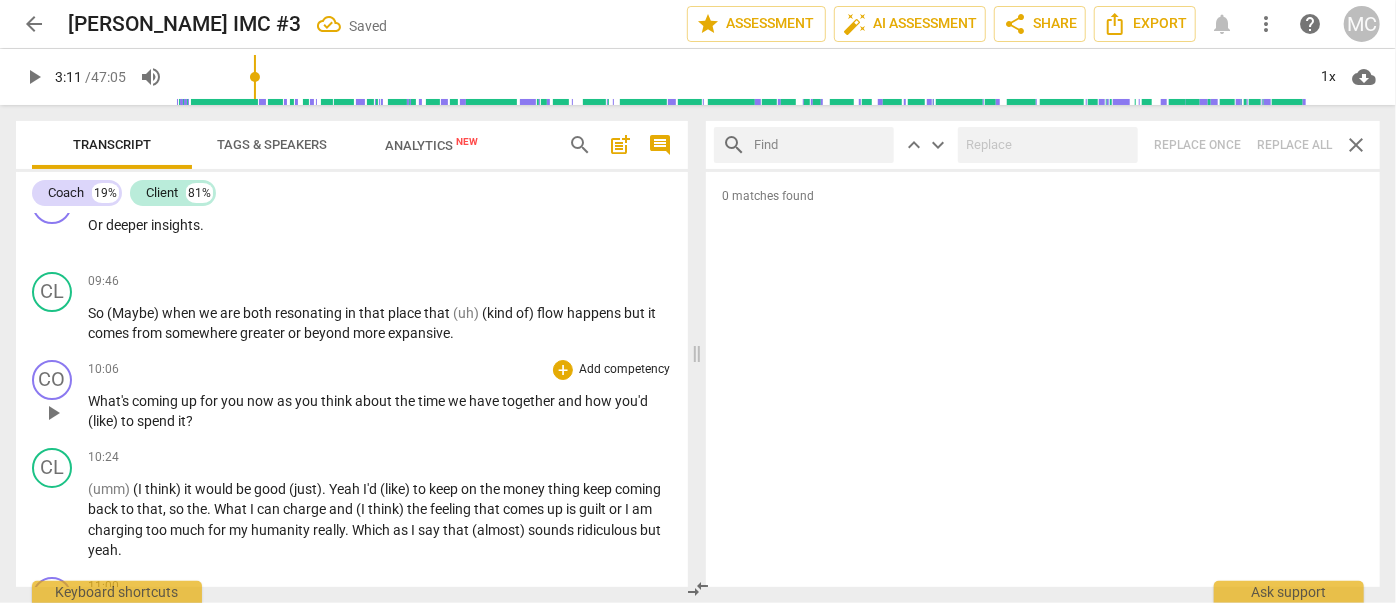 click on "CO play_arrow pause" at bounding box center [60, 396] 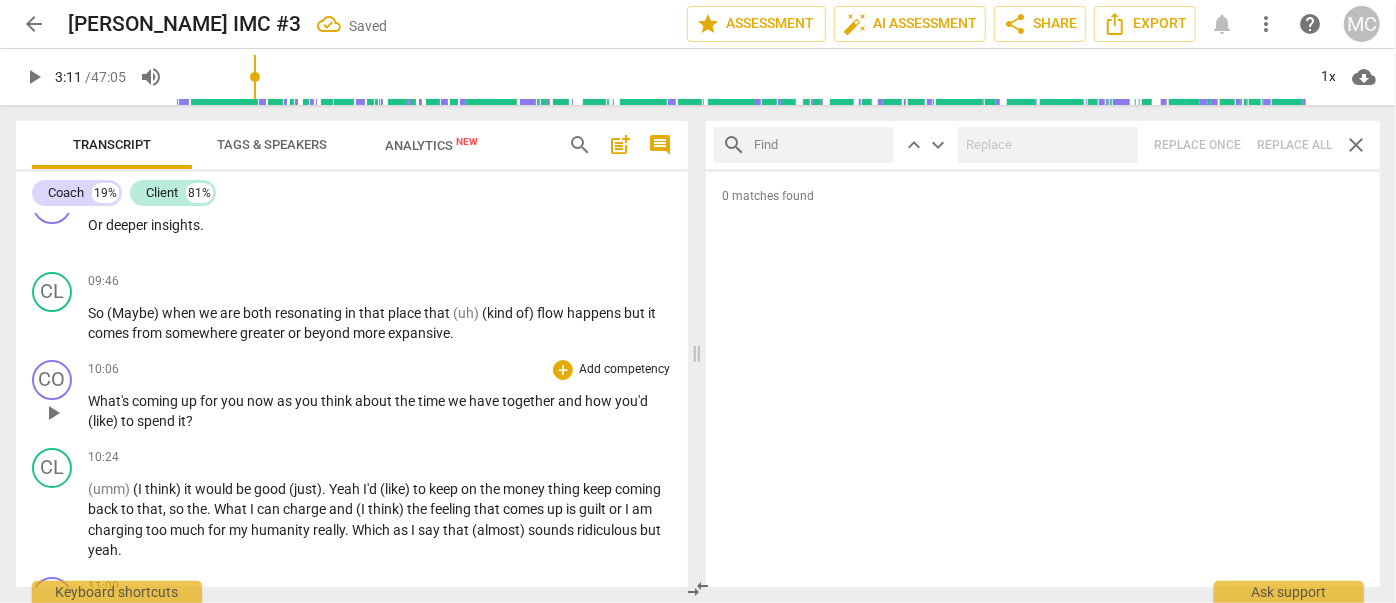 click on "(like)" at bounding box center (104, 421) 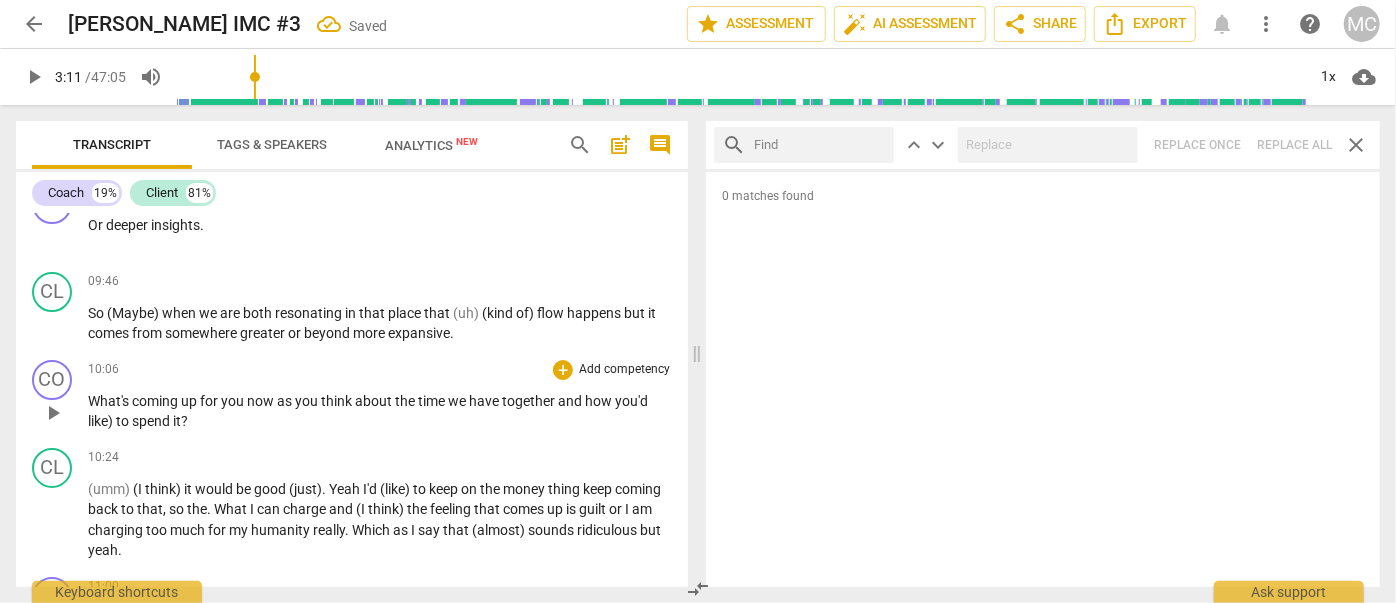 click on "like)" at bounding box center [102, 421] 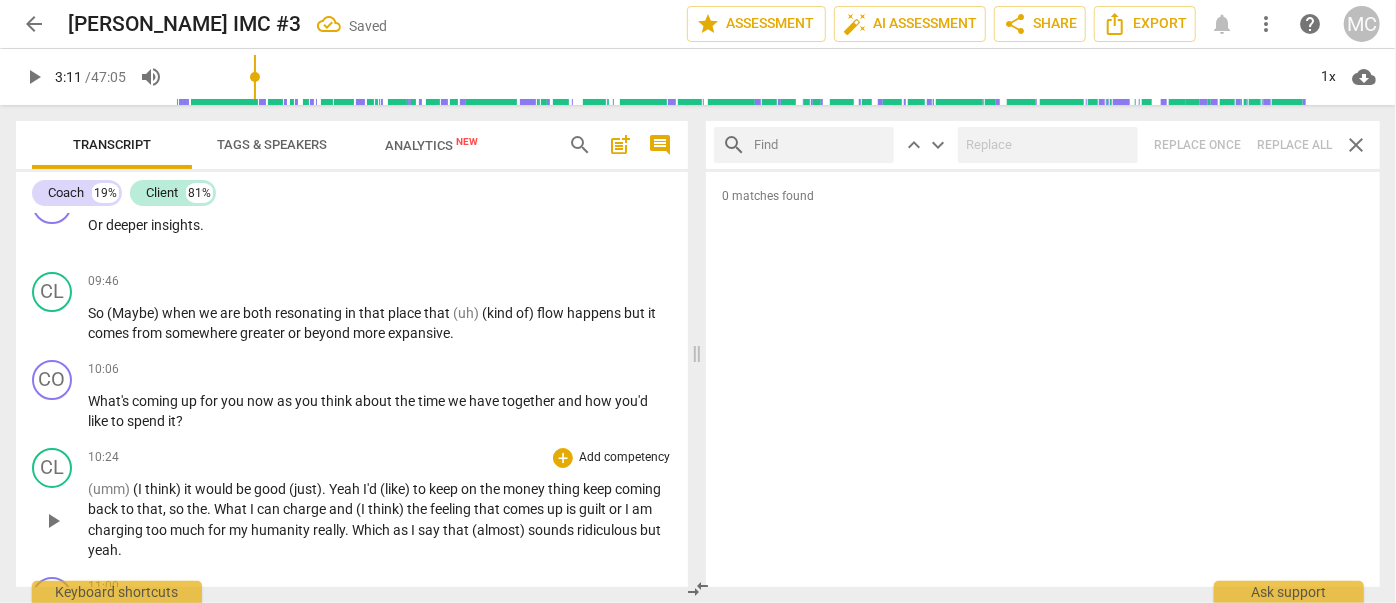 click on "I'd" at bounding box center [371, 489] 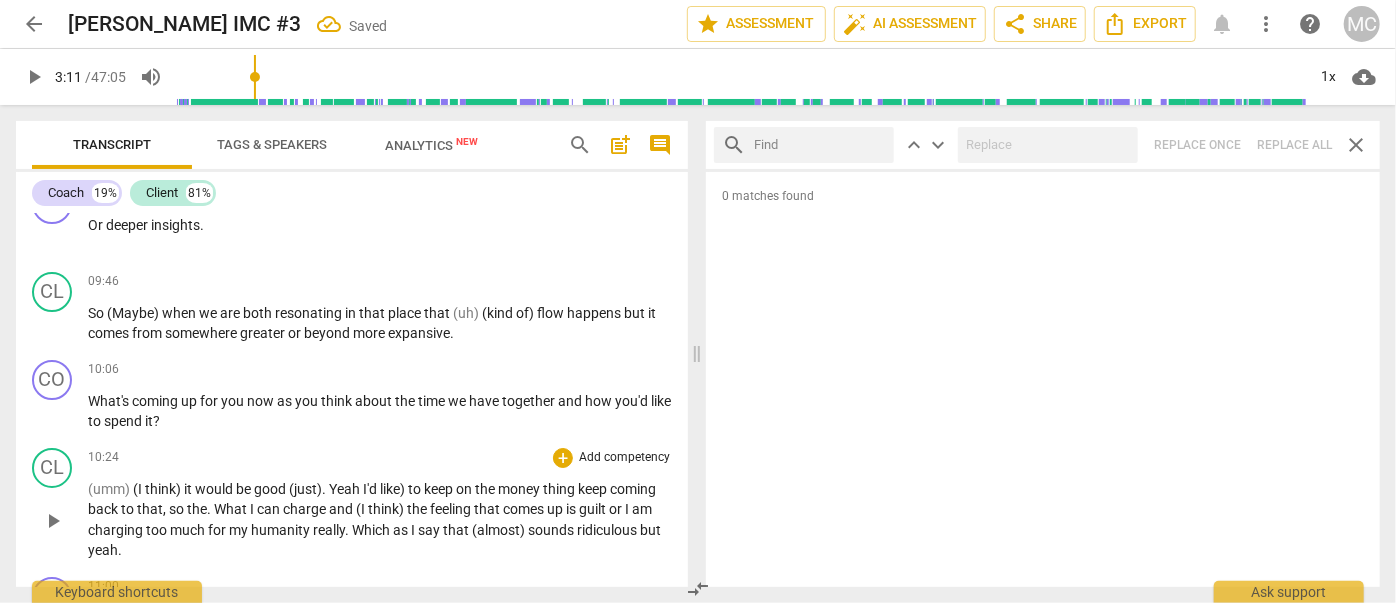 drag, startPoint x: 405, startPoint y: 470, endPoint x: 424, endPoint y: 462, distance: 20.615528 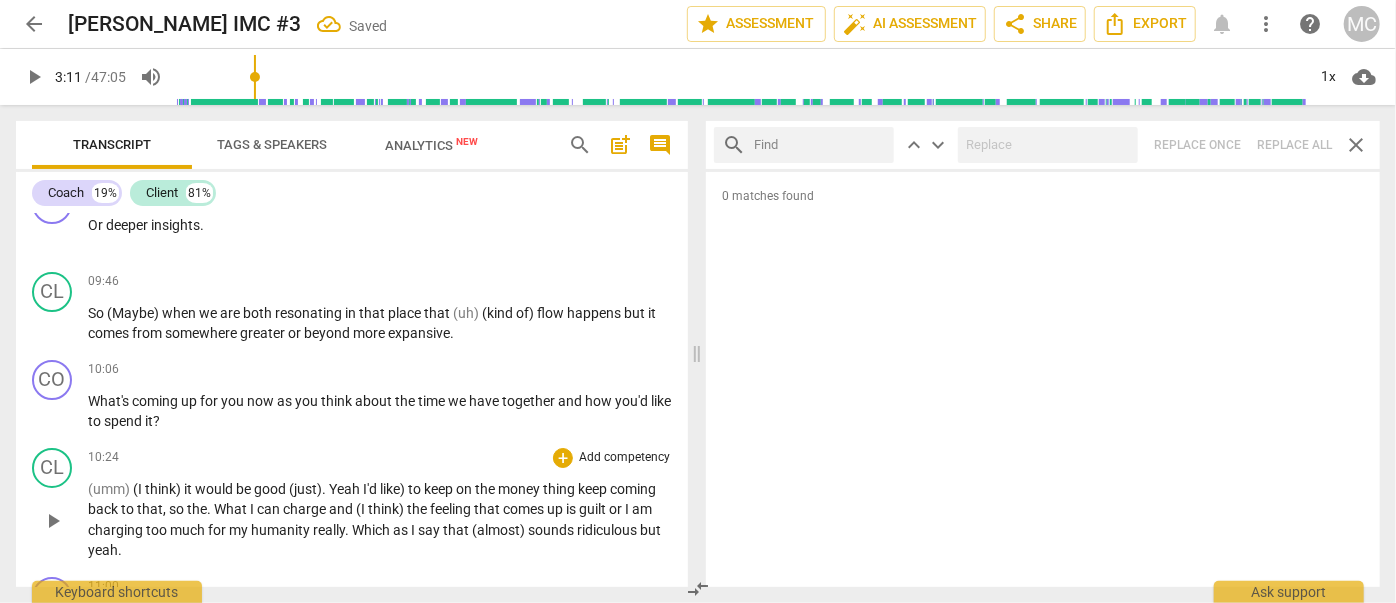 click on "like)" at bounding box center (394, 489) 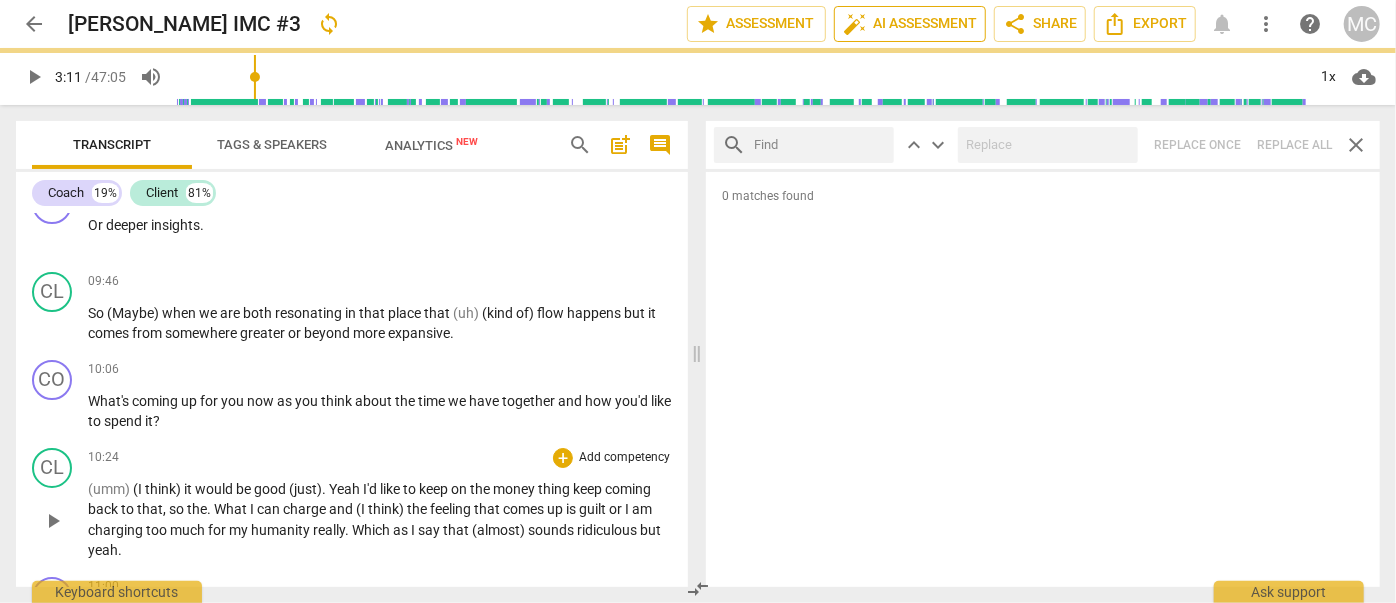 scroll, scrollTop: 3912, scrollLeft: 0, axis: vertical 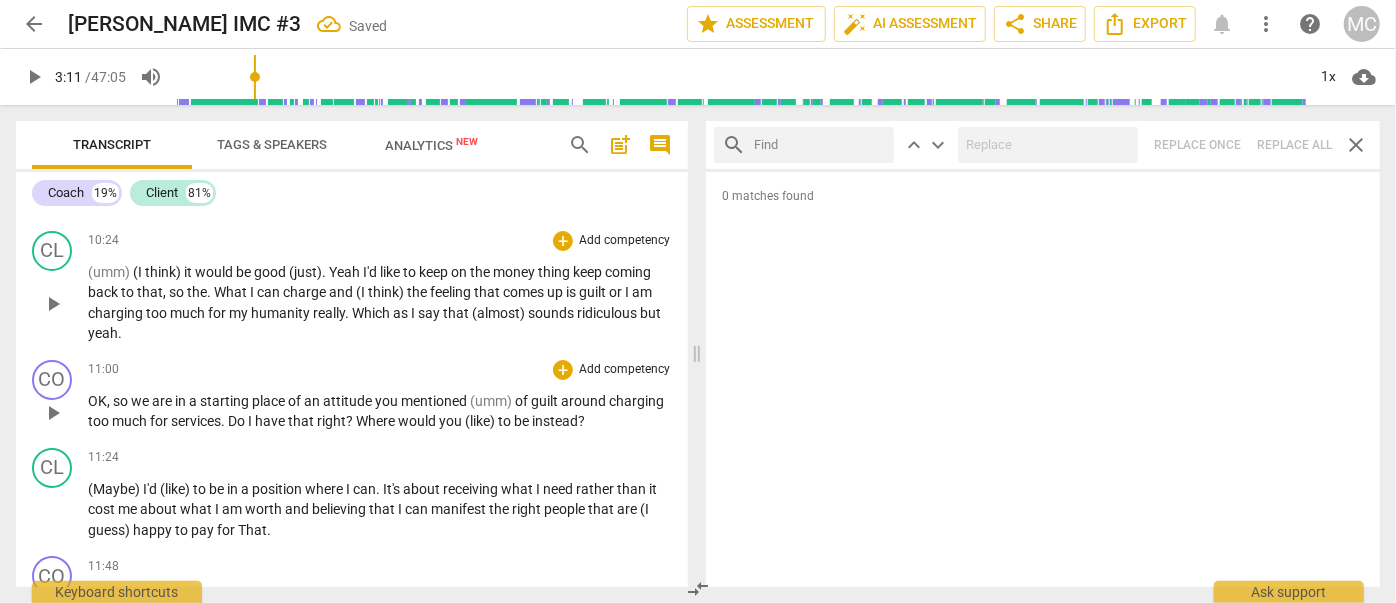 click on "(like)" at bounding box center [481, 421] 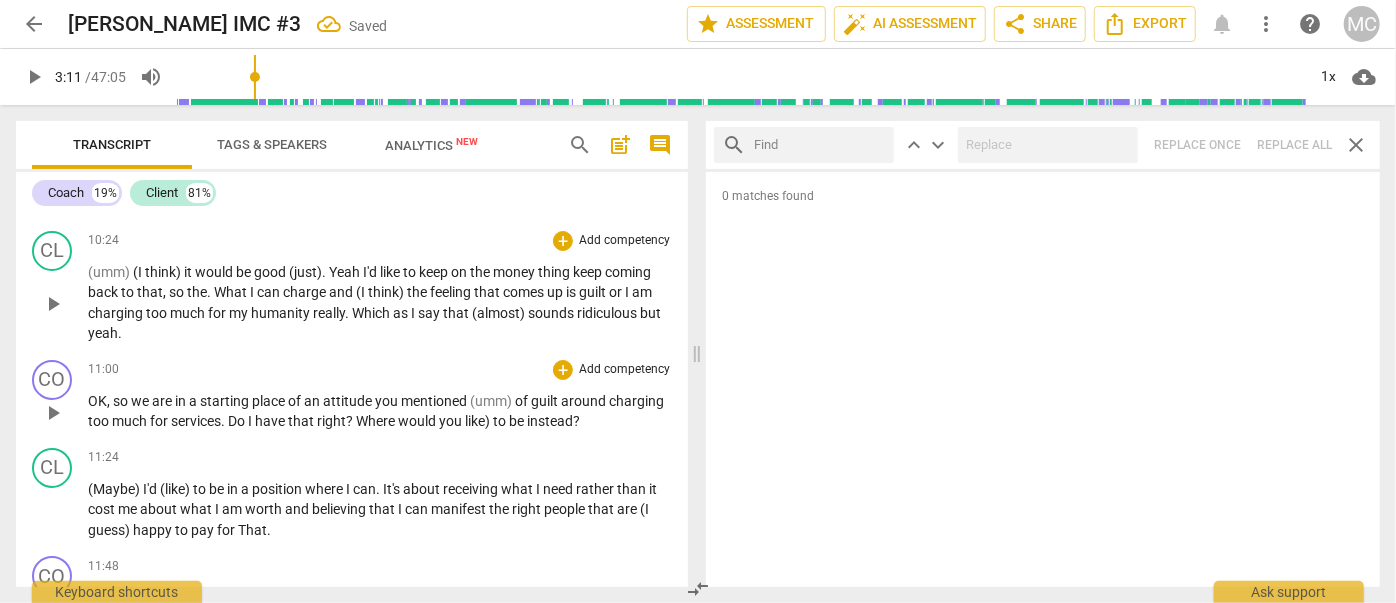 click on "to" at bounding box center [501, 421] 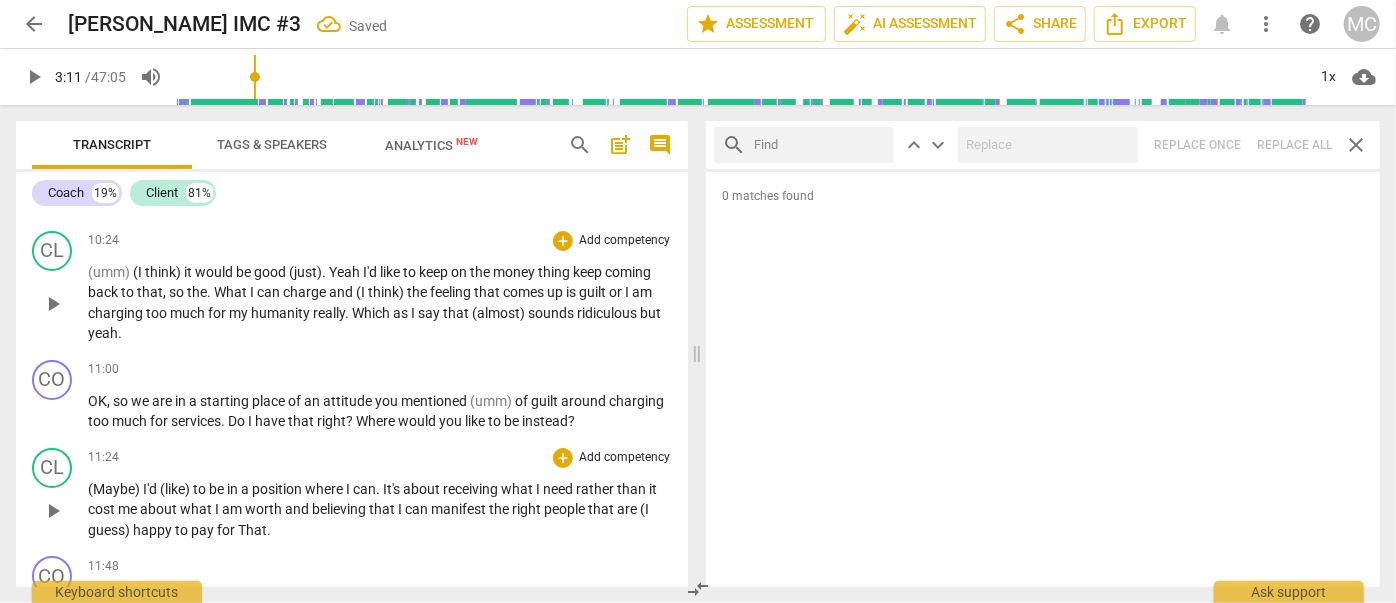 click on "(like)" at bounding box center (176, 489) 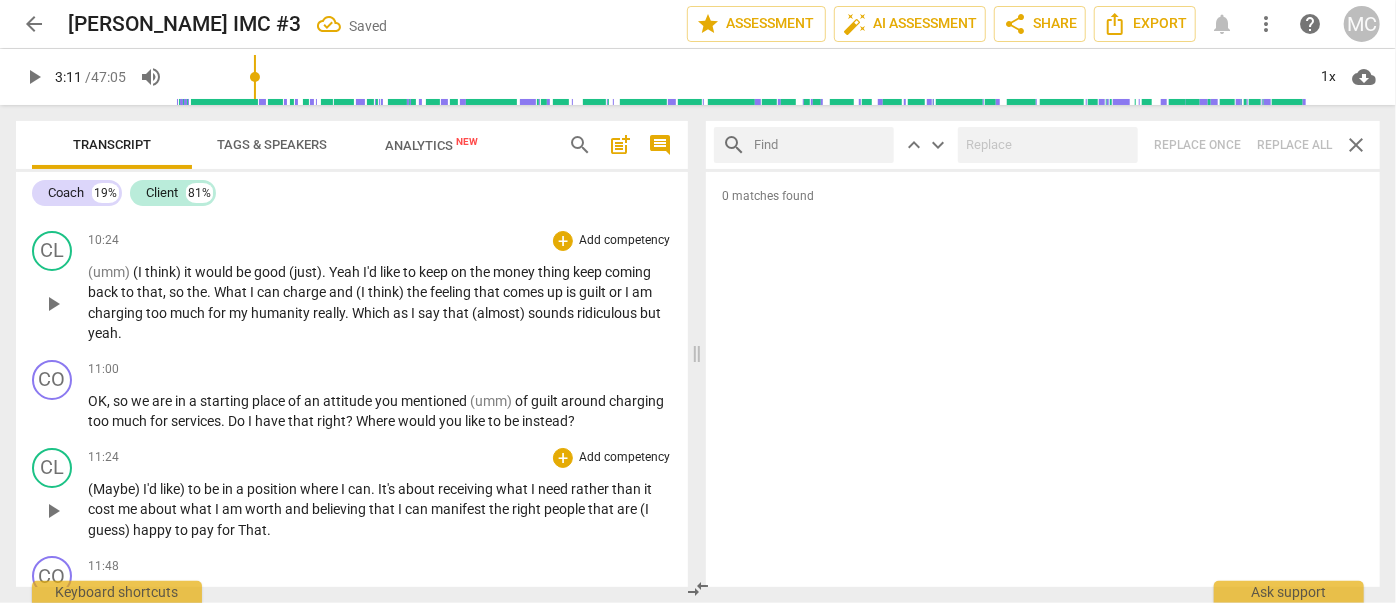 click on "like)" at bounding box center [174, 489] 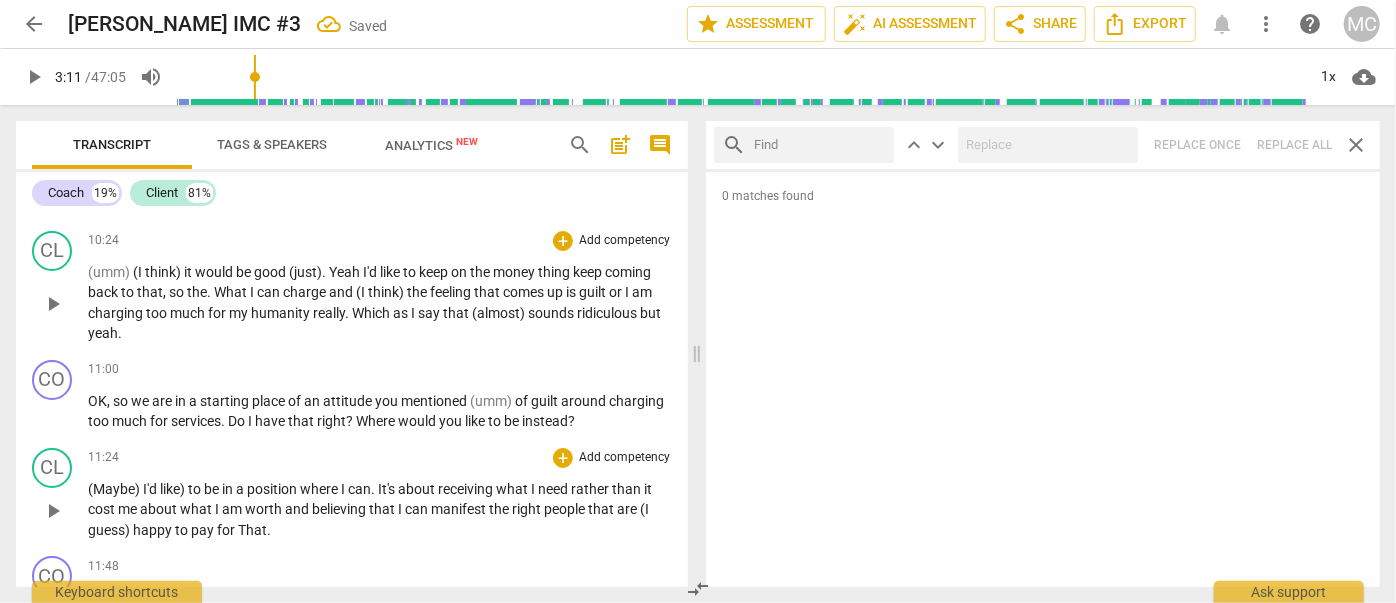click on "like)" at bounding box center [174, 489] 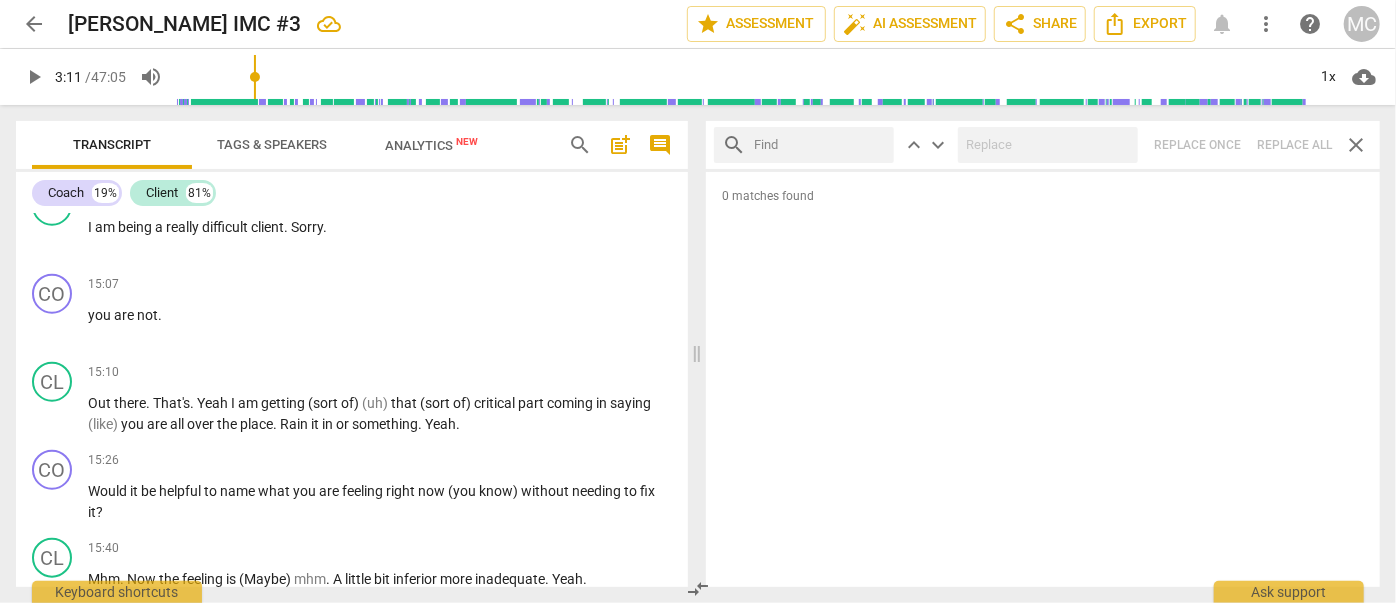 scroll, scrollTop: 5117, scrollLeft: 0, axis: vertical 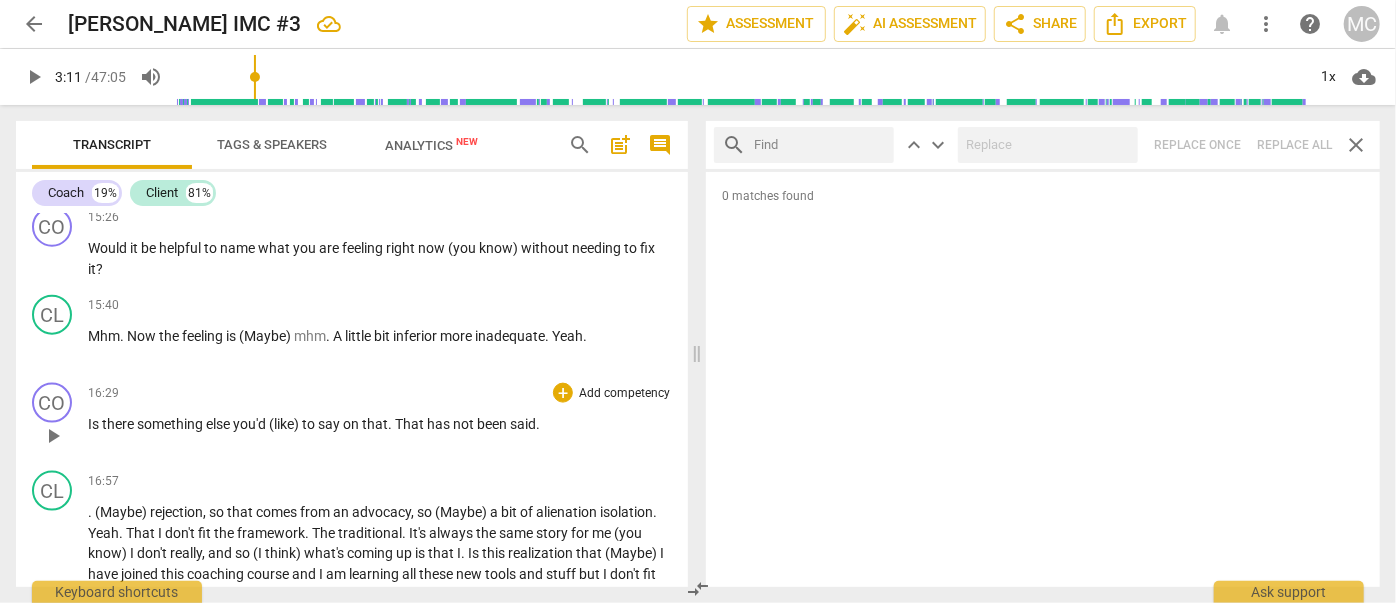 click on "(like)" at bounding box center [285, 424] 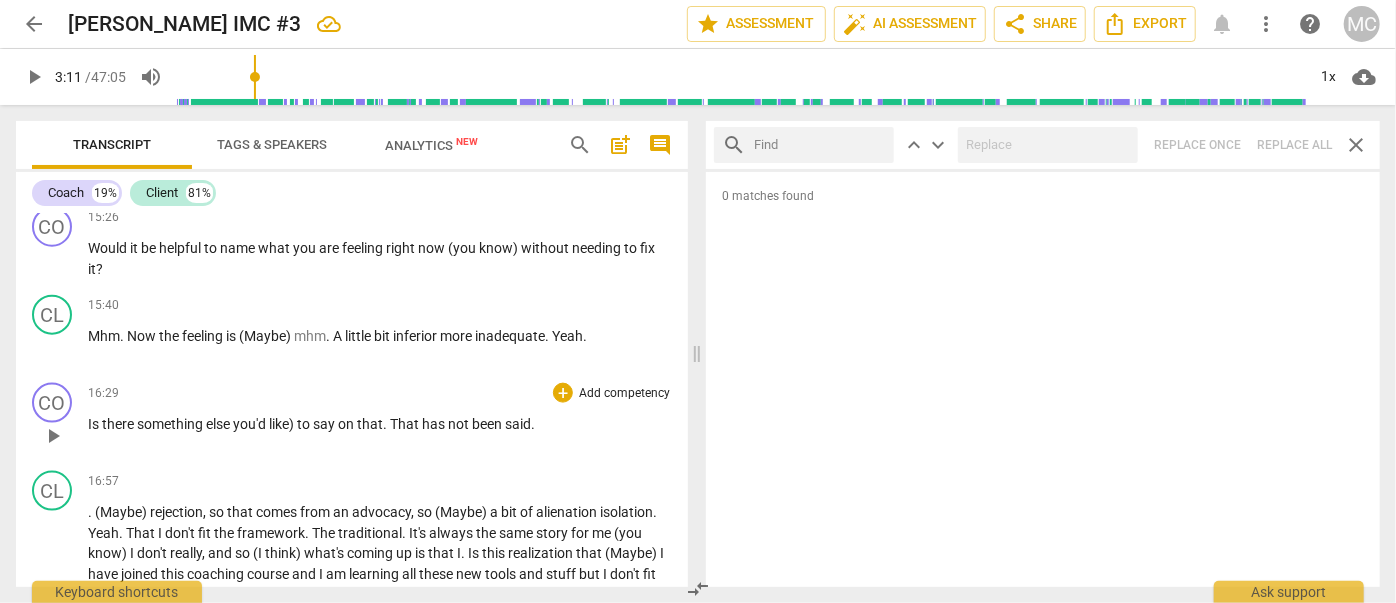 click on "like)" at bounding box center [283, 424] 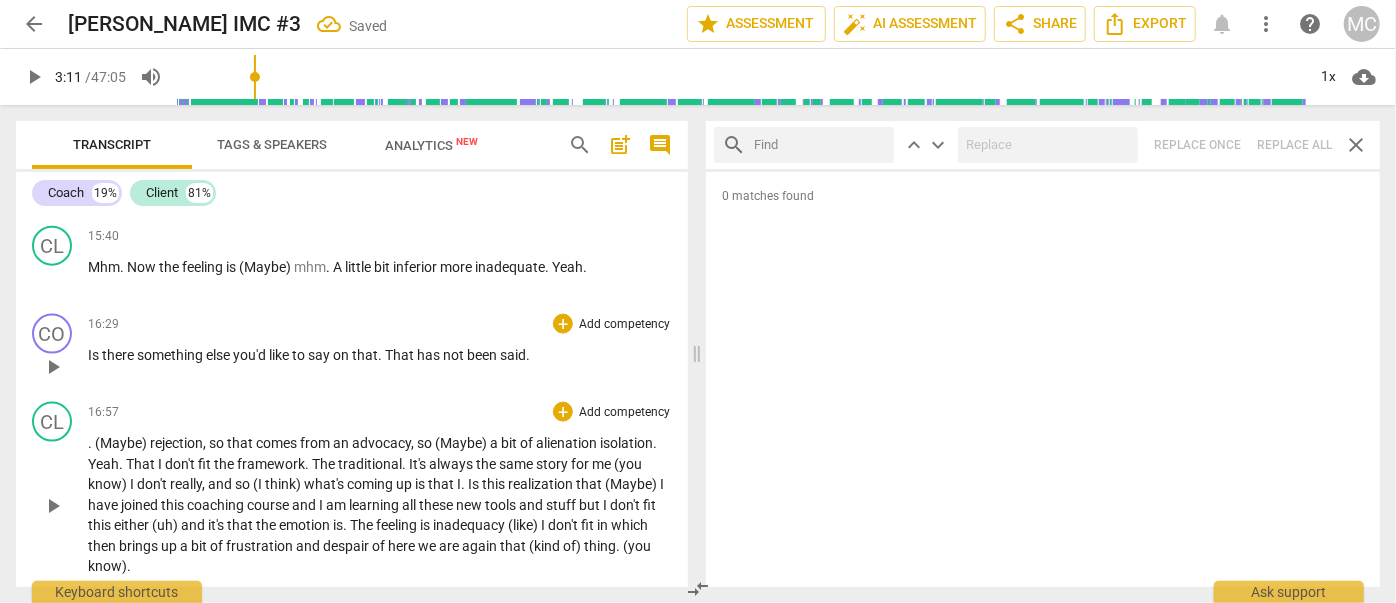 scroll, scrollTop: 5208, scrollLeft: 0, axis: vertical 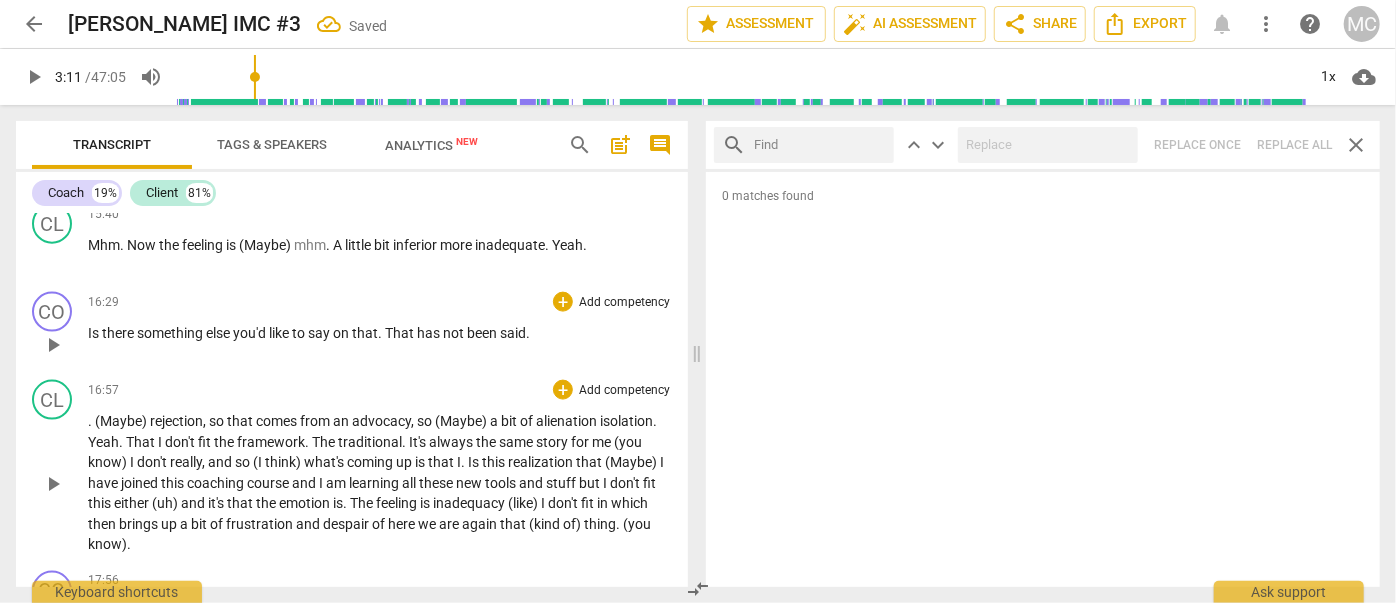 click on "inadequacy" at bounding box center (470, 503) 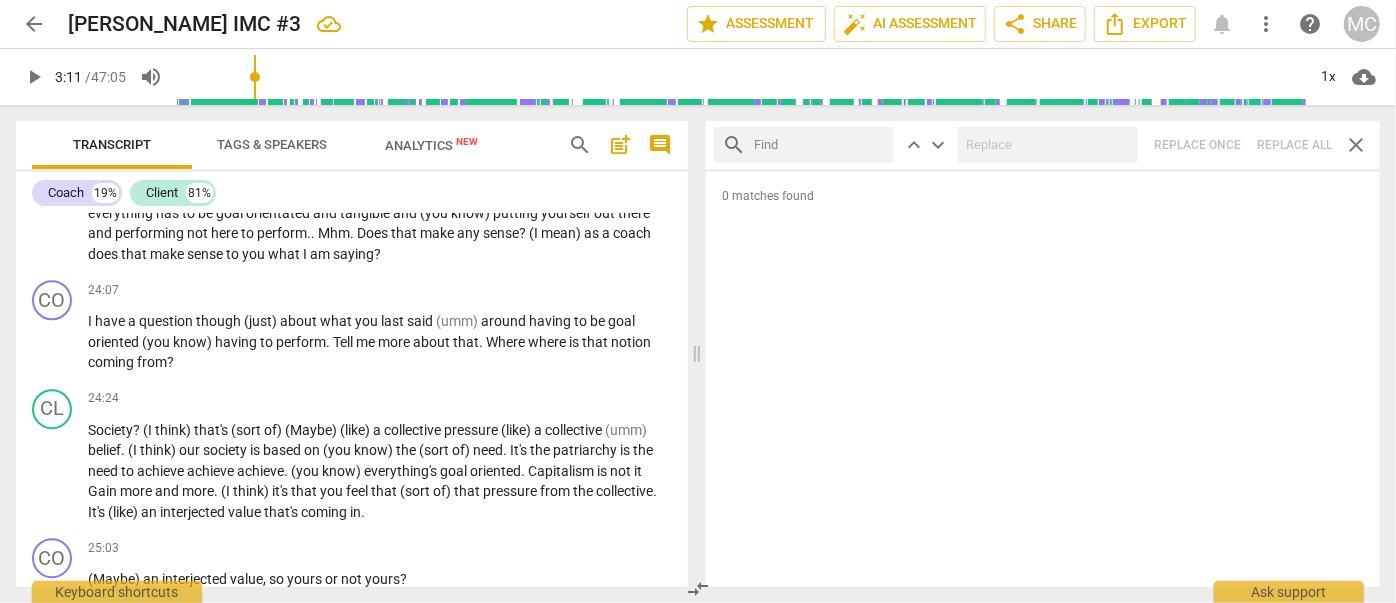 scroll, scrollTop: 7192, scrollLeft: 0, axis: vertical 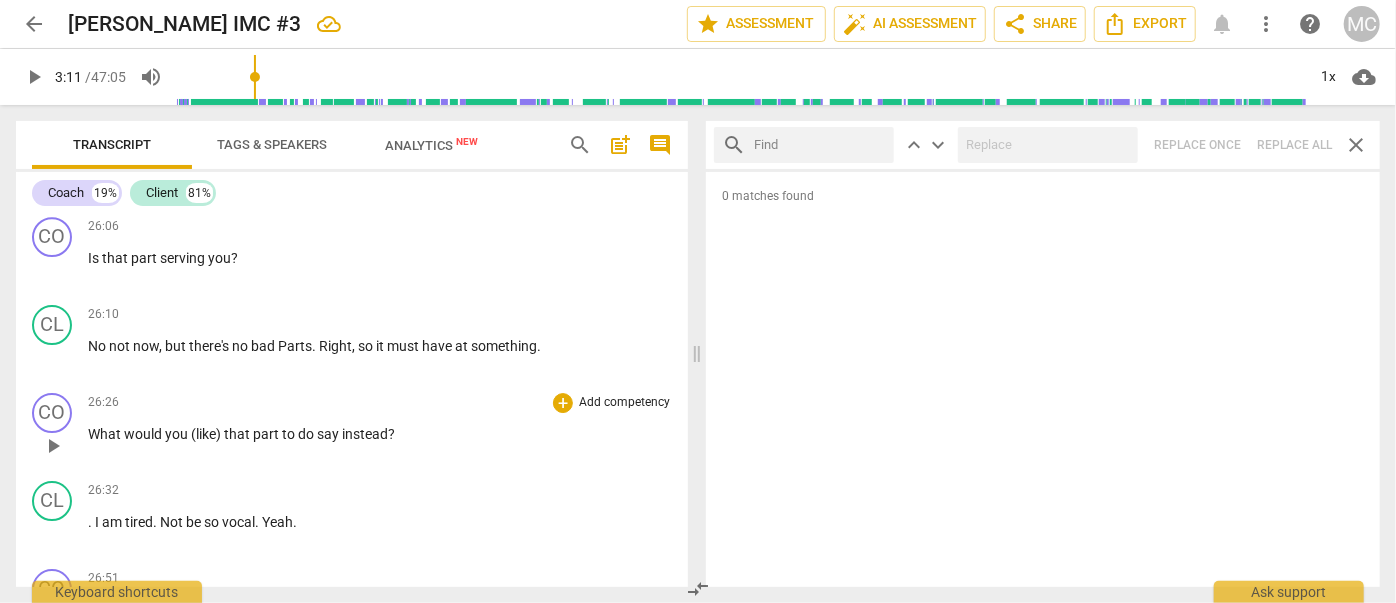 click on "(like)" at bounding box center (207, 434) 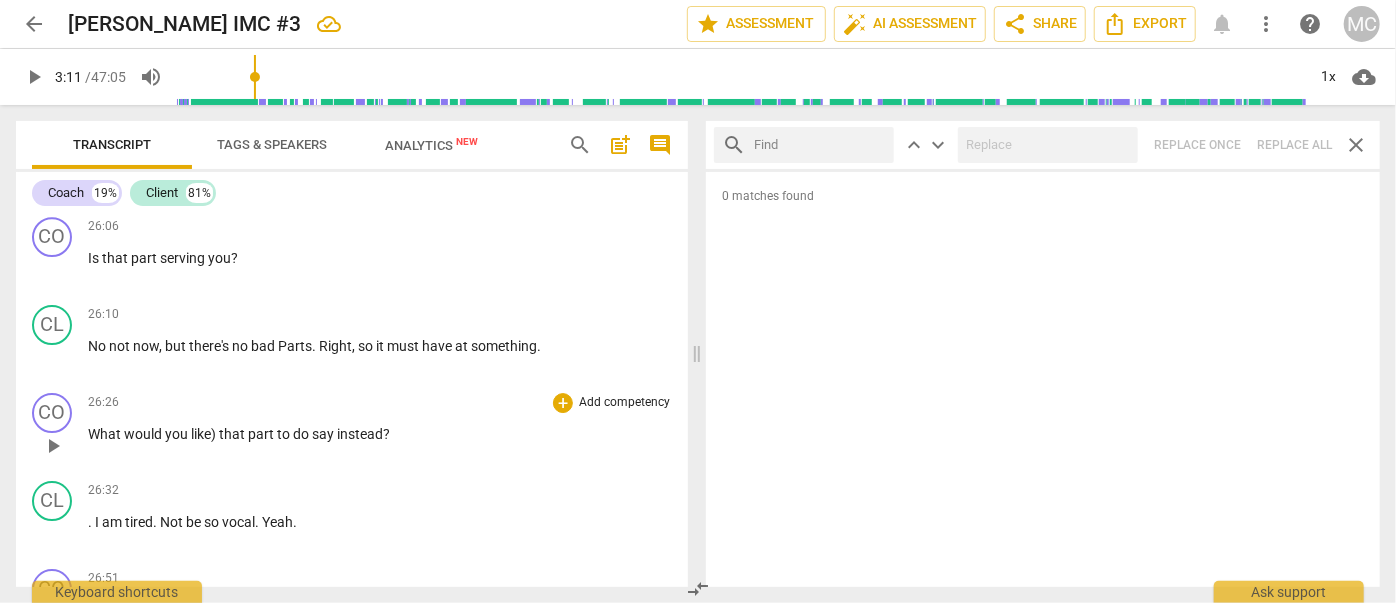 click on "like)" at bounding box center [205, 434] 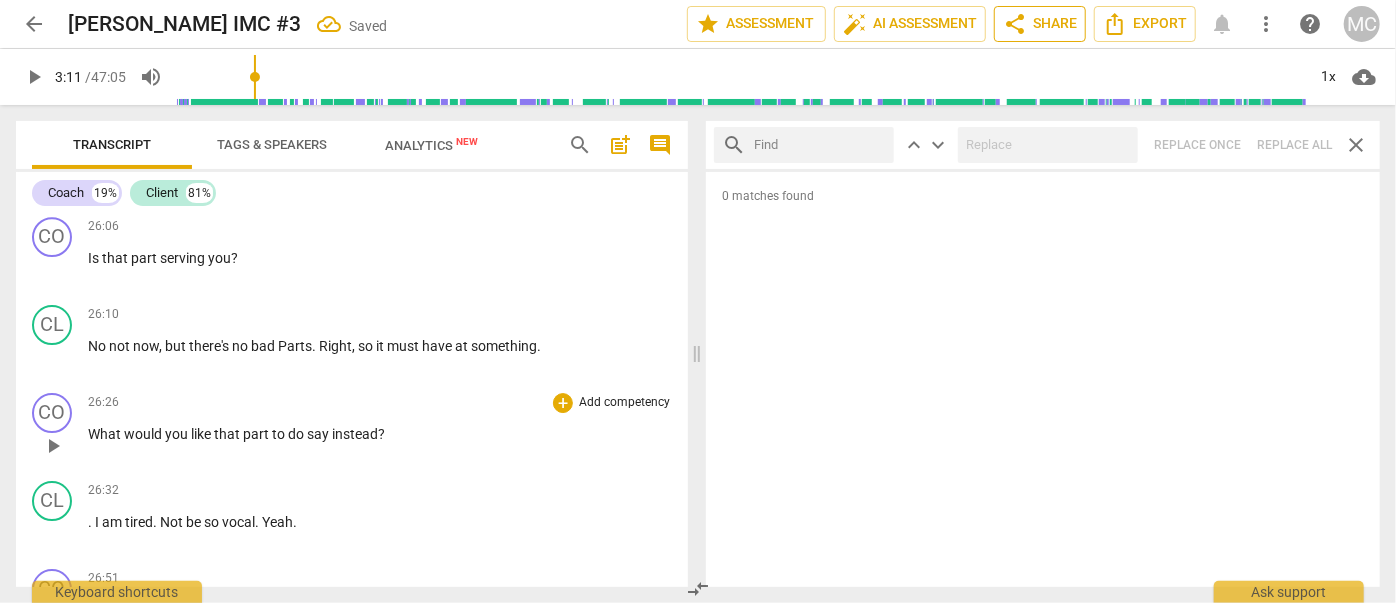 scroll, scrollTop: 8613, scrollLeft: 0, axis: vertical 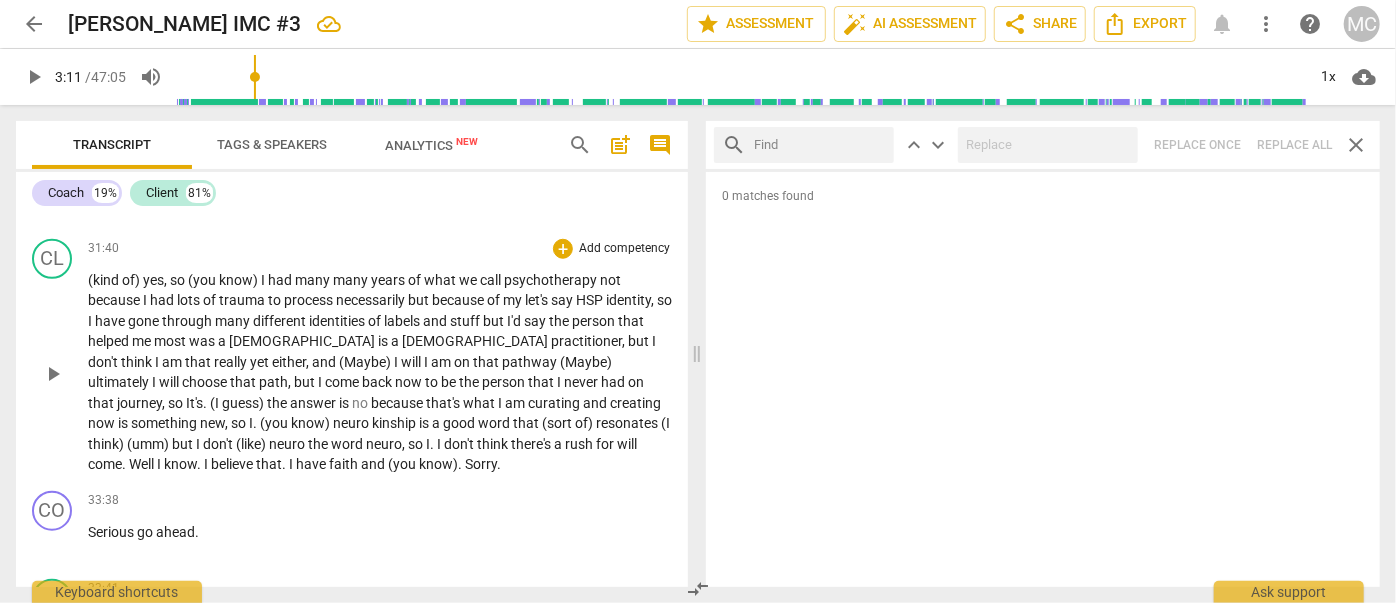 click on "(like)" at bounding box center (252, 444) 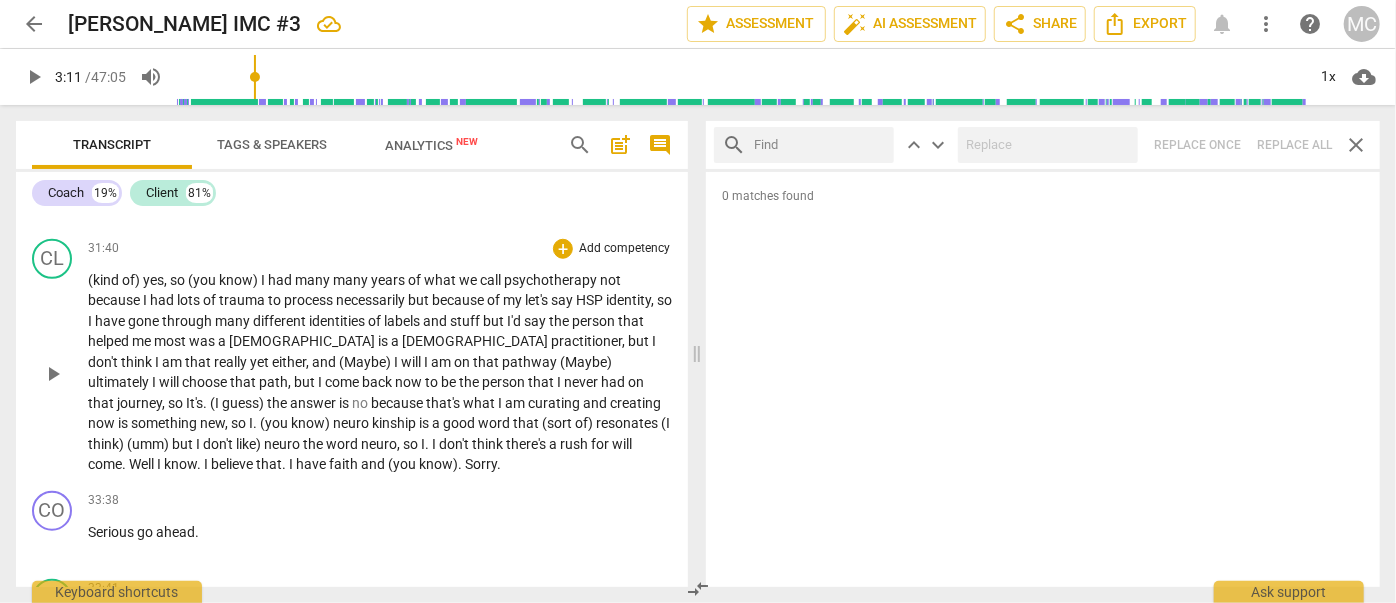 click on "like)" at bounding box center [250, 444] 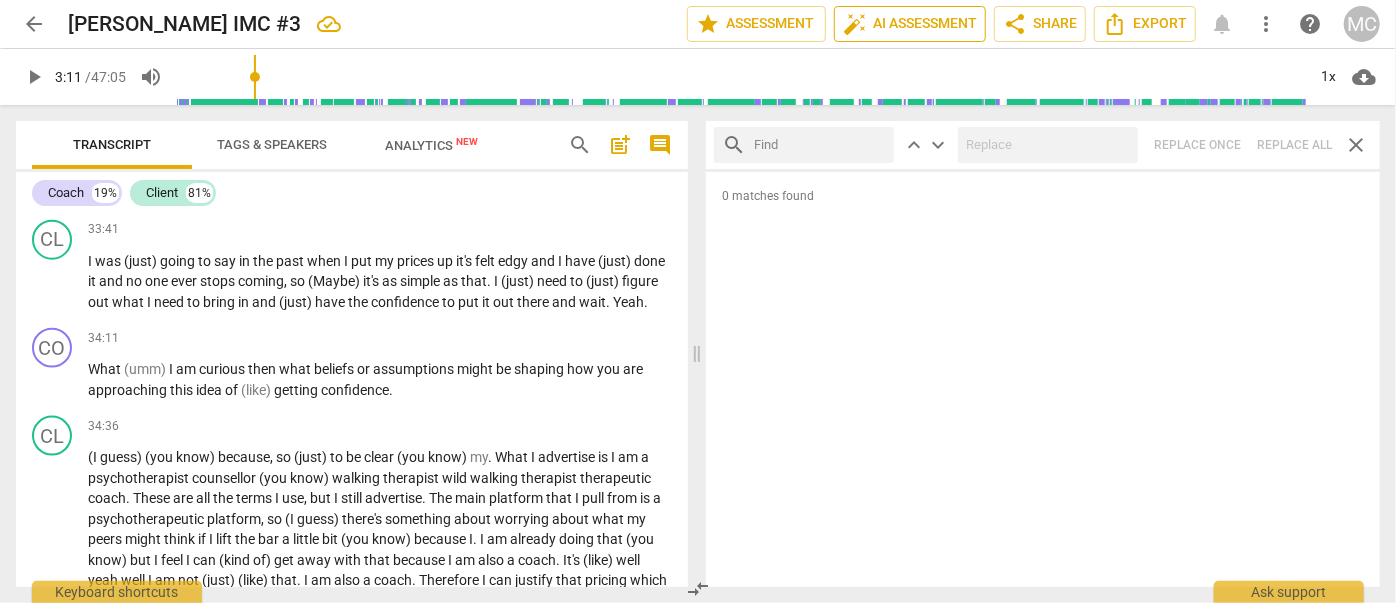 scroll, scrollTop: 9190, scrollLeft: 0, axis: vertical 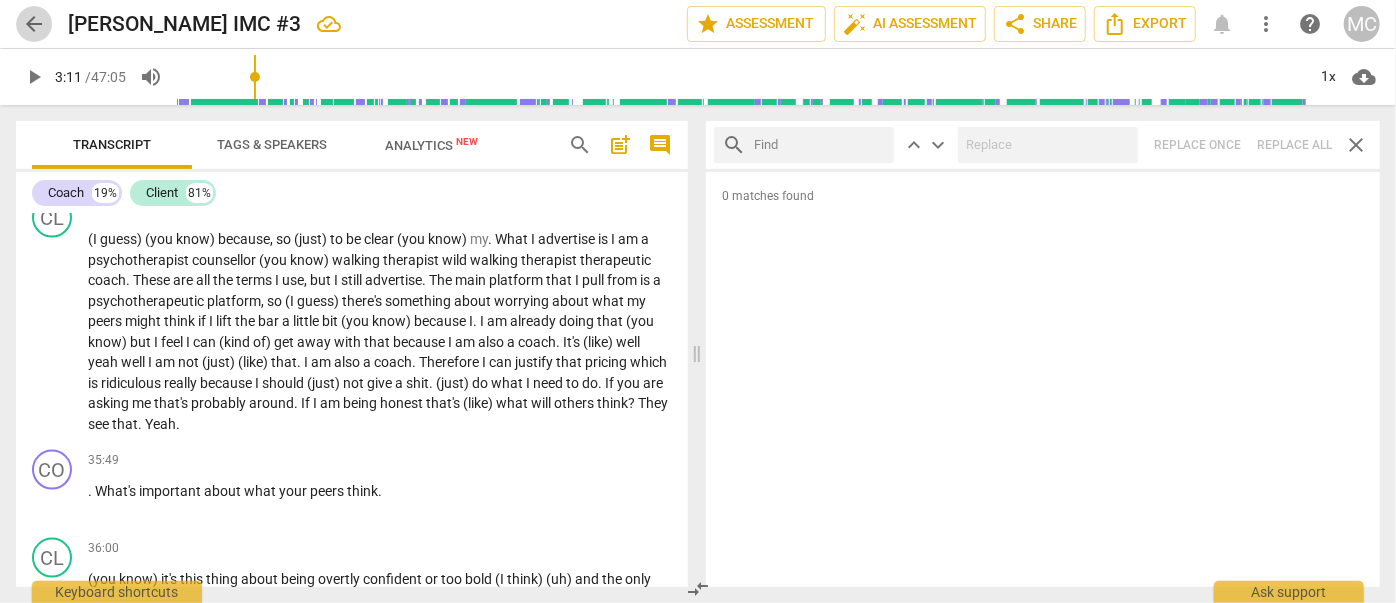 click on "arrow_back" at bounding box center (34, 24) 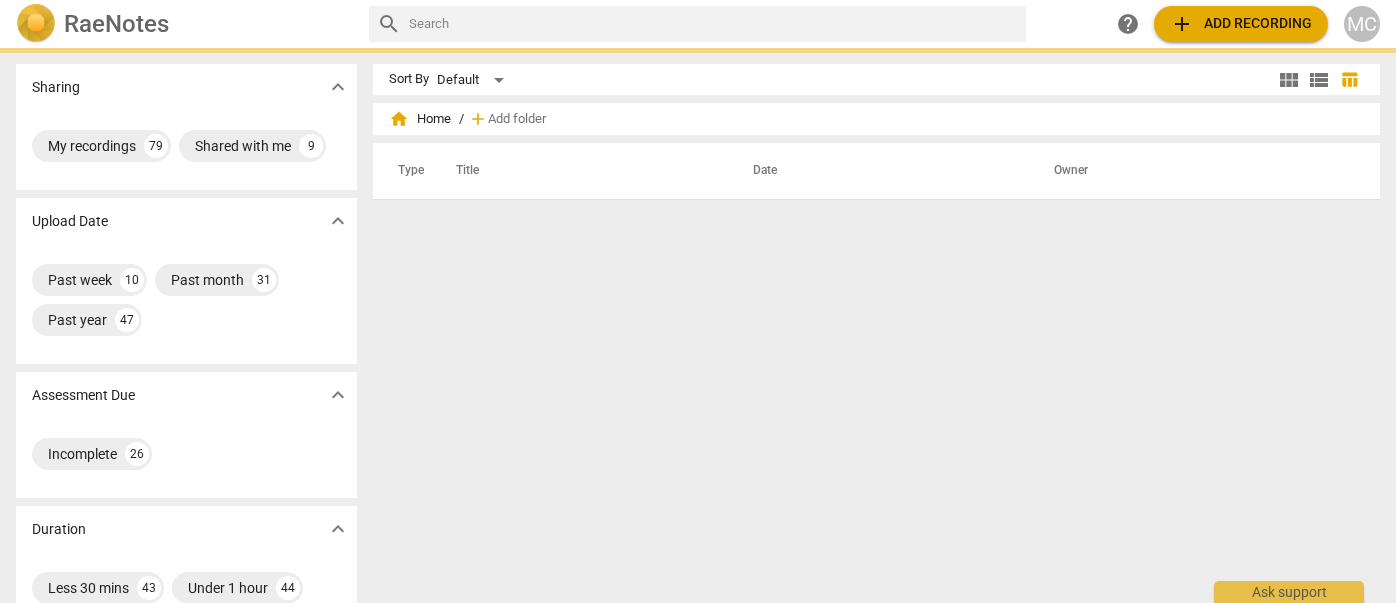 scroll, scrollTop: 0, scrollLeft: 0, axis: both 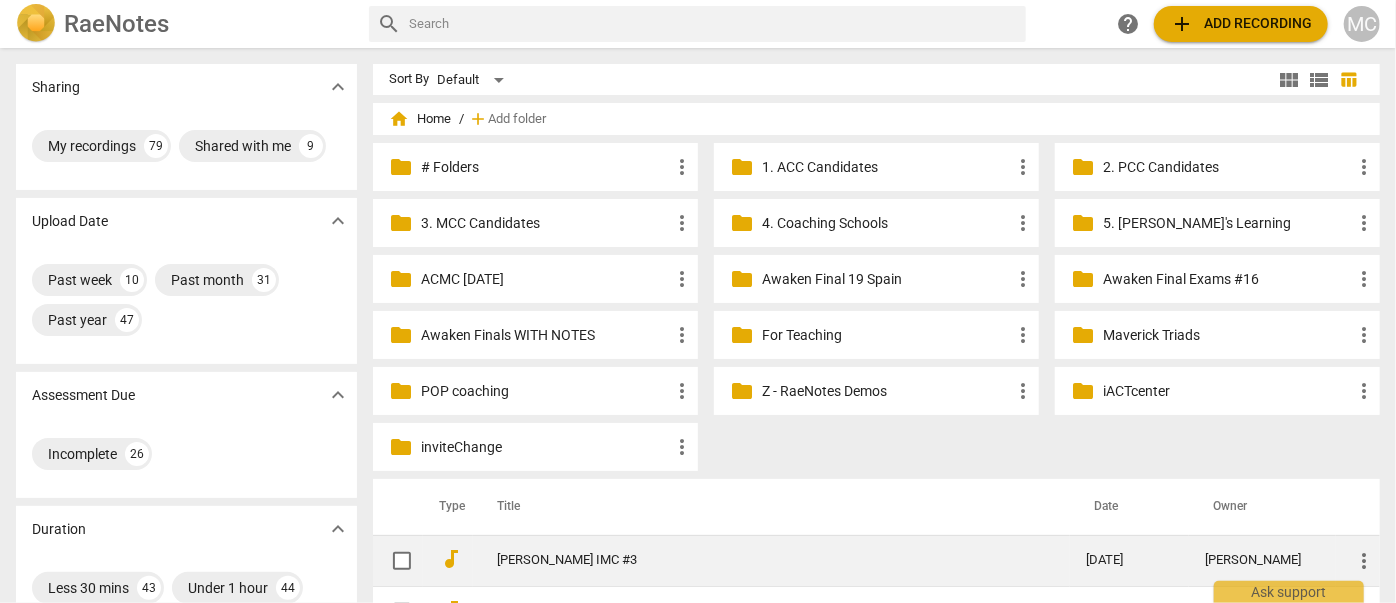 click on "[PERSON_NAME] IMC #3" at bounding box center (755, 560) 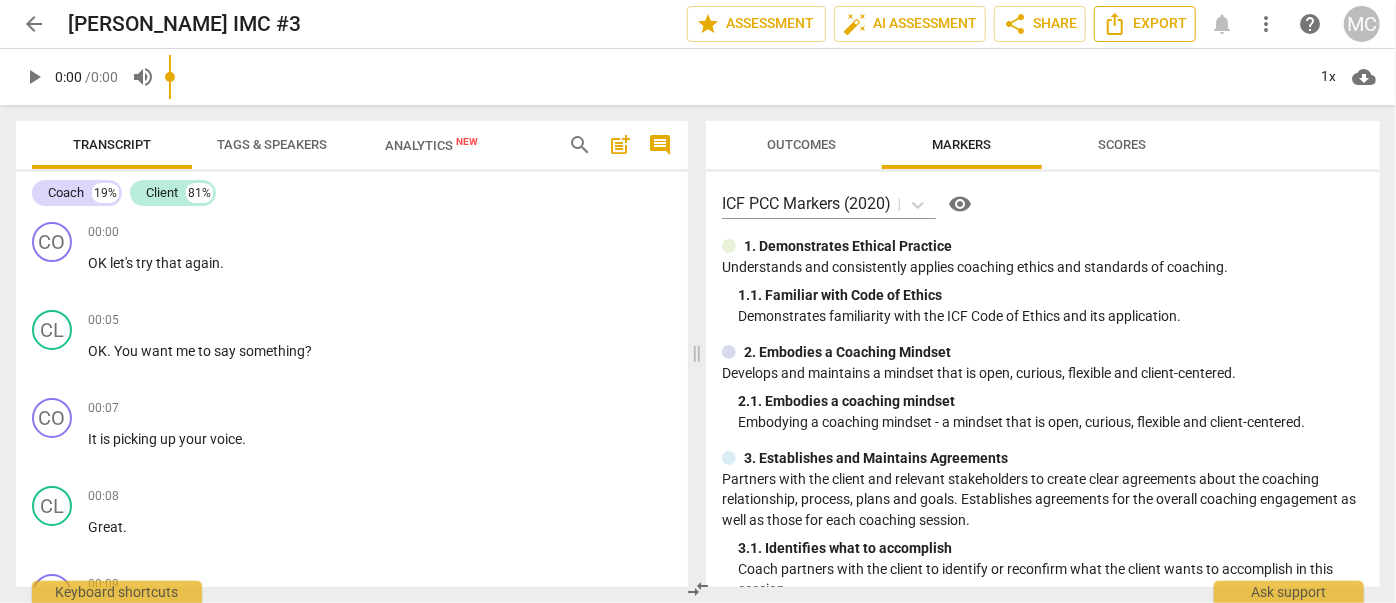 click 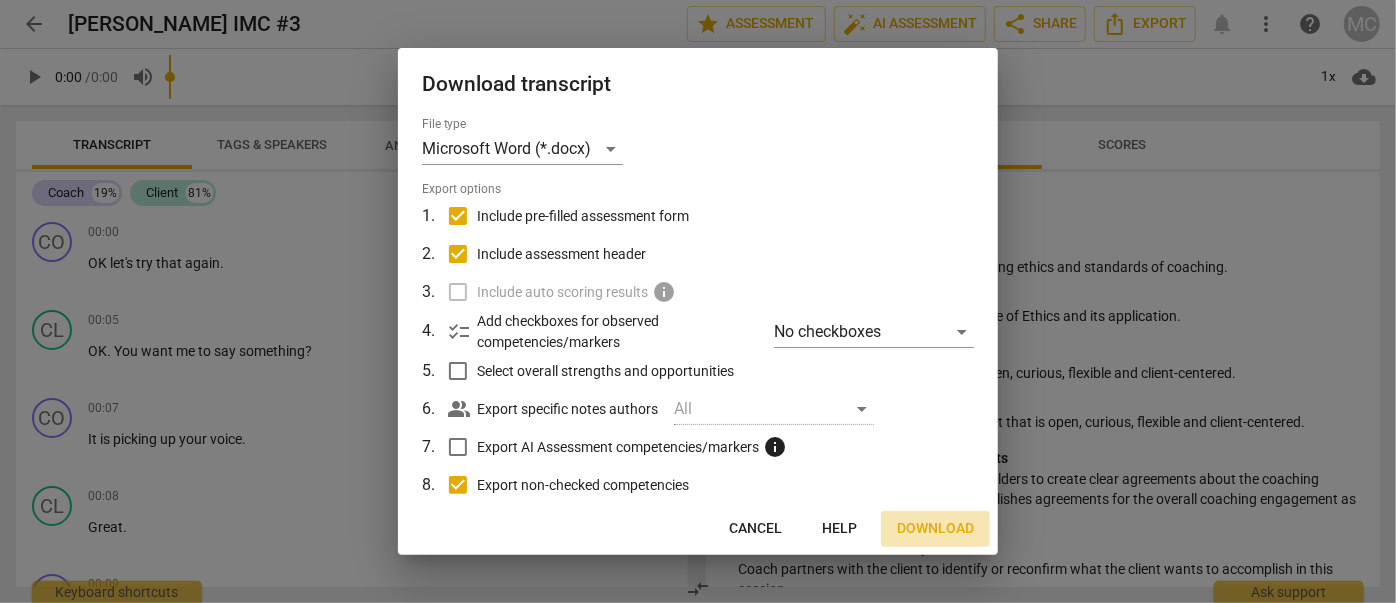 click on "Download" at bounding box center [935, 529] 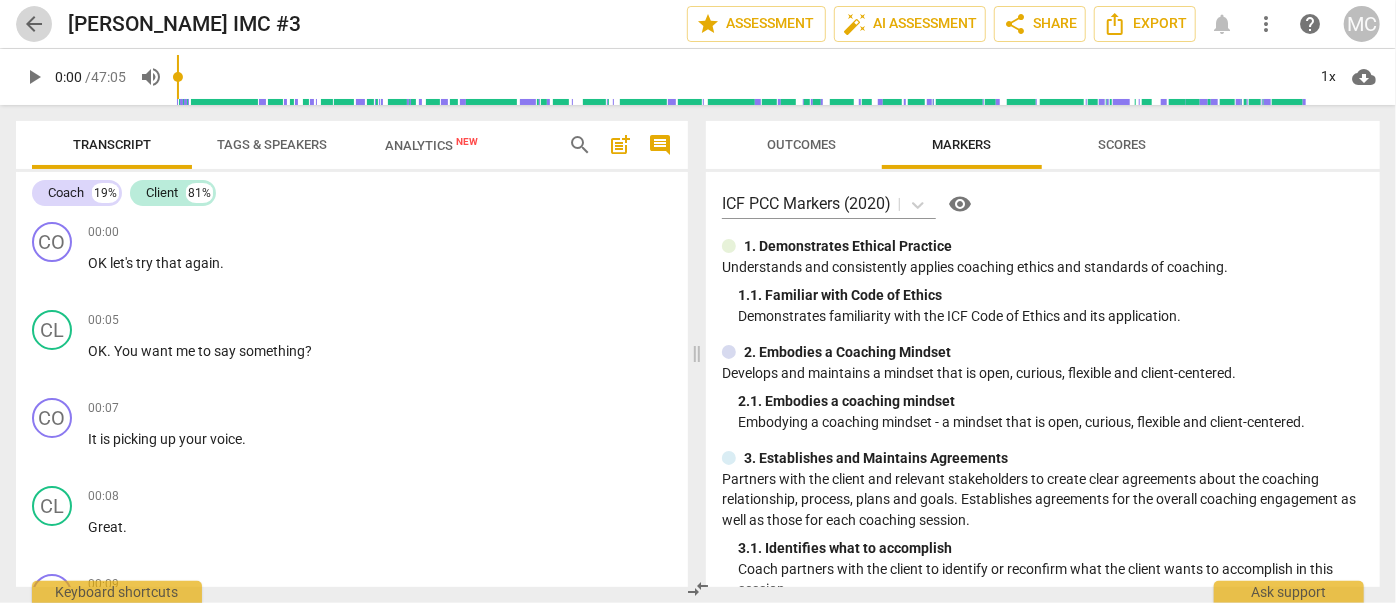 click on "arrow_back" at bounding box center (34, 24) 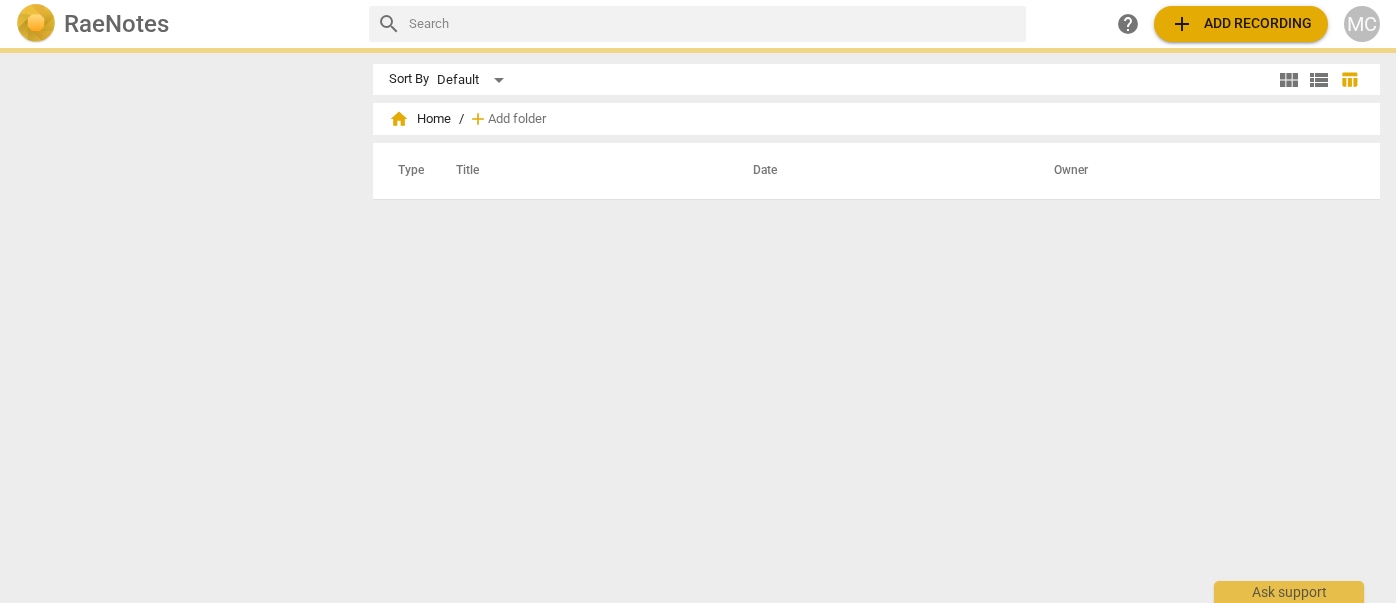 scroll, scrollTop: 0, scrollLeft: 0, axis: both 